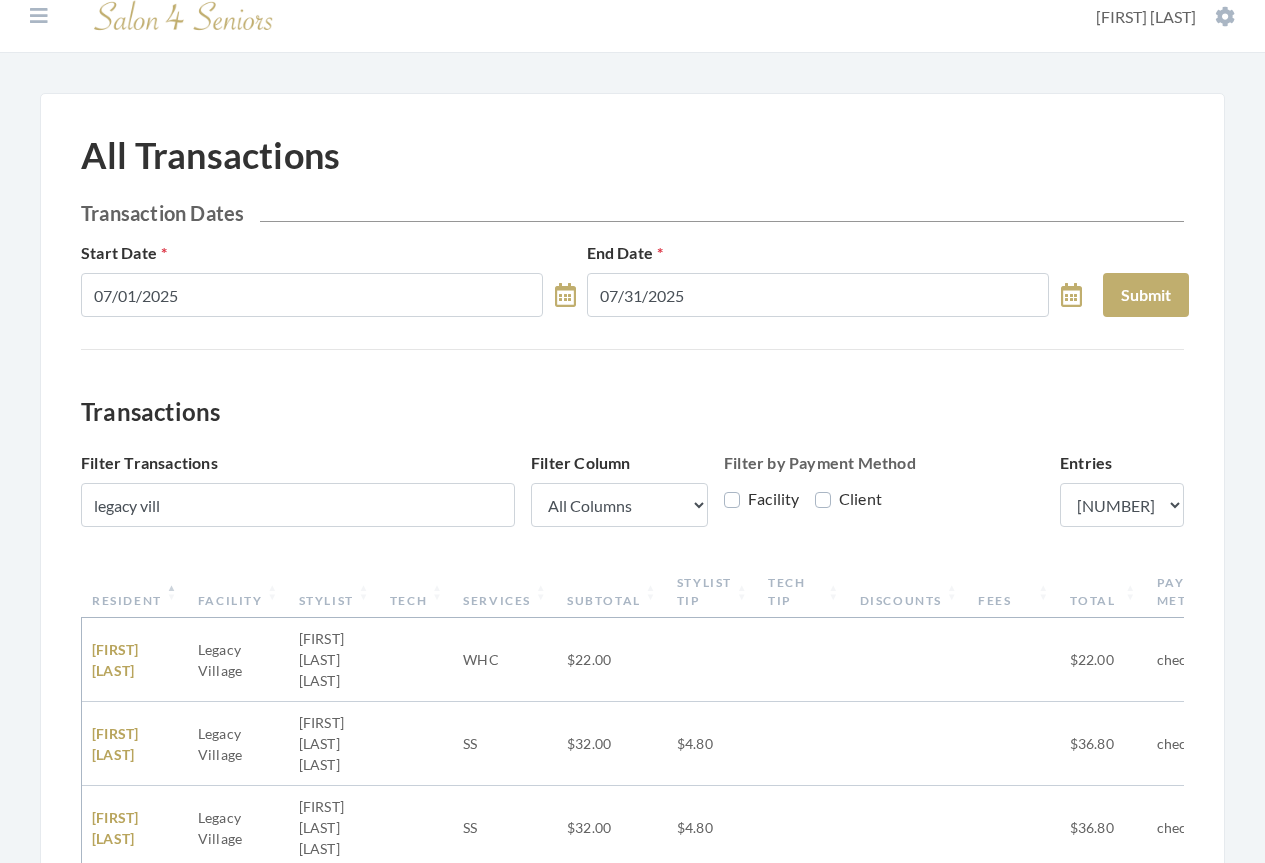 scroll, scrollTop: 0, scrollLeft: 0, axis: both 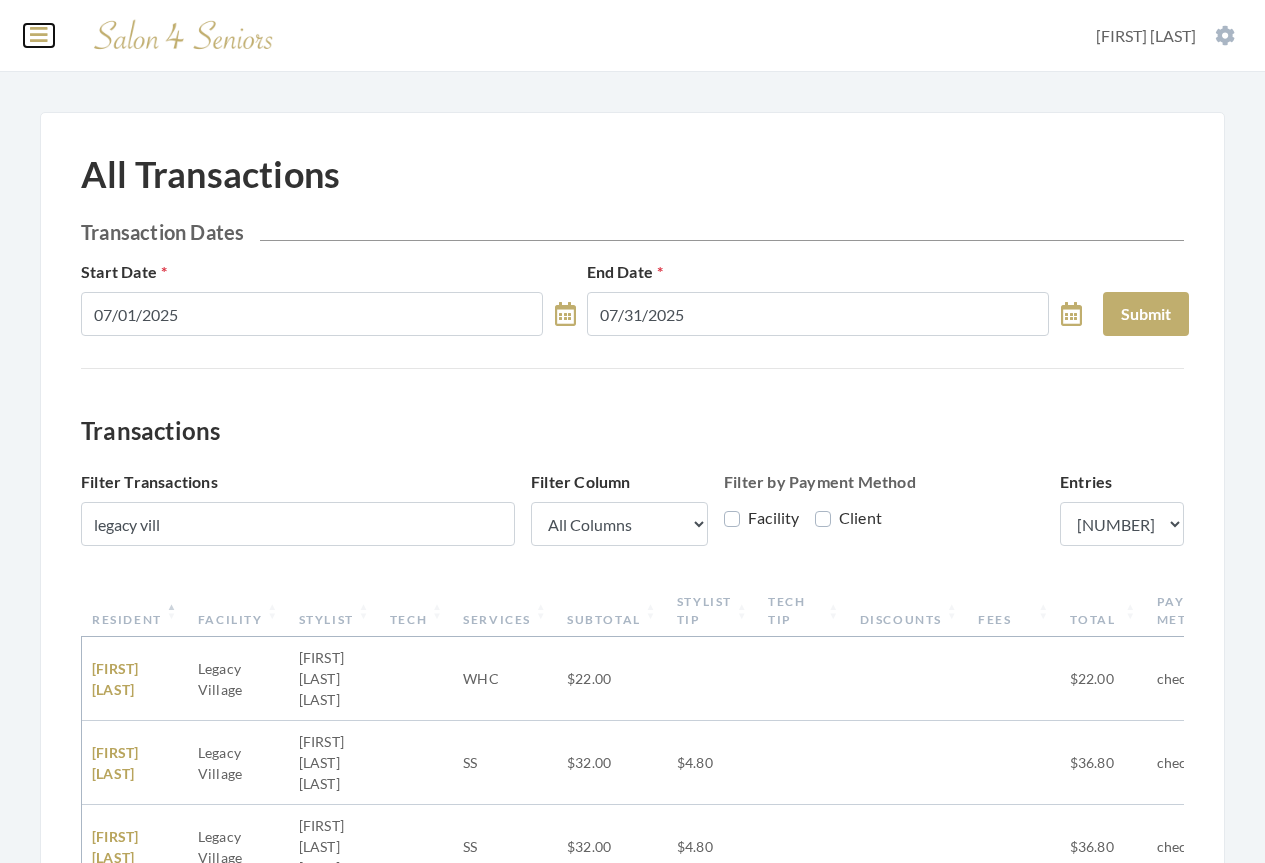 click at bounding box center [39, 35] 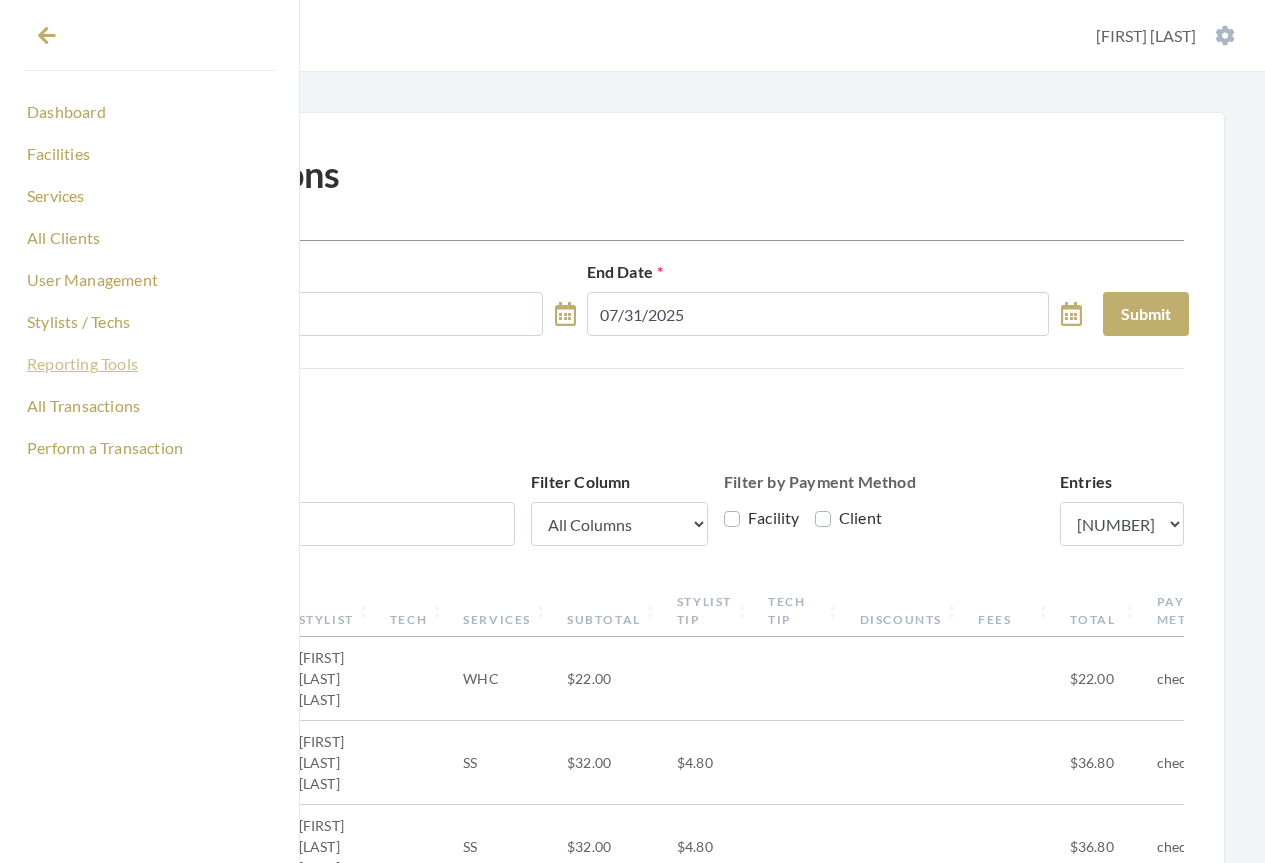 click on "Reporting Tools" at bounding box center [149, 364] 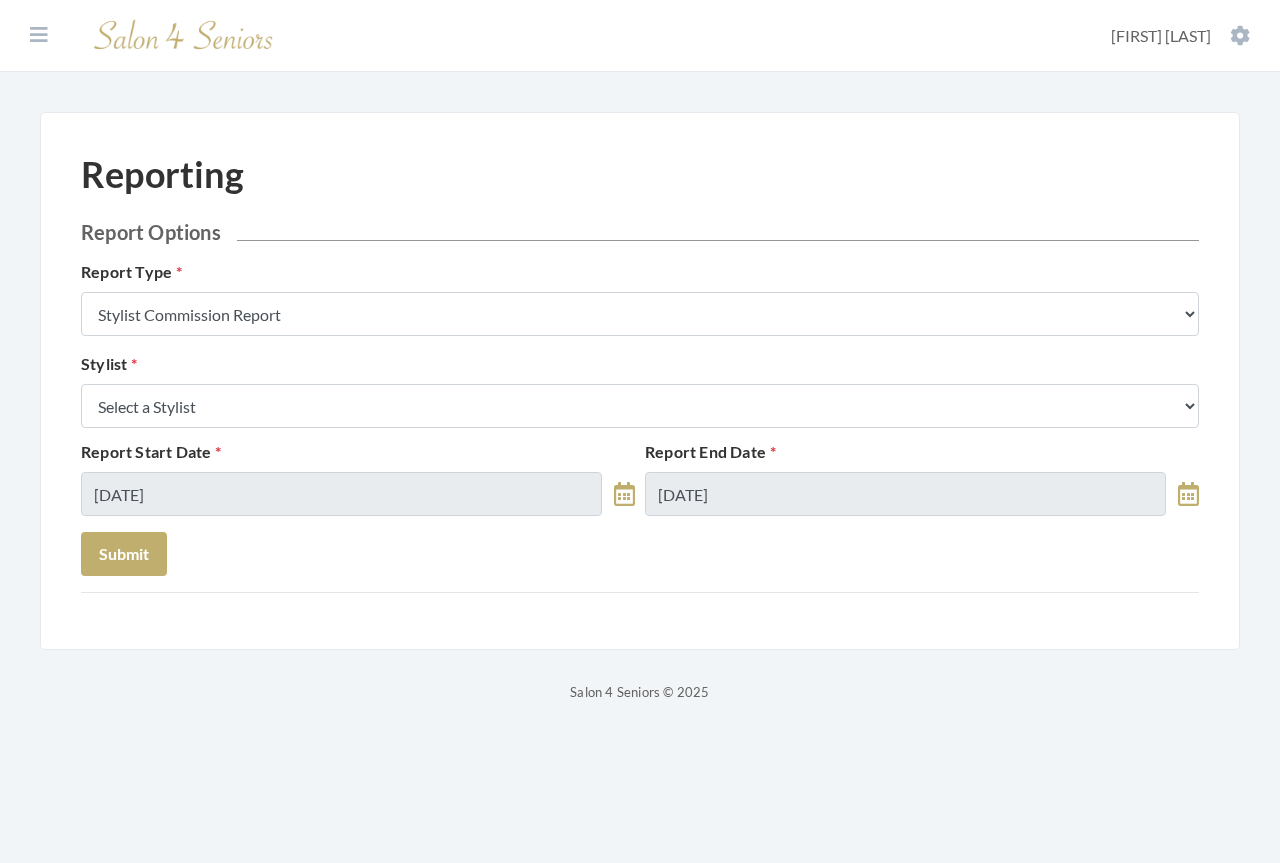 scroll, scrollTop: 0, scrollLeft: 0, axis: both 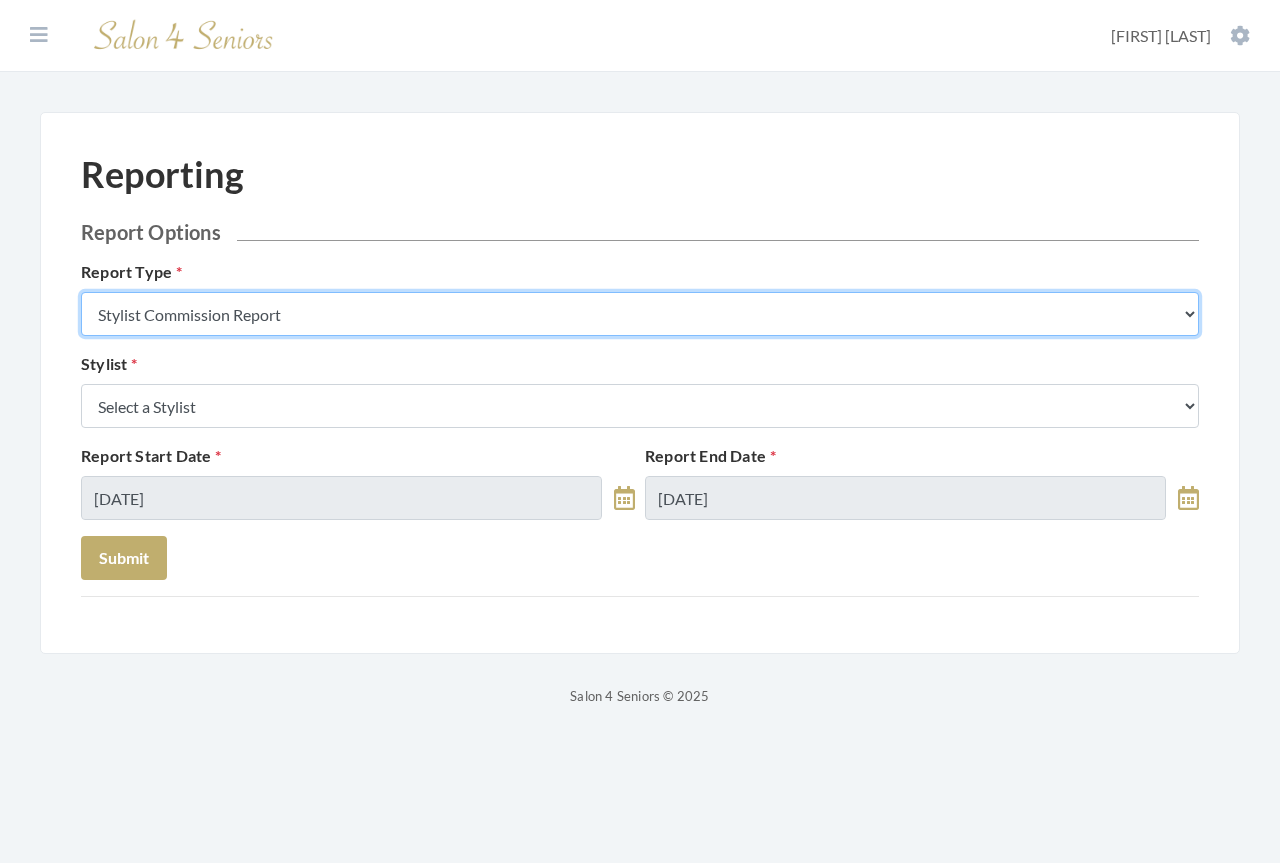click on "Stylist Commission Report   Tech Payroll Report   Facility Billing Report   Individual Billing Report   Service History Report" at bounding box center [640, 314] 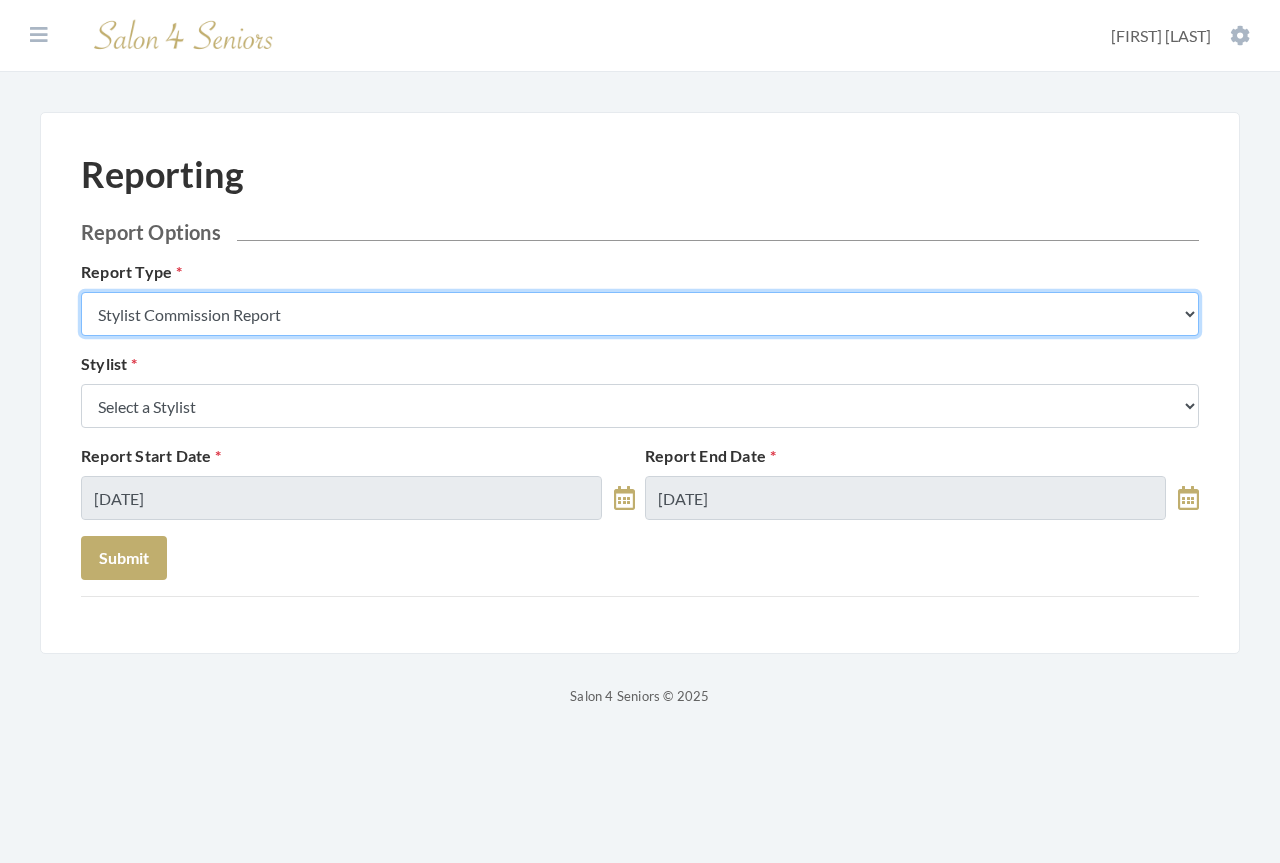 click on "Stylist Commission Report   Tech Payroll Report   Facility Billing Report   Individual Billing Report   Service History Report" at bounding box center [640, 314] 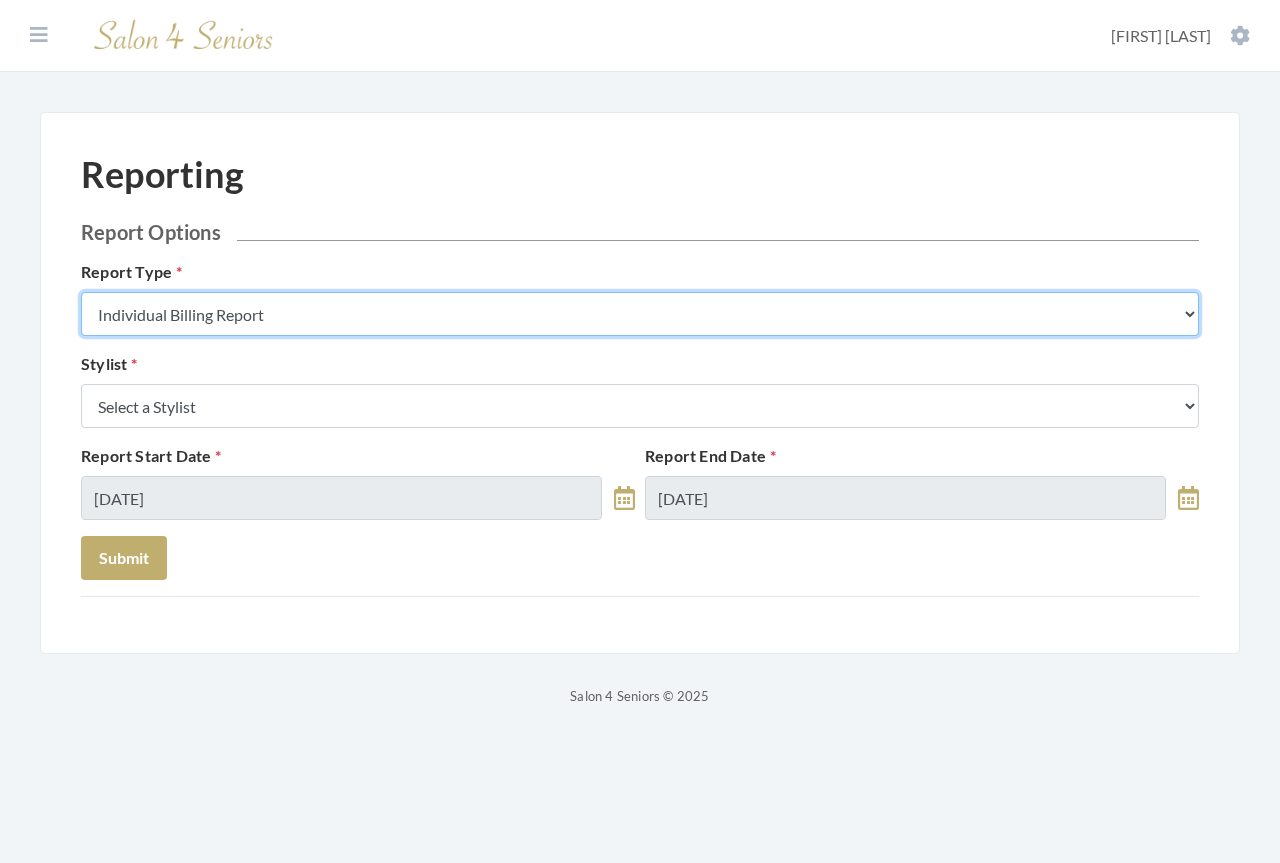 click on "Stylist Commission Report   Tech Payroll Report   Facility Billing Report   Individual Billing Report   Service History Report" at bounding box center (640, 314) 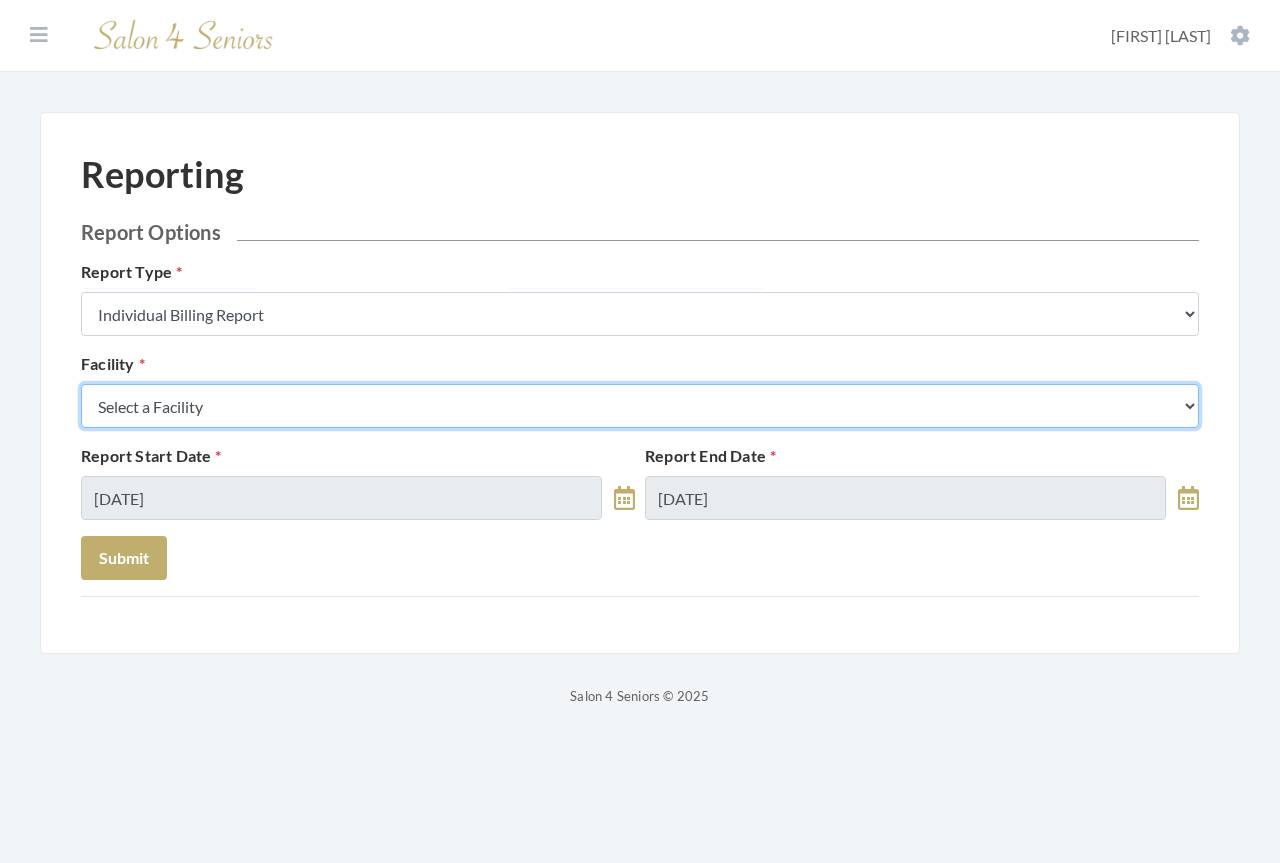 click on "Select a Facility   Arbor Lakes NH   Asher Point   Belvedere Commons   Brookdale Jones Farm   Brookdale University   Cook Springs   Creekside at Three Rivers   East Glen Nursing Home   Fair Haven   Fleming Farms   Galleria Woods   Greenbriar at the Altamont   Haven Gulf Shores   Haven Memory Care on Halcyon   Heritage   Legacy Village   Live Oak Village   Madison Village   Meadowview   Merrill Gardens   Monark Grove at Madison   Morningside Auburn   Neighborhood at  Cullman   Residences at Wellpoint   Shadescrest Health Care   St. Martin's in the Pines   The Crossings at Riverchase   The Harbor at Opelika   Wesley Gardens   Wesley Place" at bounding box center (640, 406) 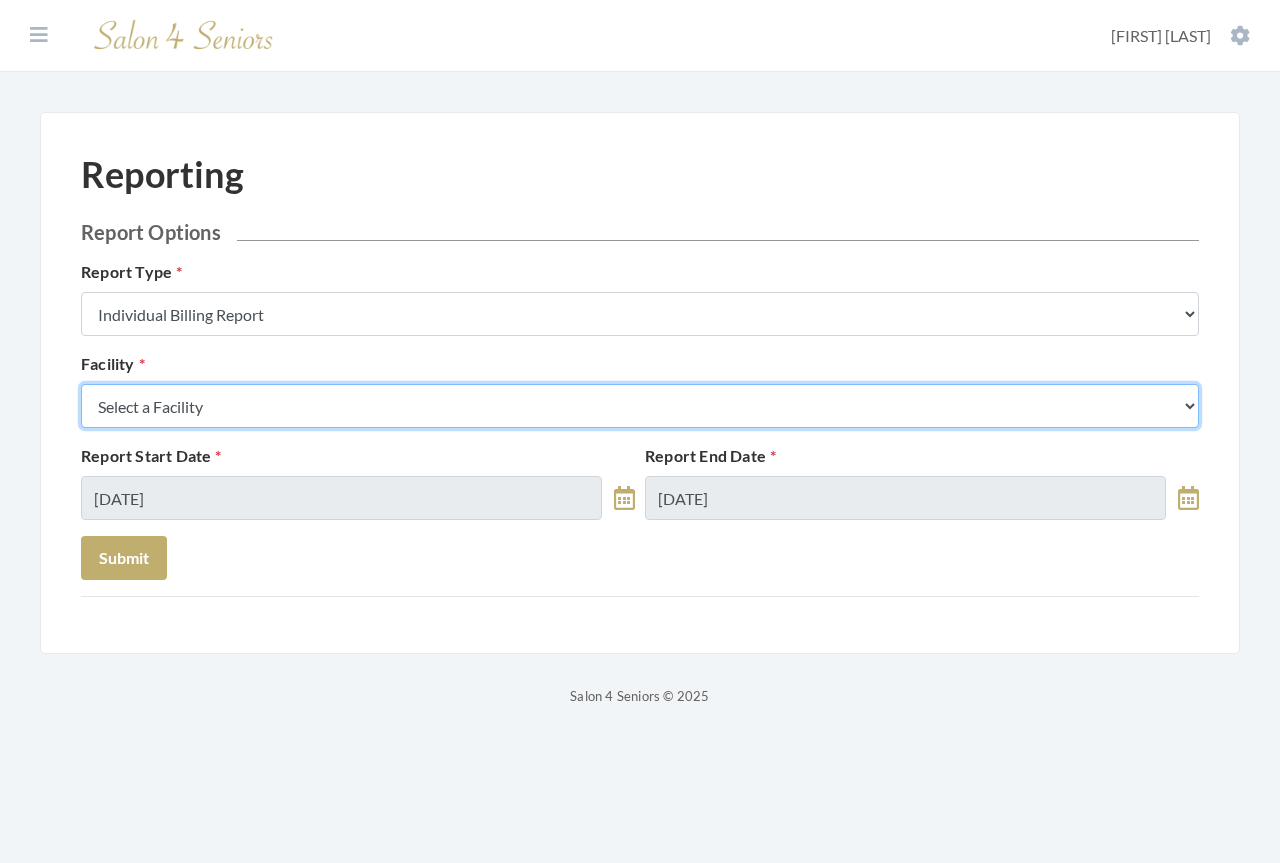 select on "13" 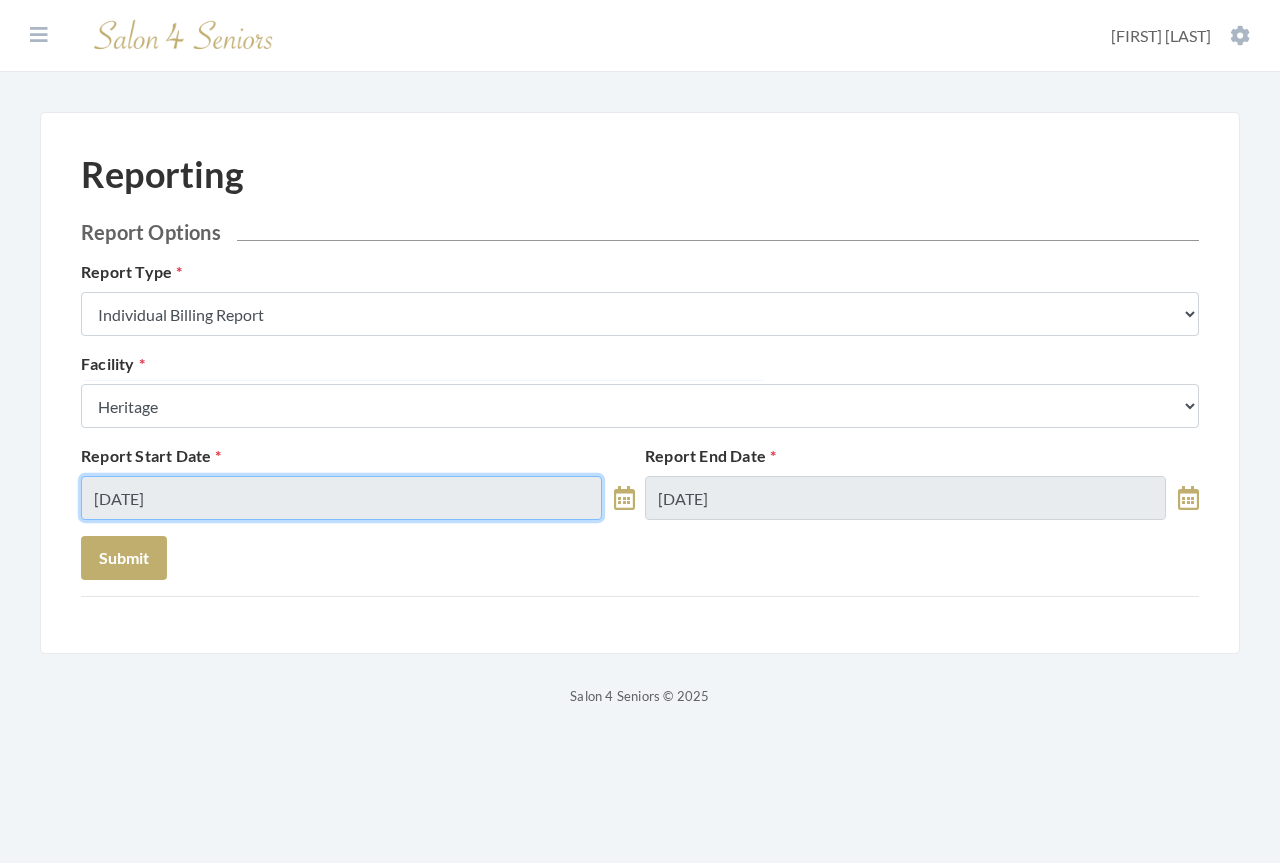 click on "08/01/2025" at bounding box center (341, 498) 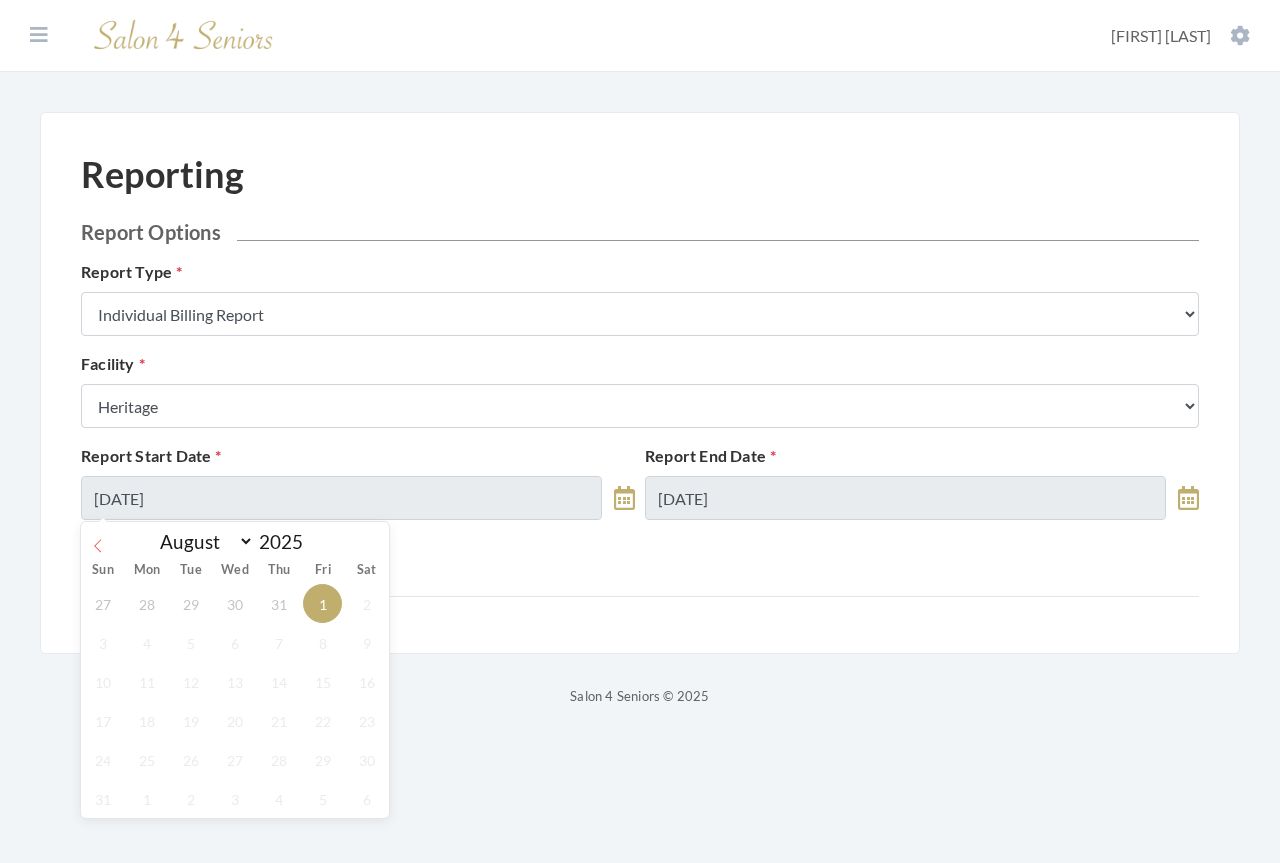 click 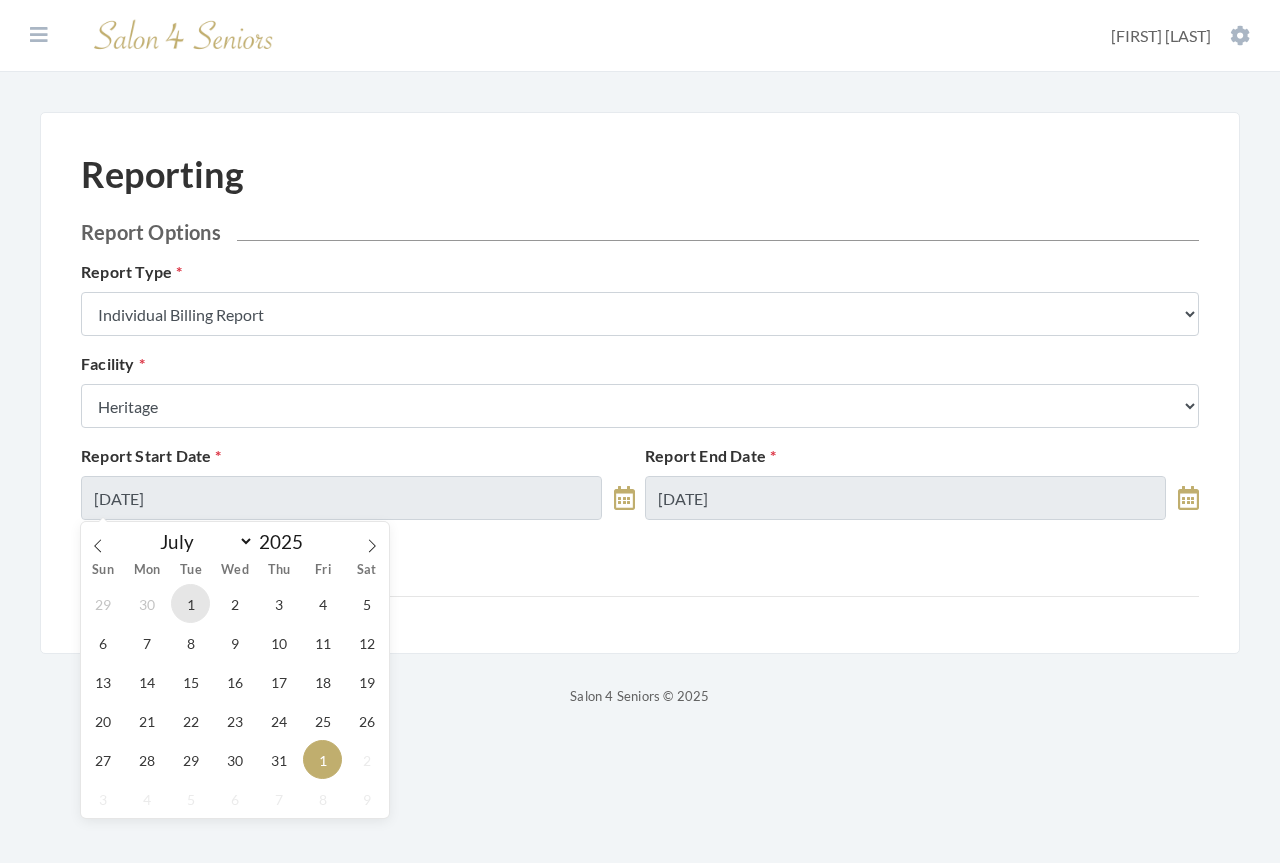 click on "1" at bounding box center (190, 603) 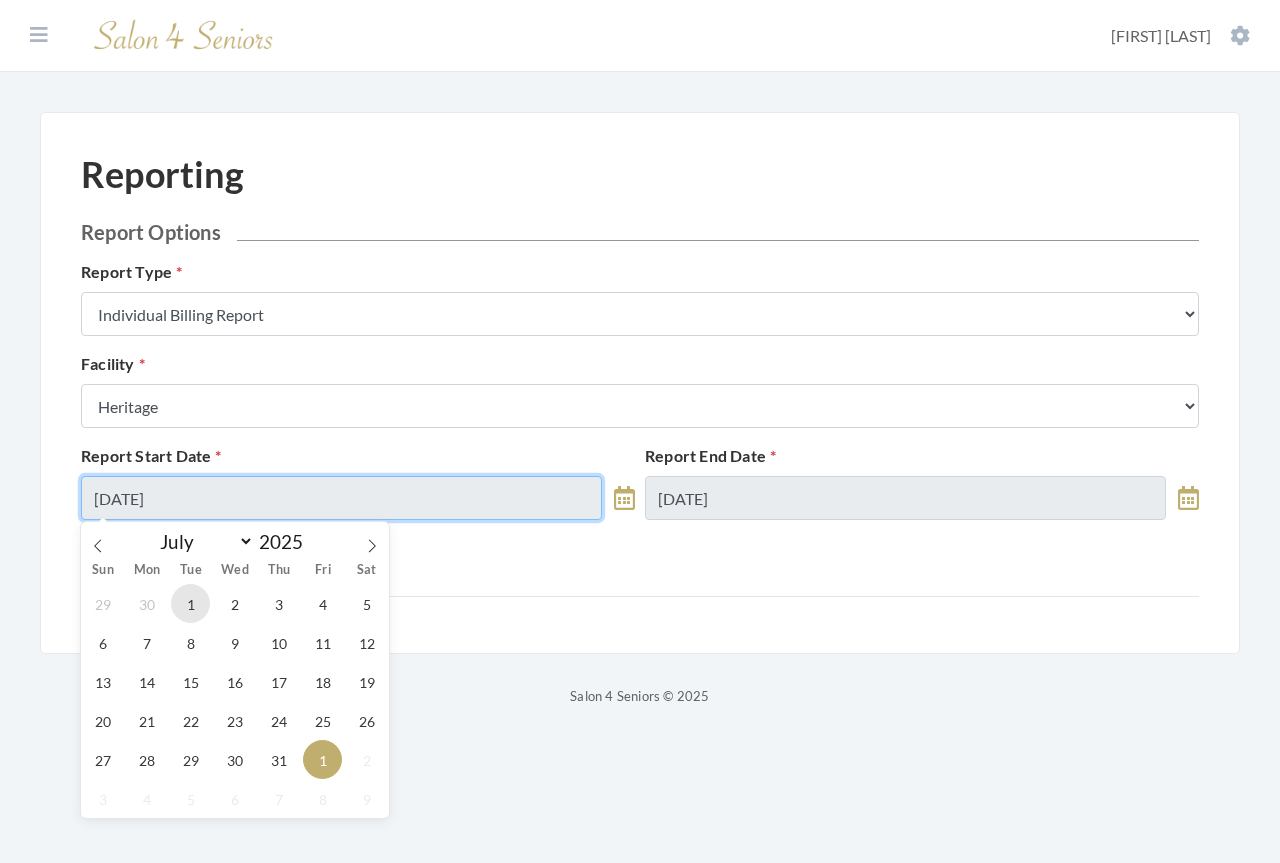 type on "07/01/2025" 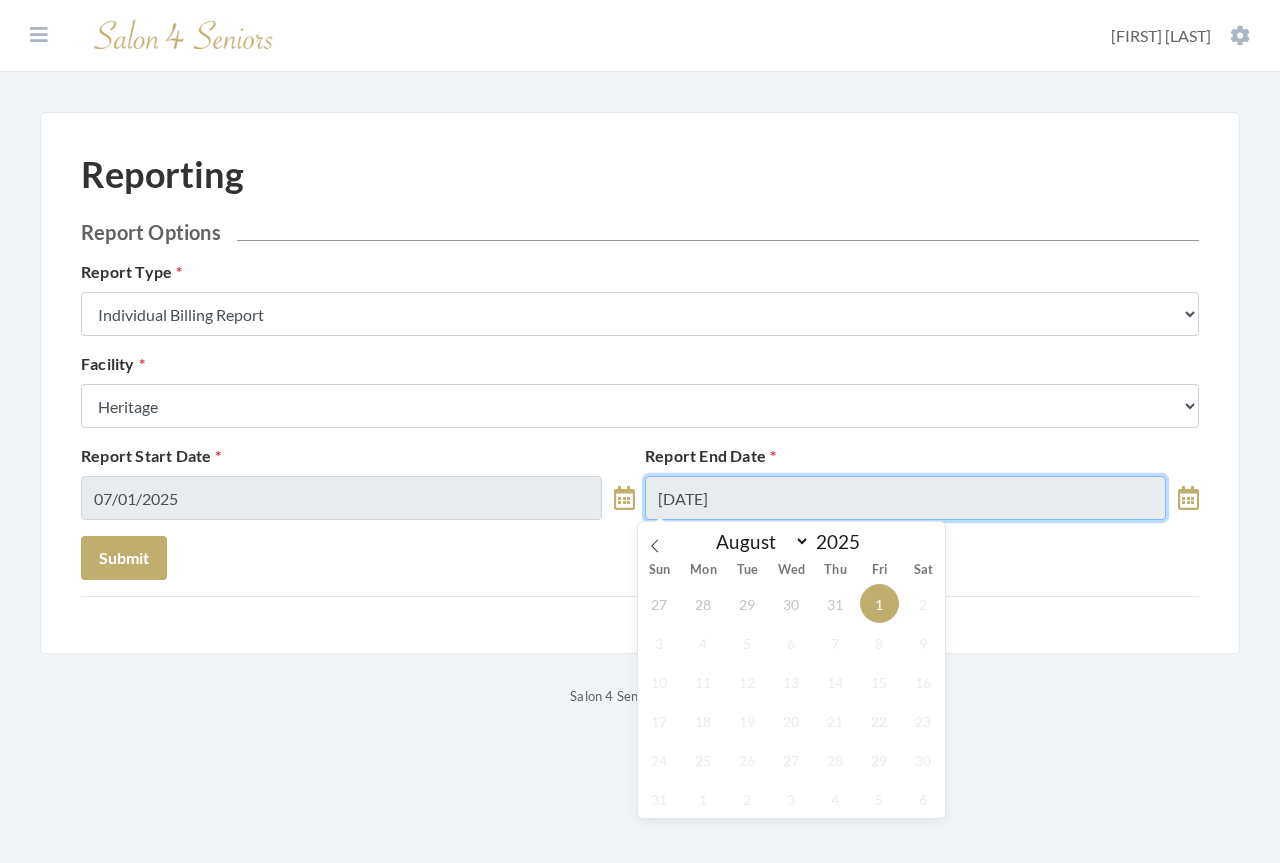 click on "08/01/2025" at bounding box center [905, 498] 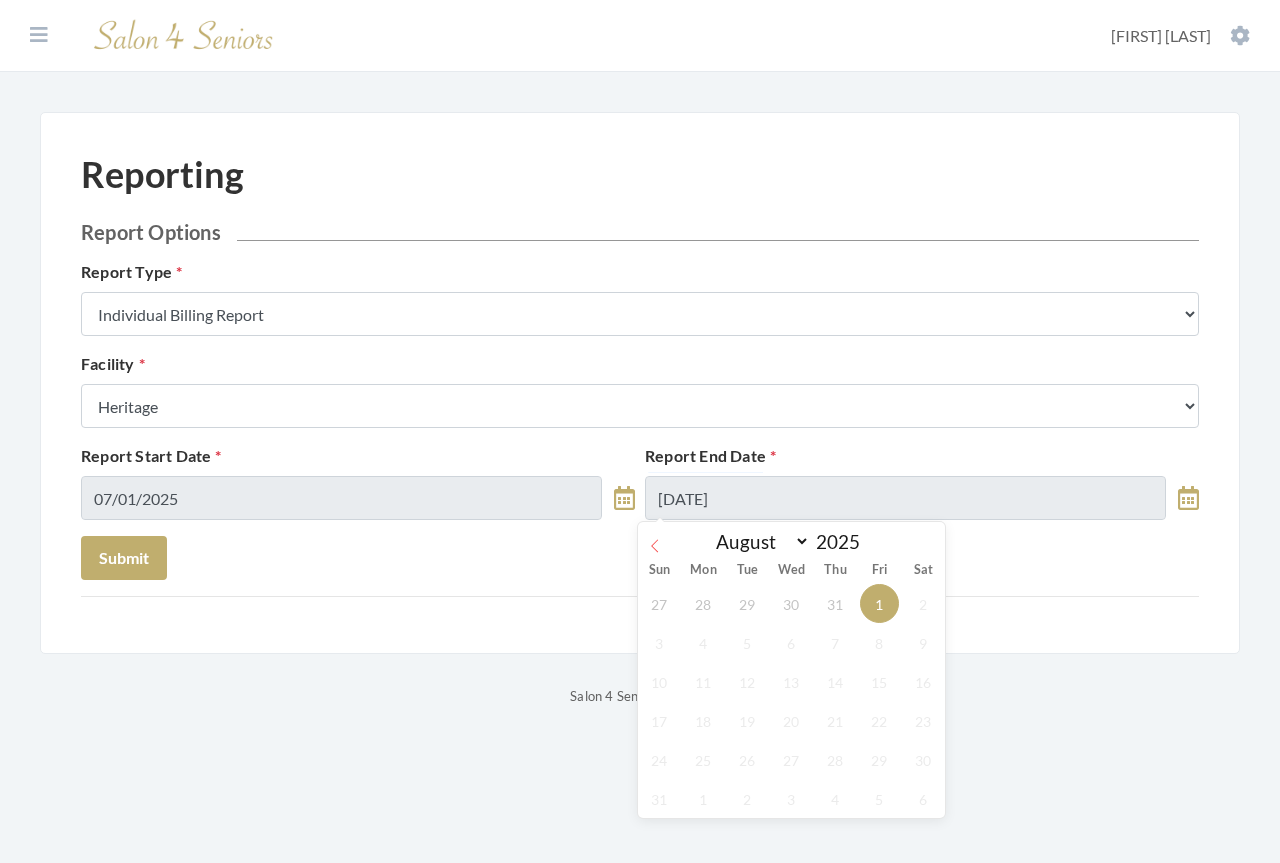 click 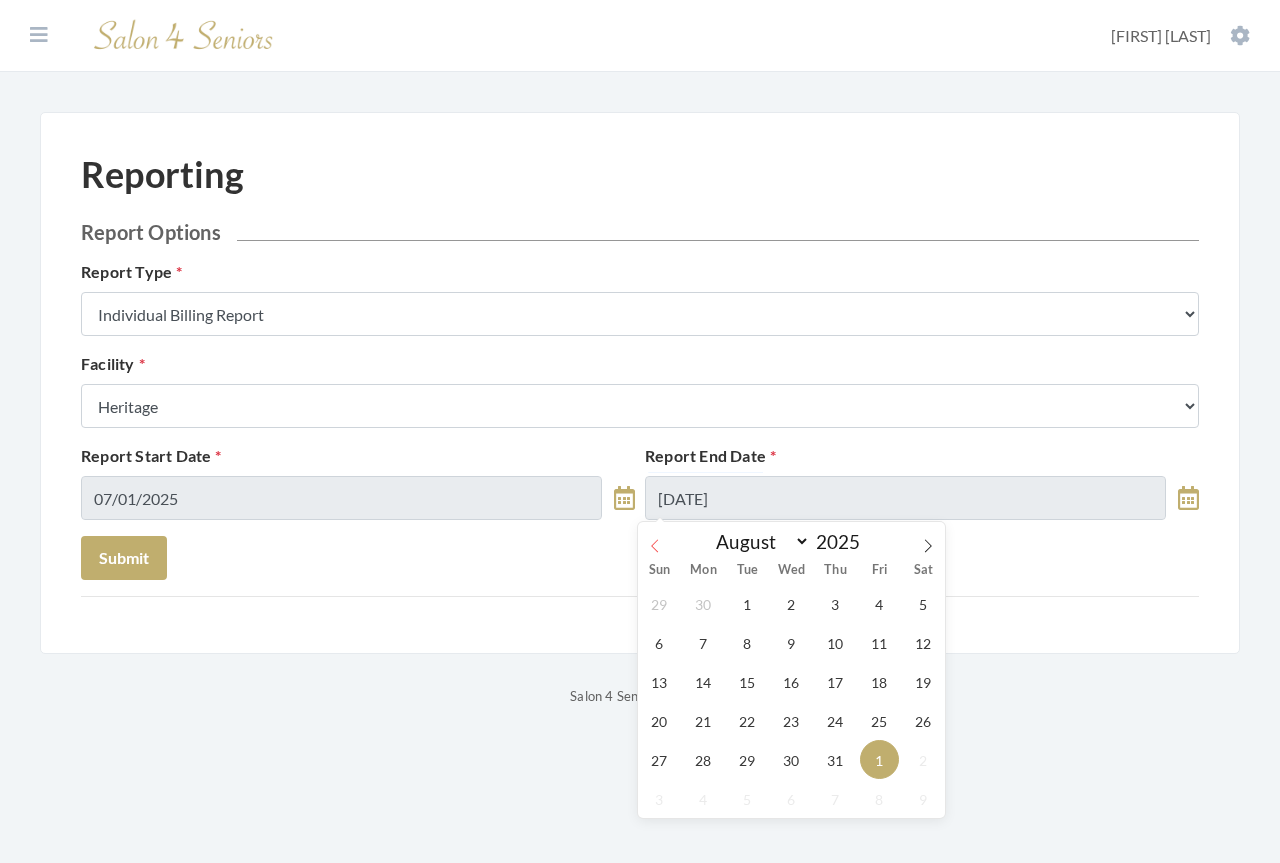 select on "6" 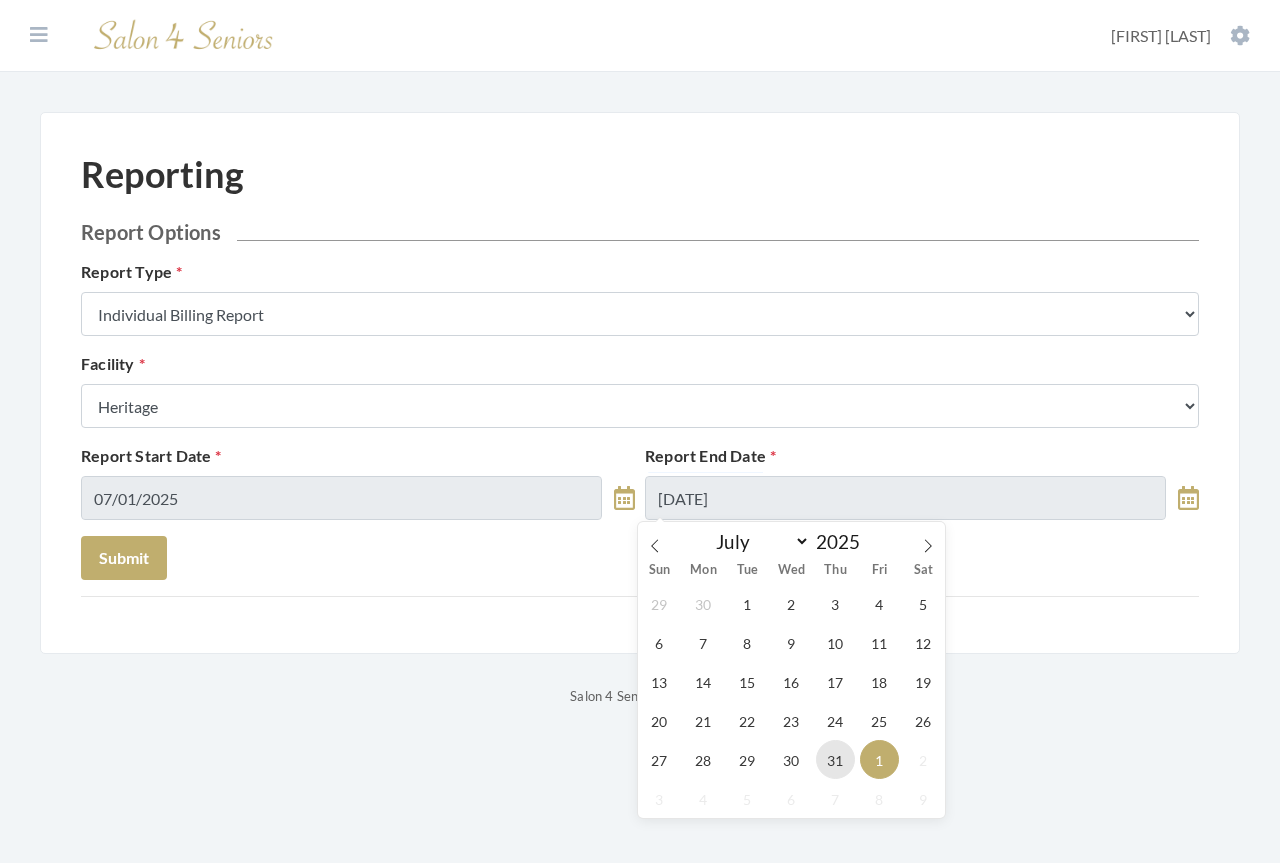 click on "31" at bounding box center [835, 759] 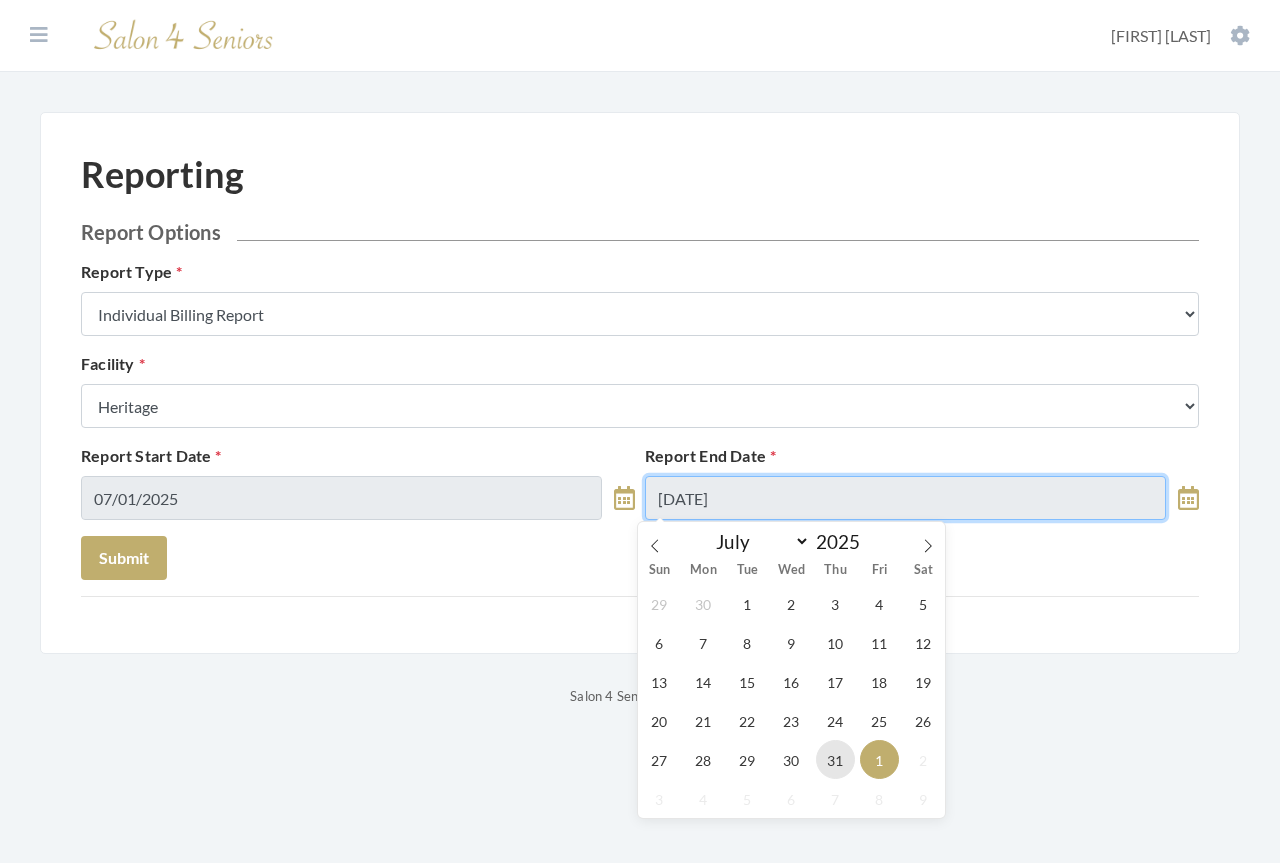 type on "07/31/2025" 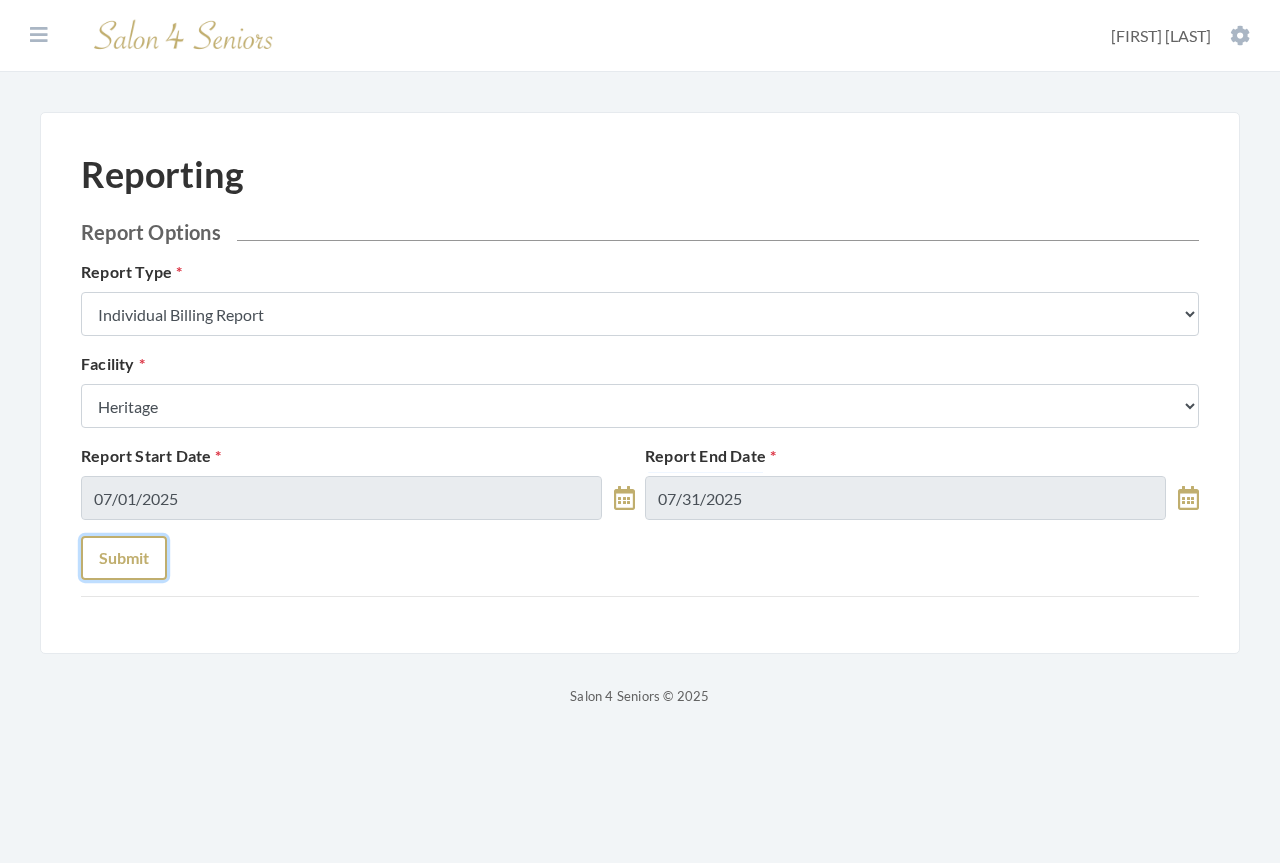 click on "Submit" at bounding box center [124, 558] 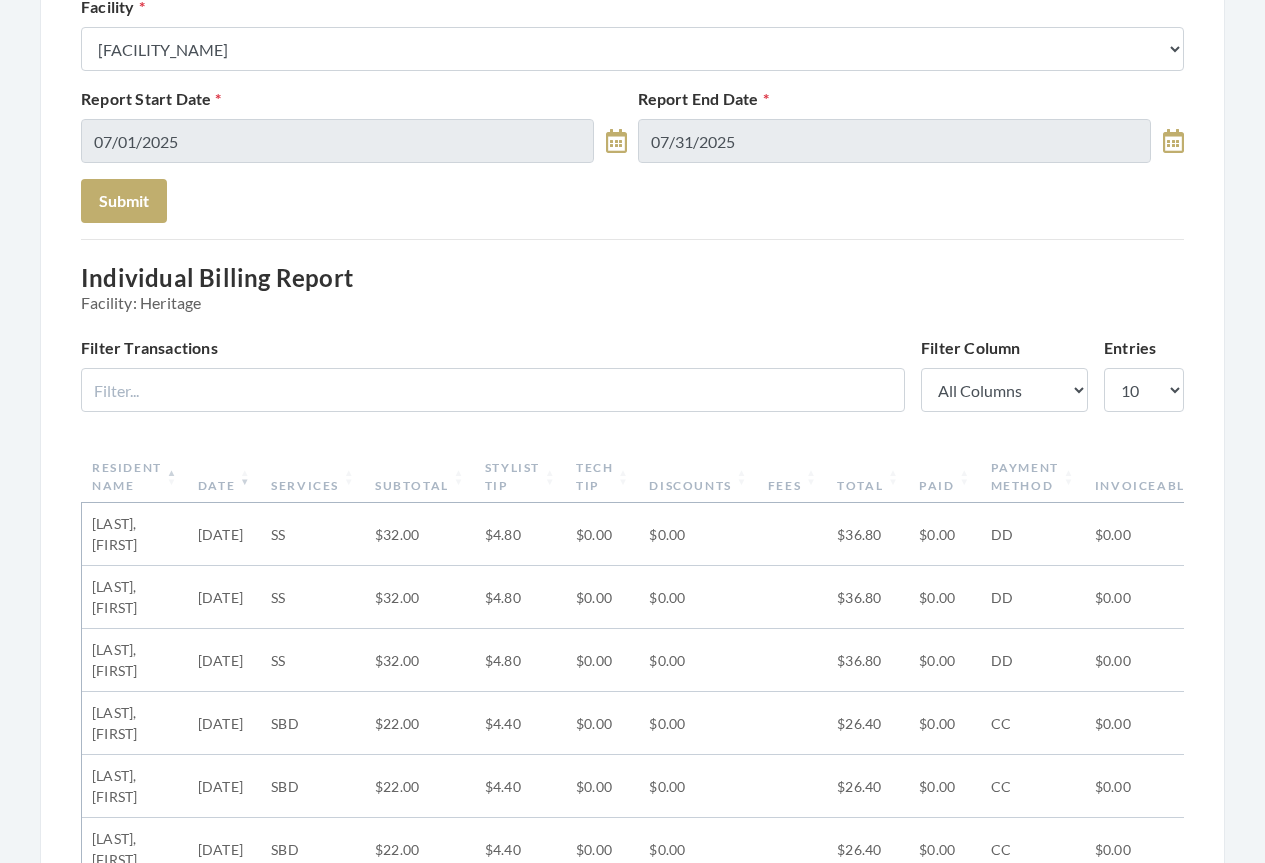 scroll, scrollTop: 400, scrollLeft: 0, axis: vertical 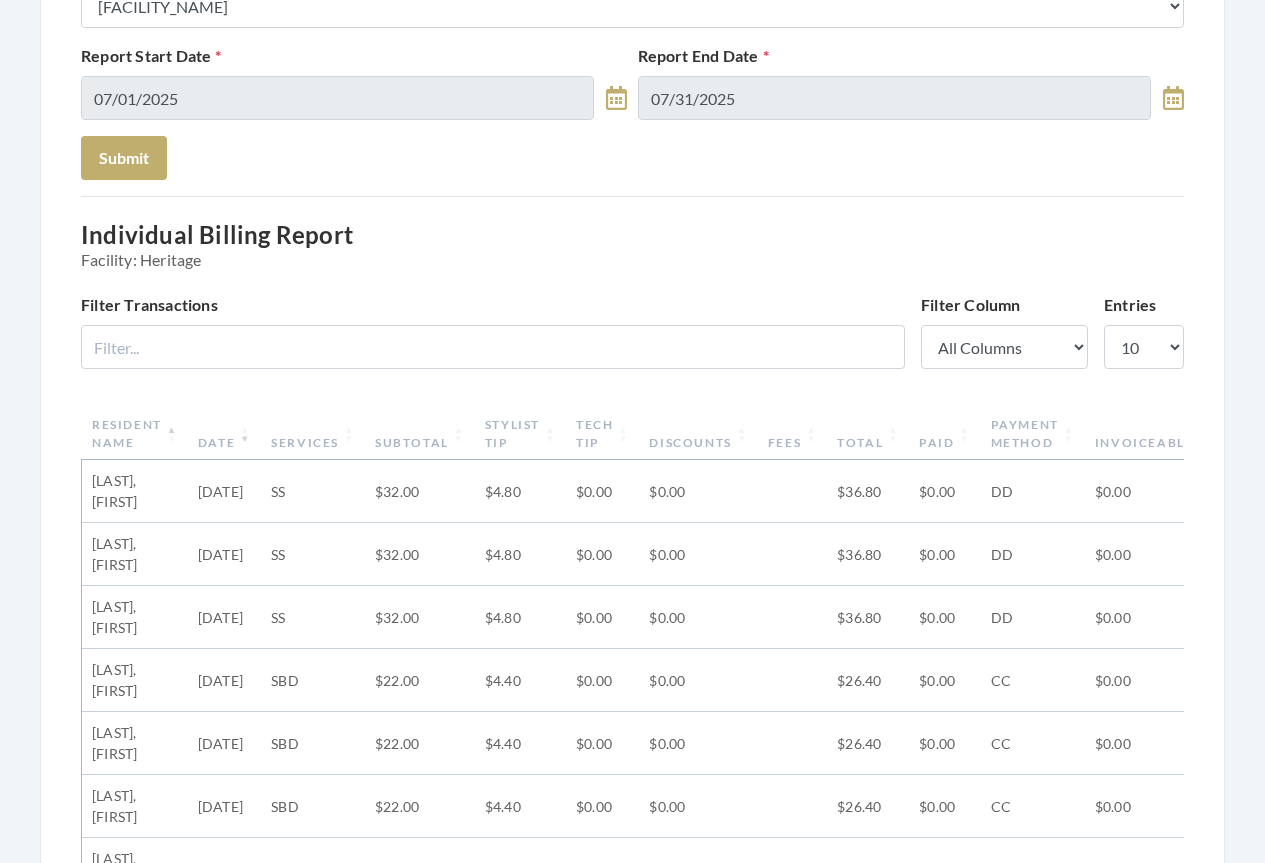 click on "Date" at bounding box center [224, 434] 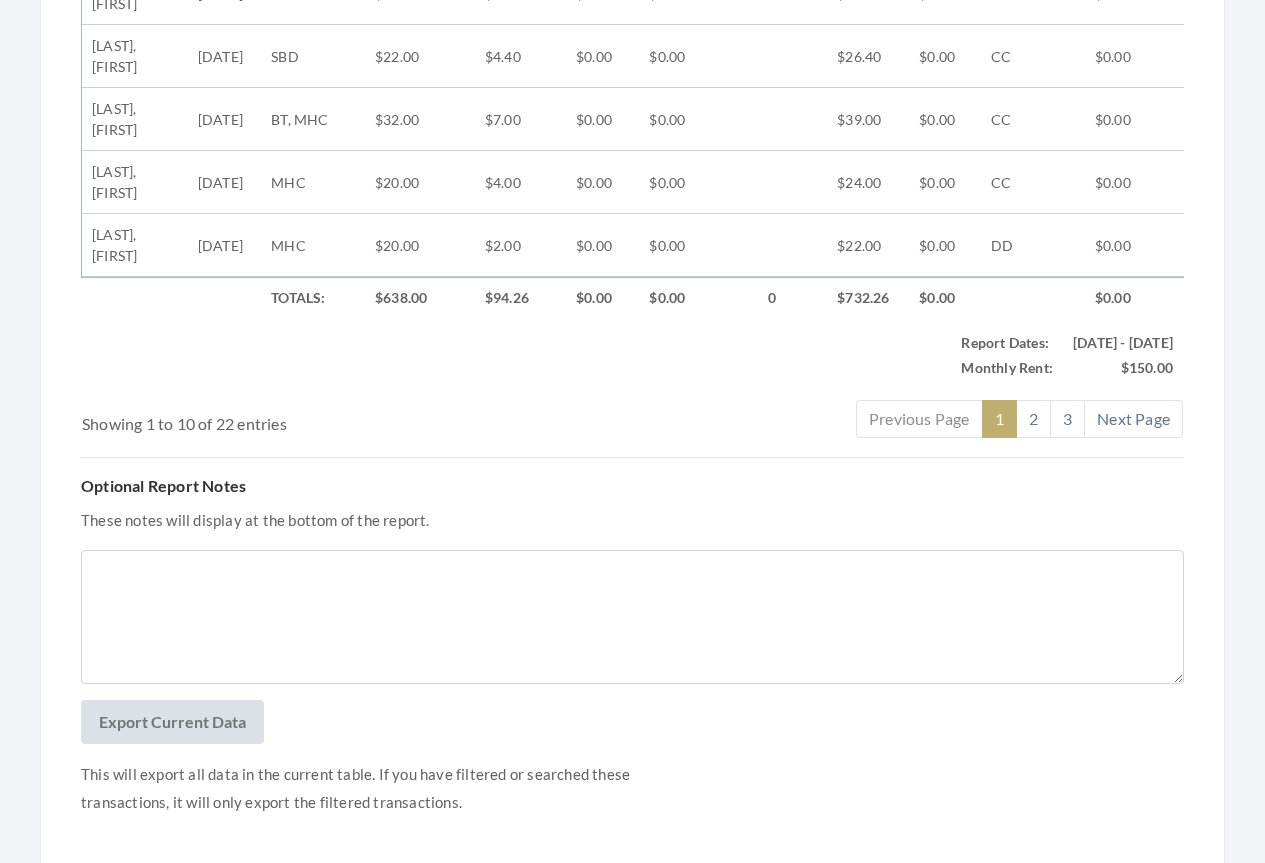 scroll, scrollTop: 1217, scrollLeft: 0, axis: vertical 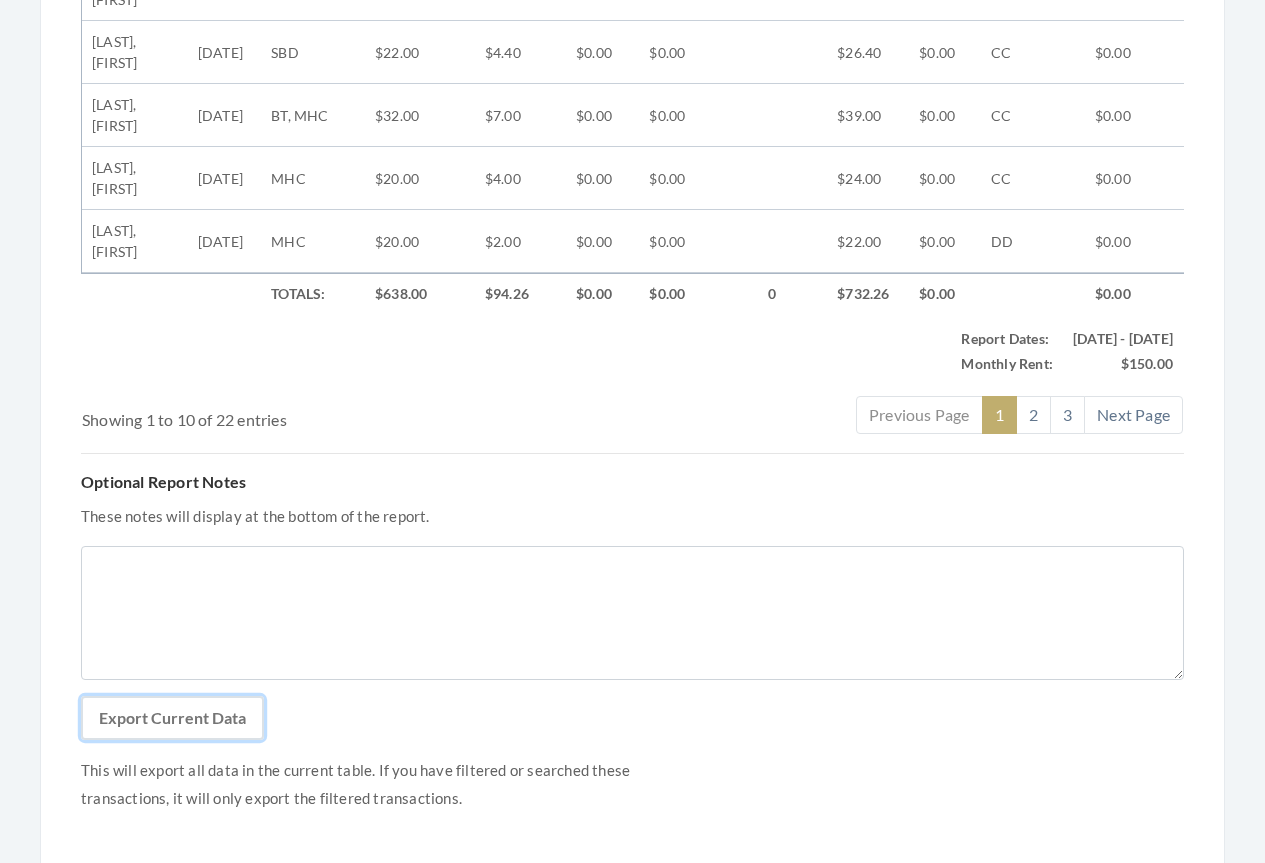 click on "Export Current Data" at bounding box center (172, 718) 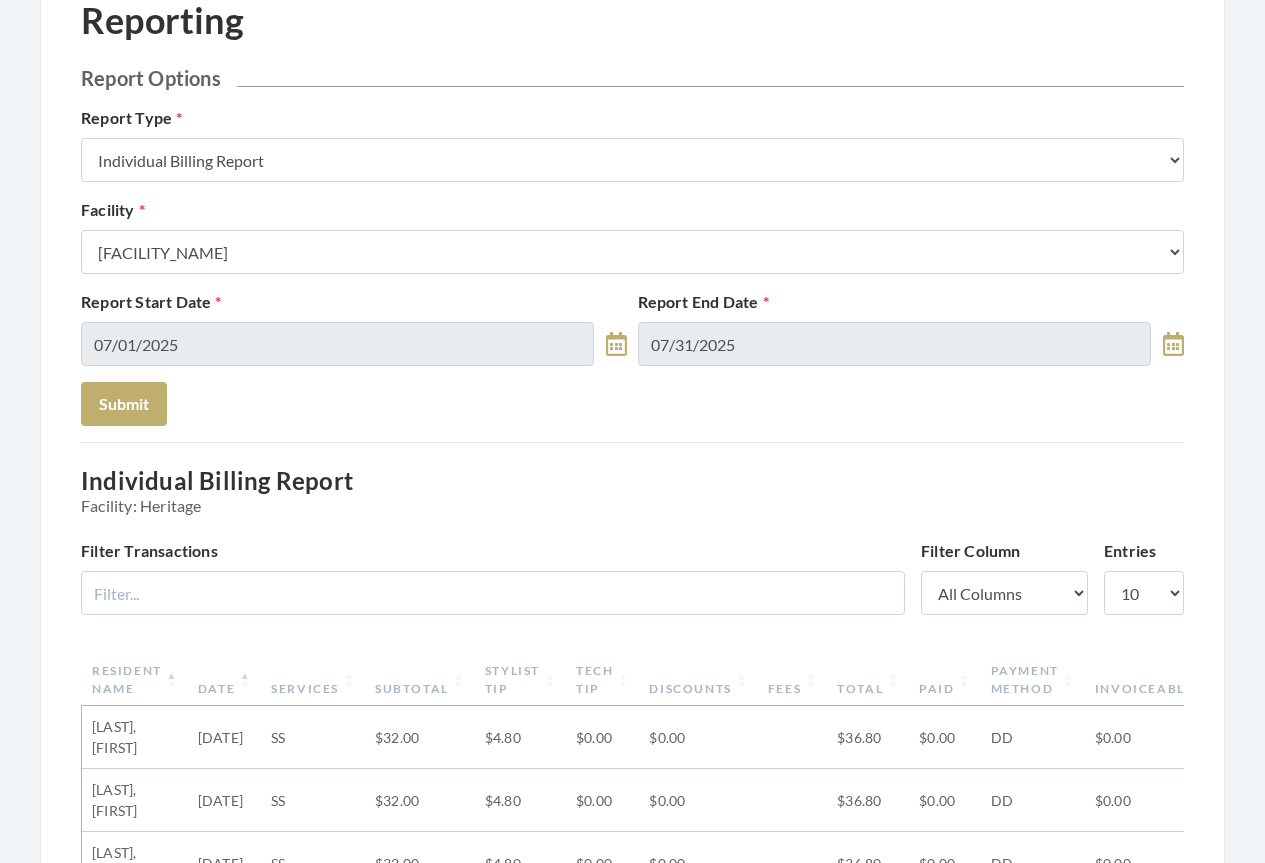 scroll, scrollTop: 0, scrollLeft: 0, axis: both 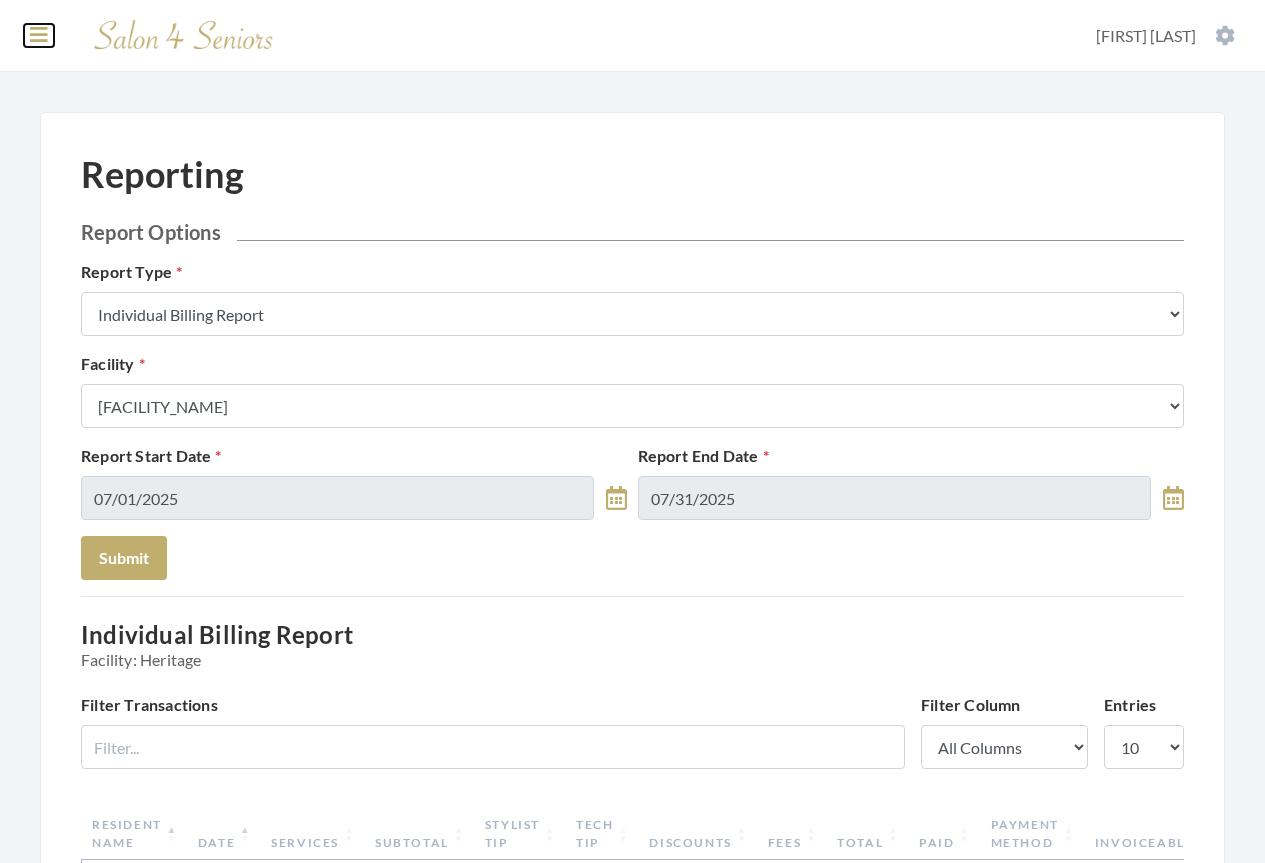 click at bounding box center [39, 35] 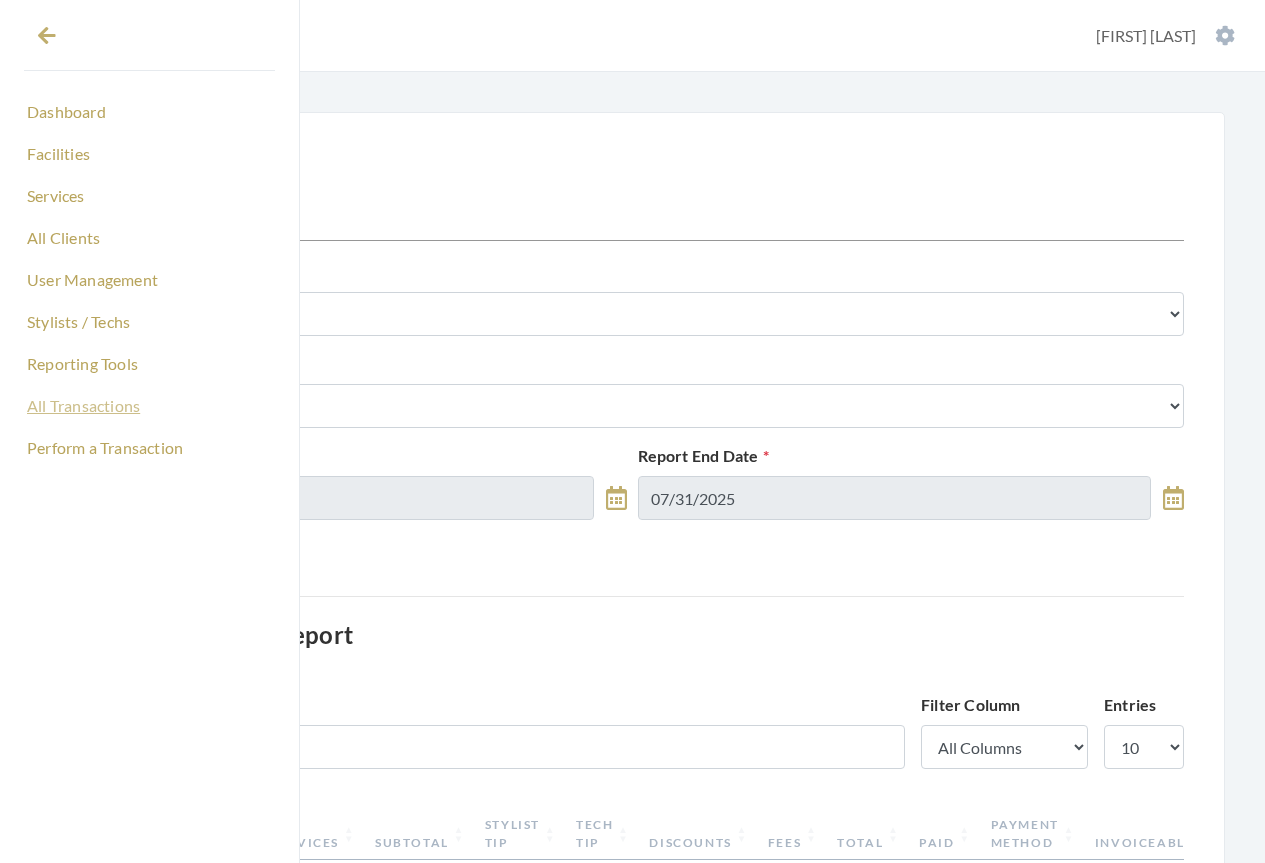 click on "All Transactions" at bounding box center (149, 406) 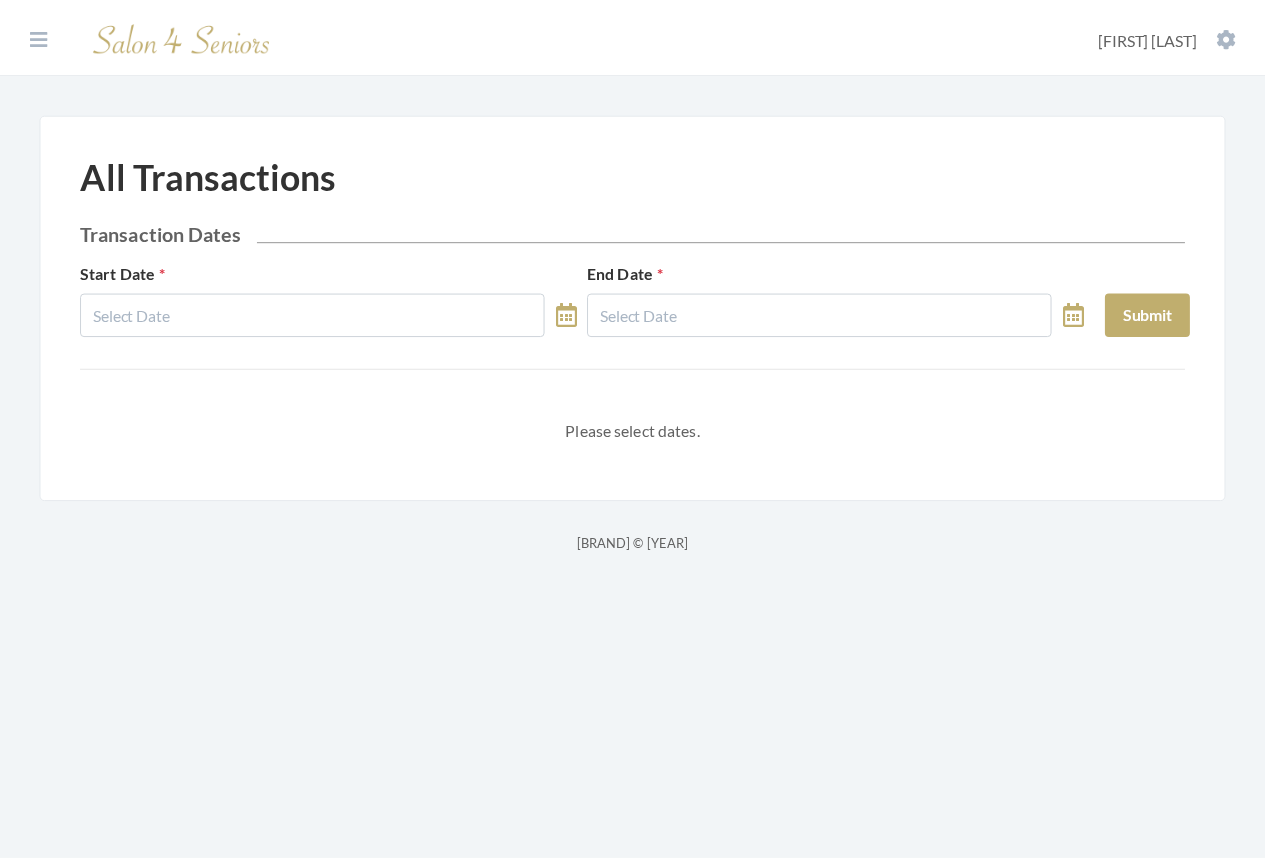 scroll, scrollTop: 0, scrollLeft: 0, axis: both 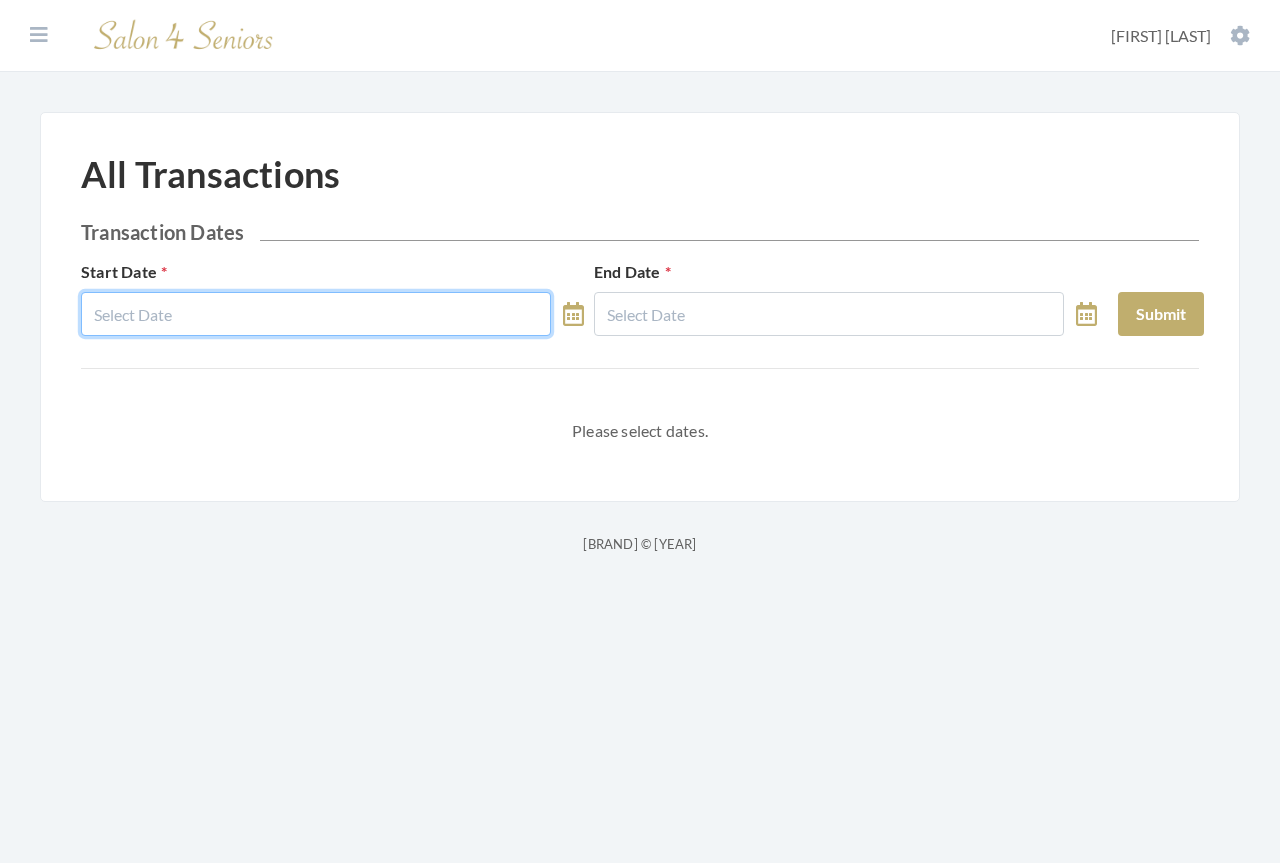 click at bounding box center (316, 314) 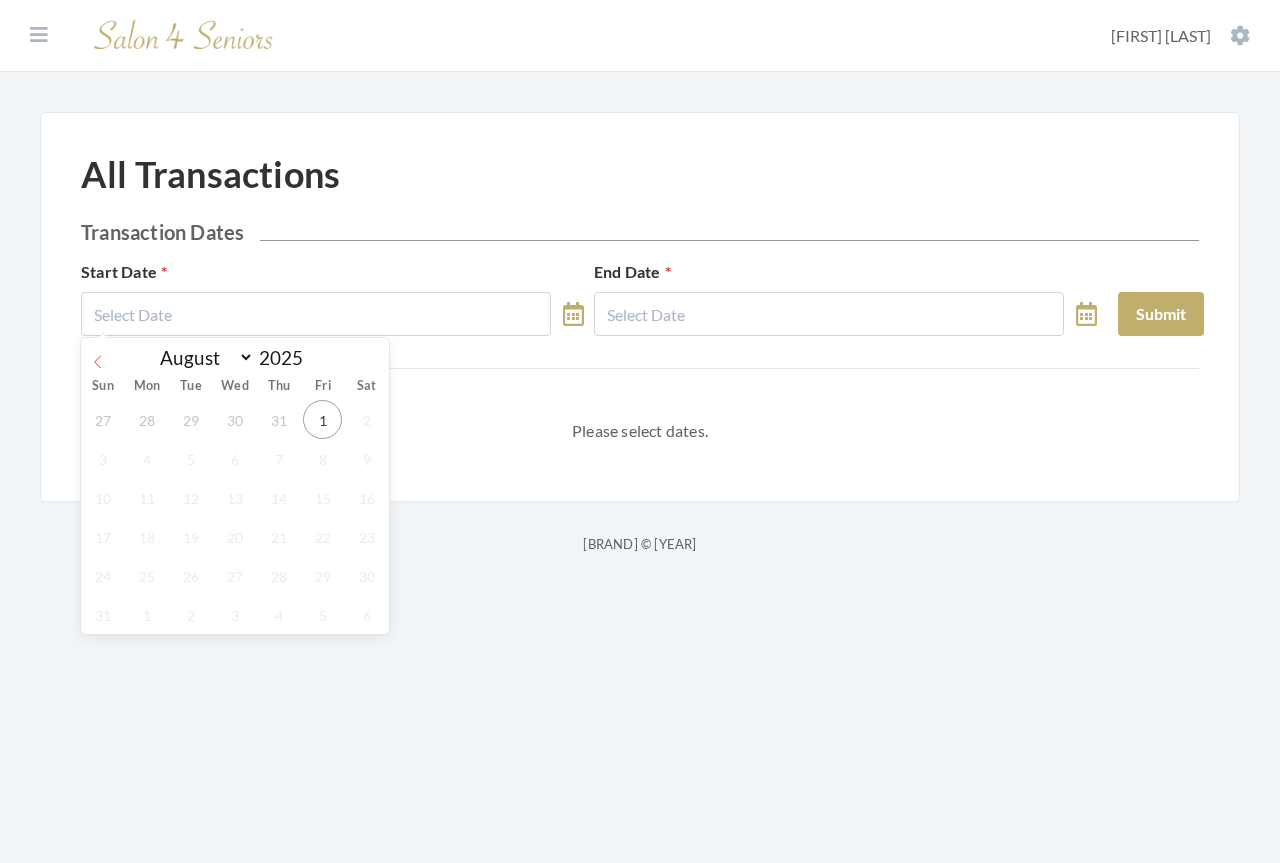 click 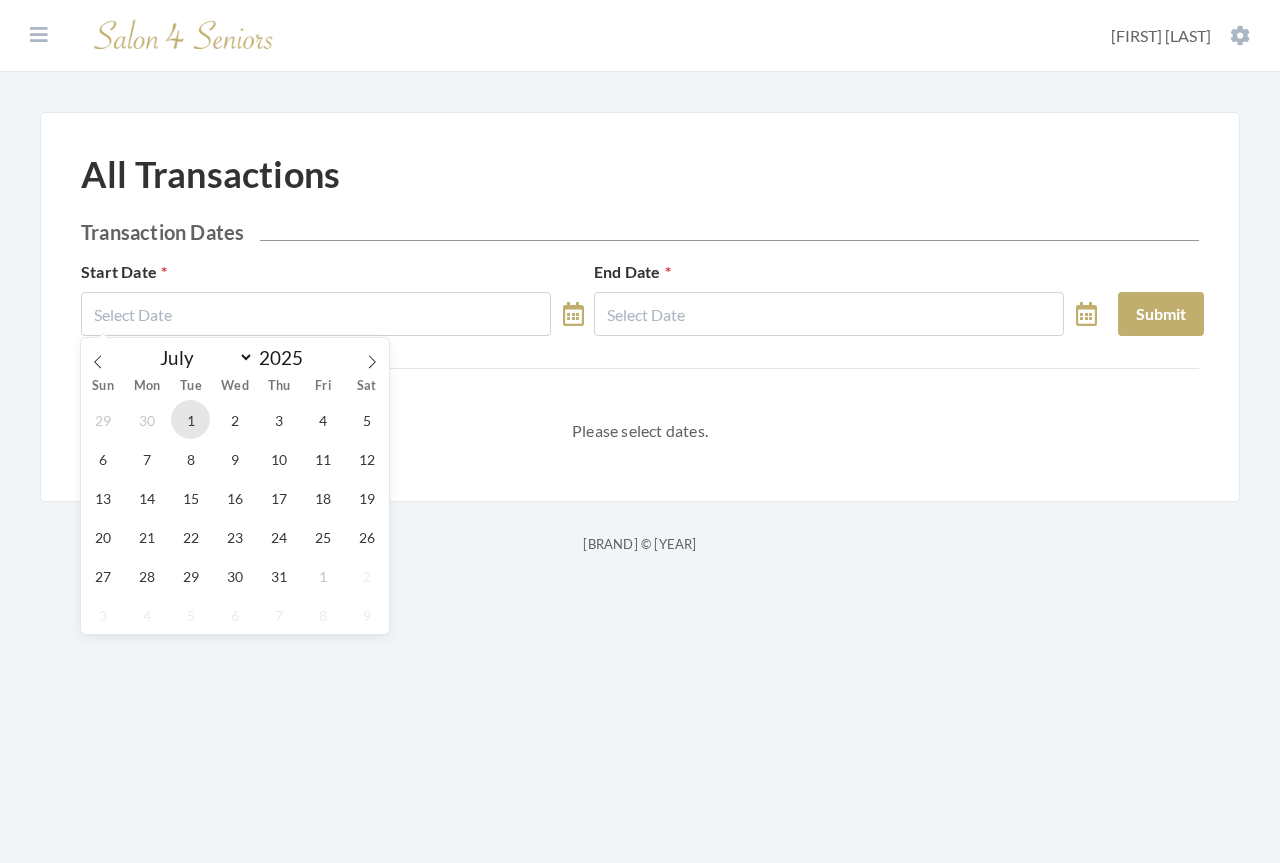 click on "1" at bounding box center [190, 419] 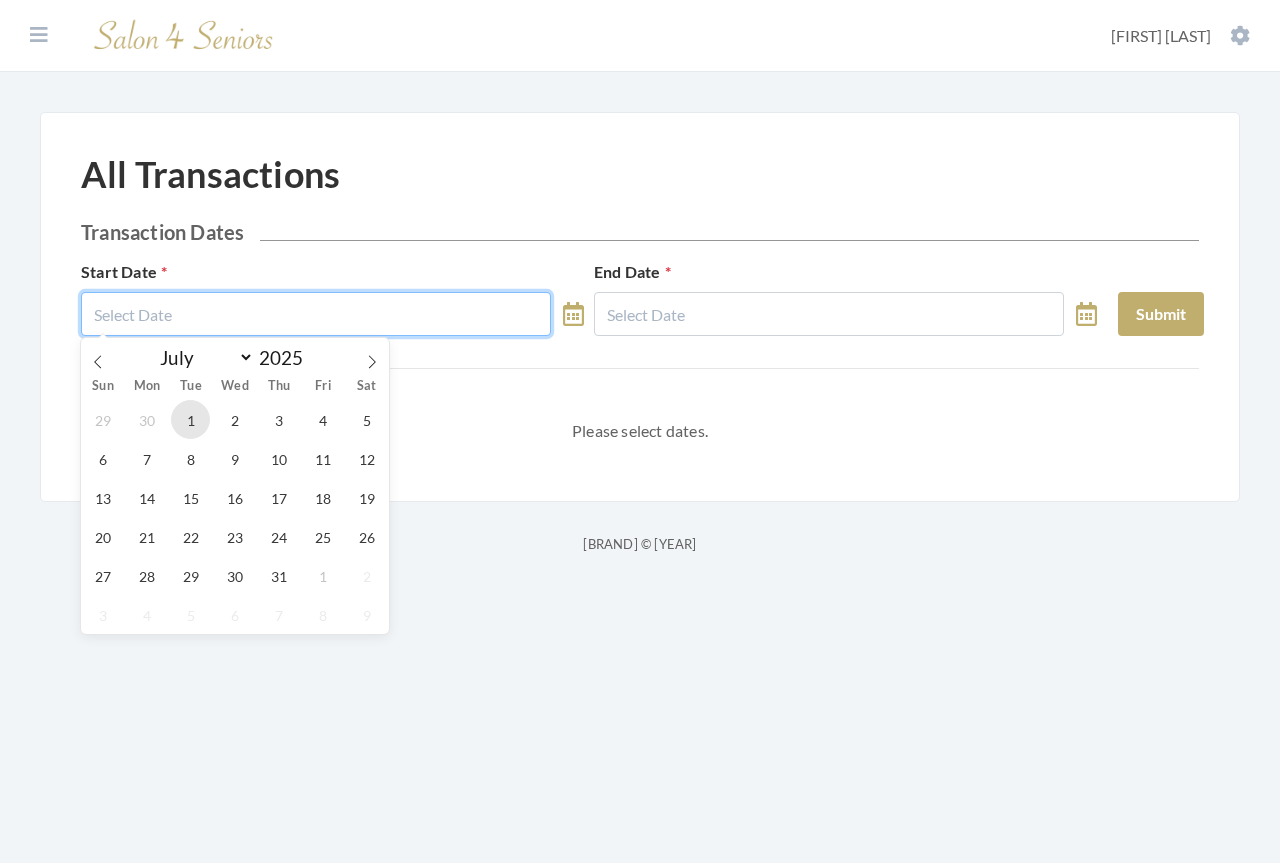 type on "07/01/2025" 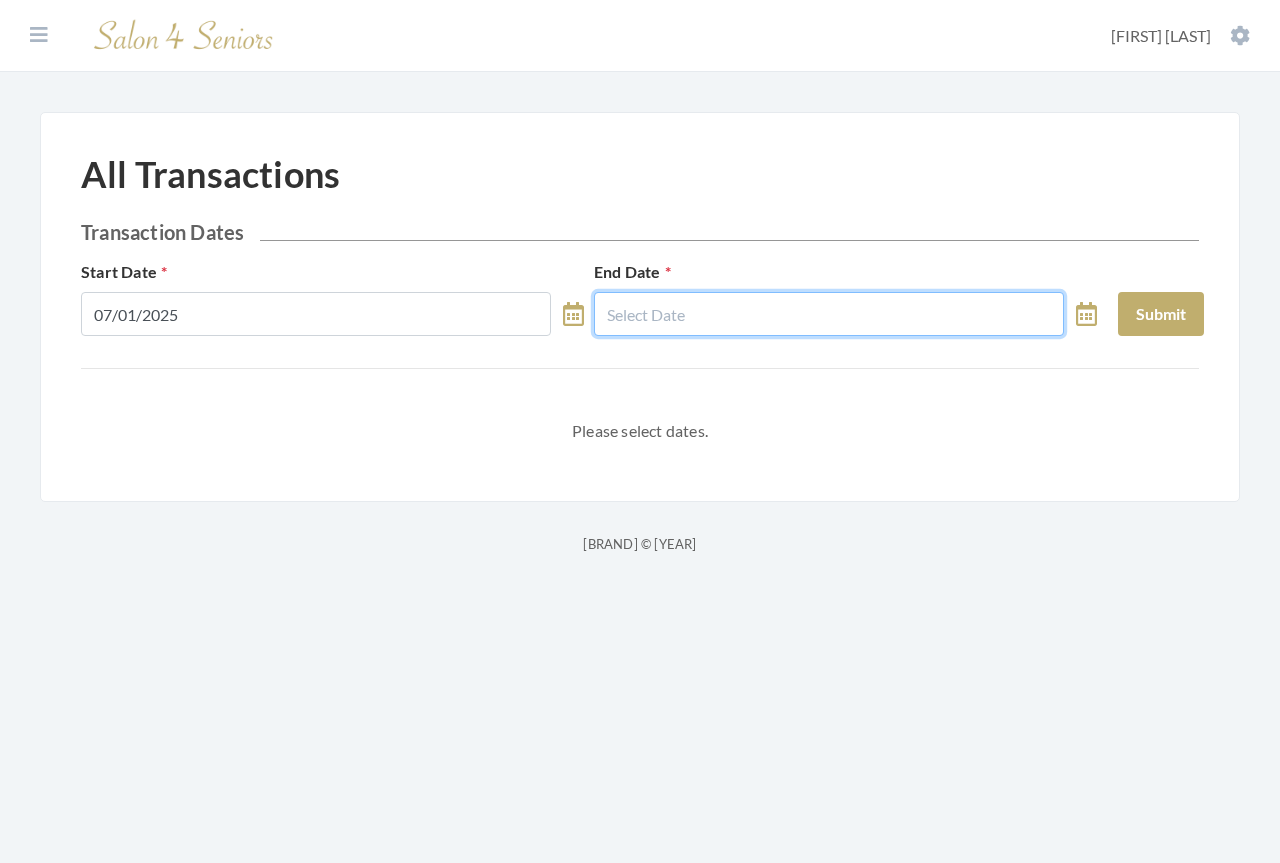 click at bounding box center (829, 314) 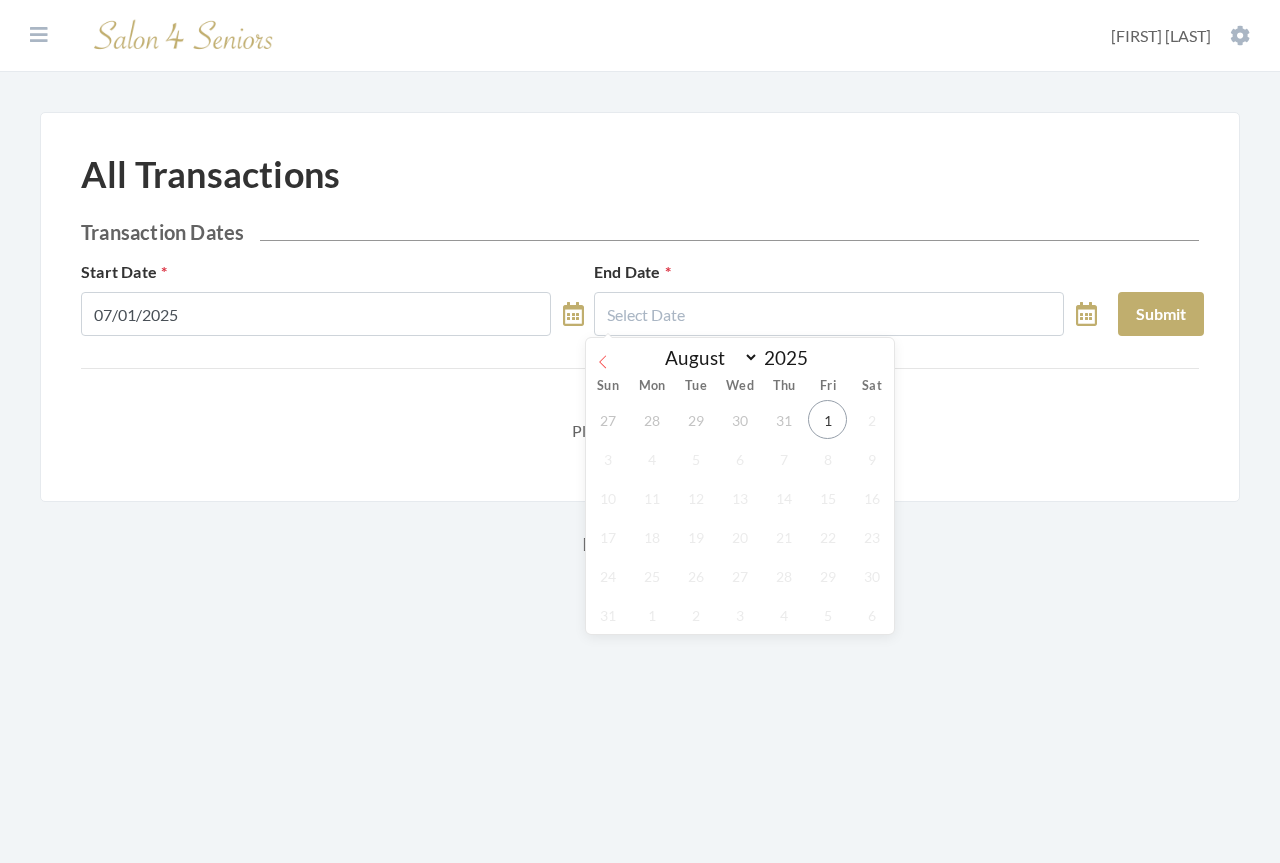 click 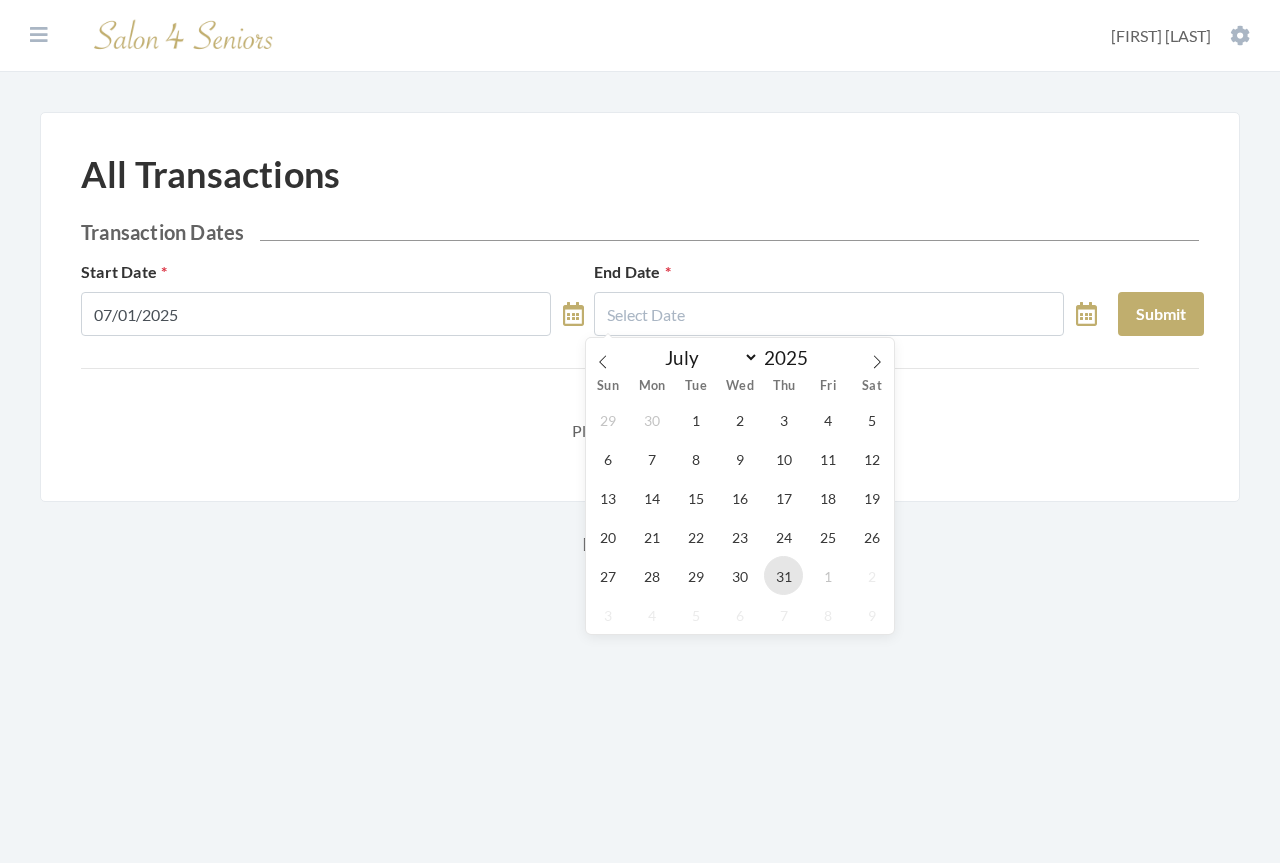 click on "31" at bounding box center (783, 575) 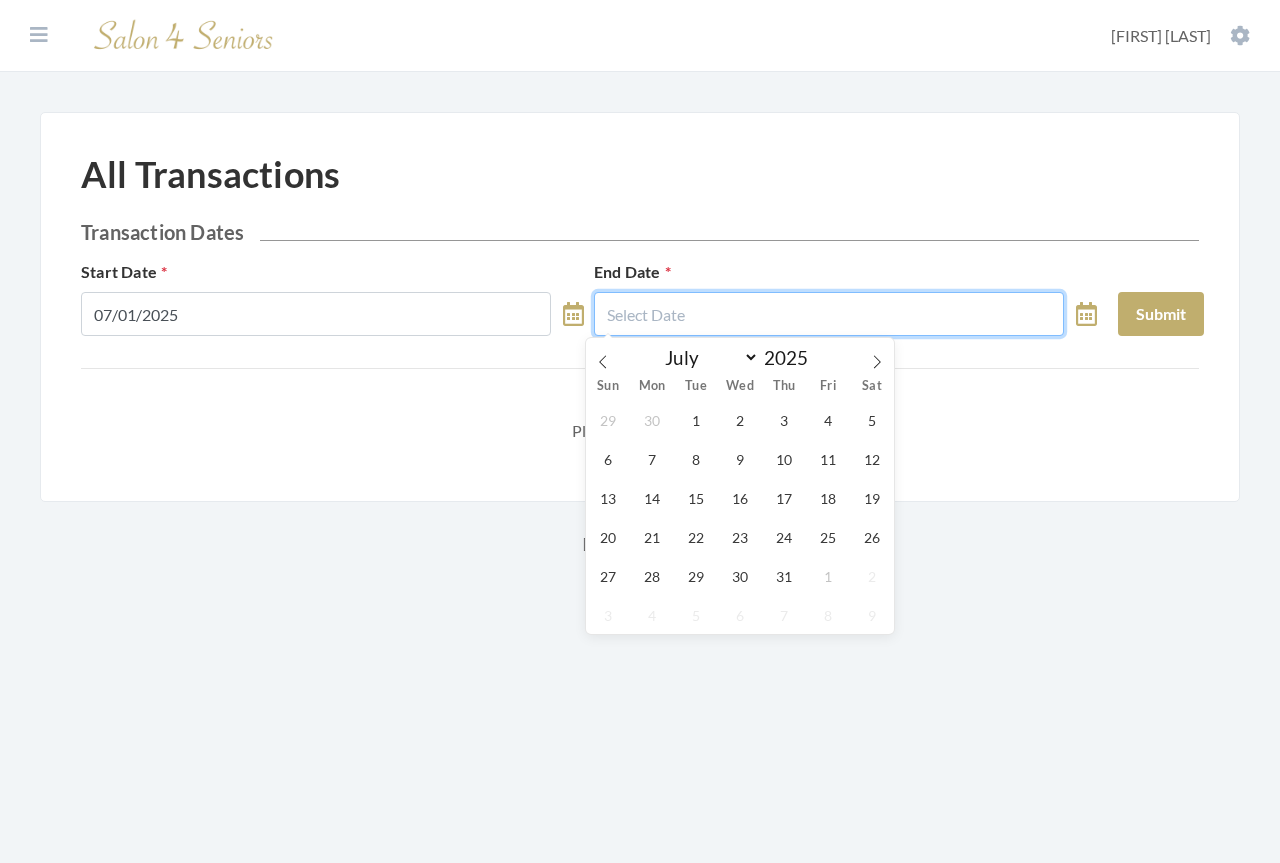 type on "07/31/2025" 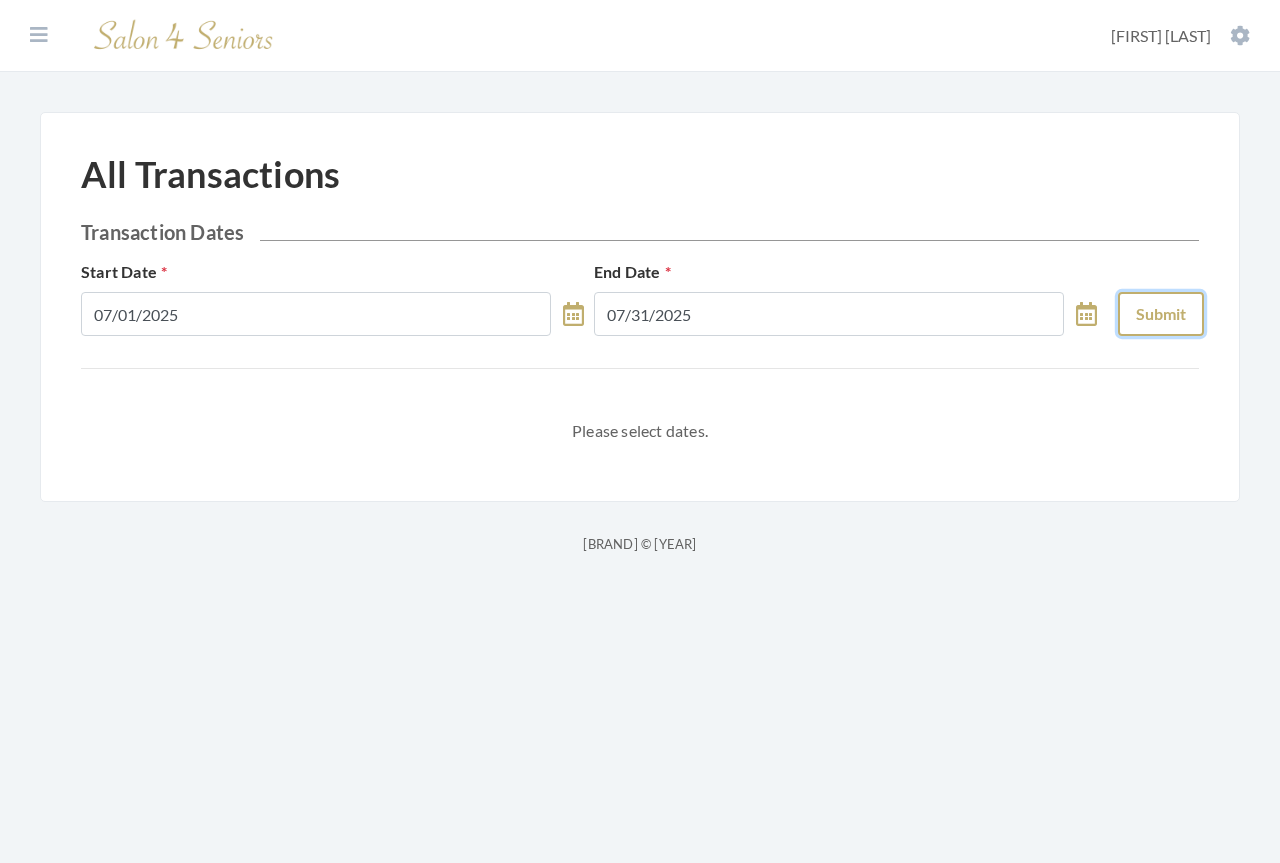 click on "Submit" at bounding box center [1161, 314] 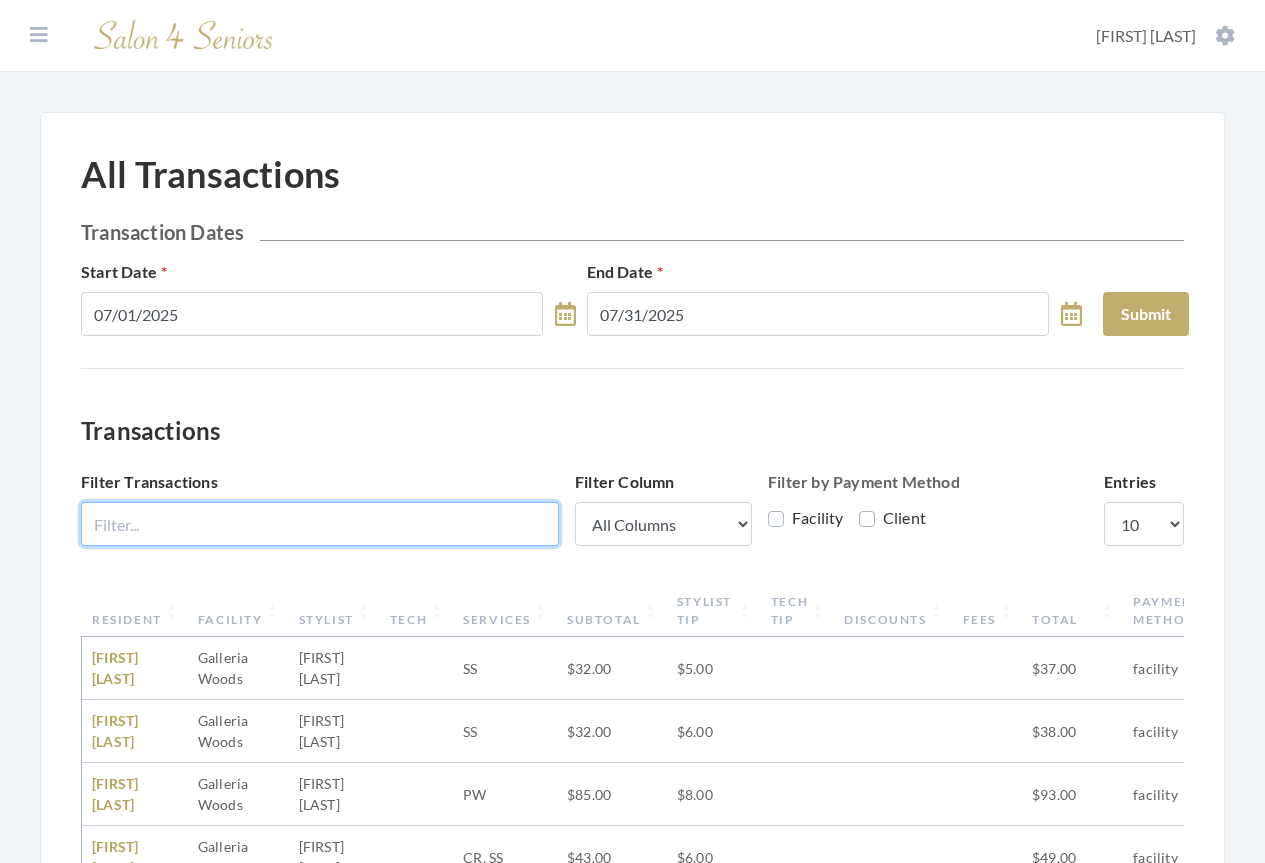 click on "Filter Transactions" at bounding box center [320, 524] 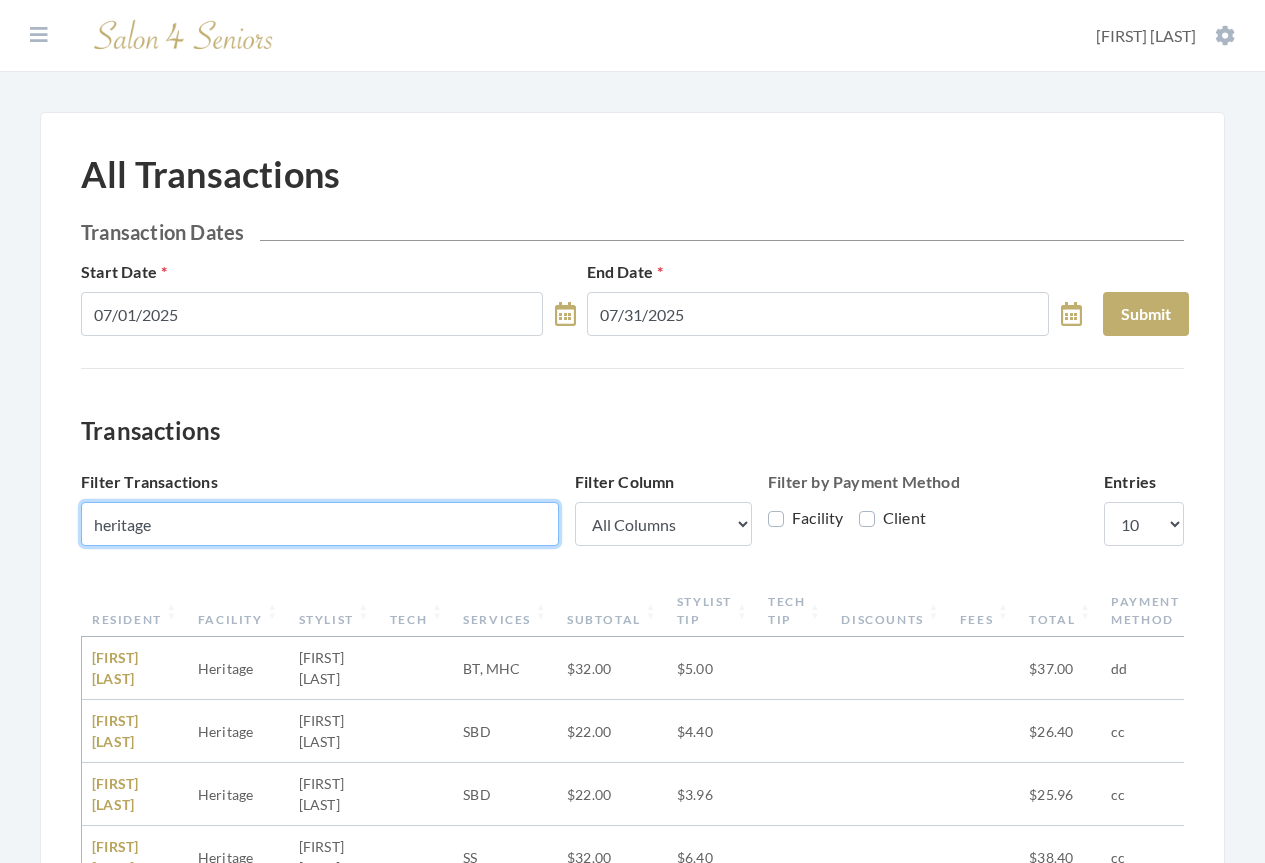 type on "heritage" 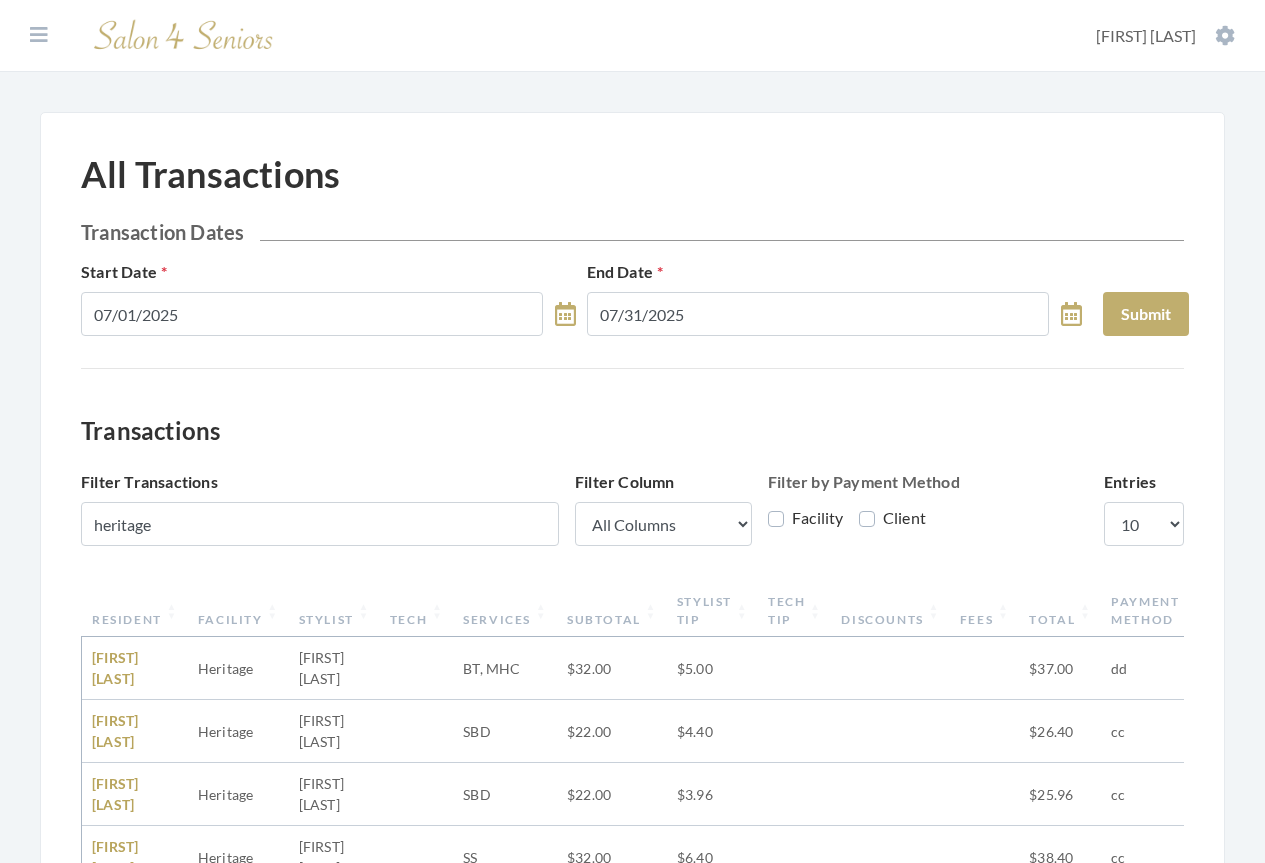 click on "Resident" at bounding box center (135, 611) 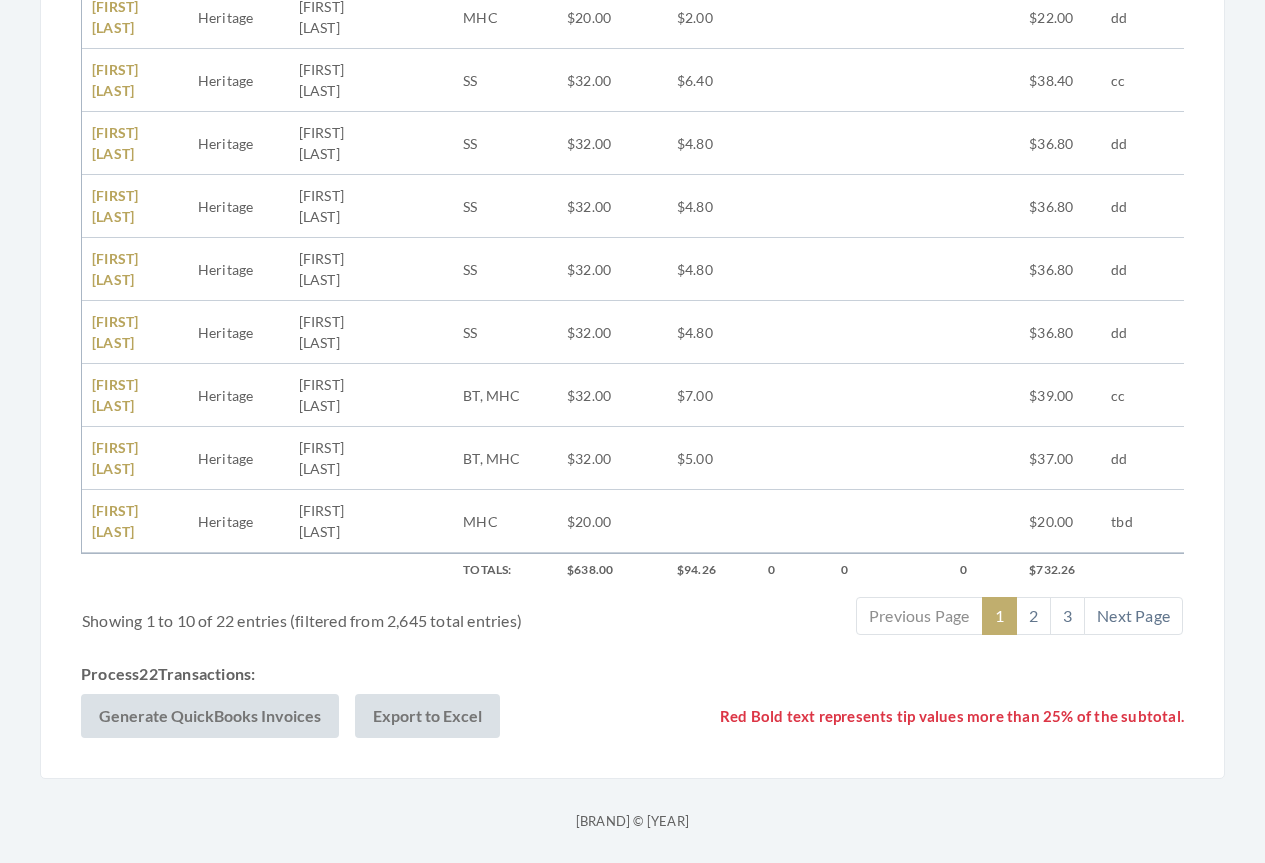 scroll, scrollTop: 813, scrollLeft: 0, axis: vertical 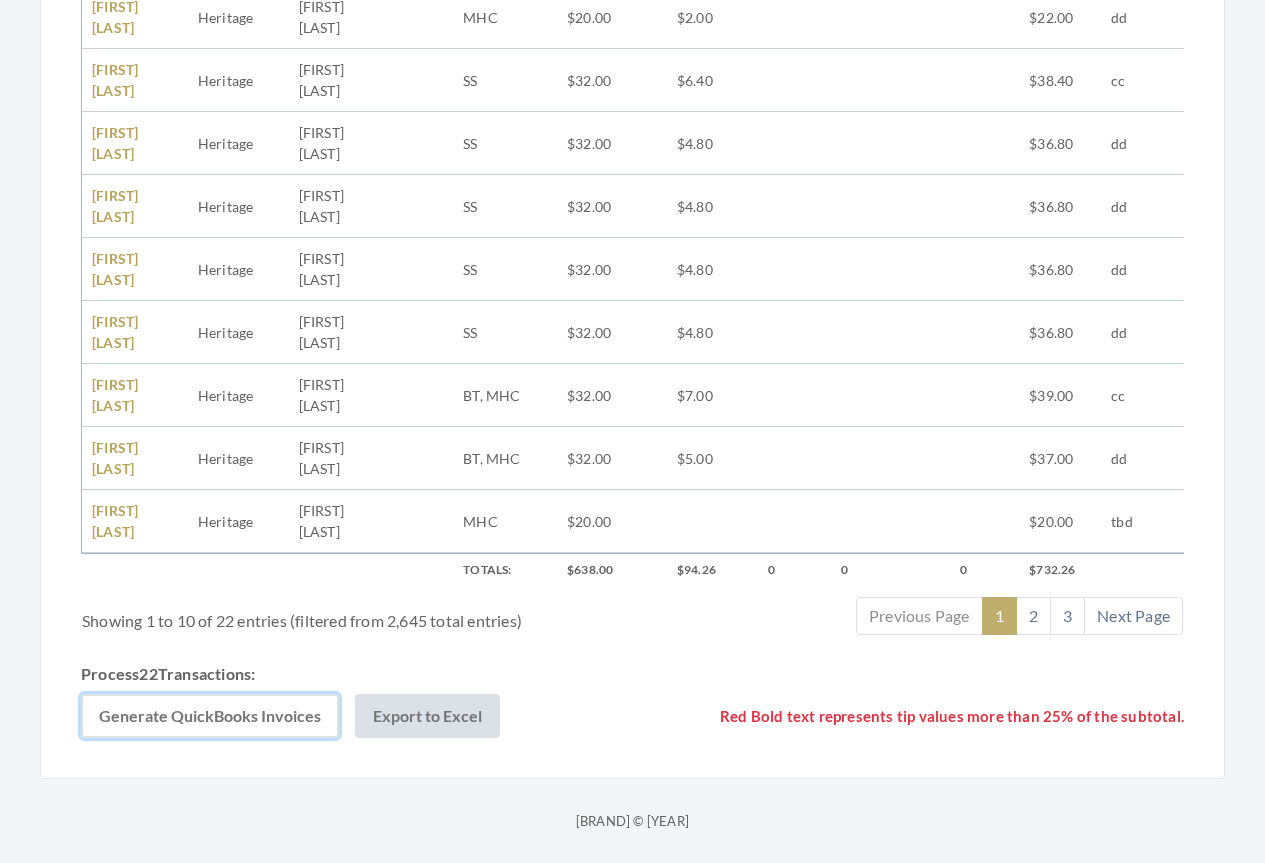 click on "Generate QuickBooks Invoices" at bounding box center [210, 716] 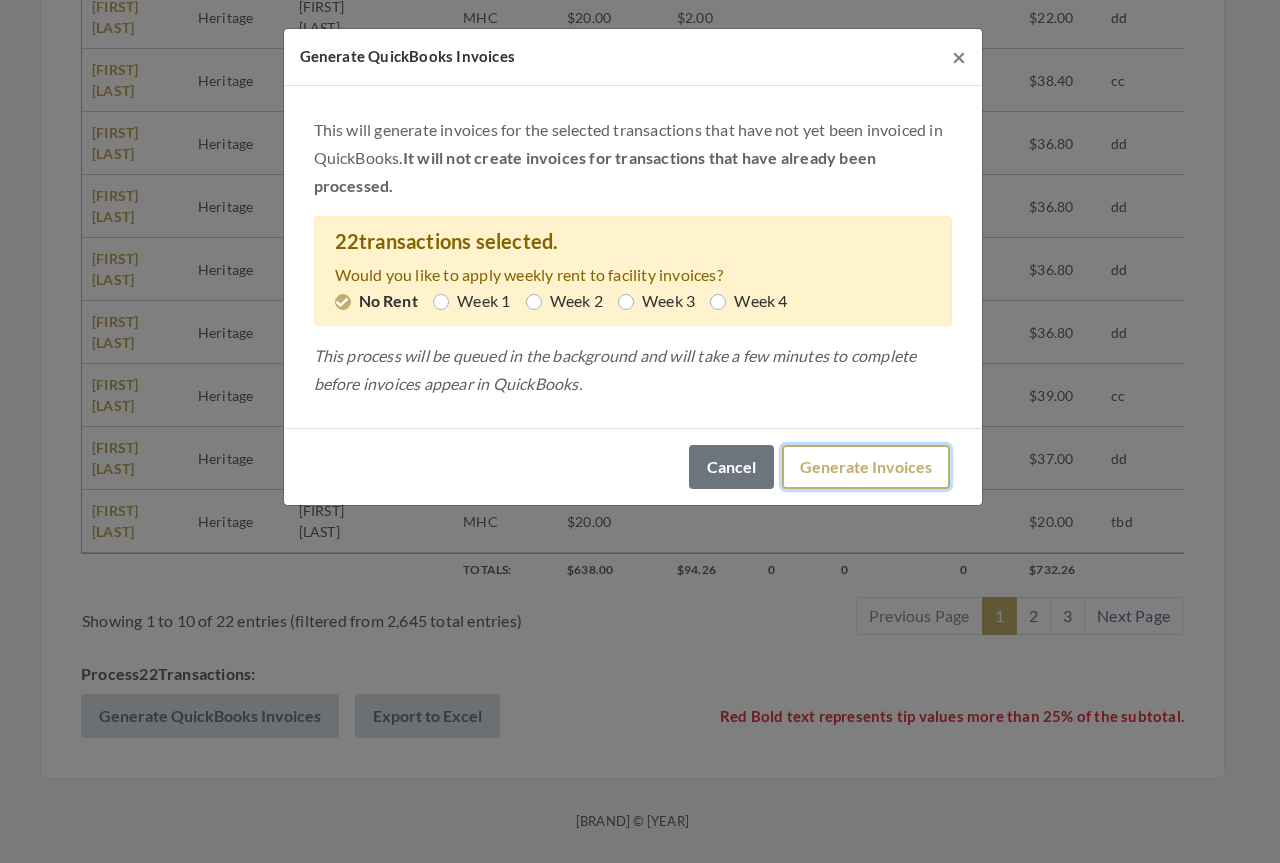 click on "Generate Invoices" at bounding box center [866, 467] 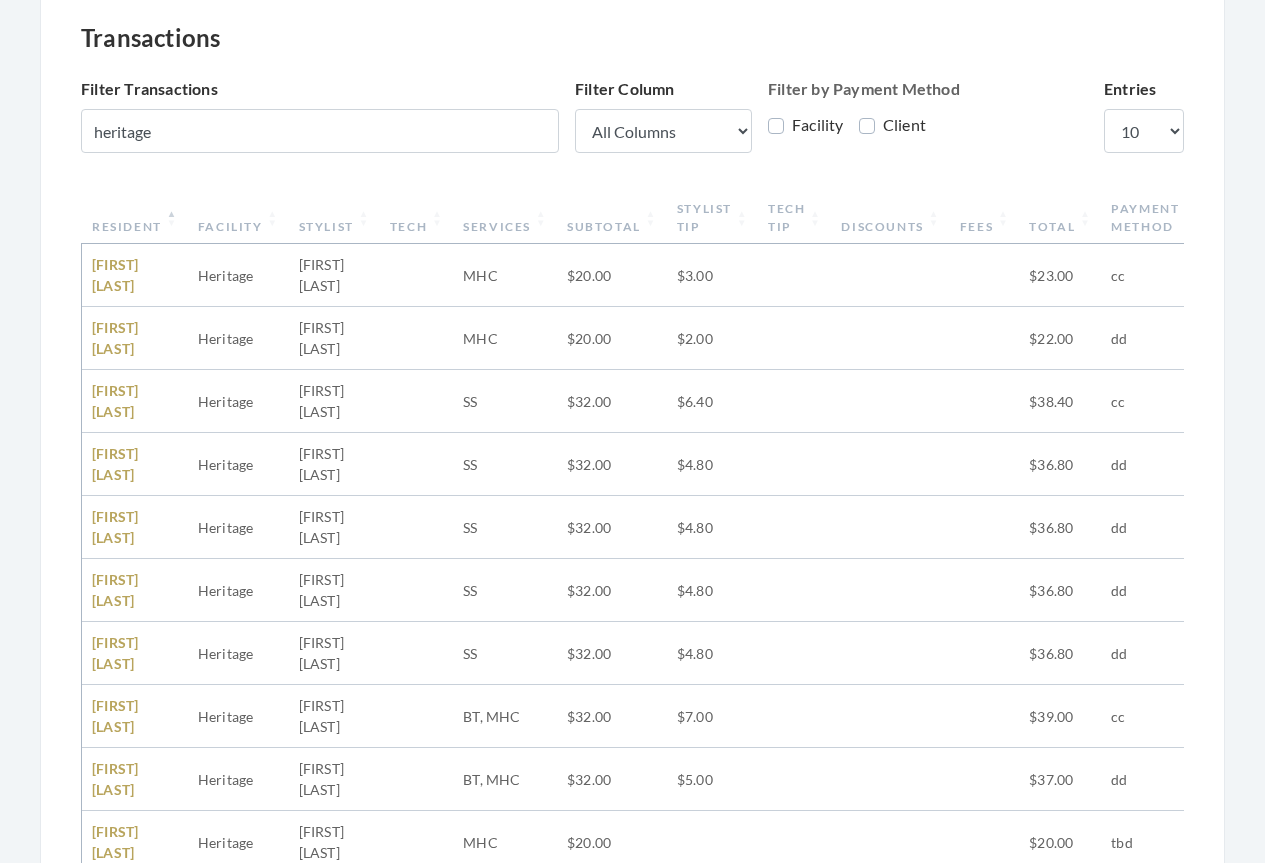 scroll, scrollTop: 0, scrollLeft: 0, axis: both 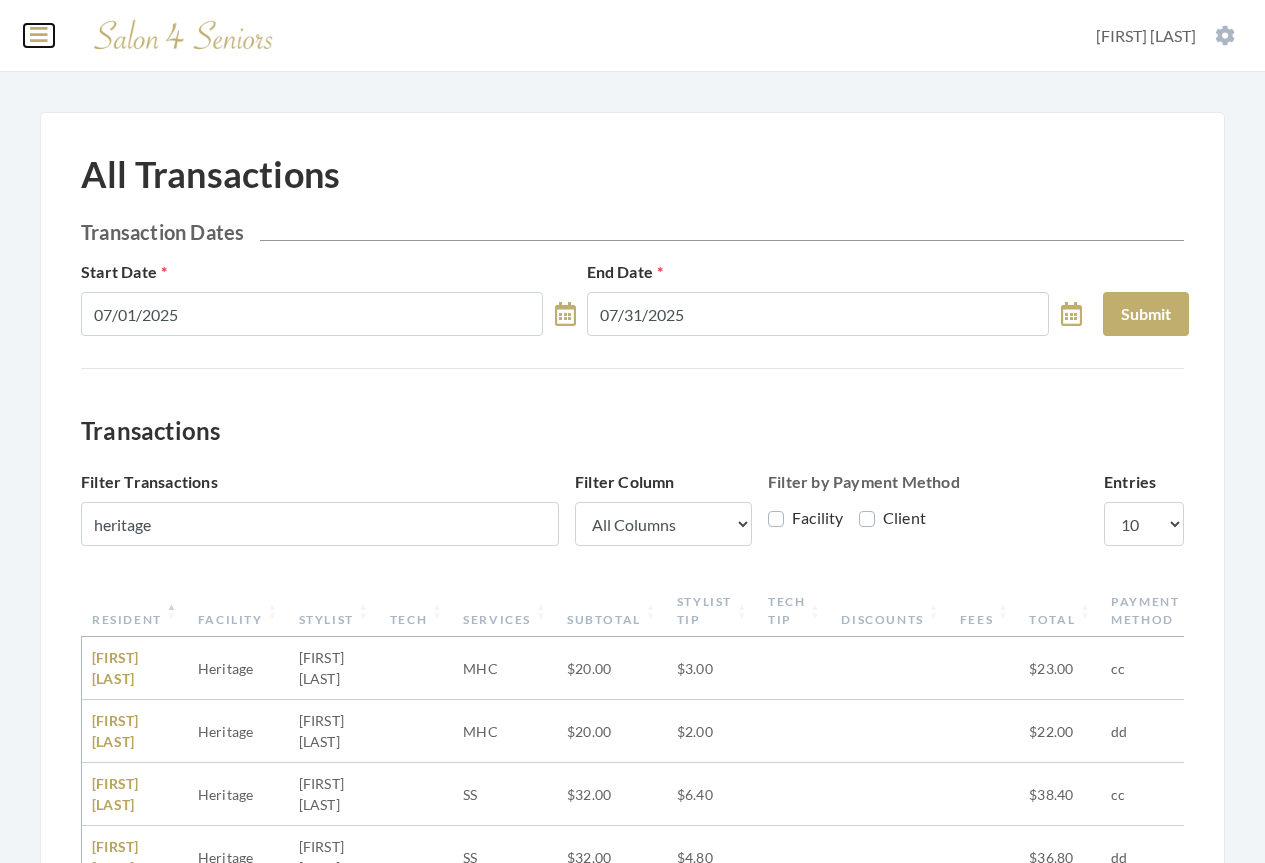 click at bounding box center [39, 35] 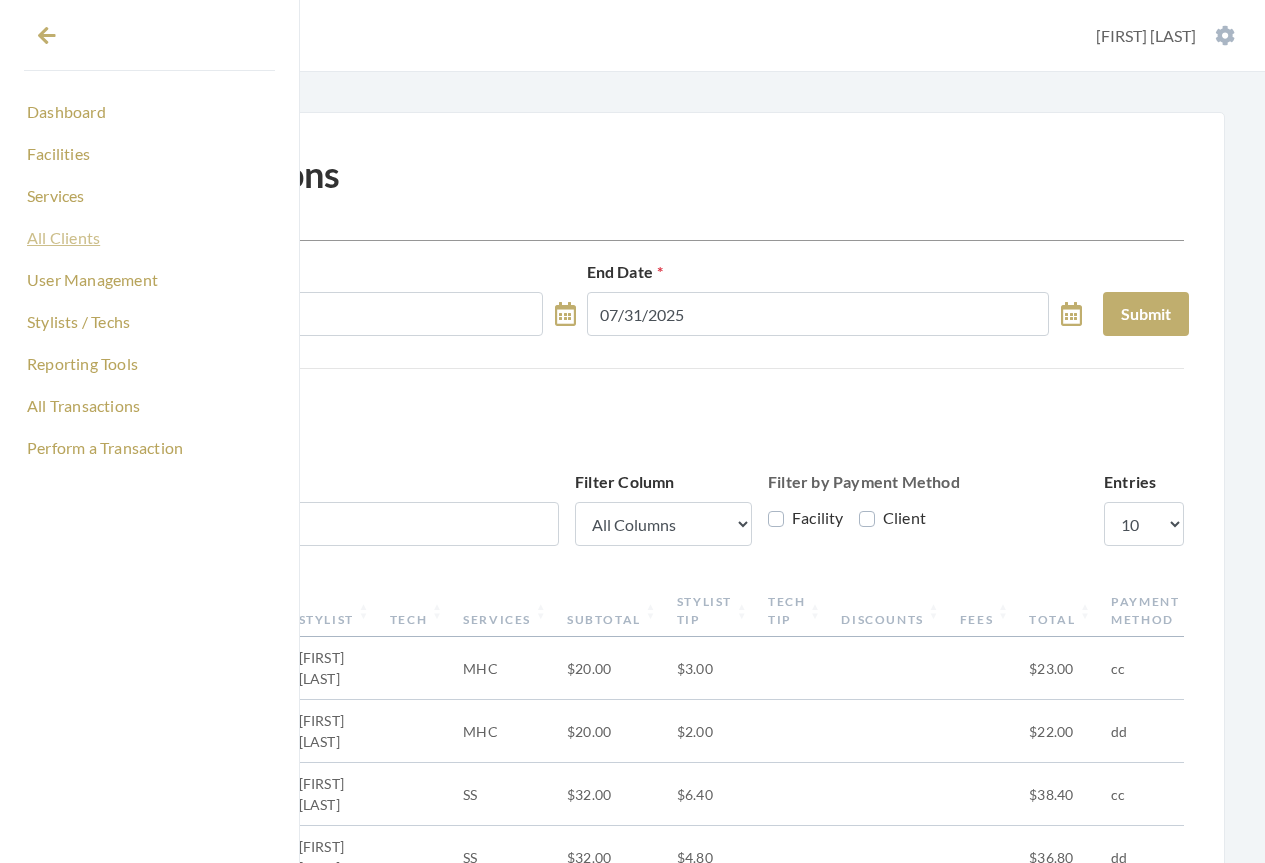 click on "All Clients" at bounding box center (149, 238) 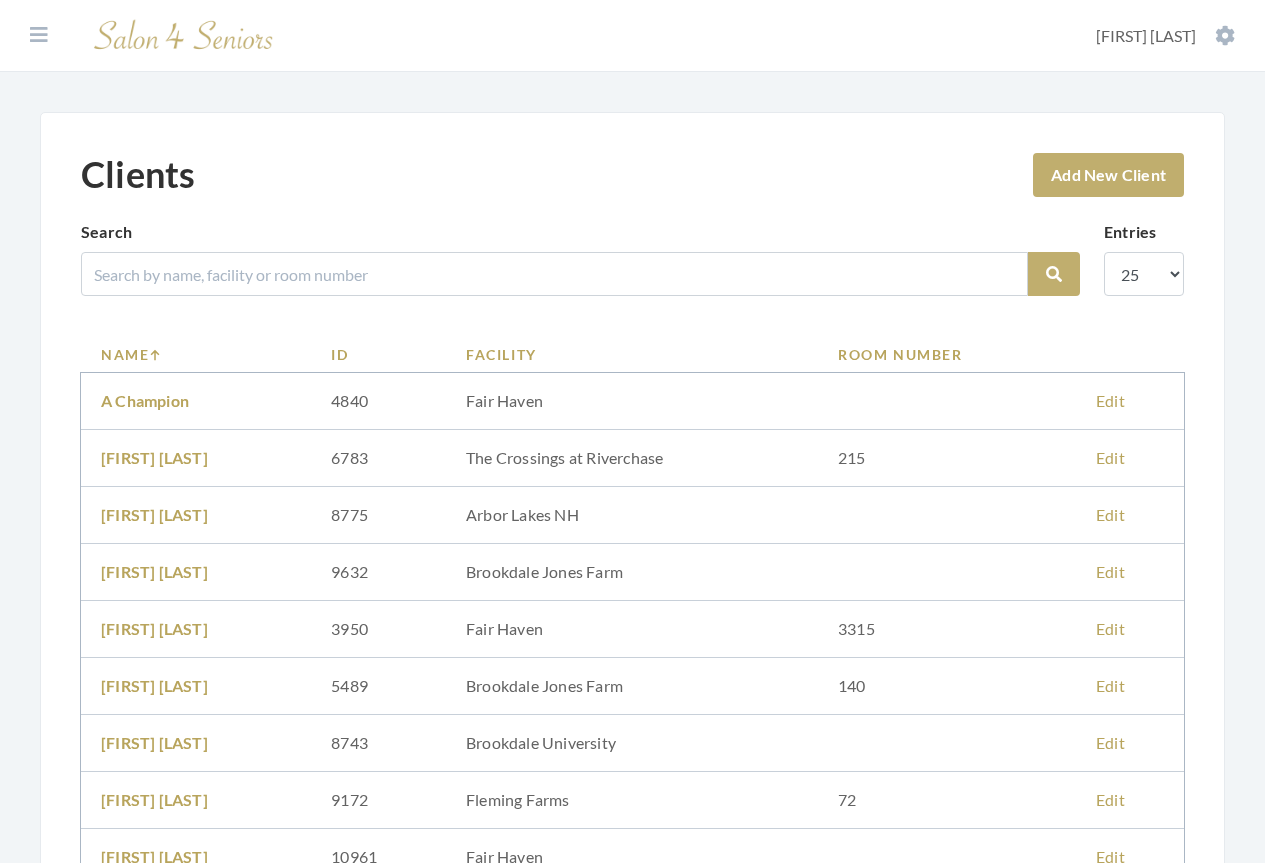scroll, scrollTop: 0, scrollLeft: 0, axis: both 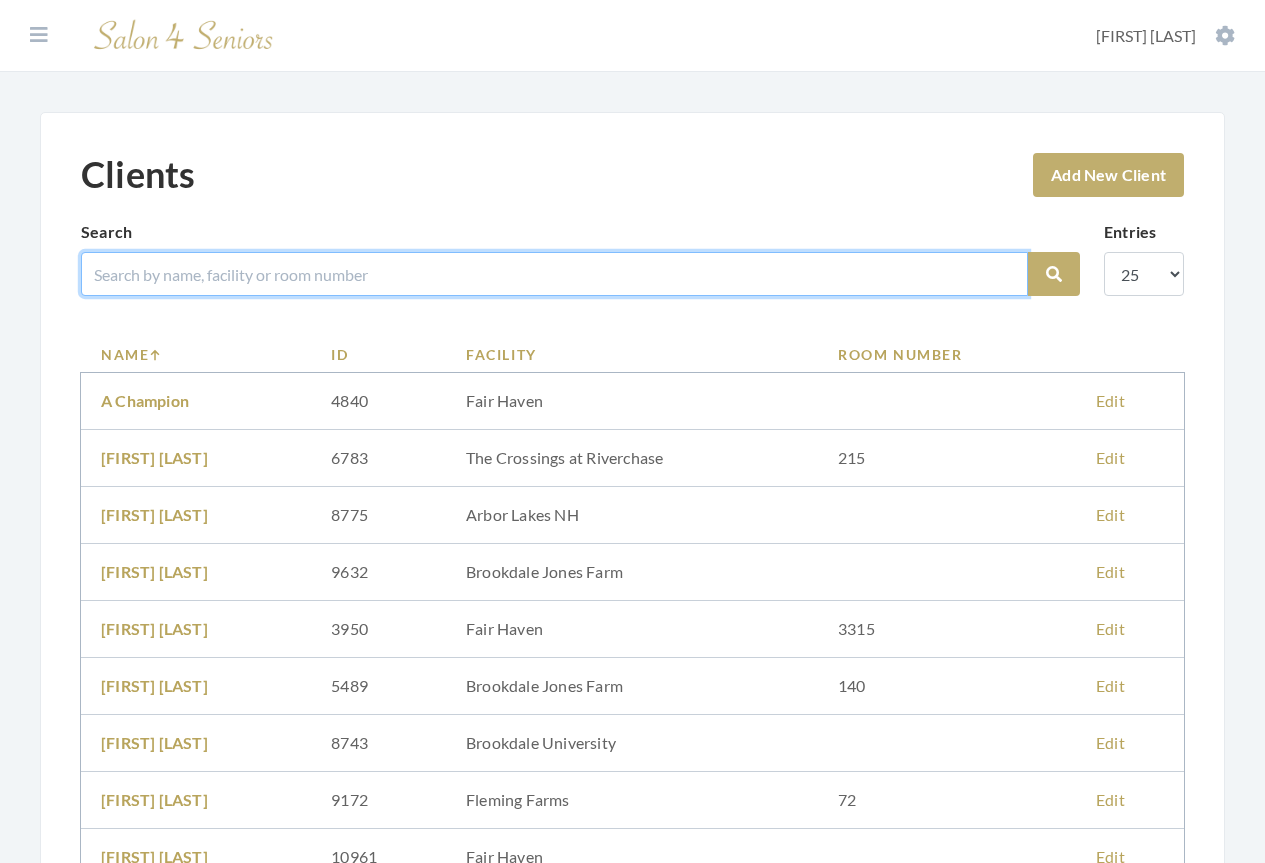 click at bounding box center (554, 274) 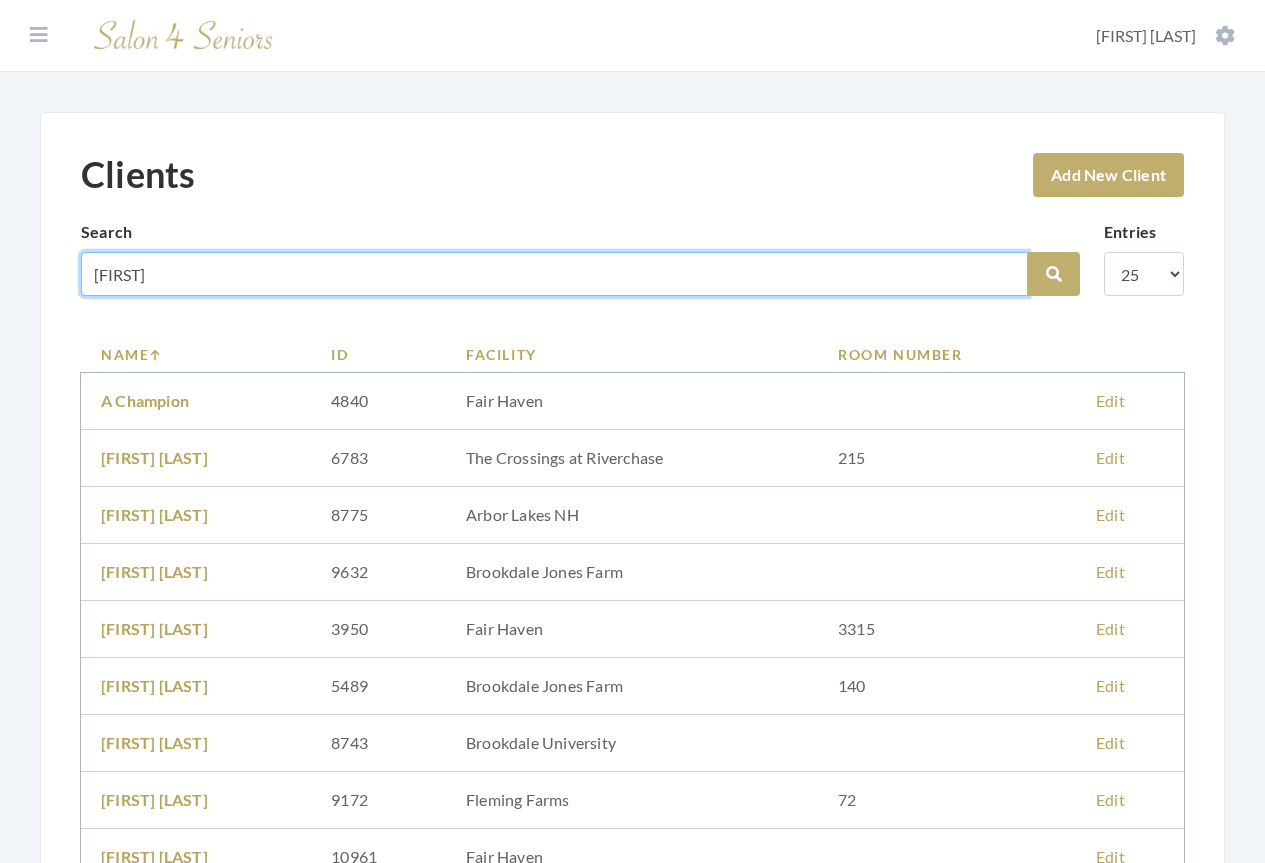 type on "[FIRST]" 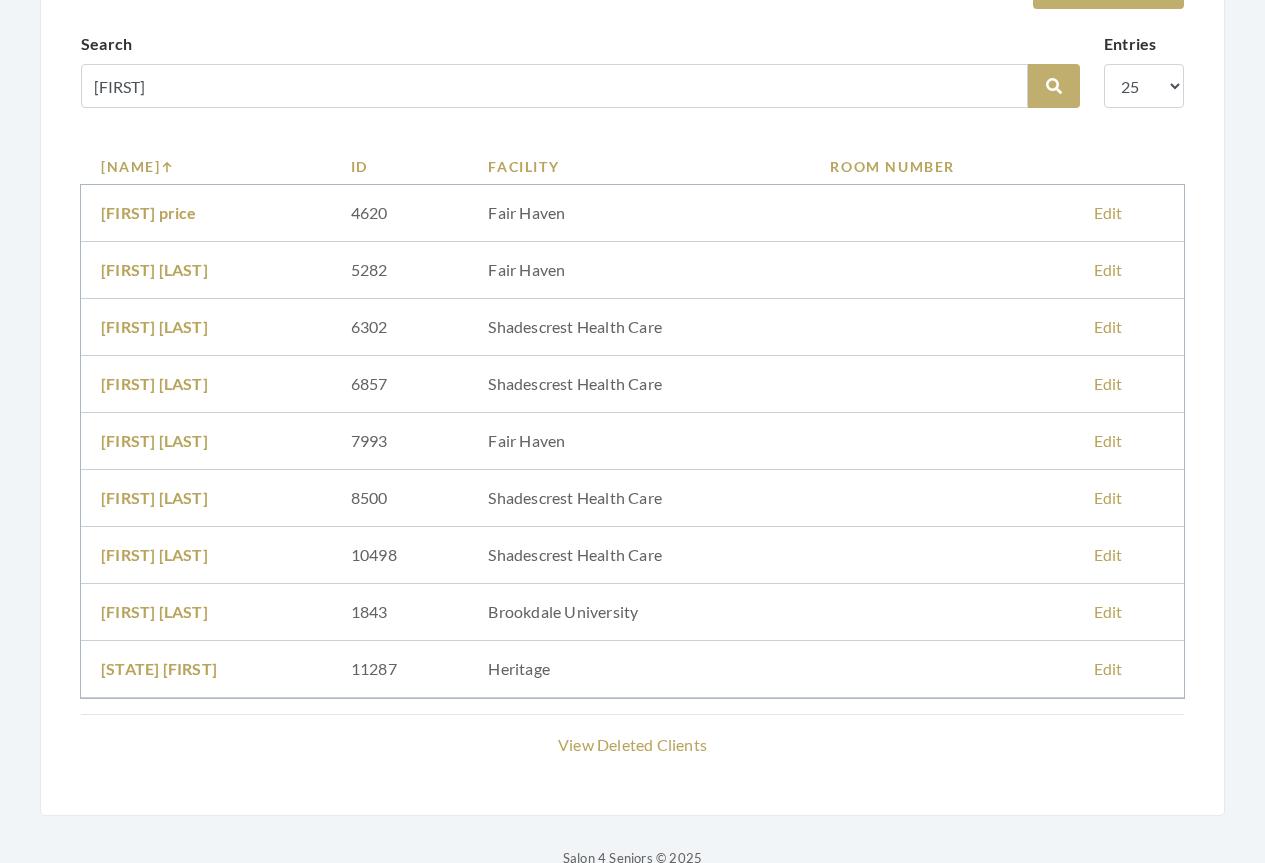 scroll, scrollTop: 225, scrollLeft: 0, axis: vertical 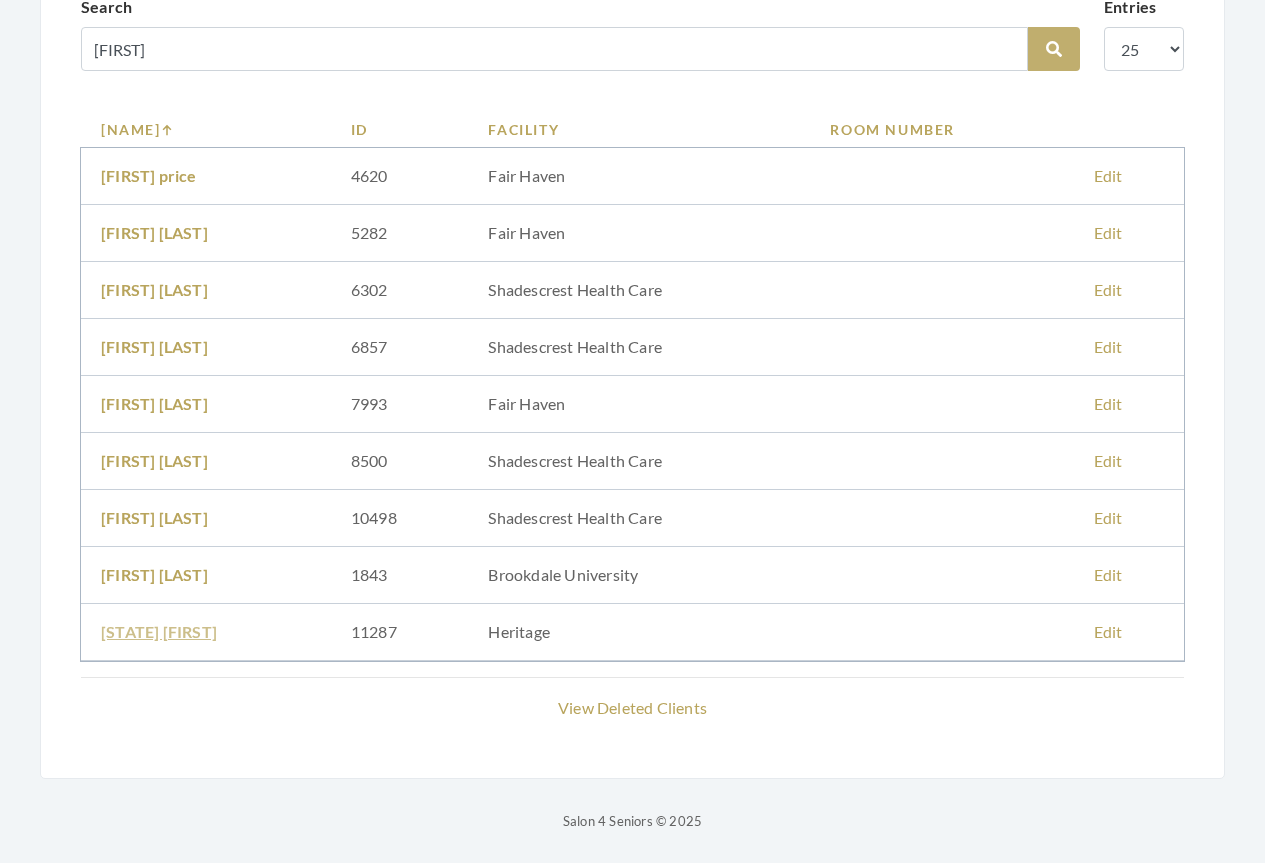 click on "[STATE]
[FIRST]" at bounding box center (159, 631) 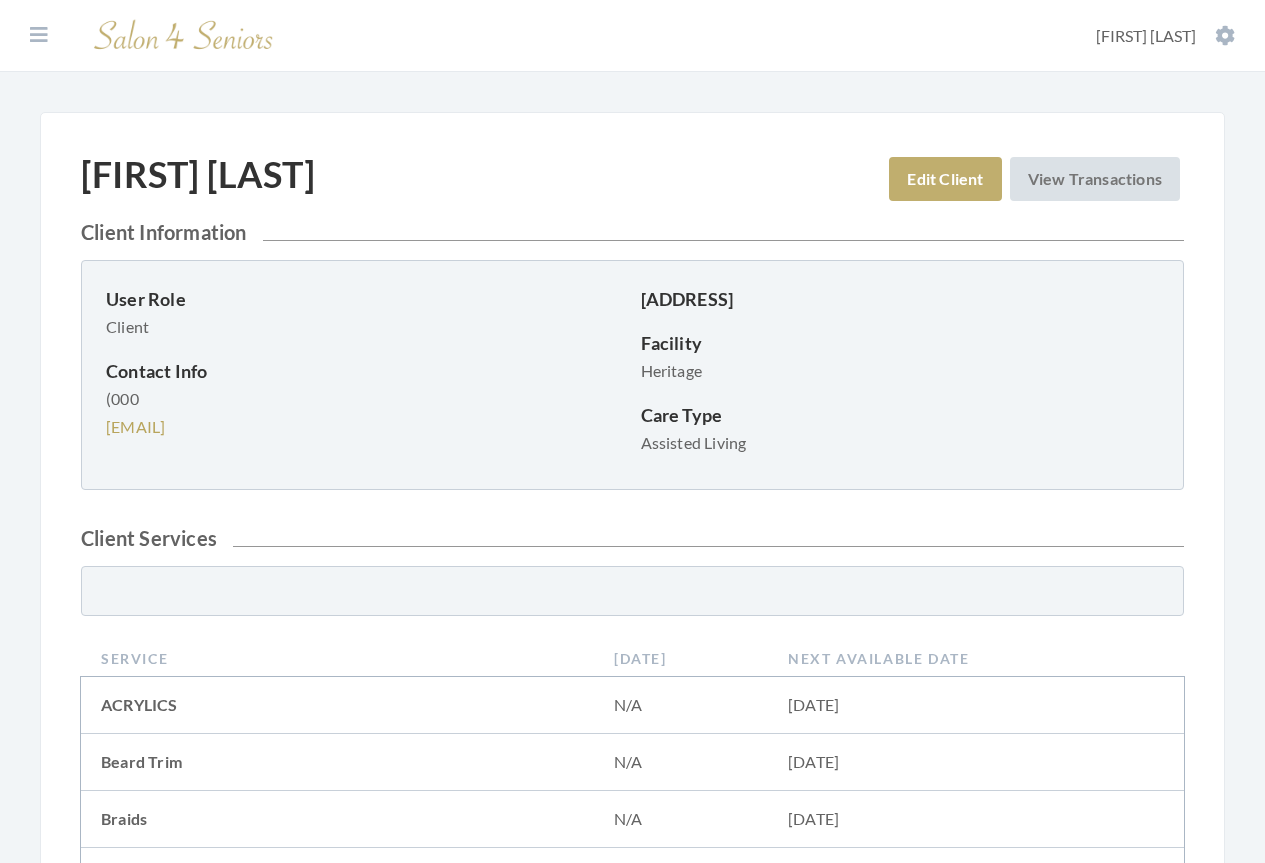 scroll, scrollTop: 0, scrollLeft: 0, axis: both 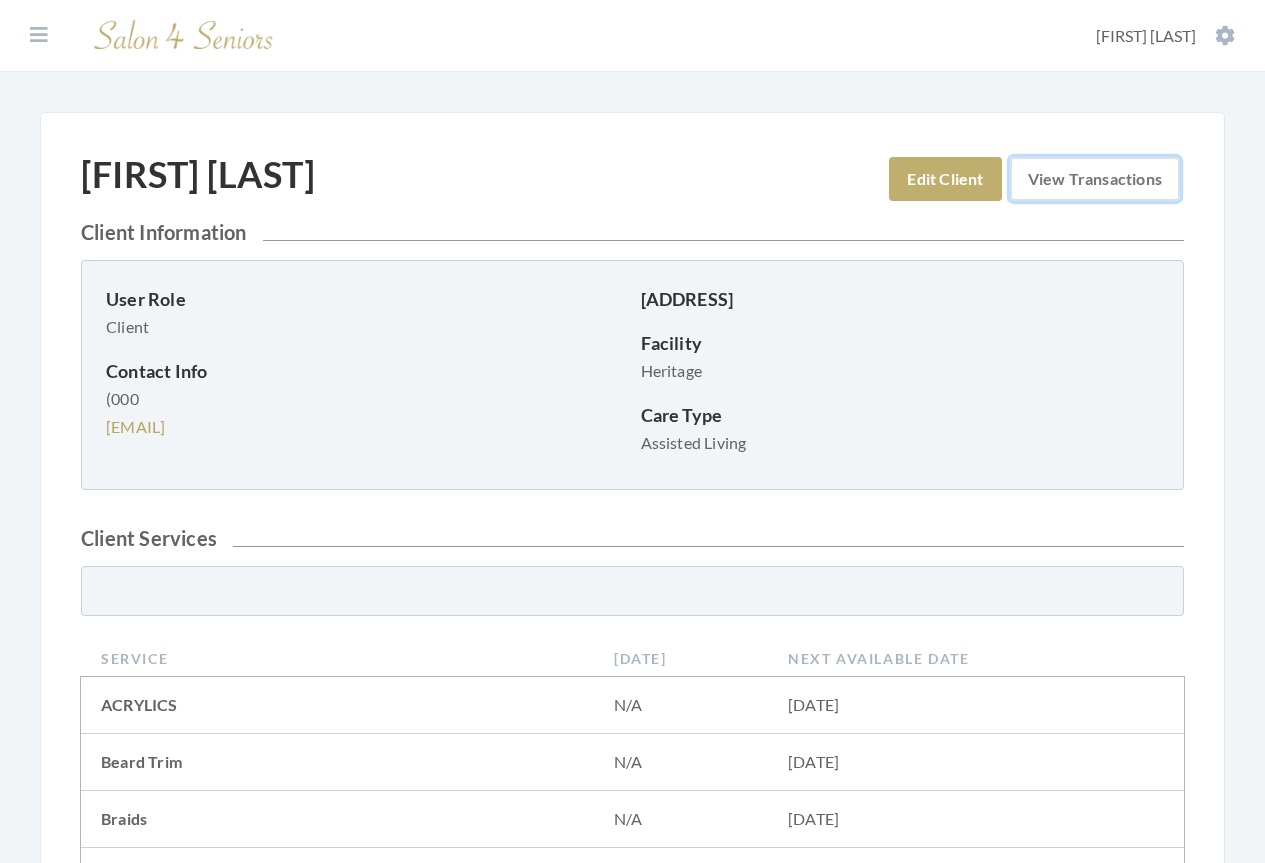 click on "View Transactions" at bounding box center (1095, 179) 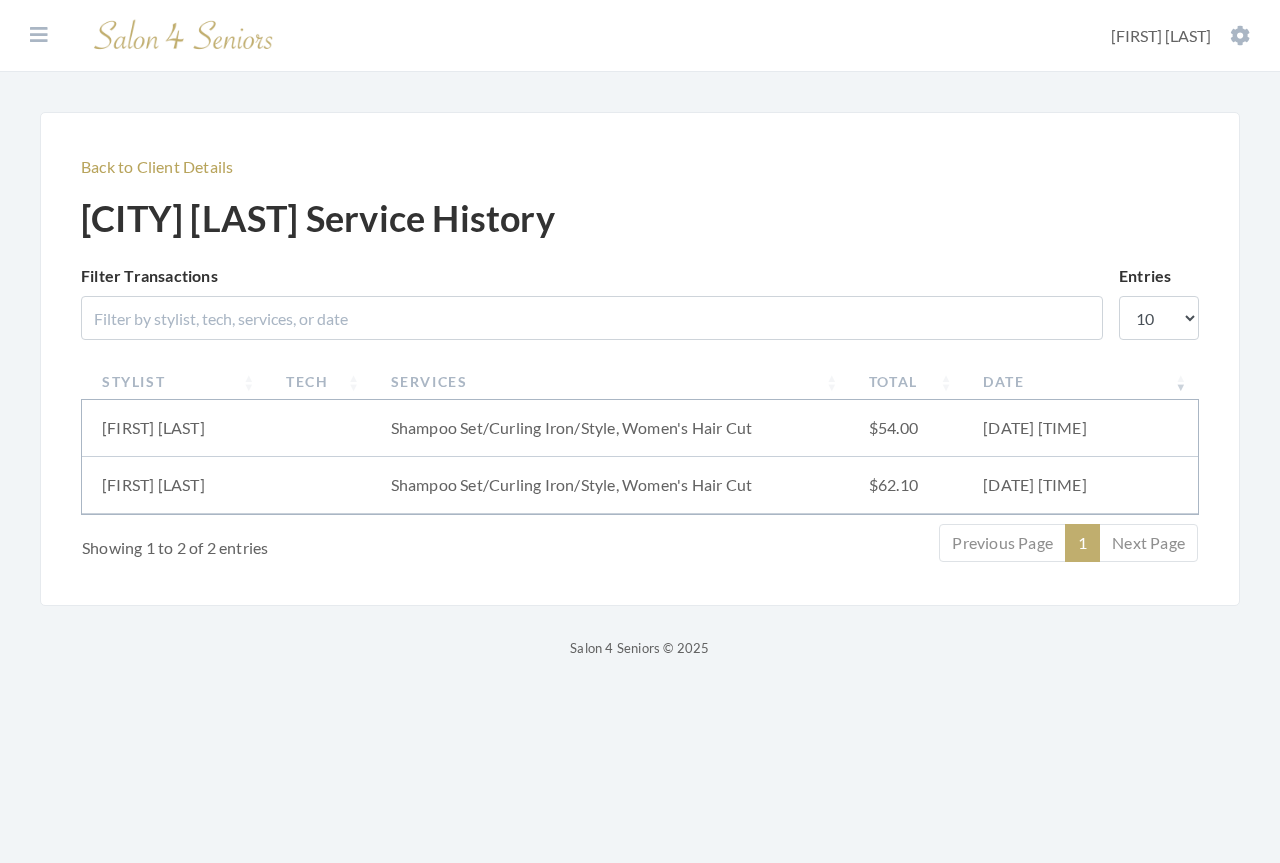 scroll, scrollTop: 0, scrollLeft: 0, axis: both 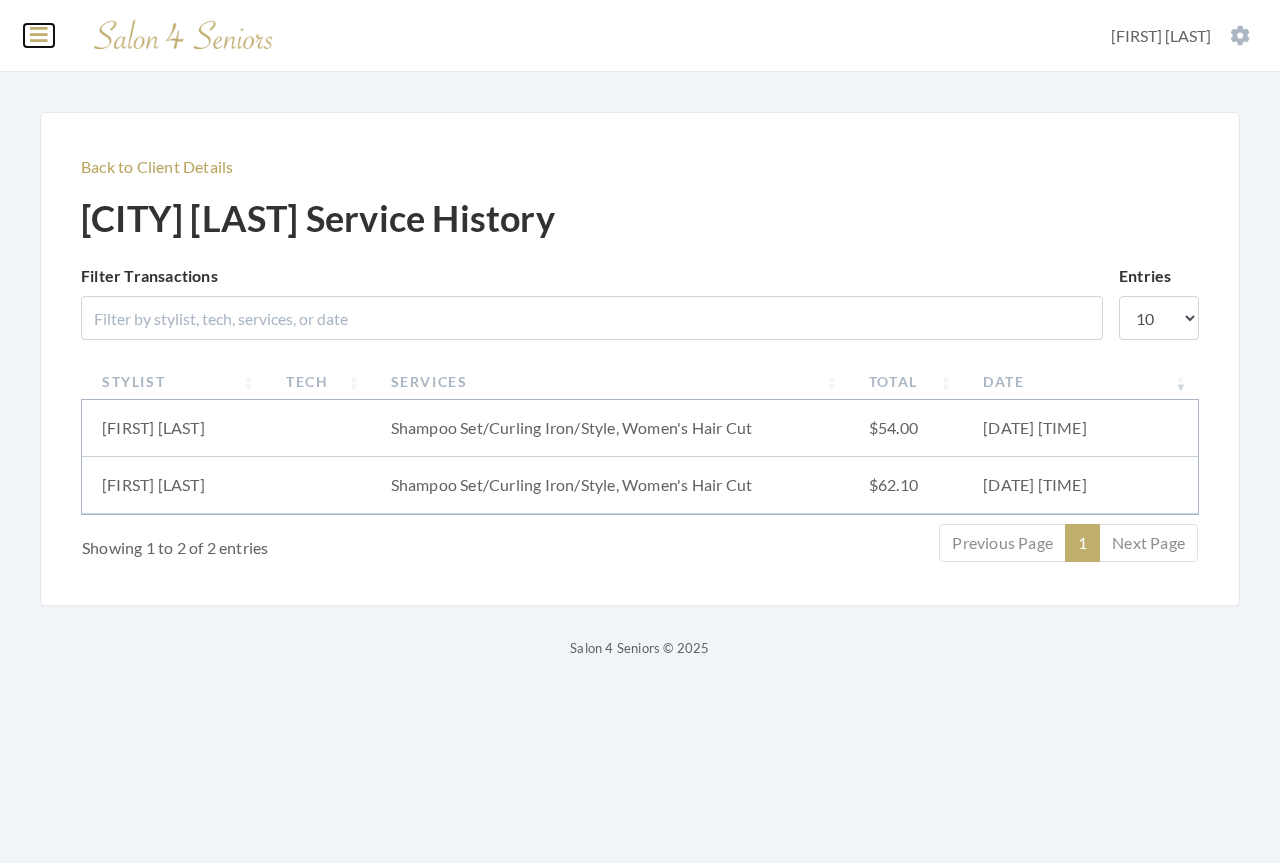 click at bounding box center (39, 35) 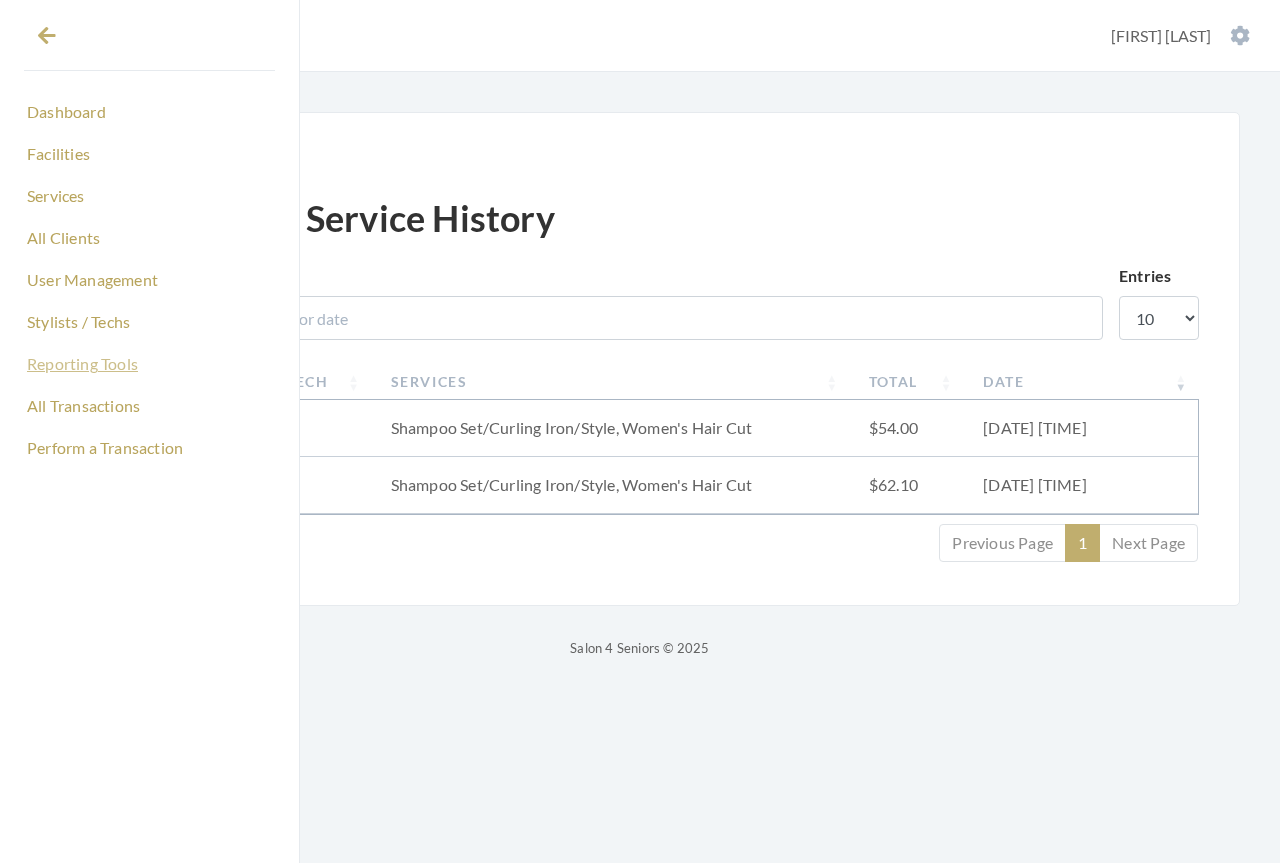 click on "Reporting Tools" at bounding box center (149, 364) 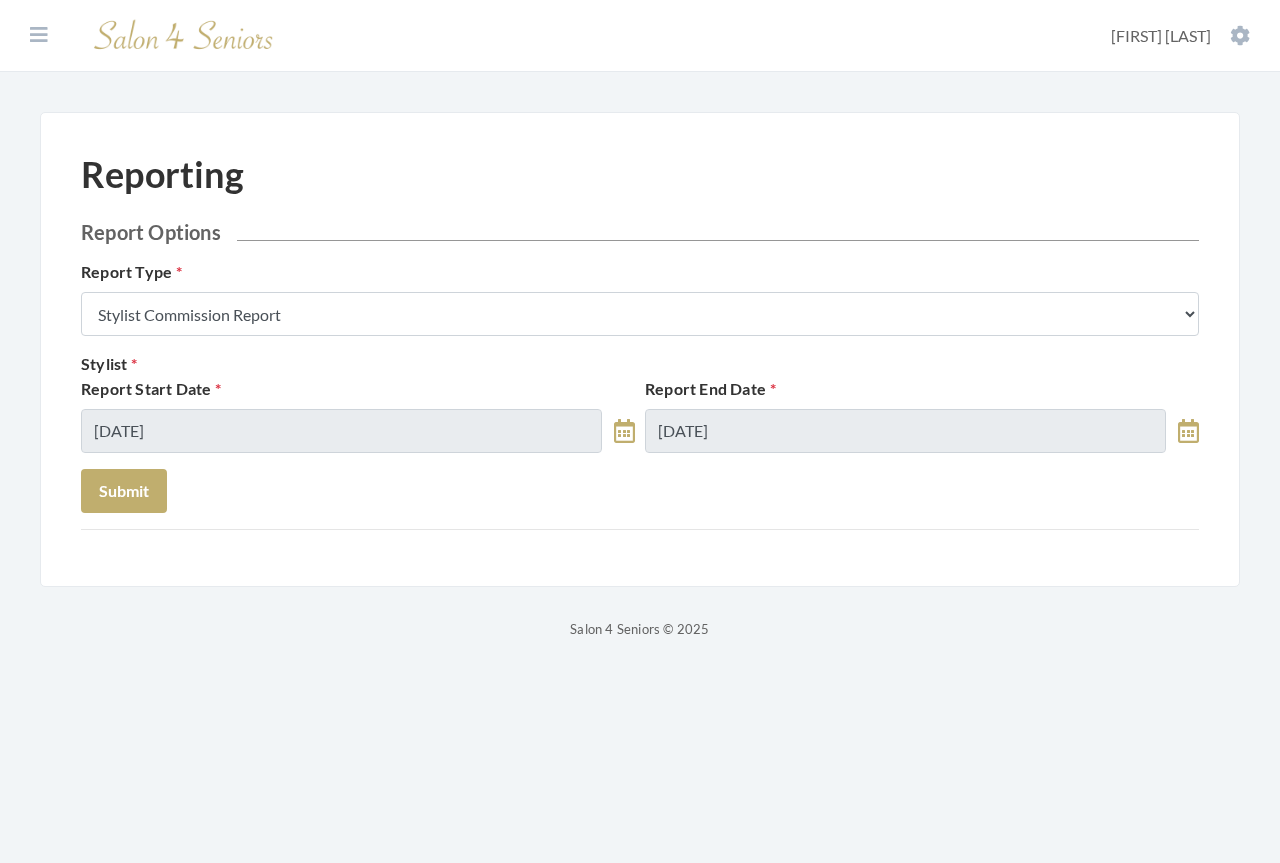 scroll, scrollTop: 0, scrollLeft: 0, axis: both 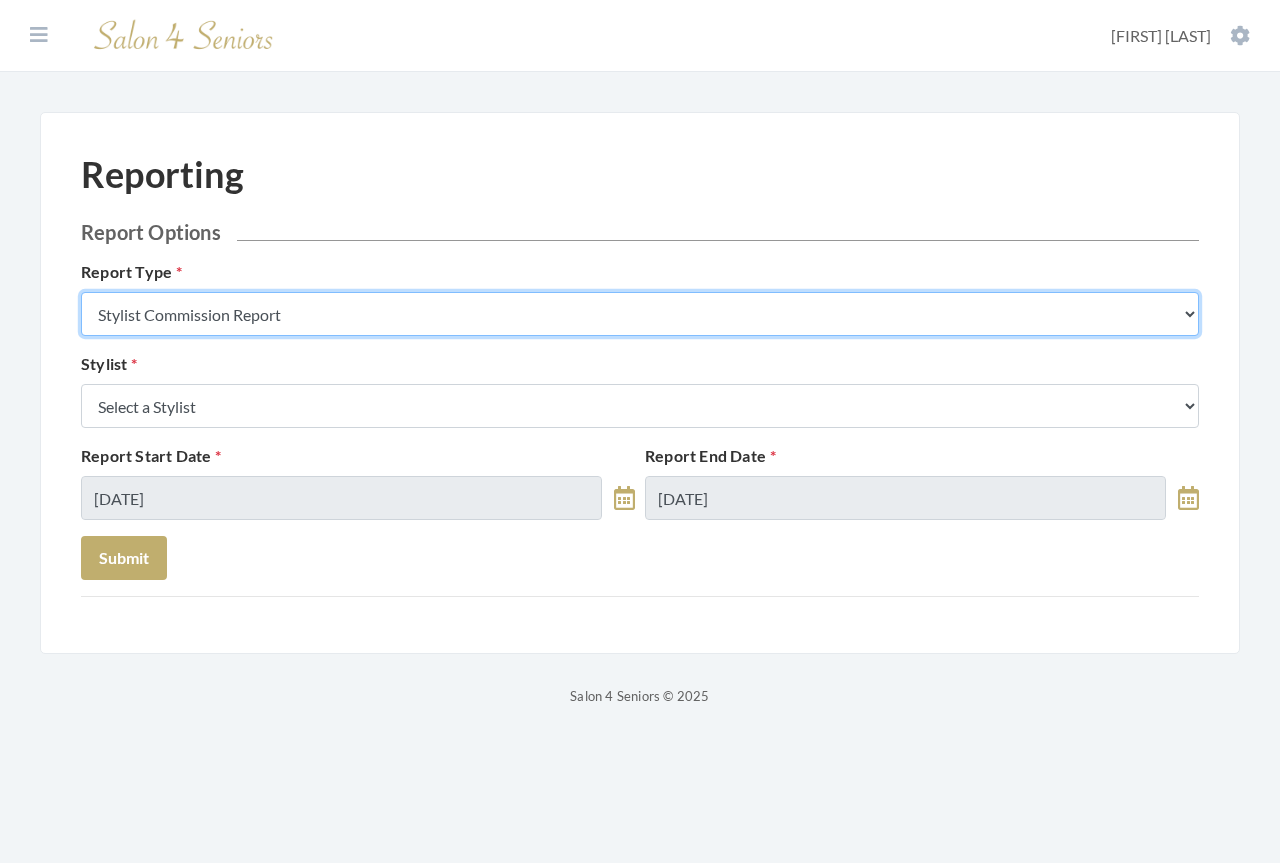 click on "Stylist Commission Report   Tech Payroll Report   Facility Billing Report   Individual Billing Report   Service History Report" at bounding box center (640, 314) 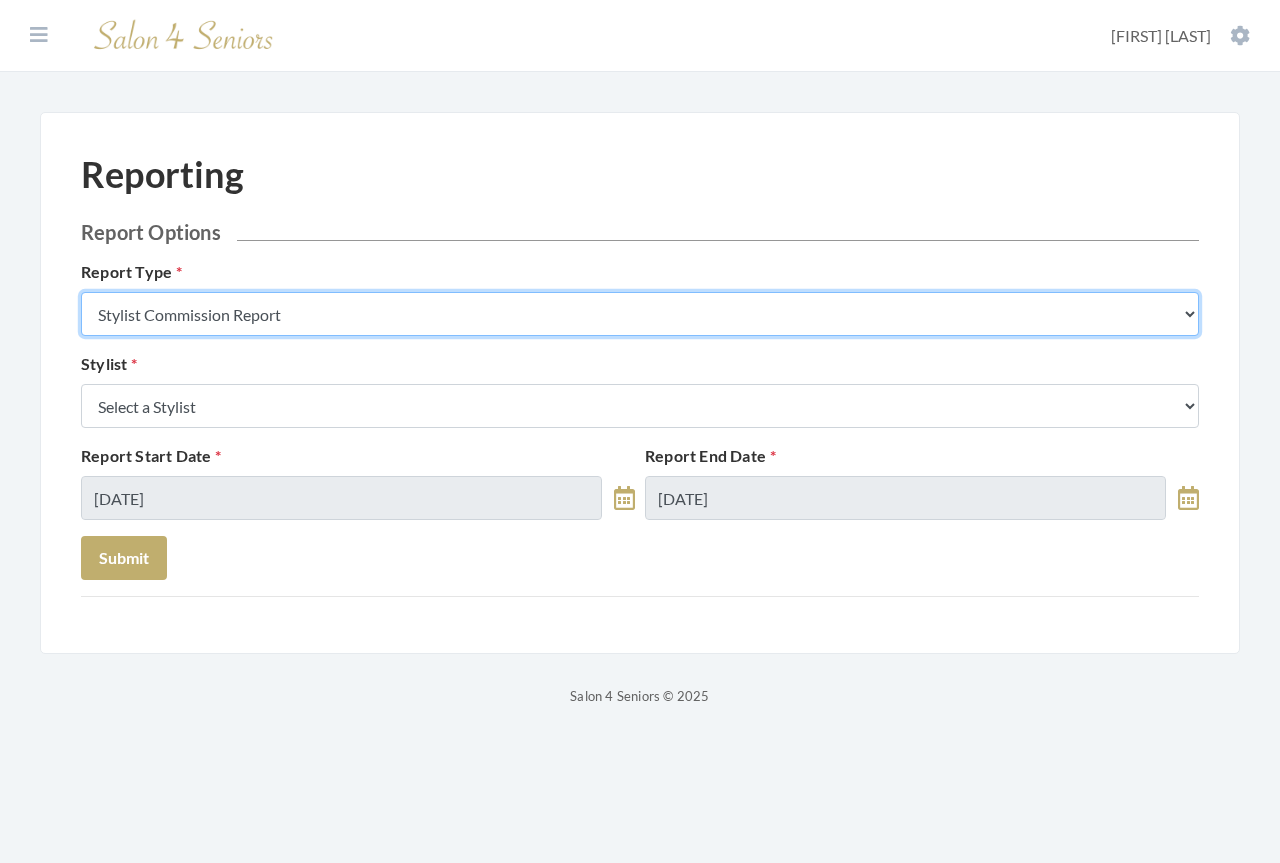 select on "individual" 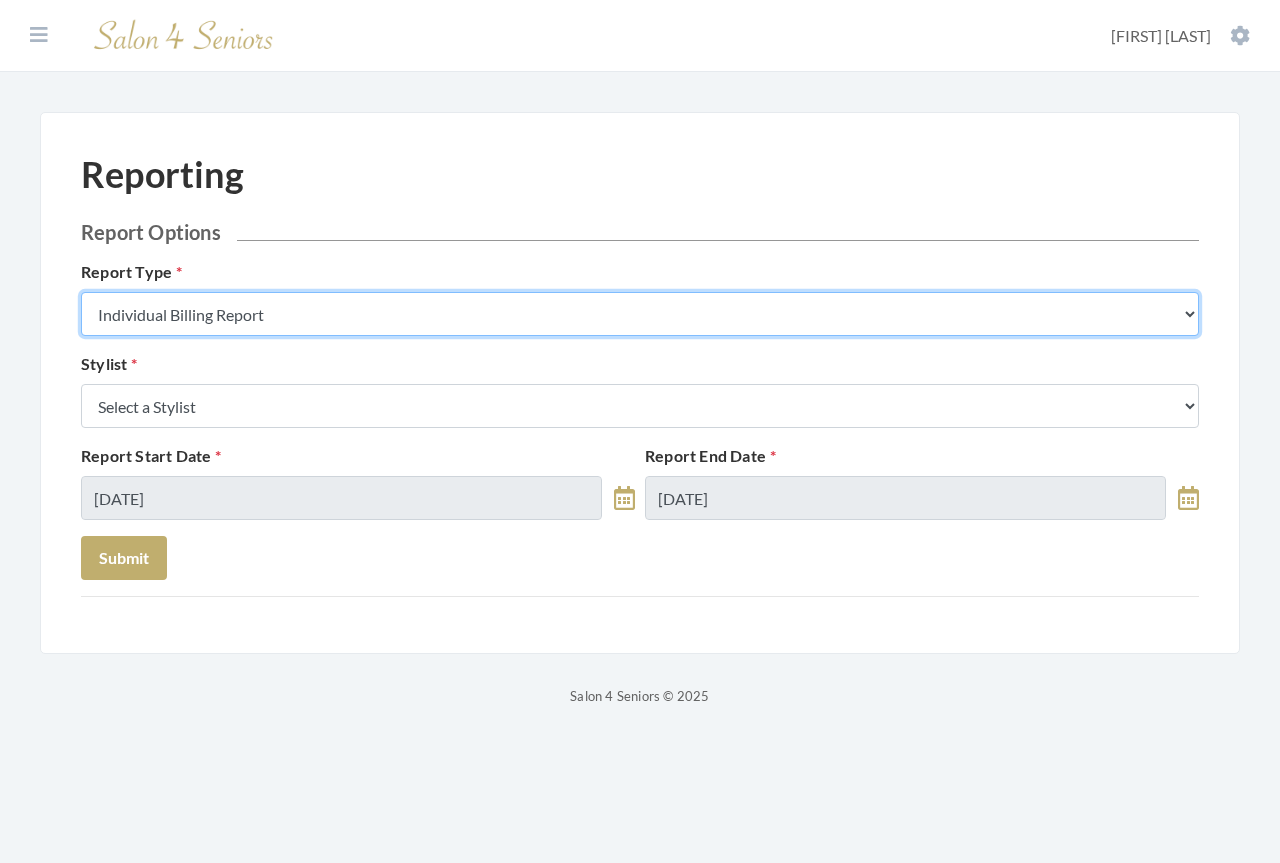 click on "Stylist Commission Report   Tech Payroll Report   Facility Billing Report   Individual Billing Report   Service History Report" at bounding box center (640, 314) 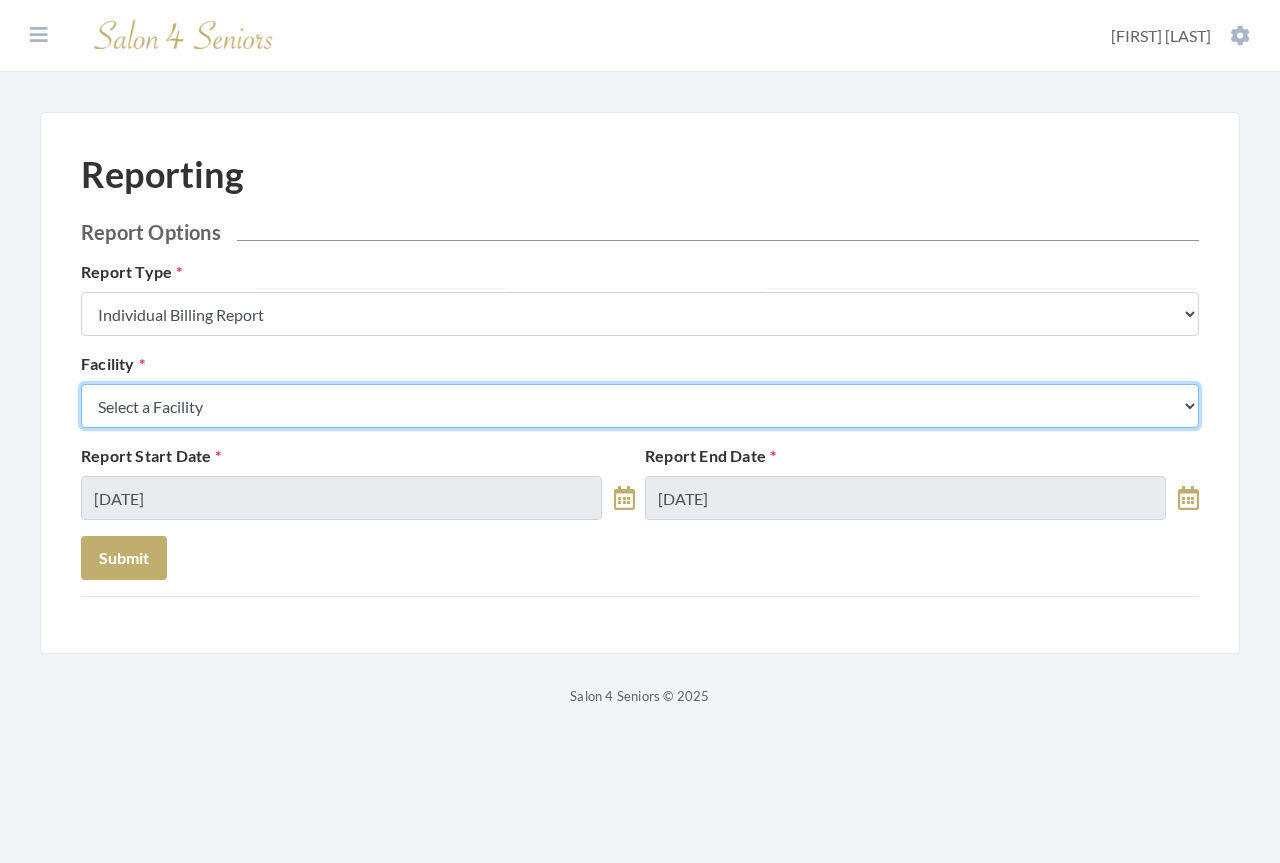 click on "Select a Facility   Arbor Lakes NH   Asher Point   Belvedere Commons   Brookdale Jones Farm   Brookdale University   Cook Springs   Creekside at Three Rivers   East Glen Nursing Home   Fair Haven   Fleming Farms   Galleria Woods   Greenbriar at the Altamont   Haven Gulf Shores   Haven Memory Care on Halcyon   Heritage   Legacy Village   Live Oak Village   Madison Village   Meadowview   Merrill Gardens   Monark Grove at Madison   Morningside Auburn   Neighborhood at  Cullman   Residences at Wellpoint   Shadescrest Health Care   St. Martin's in the Pines   The Crossings at Riverchase   The Harbor at Opelika   Wesley Gardens   Wesley Place" at bounding box center [640, 406] 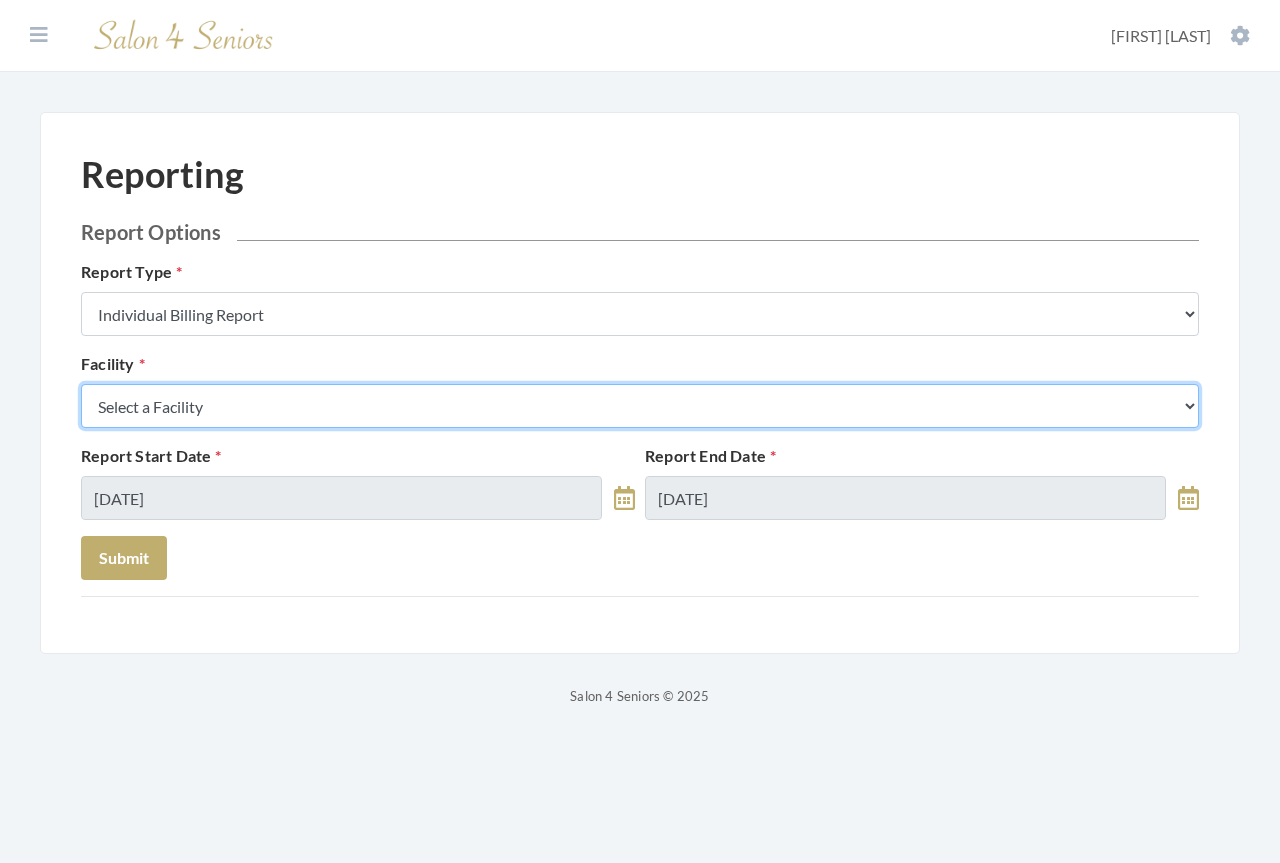 select on "20" 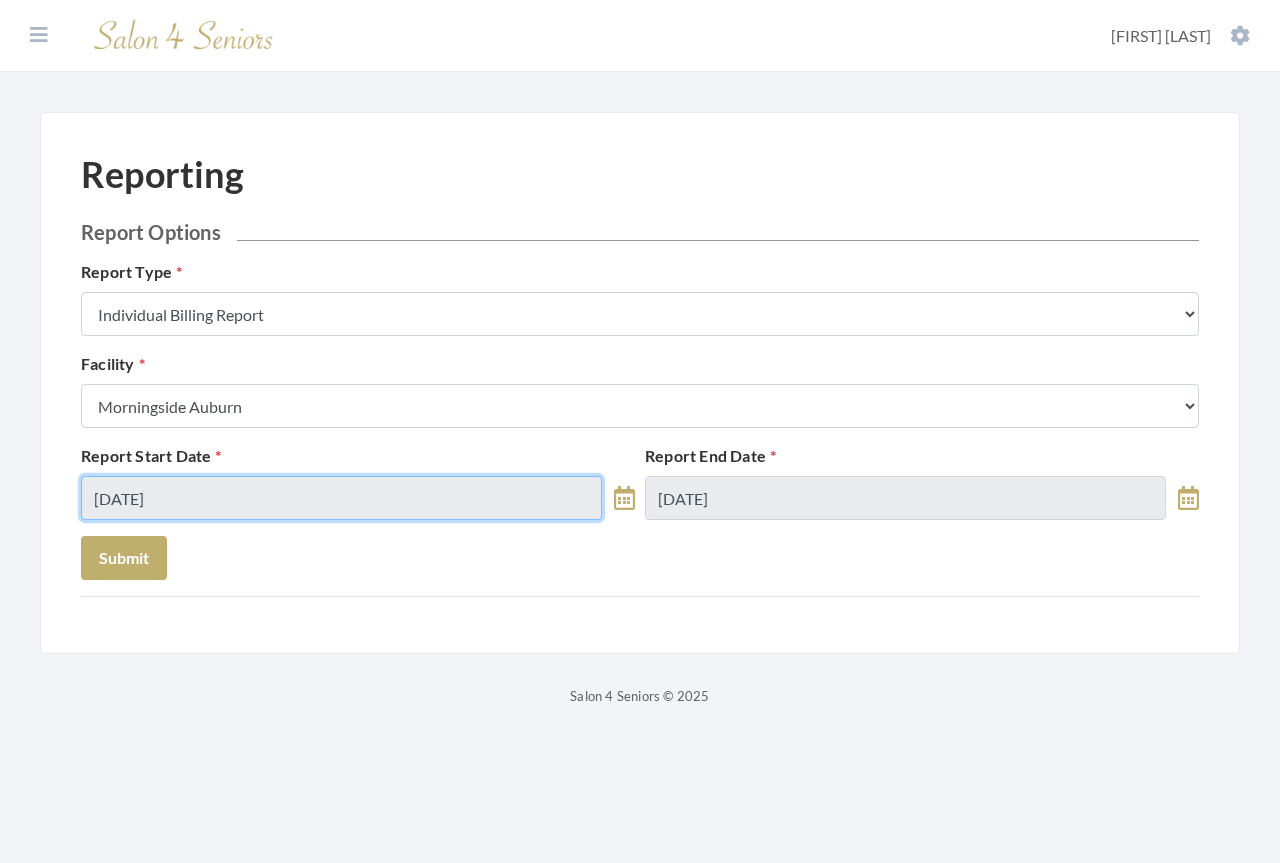 click on "08/01/2025" at bounding box center (341, 498) 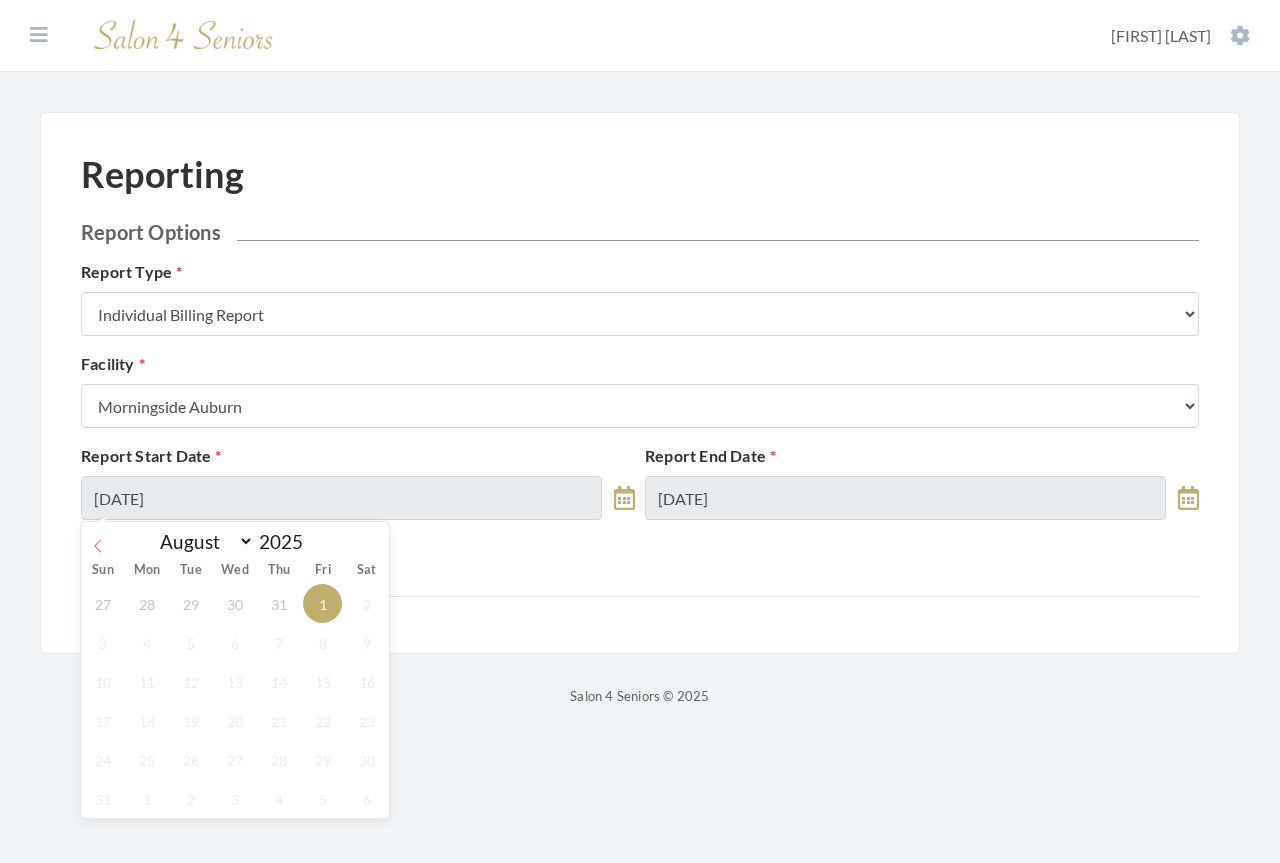 click 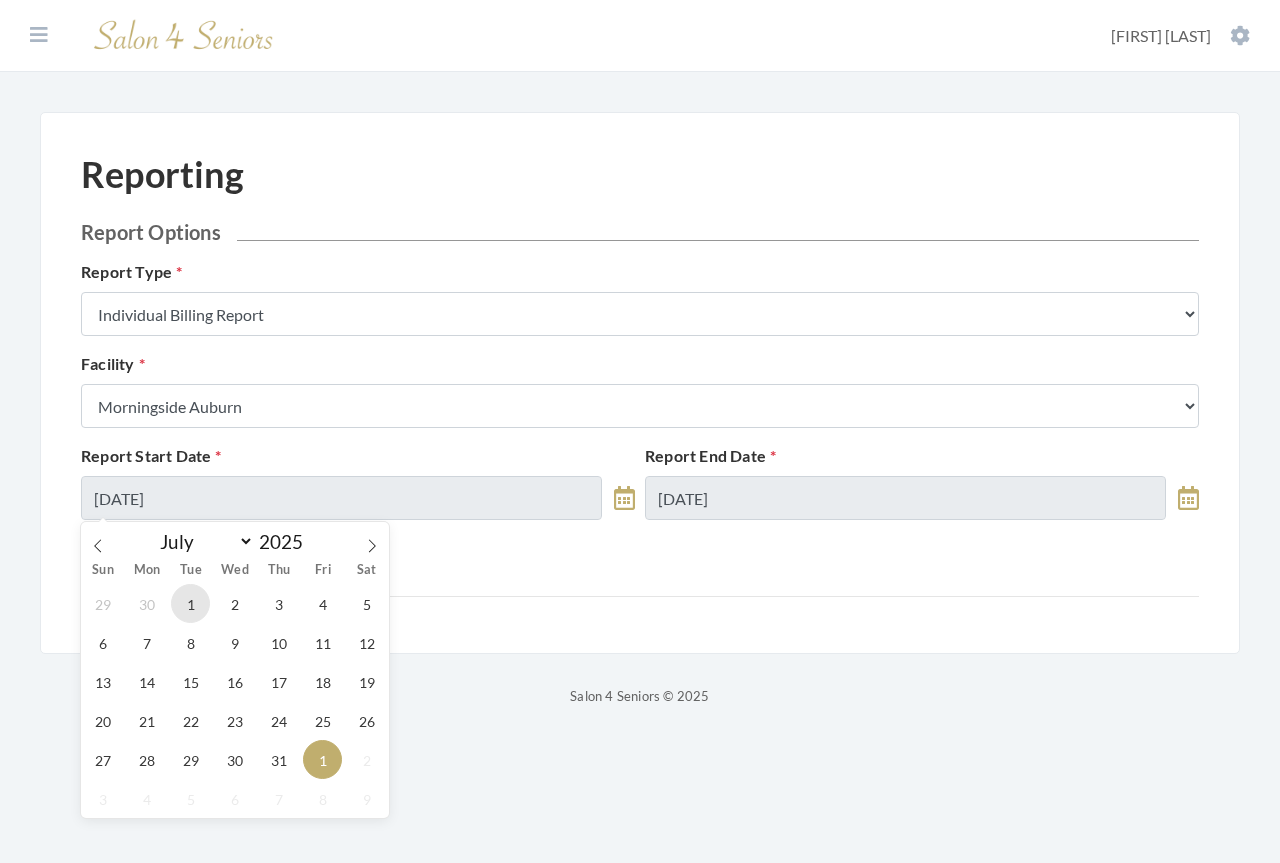 click on "1" at bounding box center (190, 603) 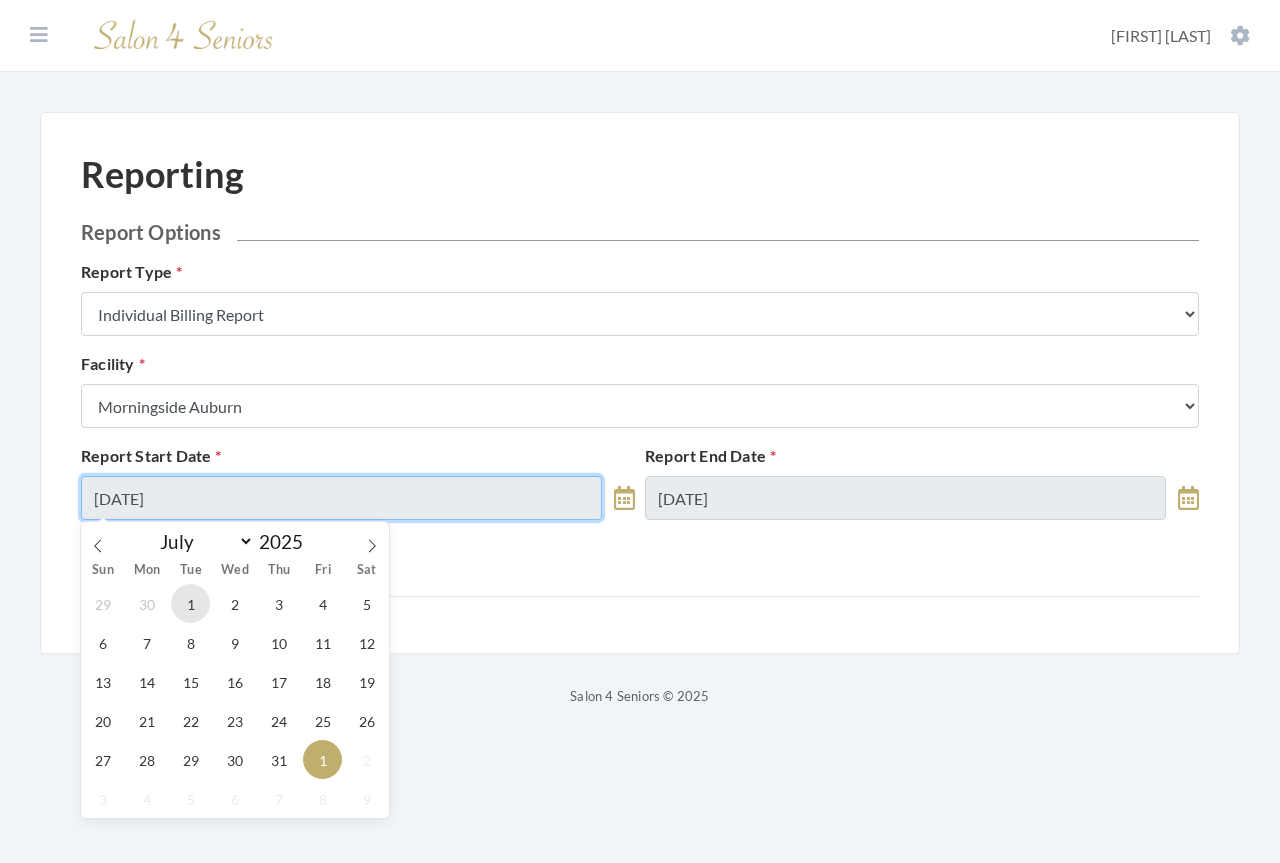 type on "07/01/2025" 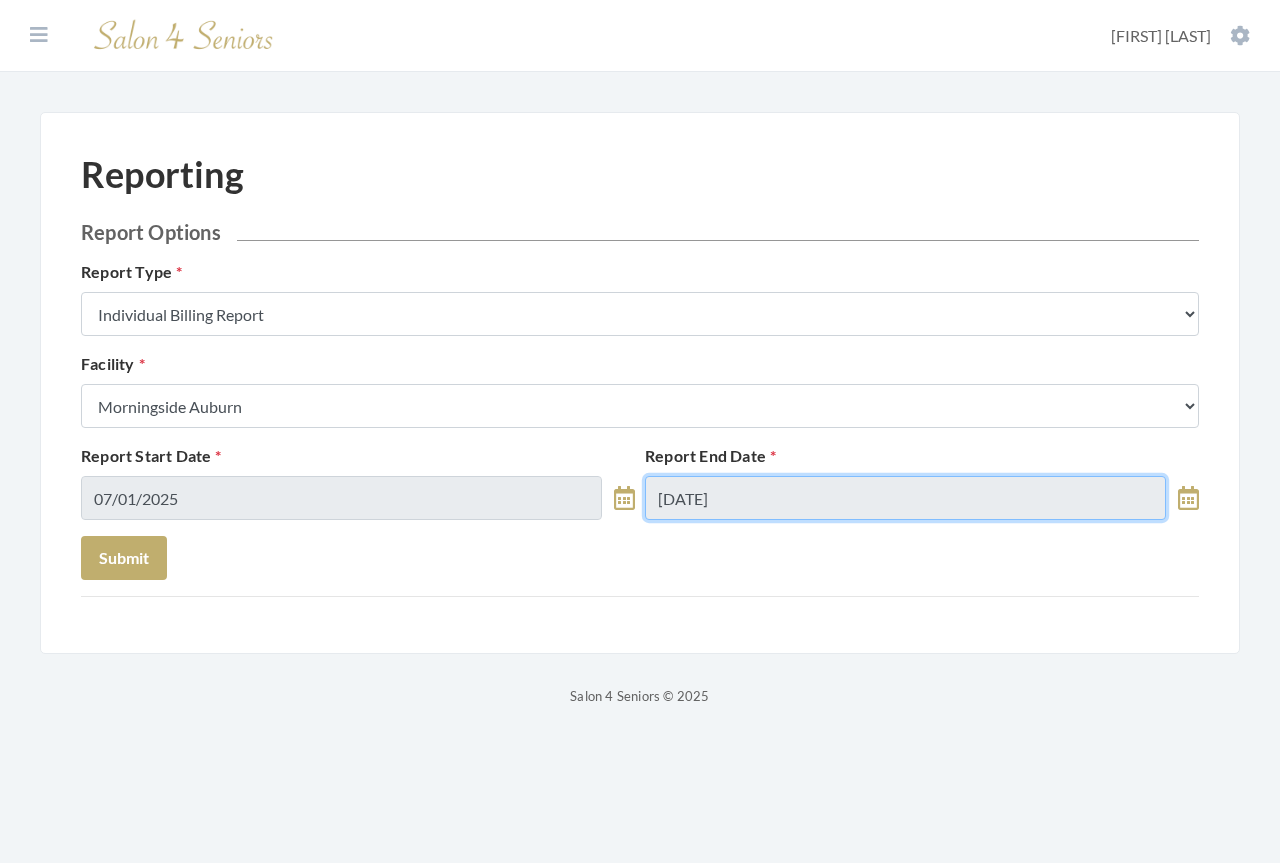 click on "08/01/2025" at bounding box center (905, 498) 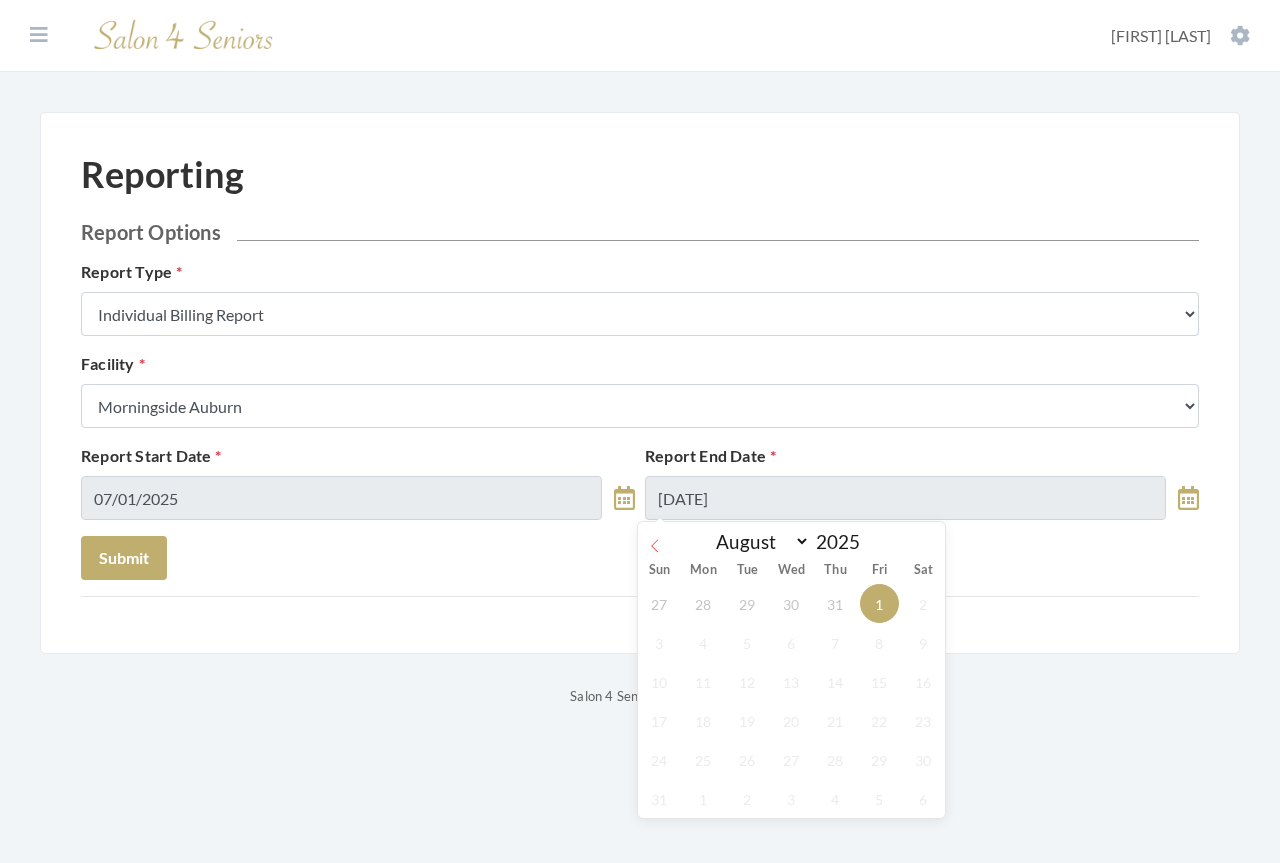 click 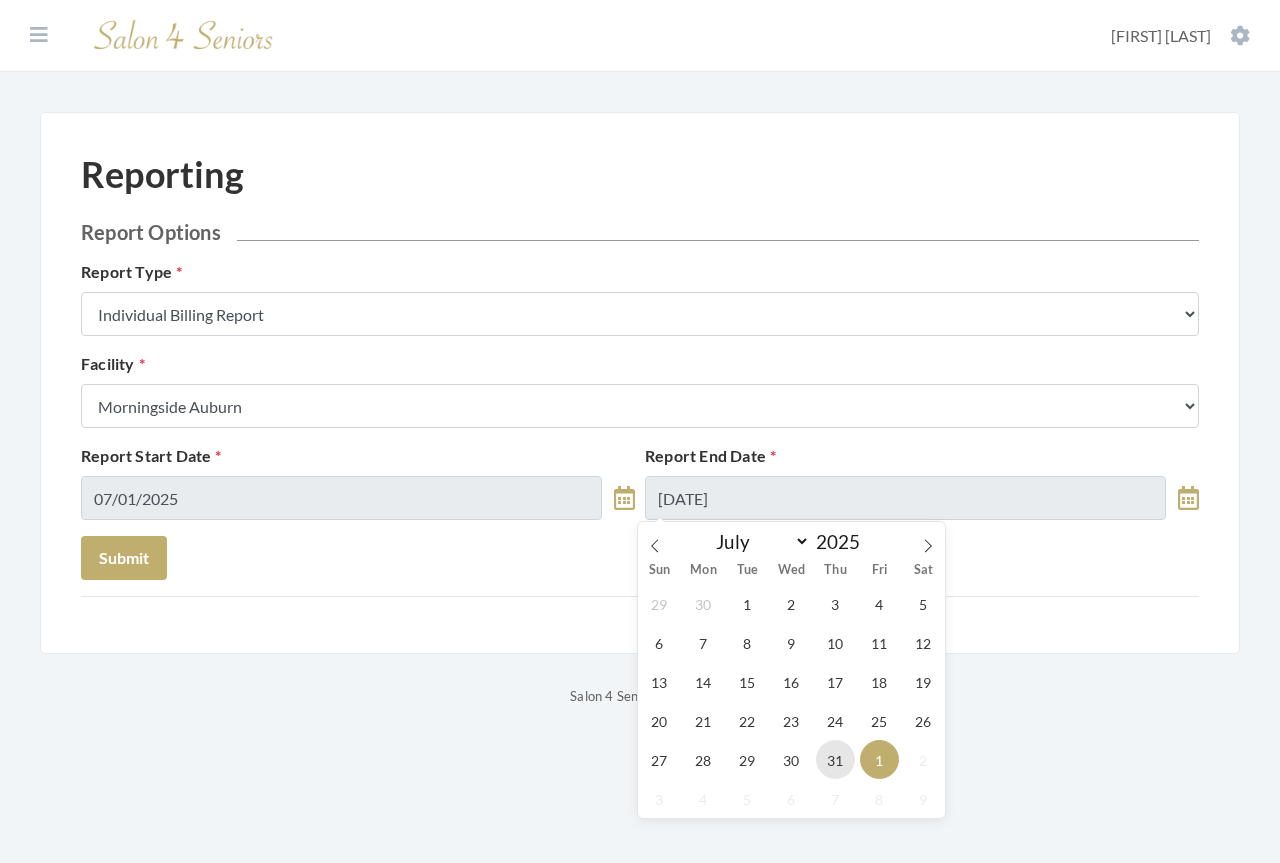 click on "31" at bounding box center [835, 759] 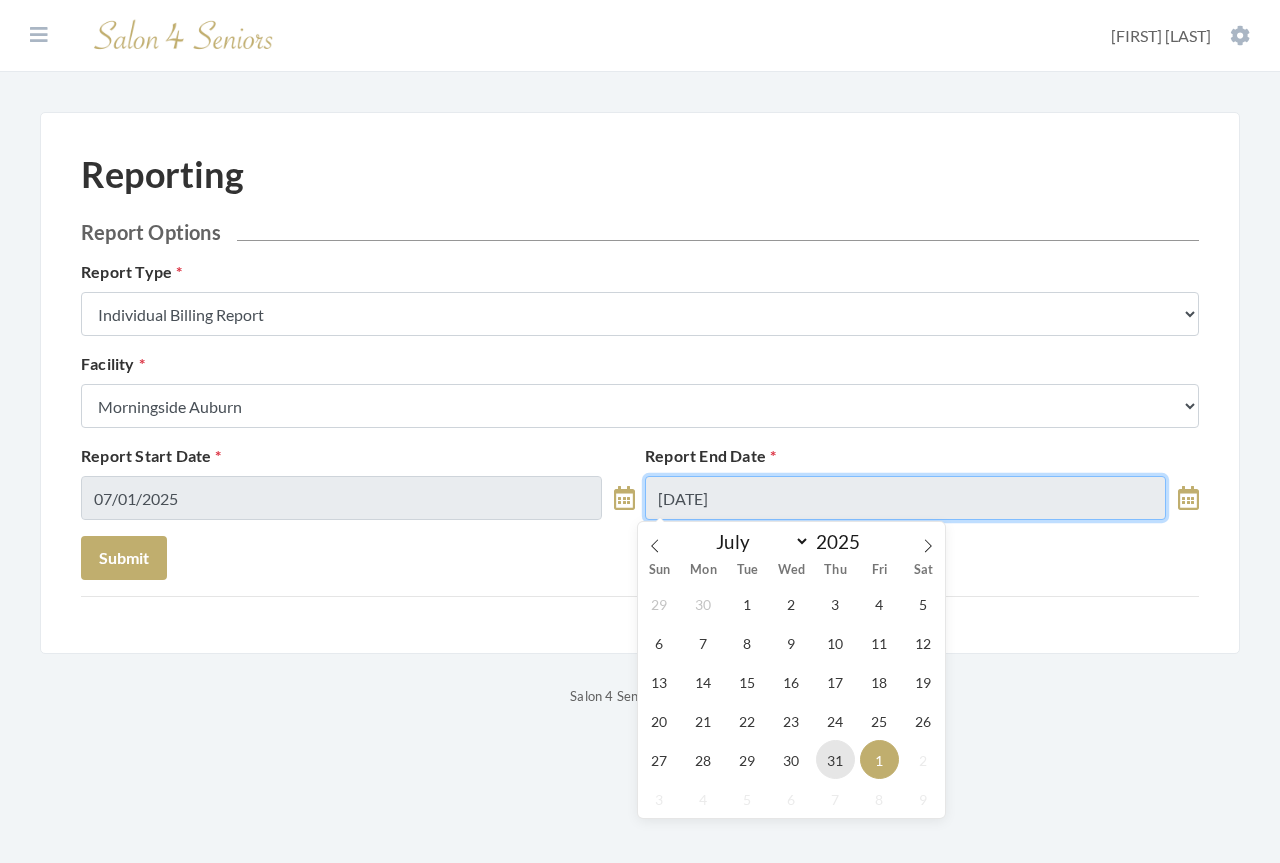 type on "07/31/2025" 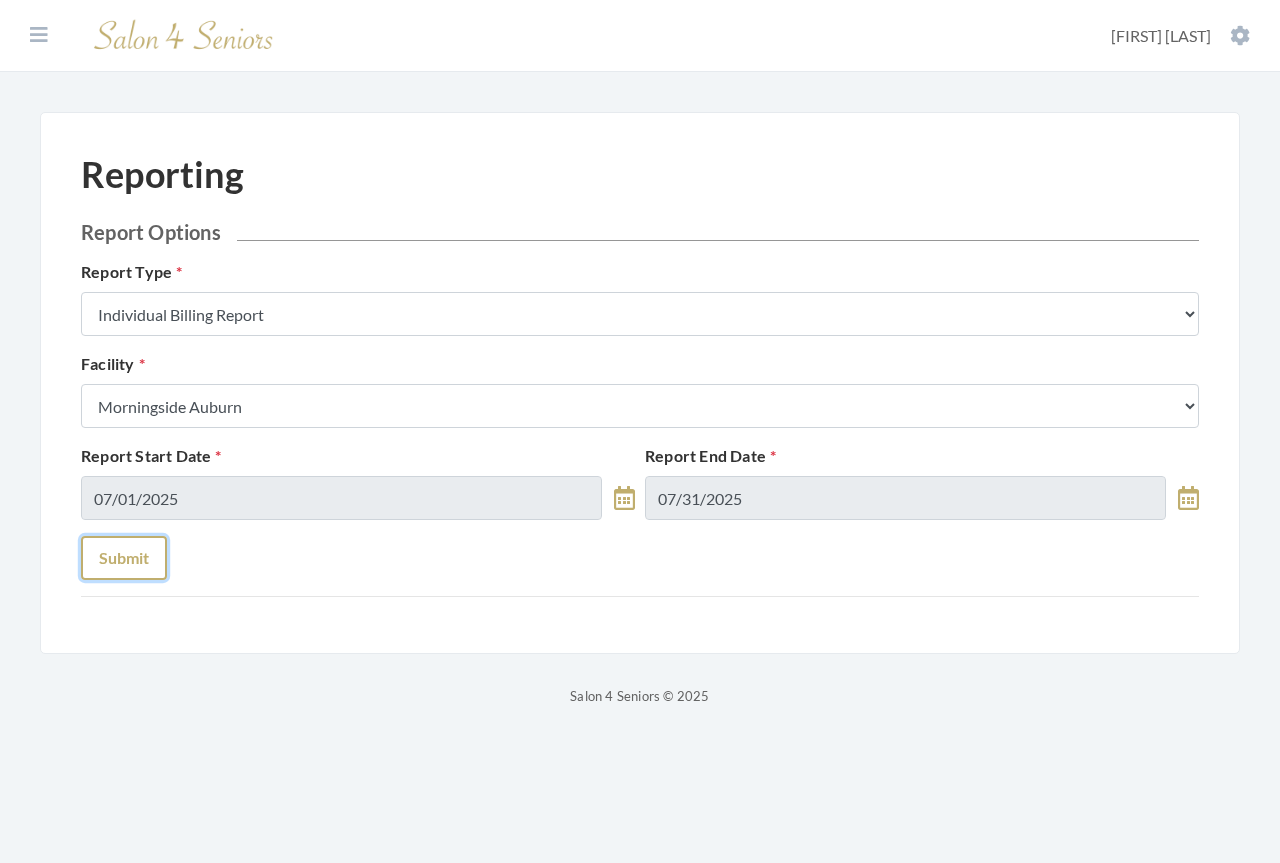 click on "Submit" at bounding box center (124, 558) 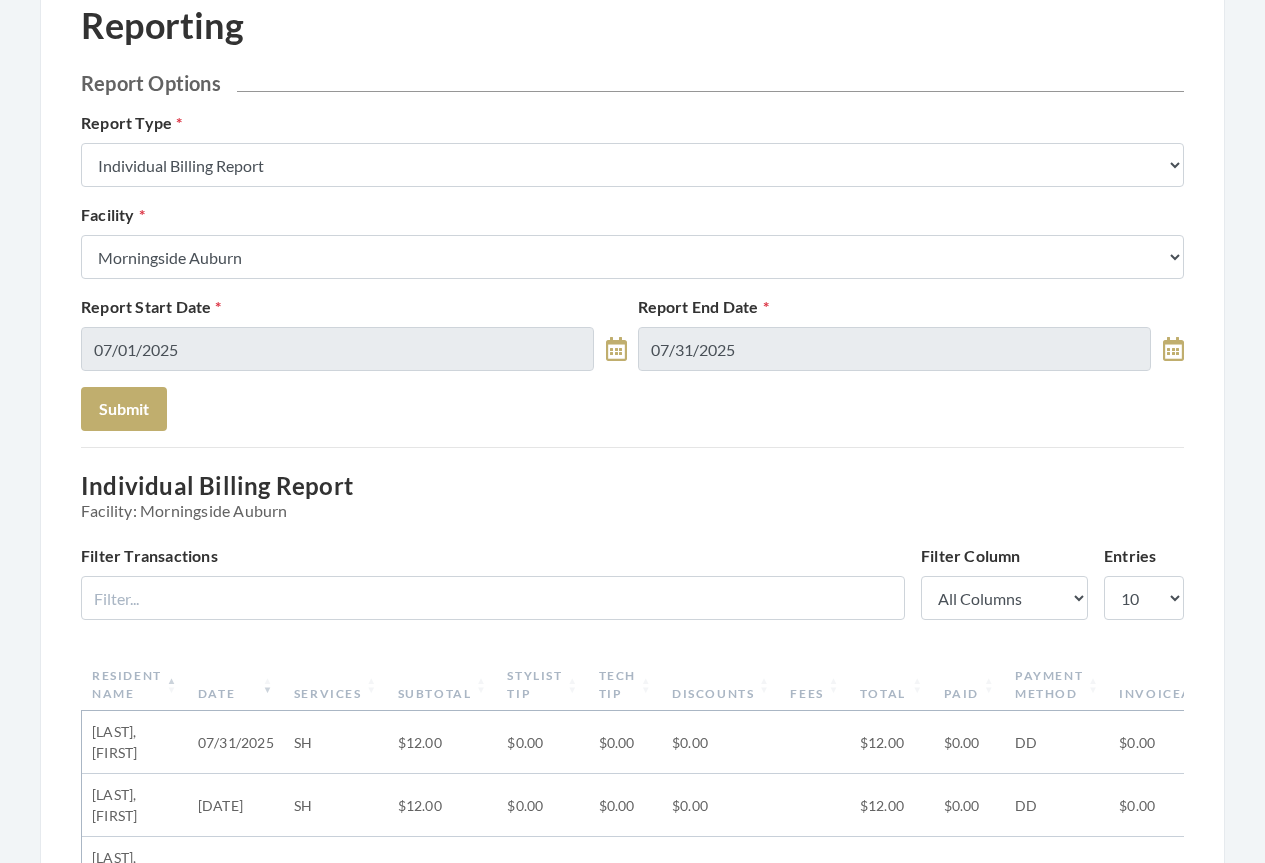 scroll, scrollTop: 300, scrollLeft: 0, axis: vertical 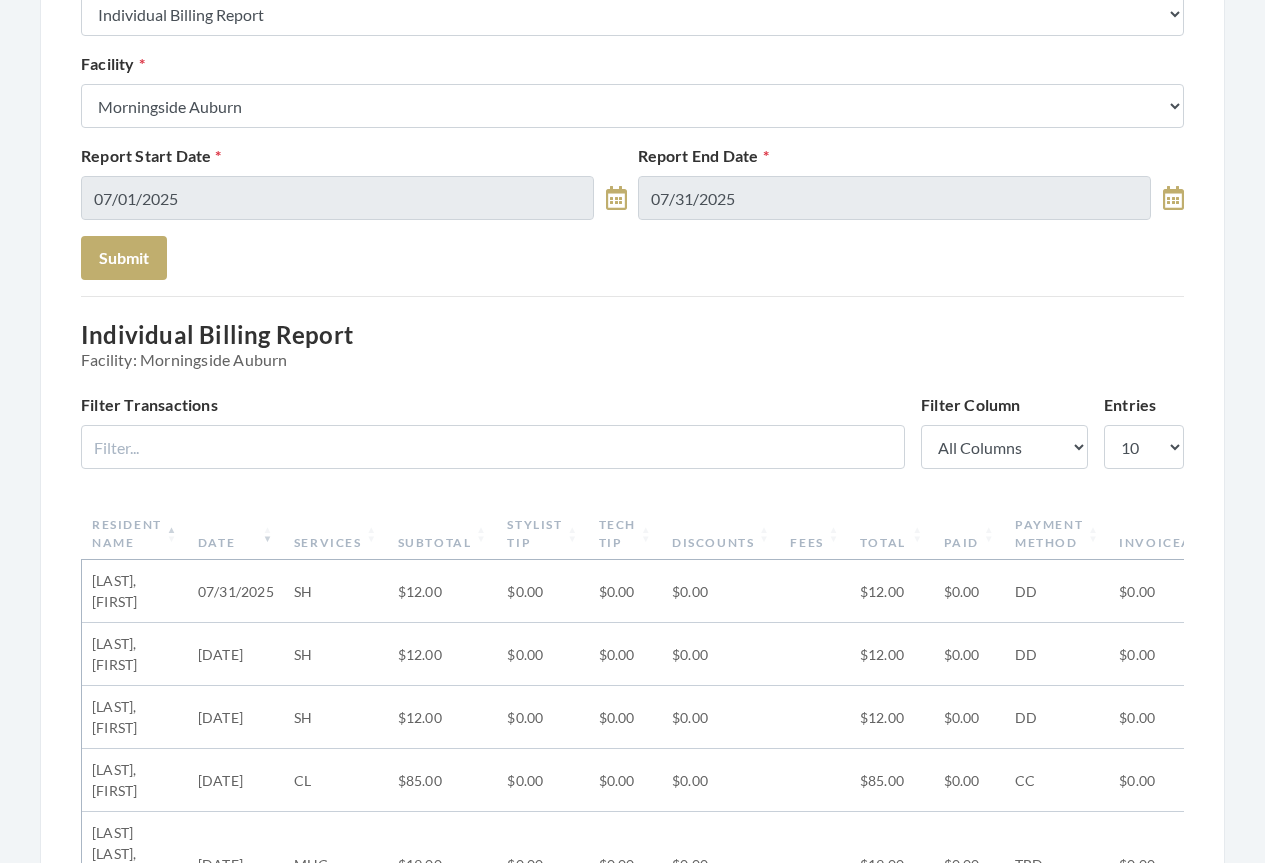 click on "Date" at bounding box center (236, 534) 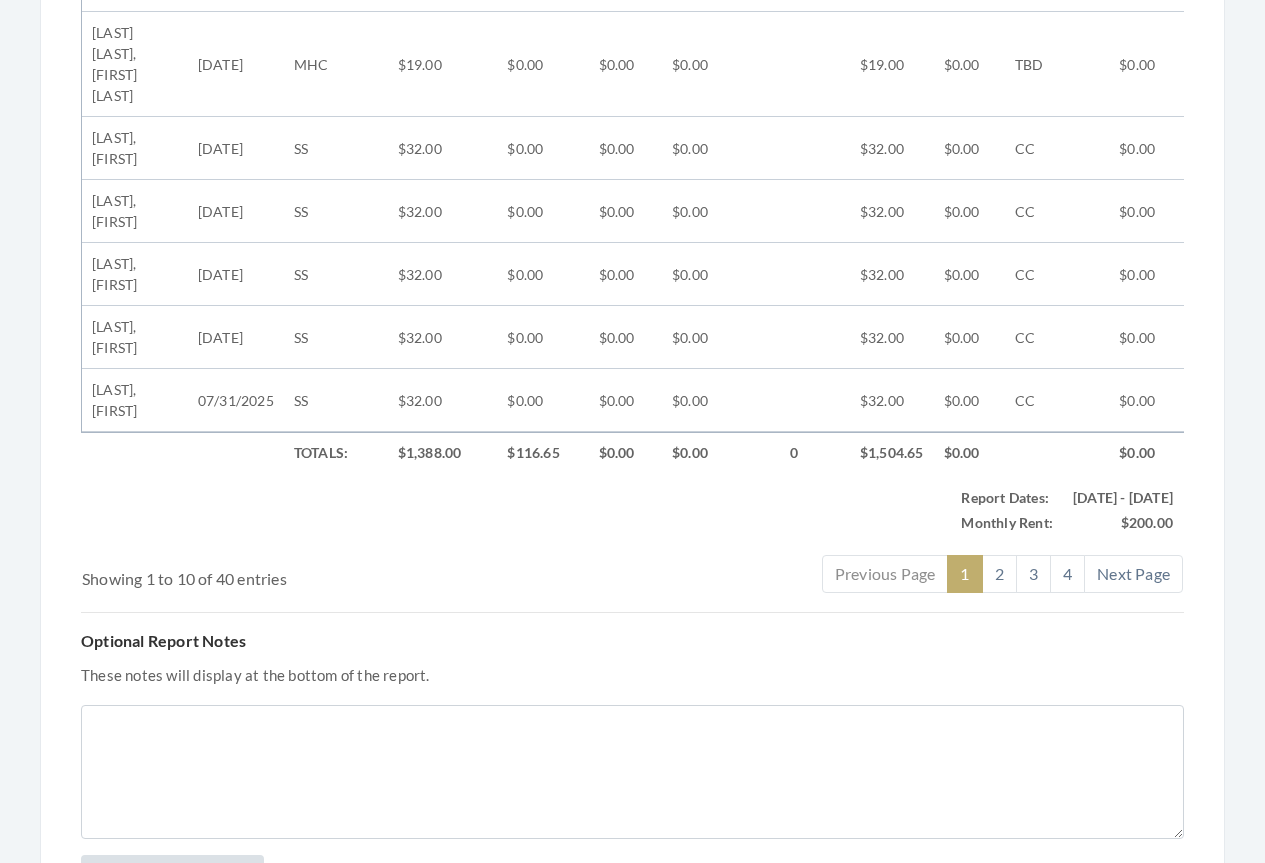 scroll, scrollTop: 1280, scrollLeft: 0, axis: vertical 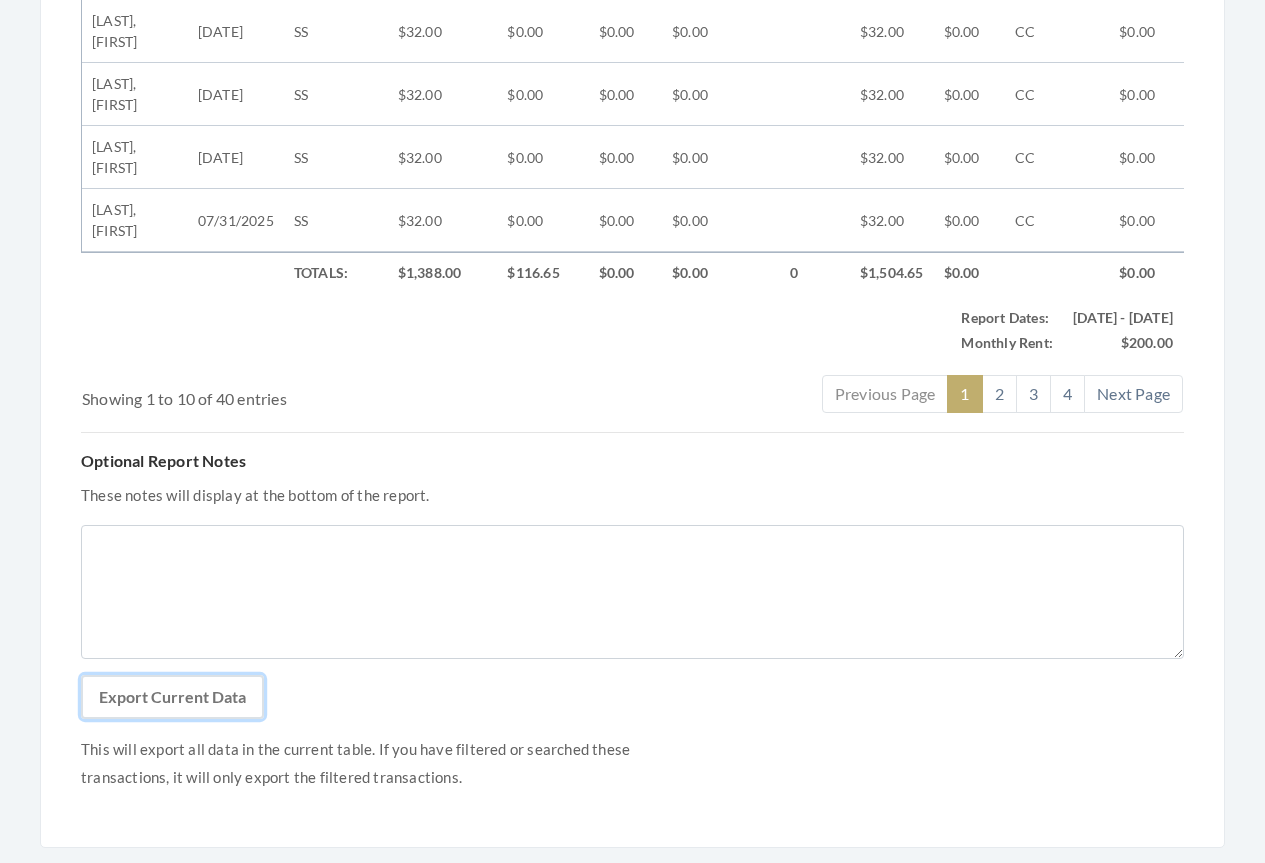 click on "Export Current Data" at bounding box center (172, 697) 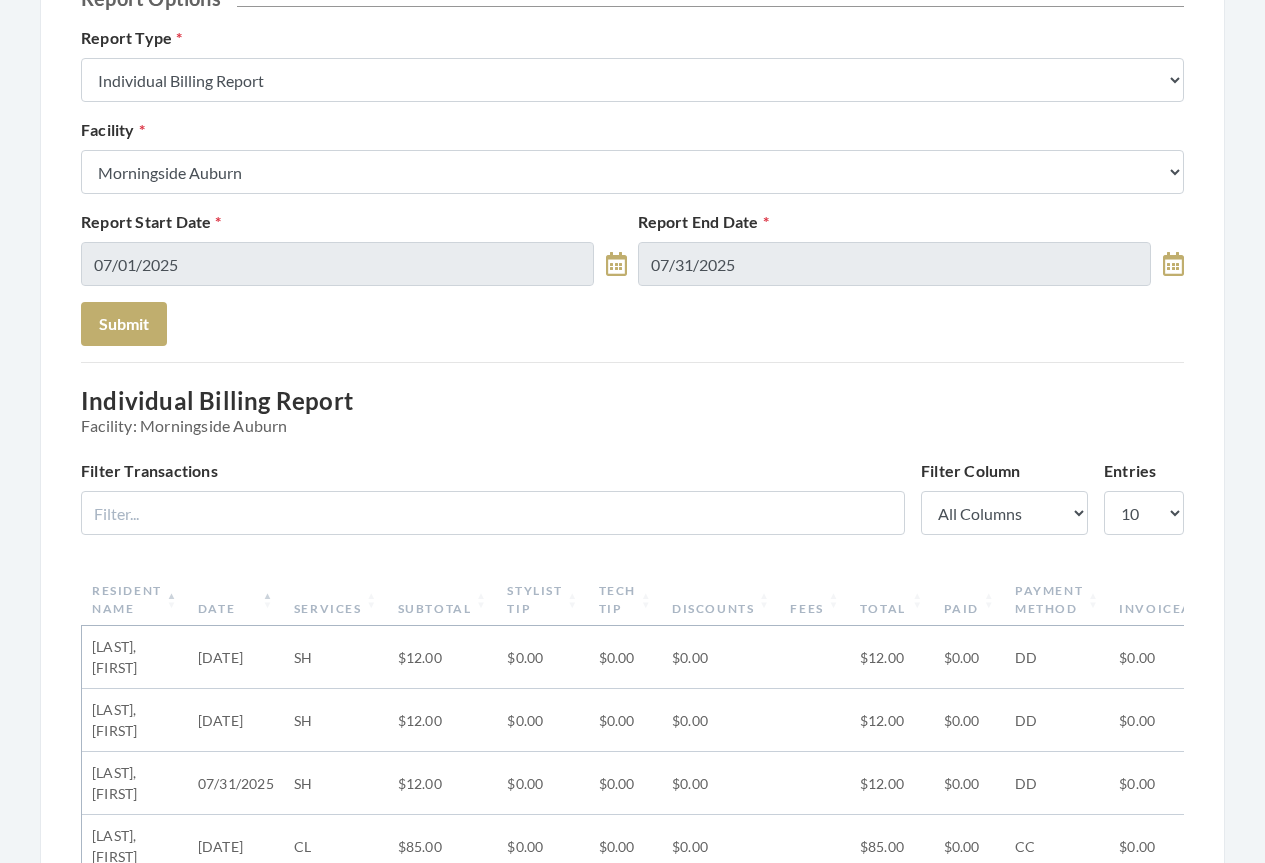 scroll, scrollTop: 0, scrollLeft: 0, axis: both 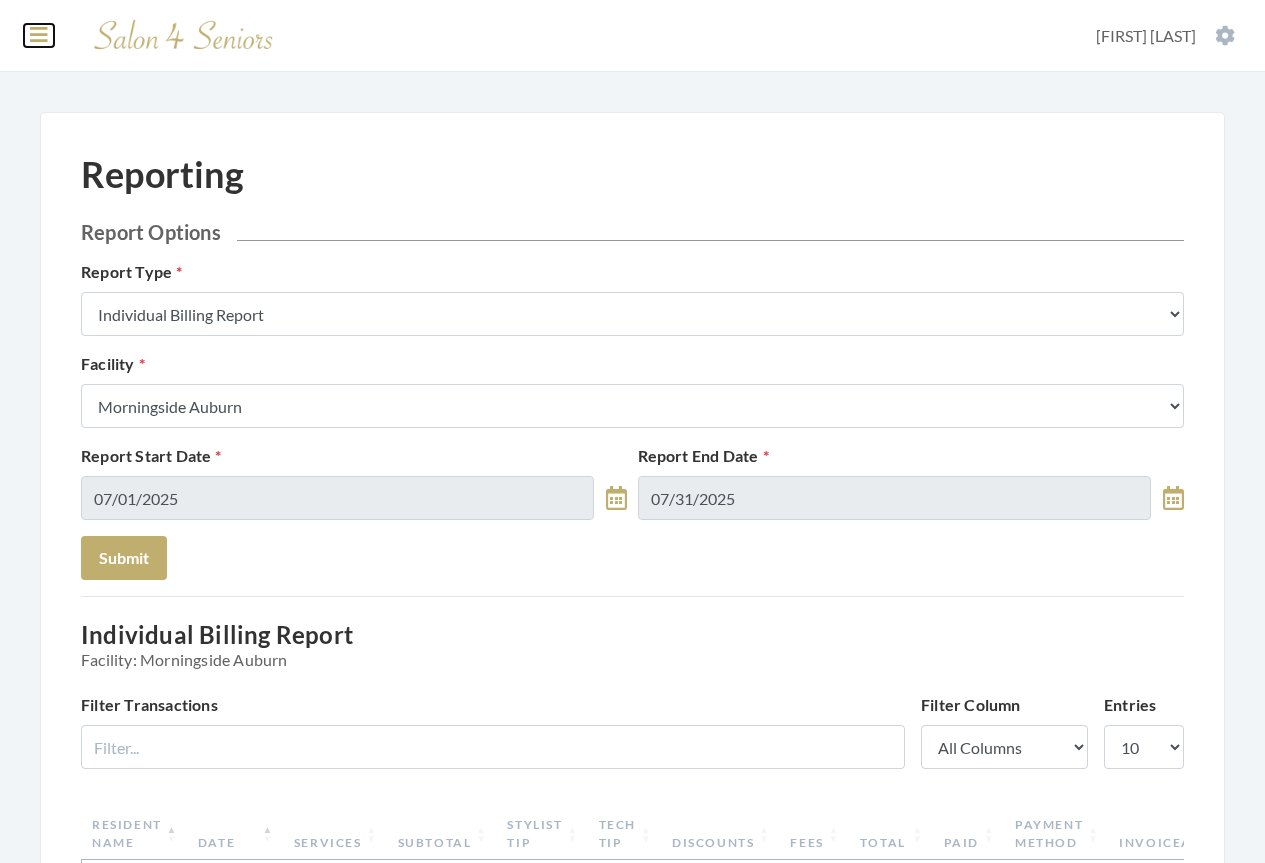 click at bounding box center [39, 35] 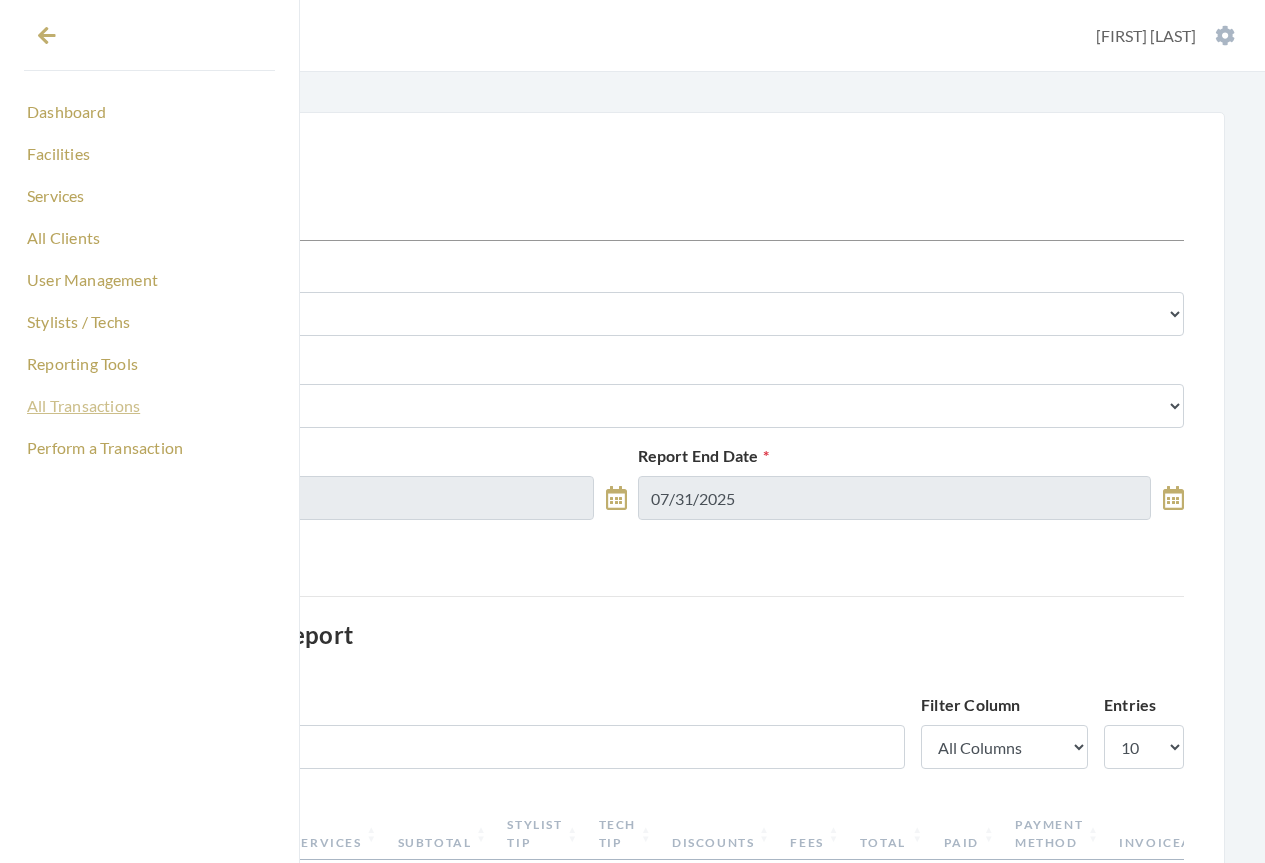 click on "All Transactions" at bounding box center (149, 406) 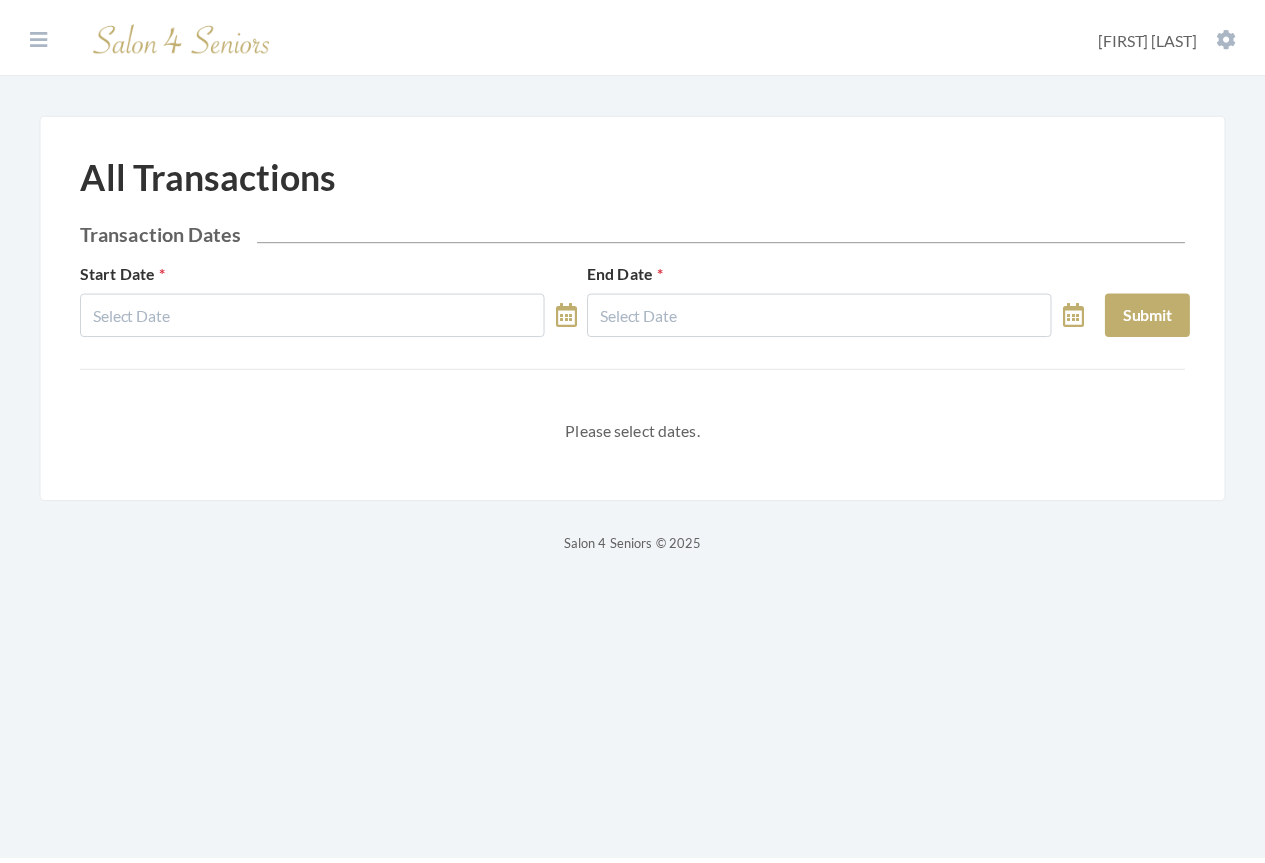 scroll, scrollTop: 0, scrollLeft: 0, axis: both 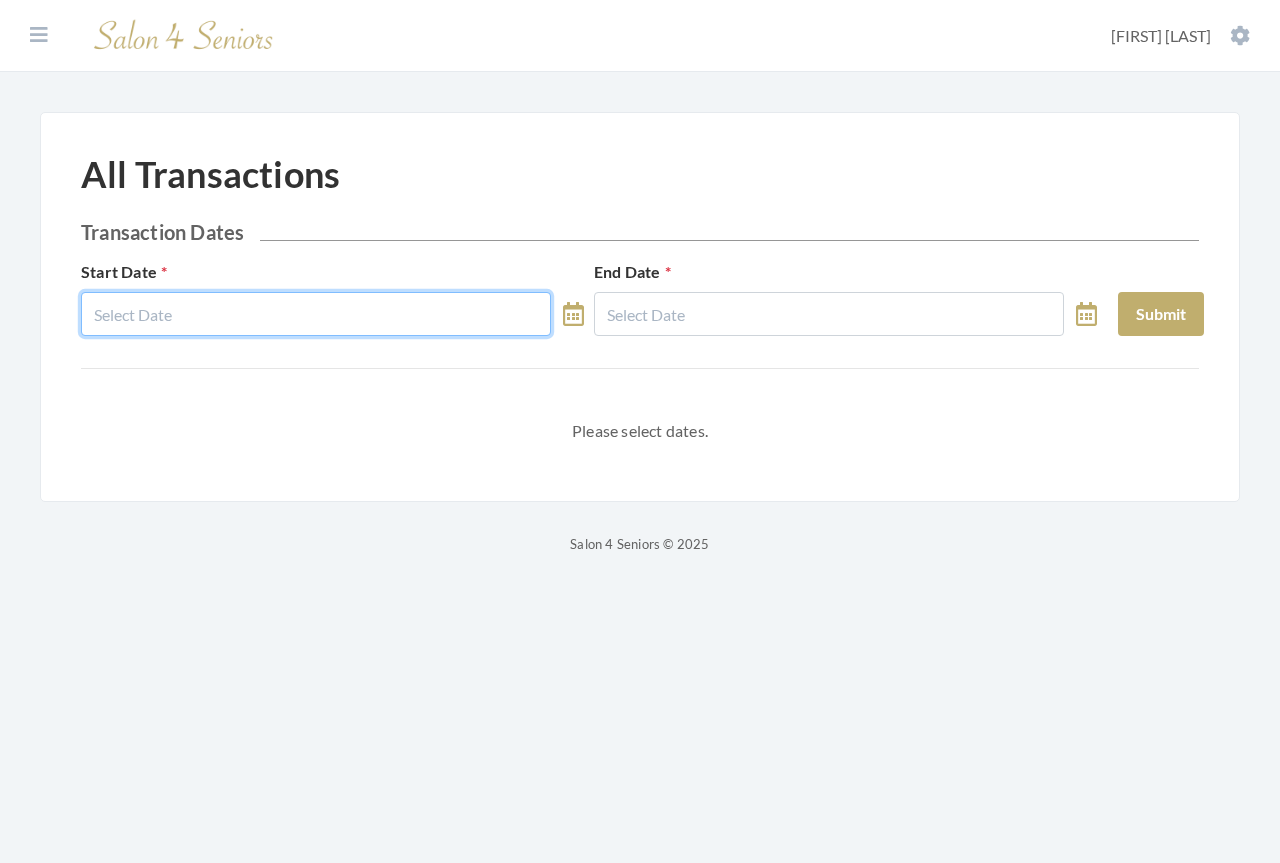 click at bounding box center [316, 314] 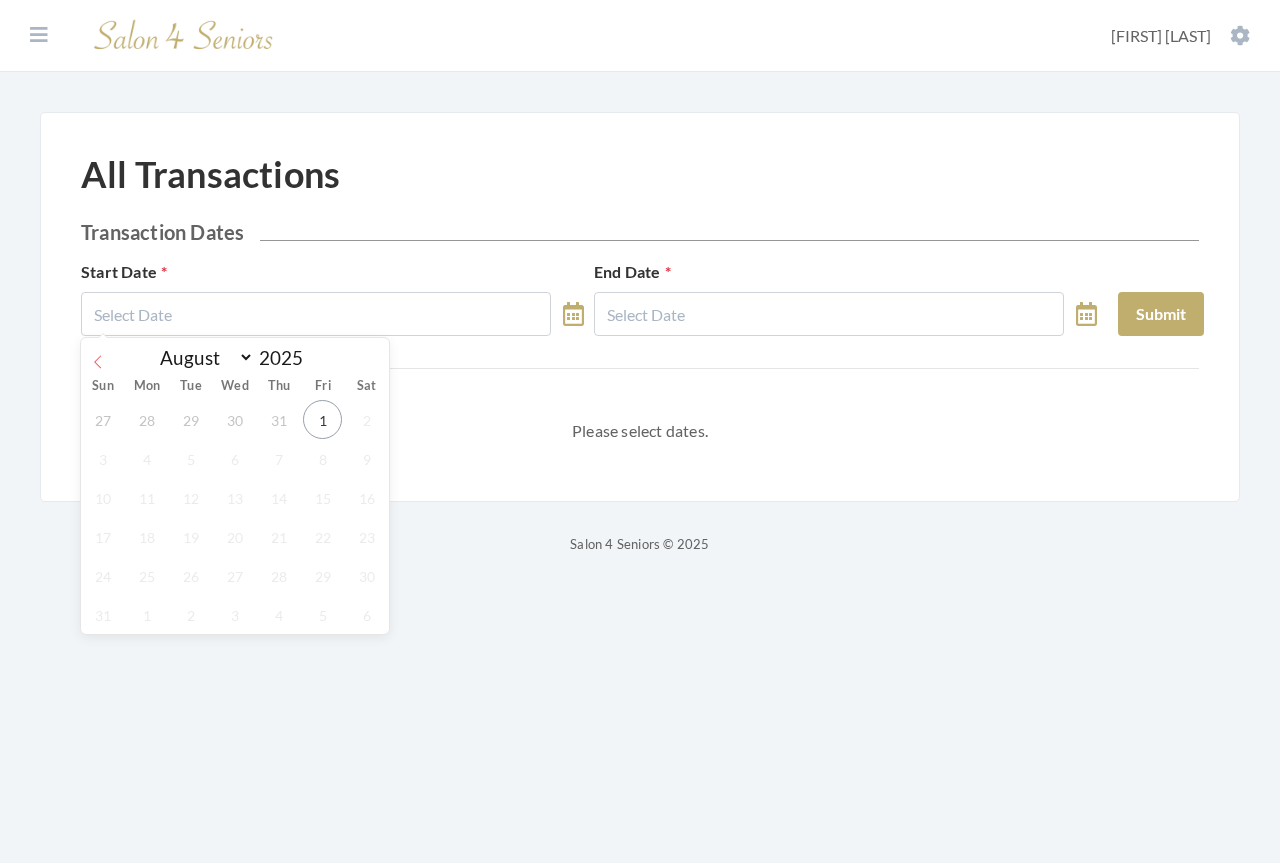 click 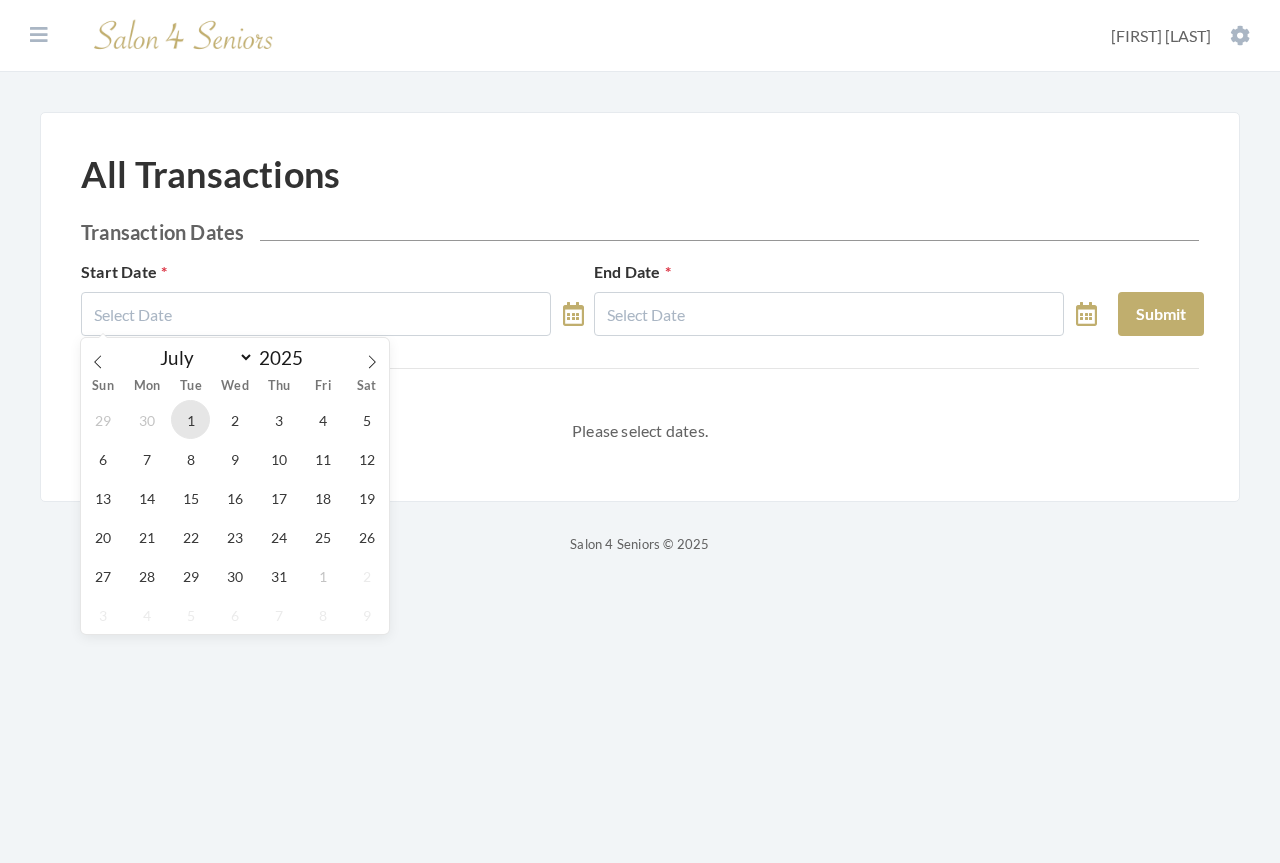 click on "1" at bounding box center [190, 419] 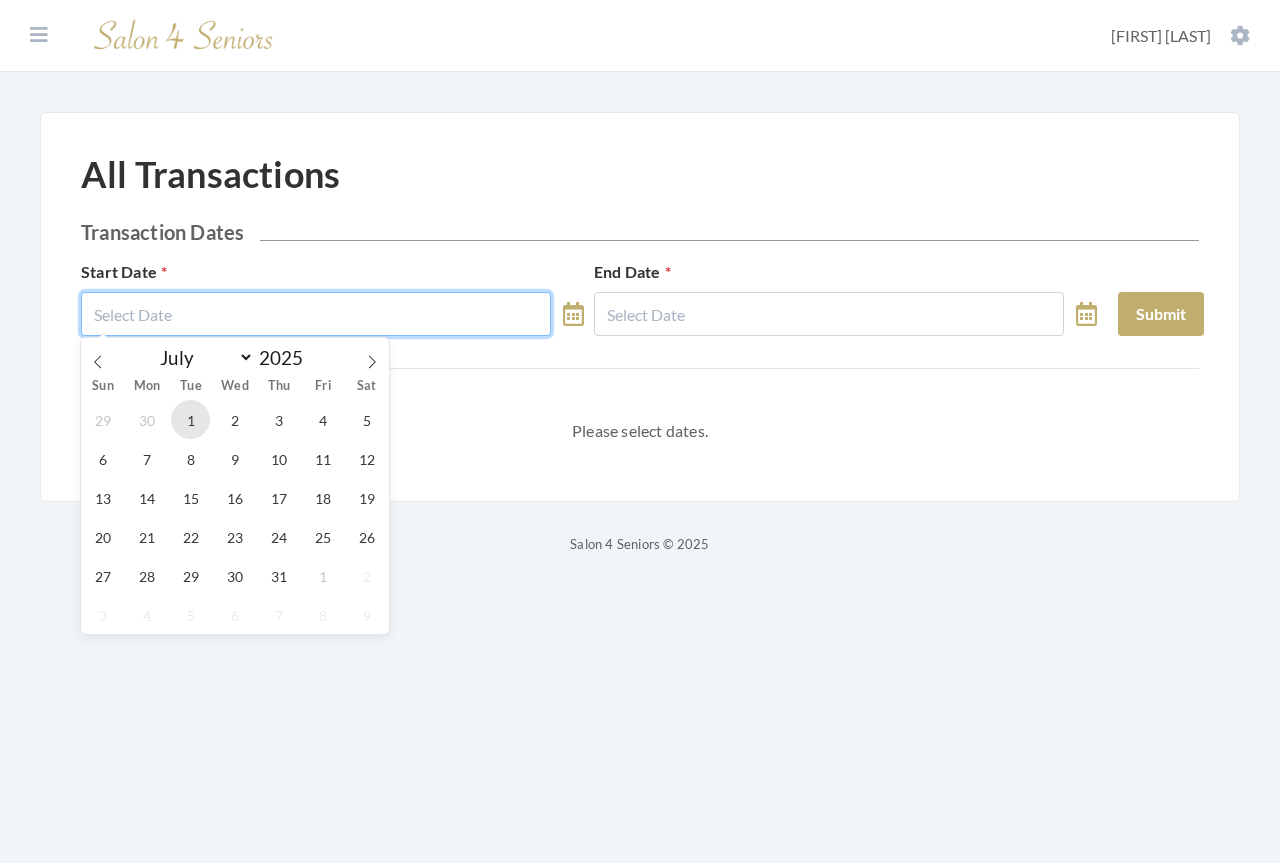 type on "07/01/2025" 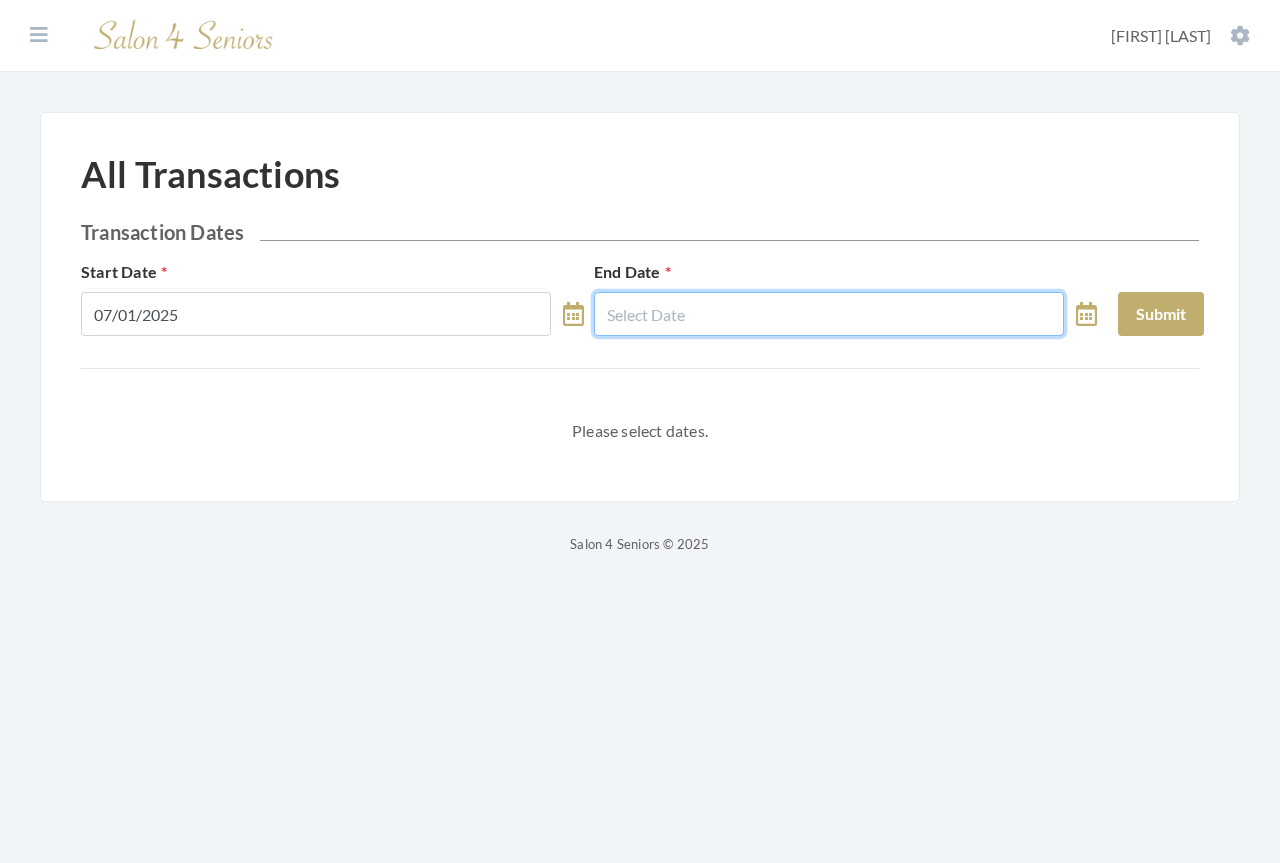 click at bounding box center (829, 314) 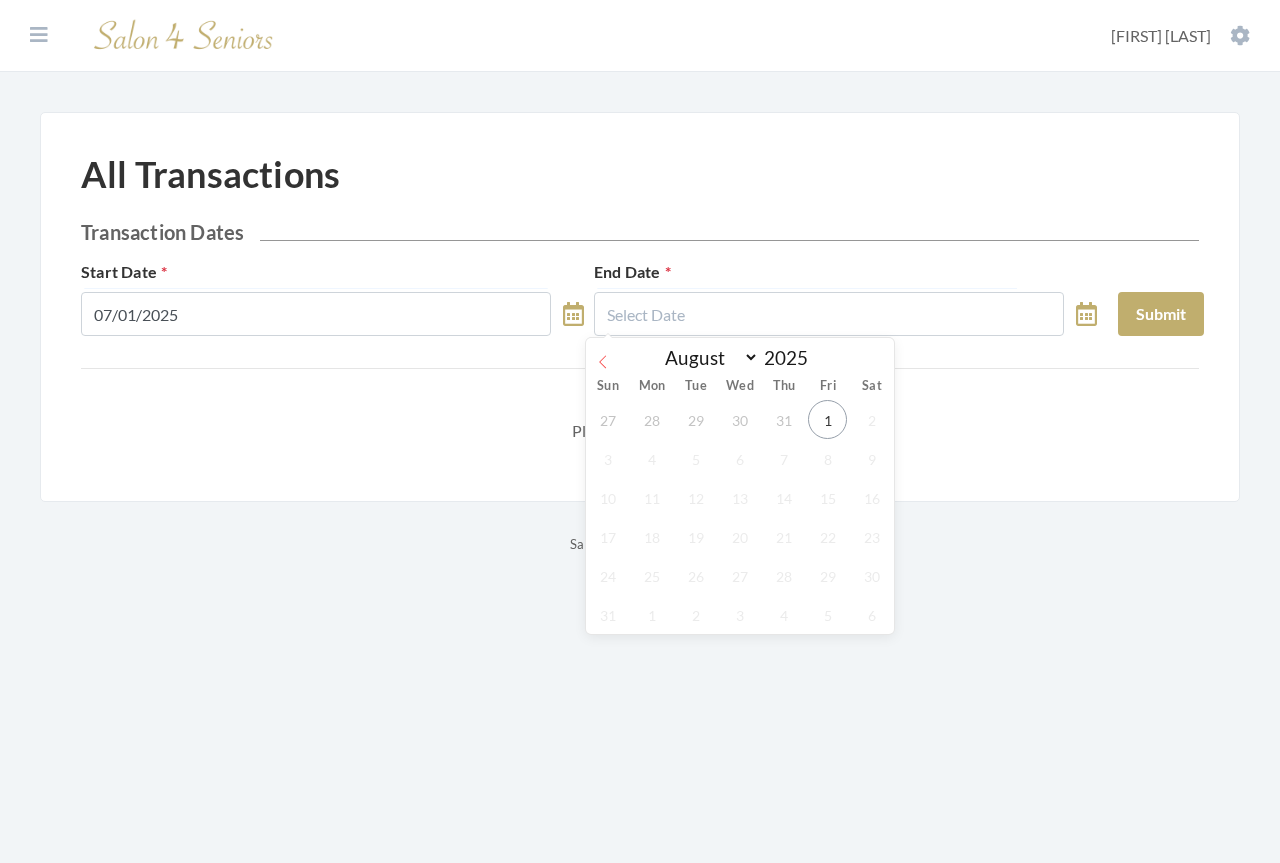 click 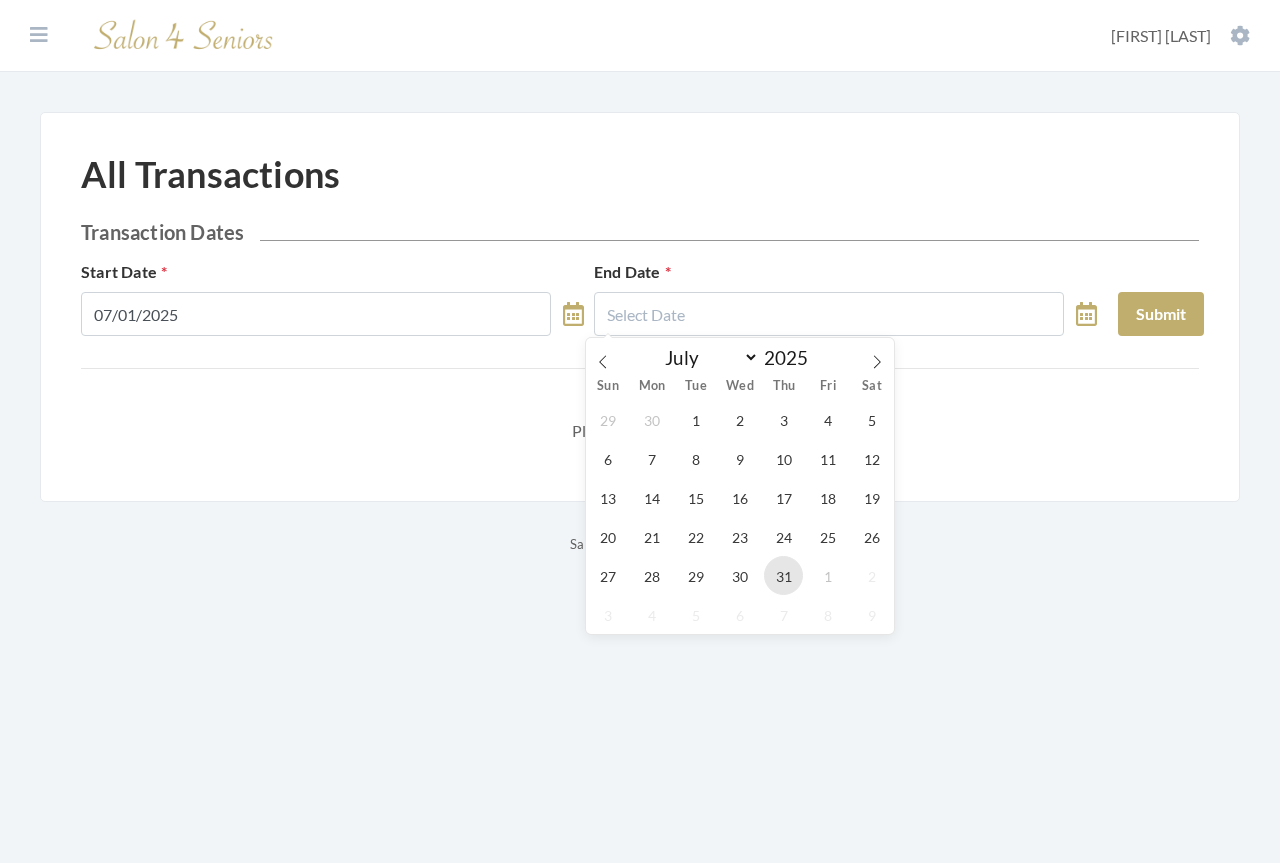 click on "31" at bounding box center [783, 575] 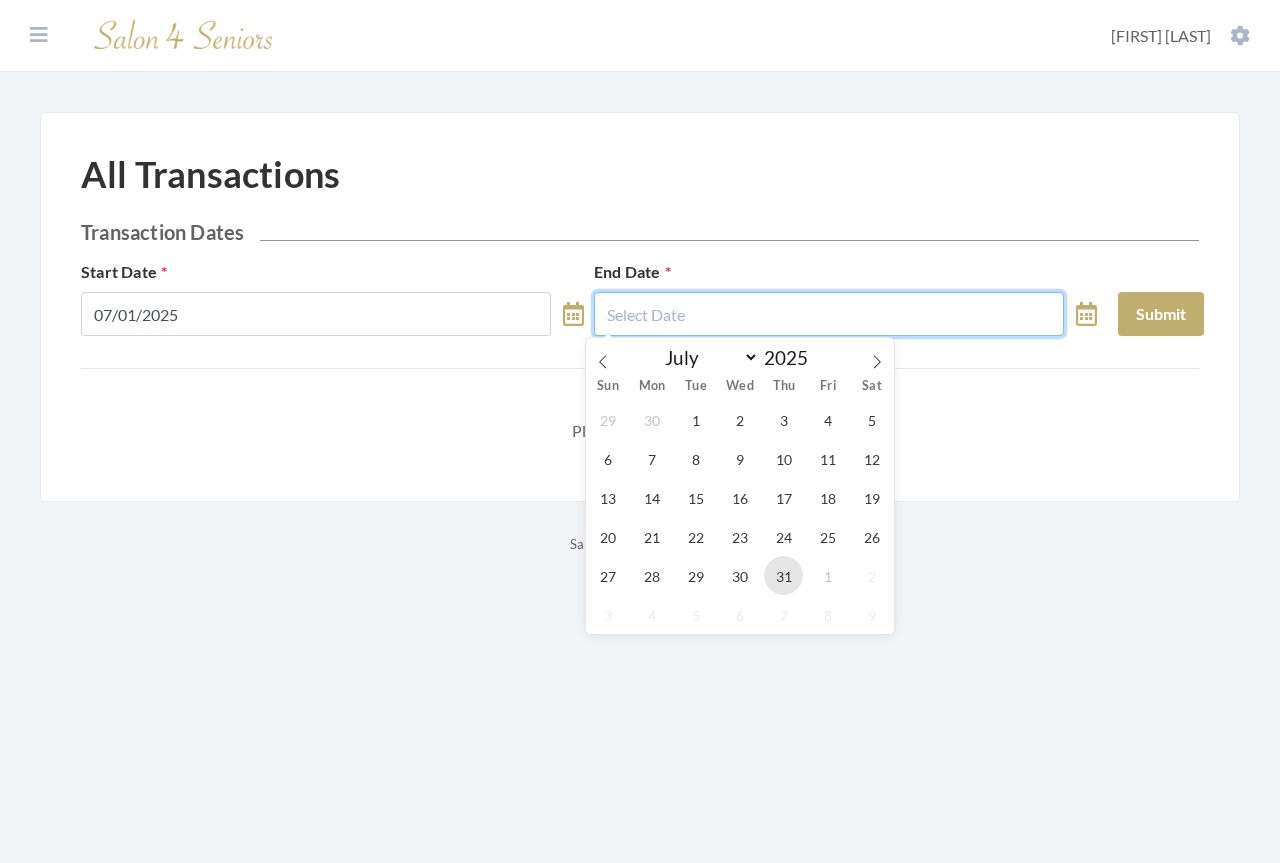 type on "07/31/2025" 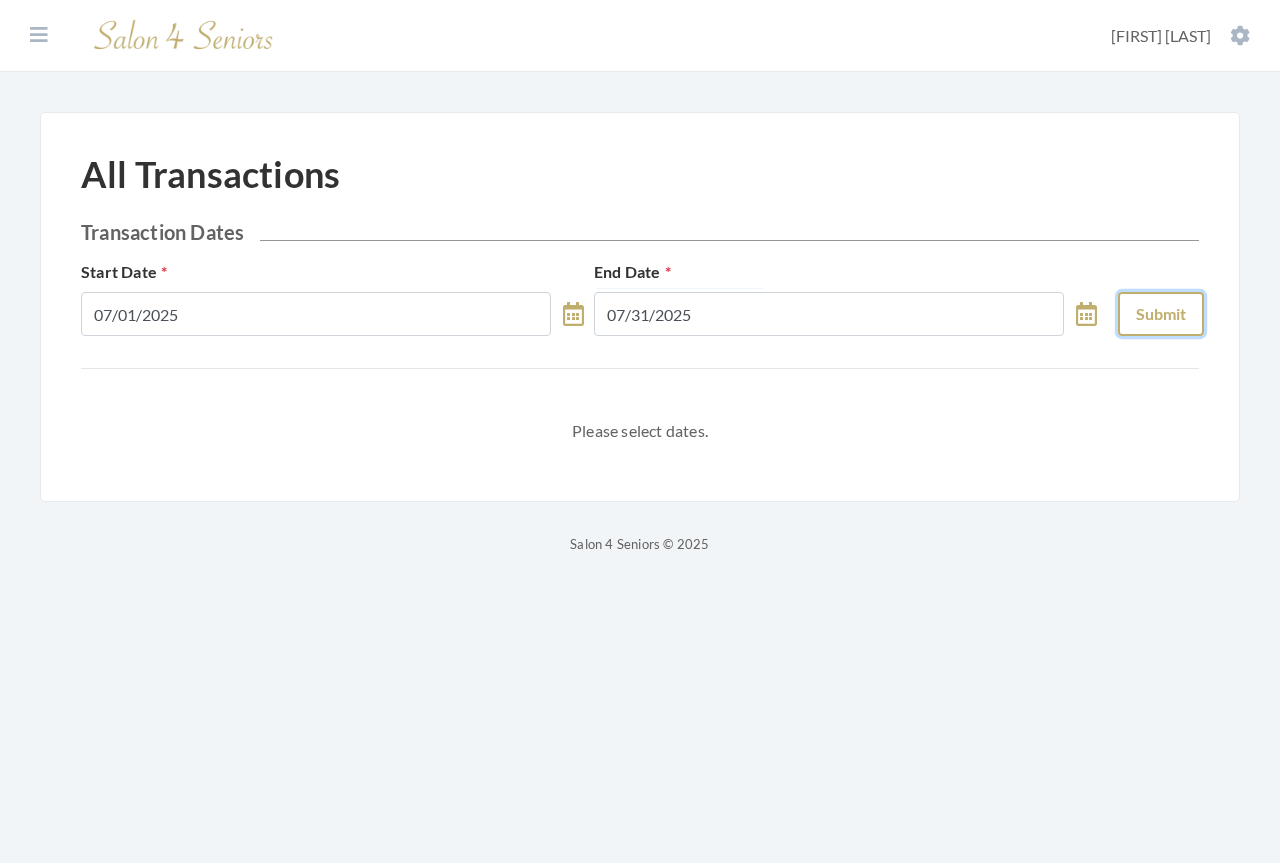 click on "Submit" at bounding box center (1161, 314) 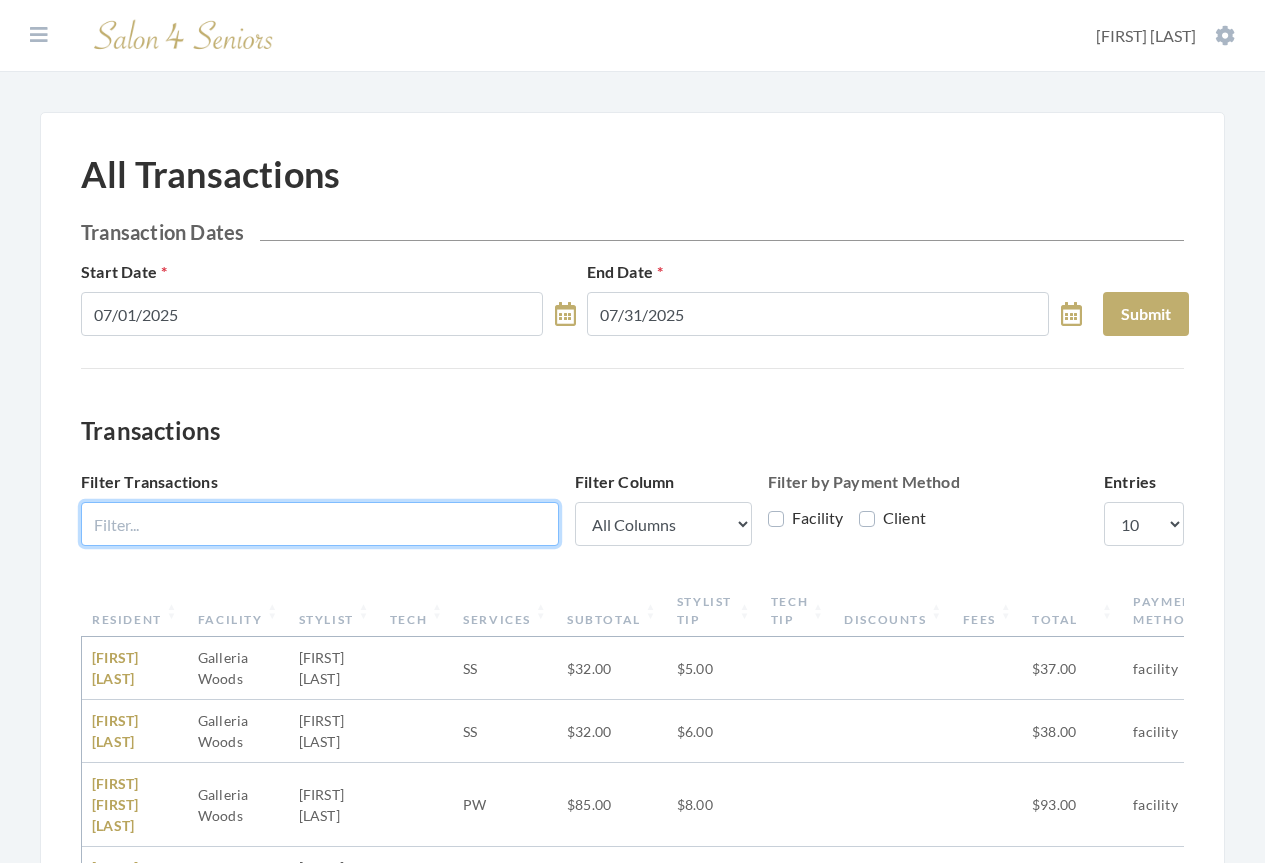 click on "Filter Transactions" at bounding box center [320, 524] 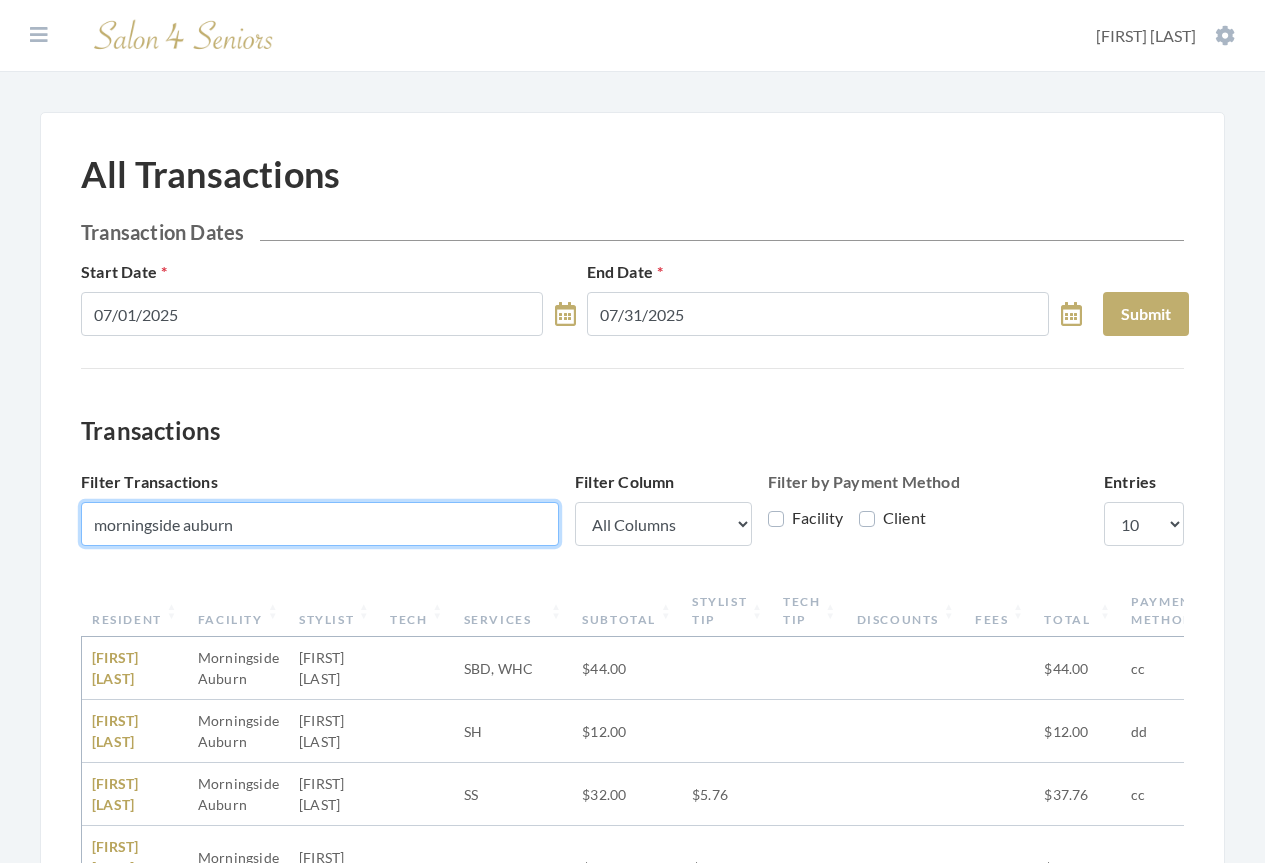 type on "morningside auburn" 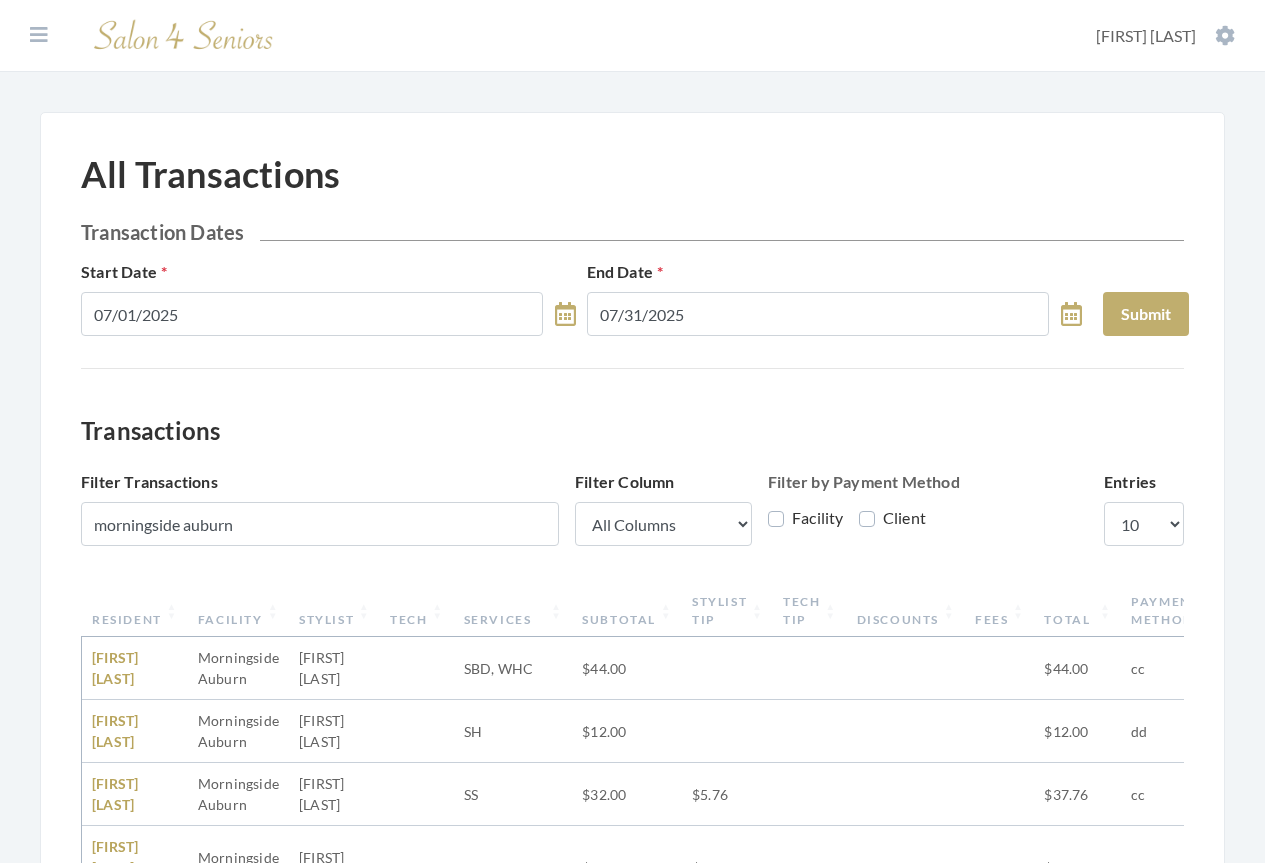 click on "Resident" at bounding box center [135, 611] 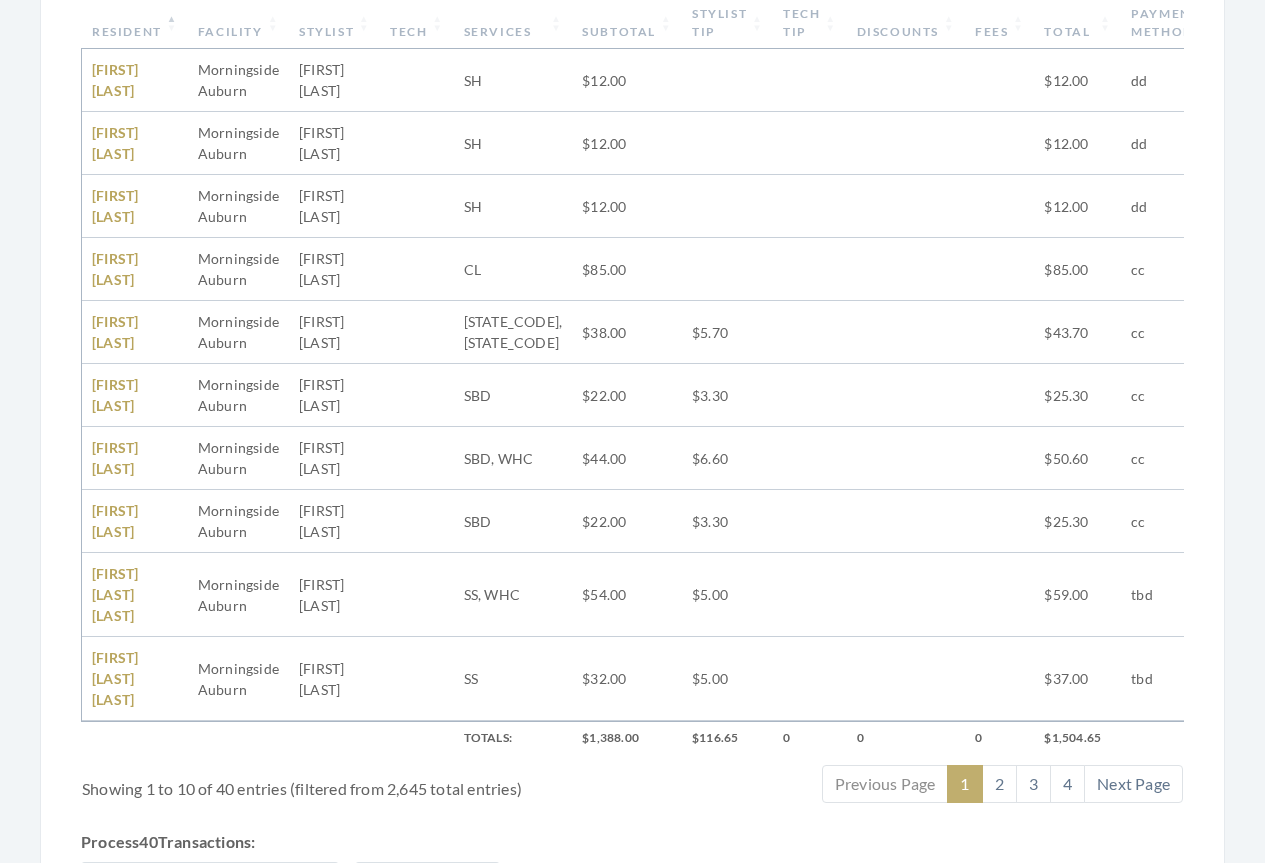 scroll, scrollTop: 729, scrollLeft: 0, axis: vertical 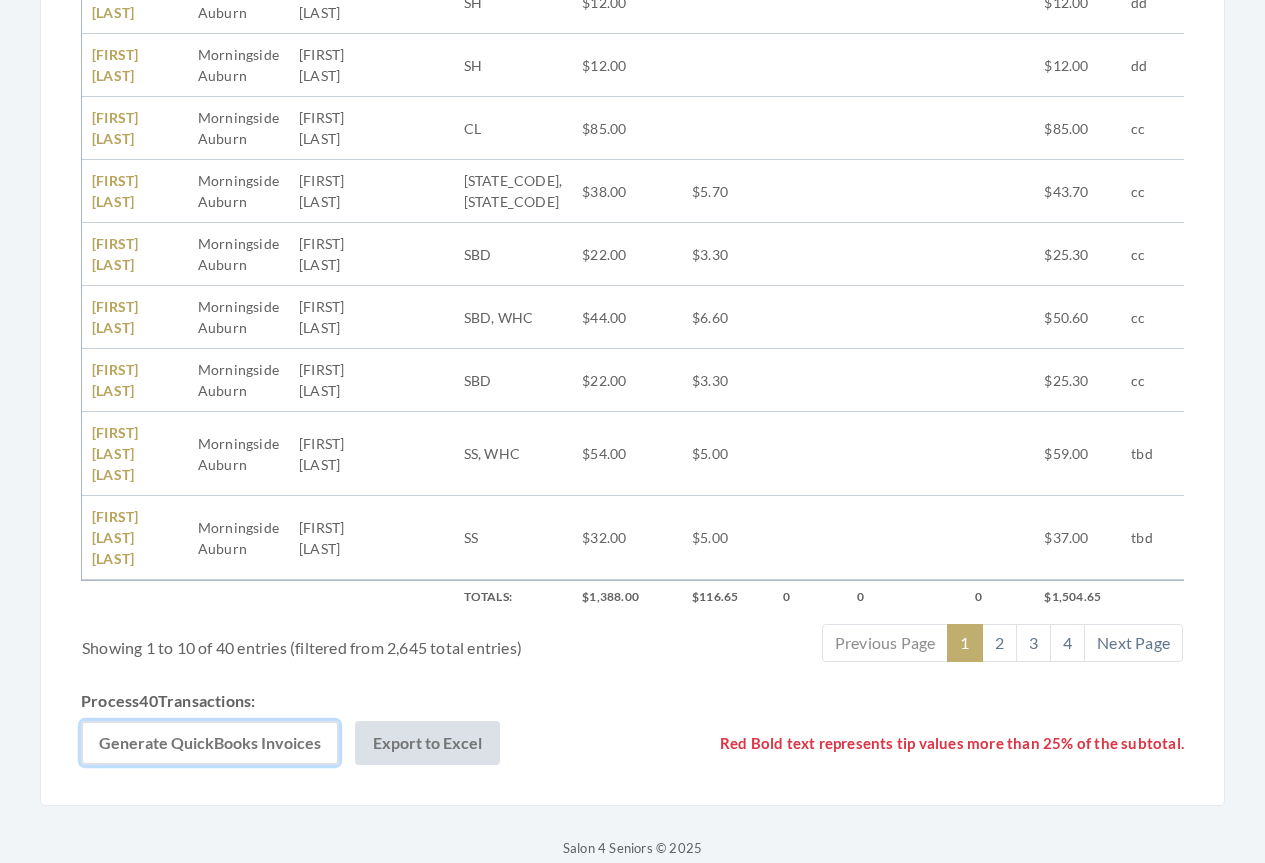 click on "Generate QuickBooks Invoices" at bounding box center (210, 743) 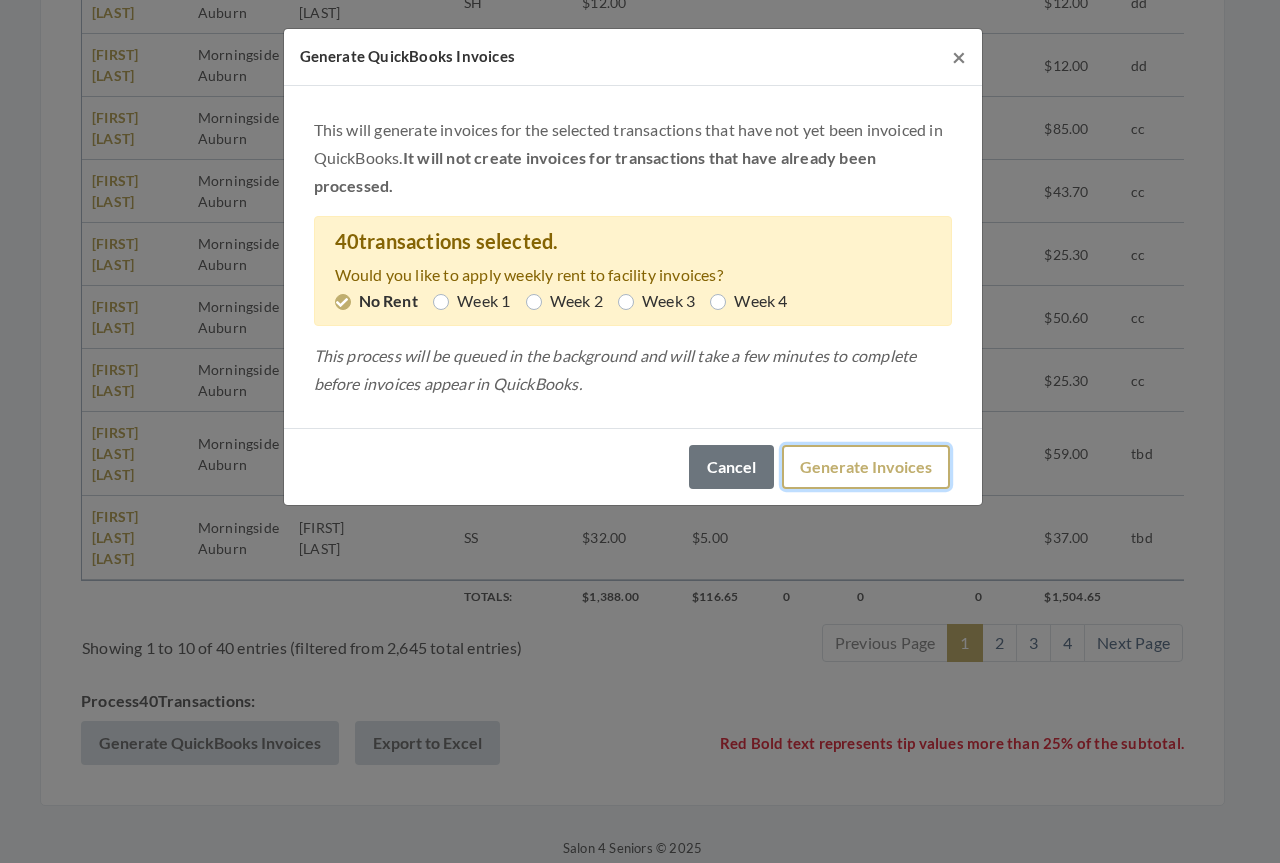 click on "Generate Invoices" at bounding box center [866, 467] 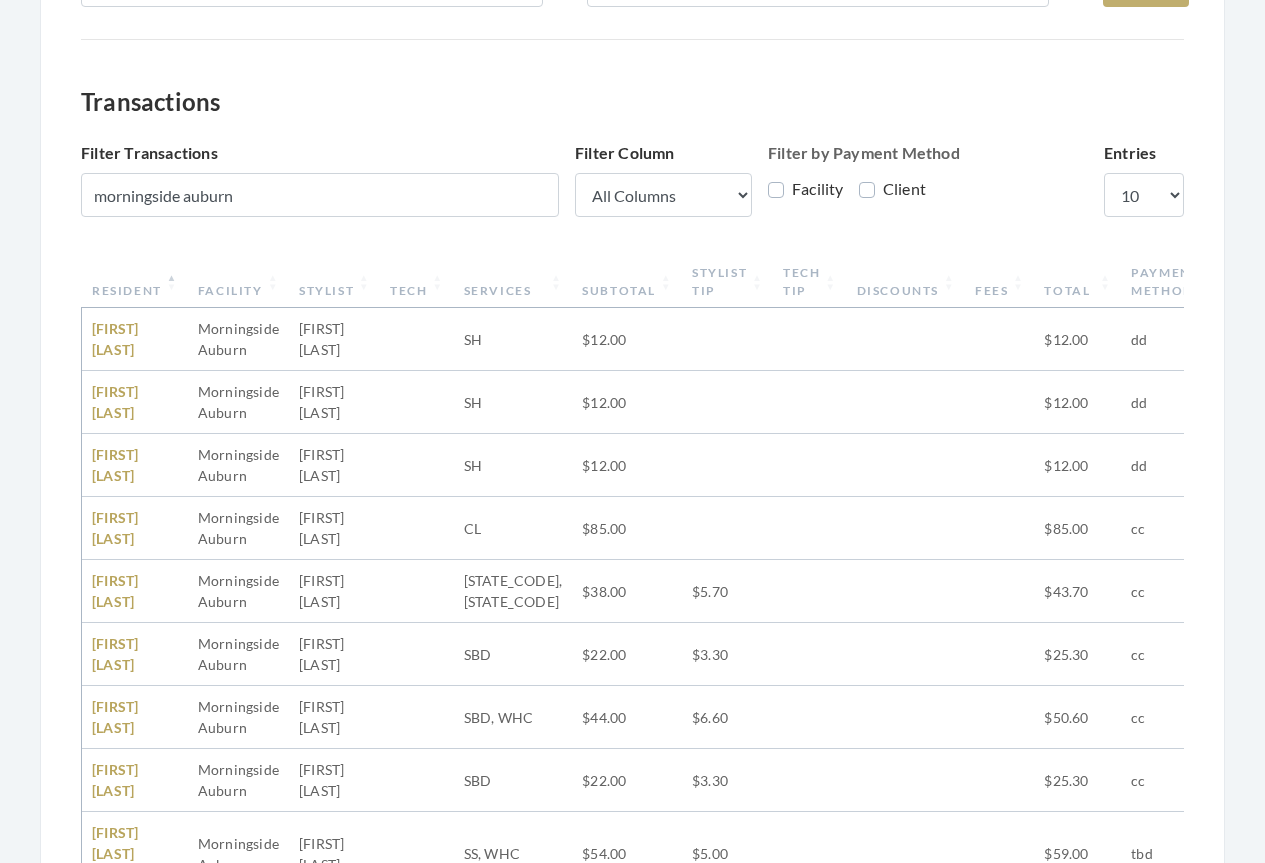 scroll, scrollTop: 0, scrollLeft: 0, axis: both 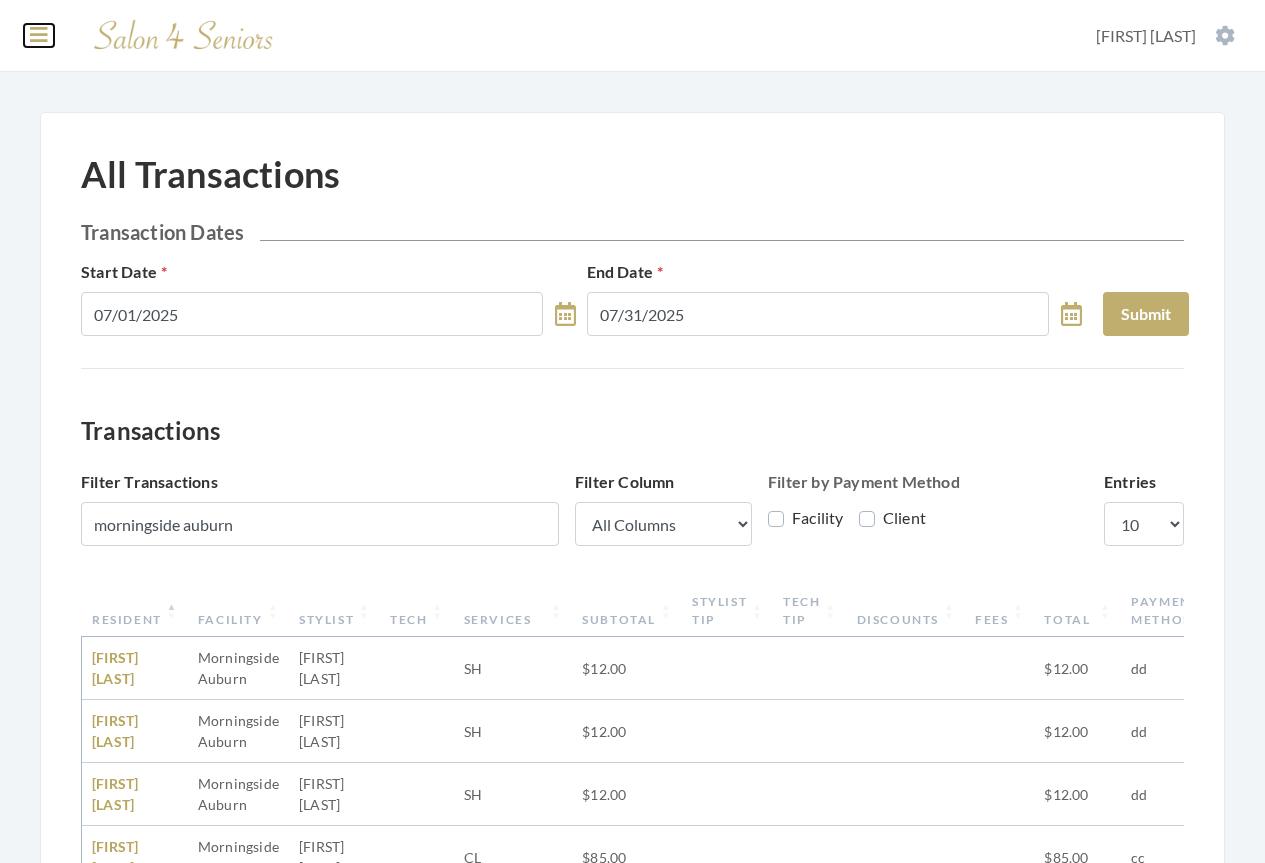 click at bounding box center (39, 35) 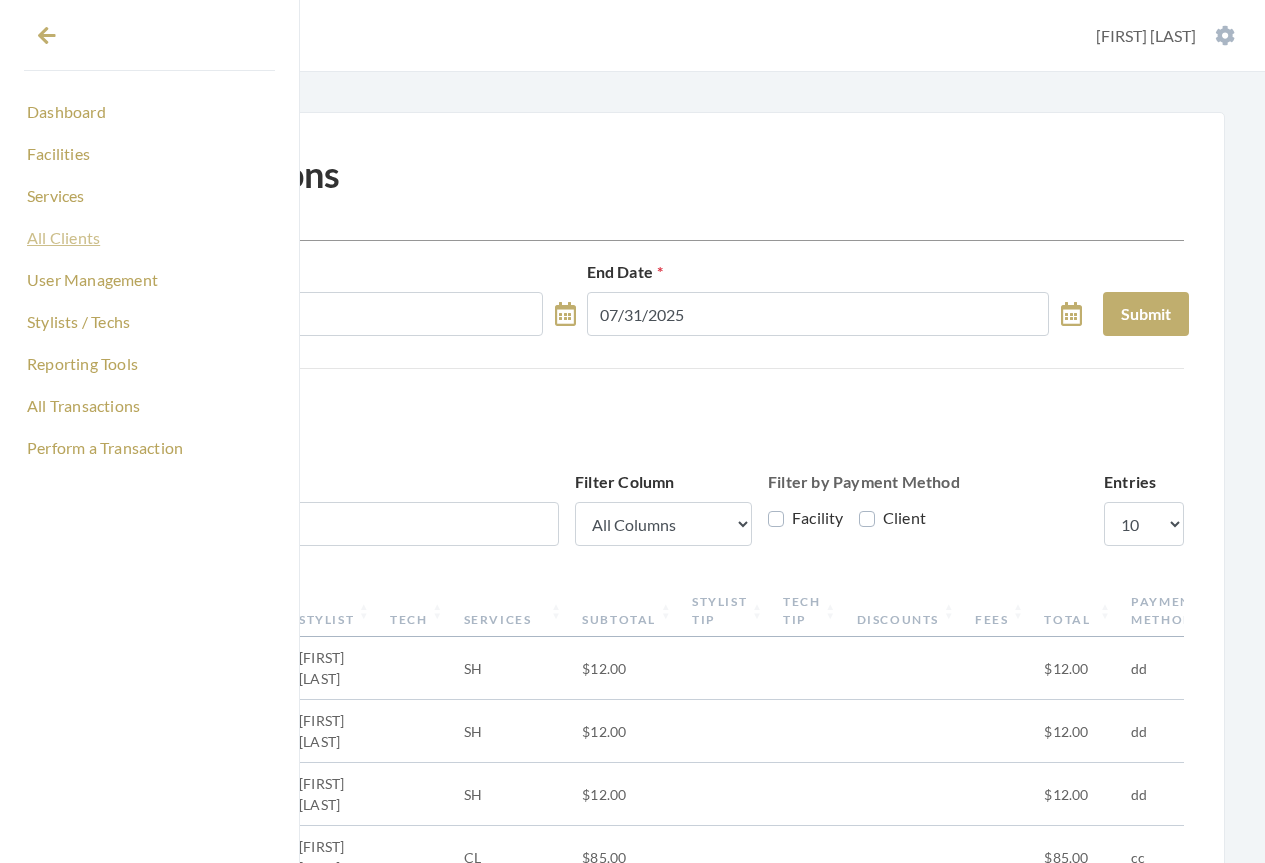 click on "All Clients" at bounding box center (149, 238) 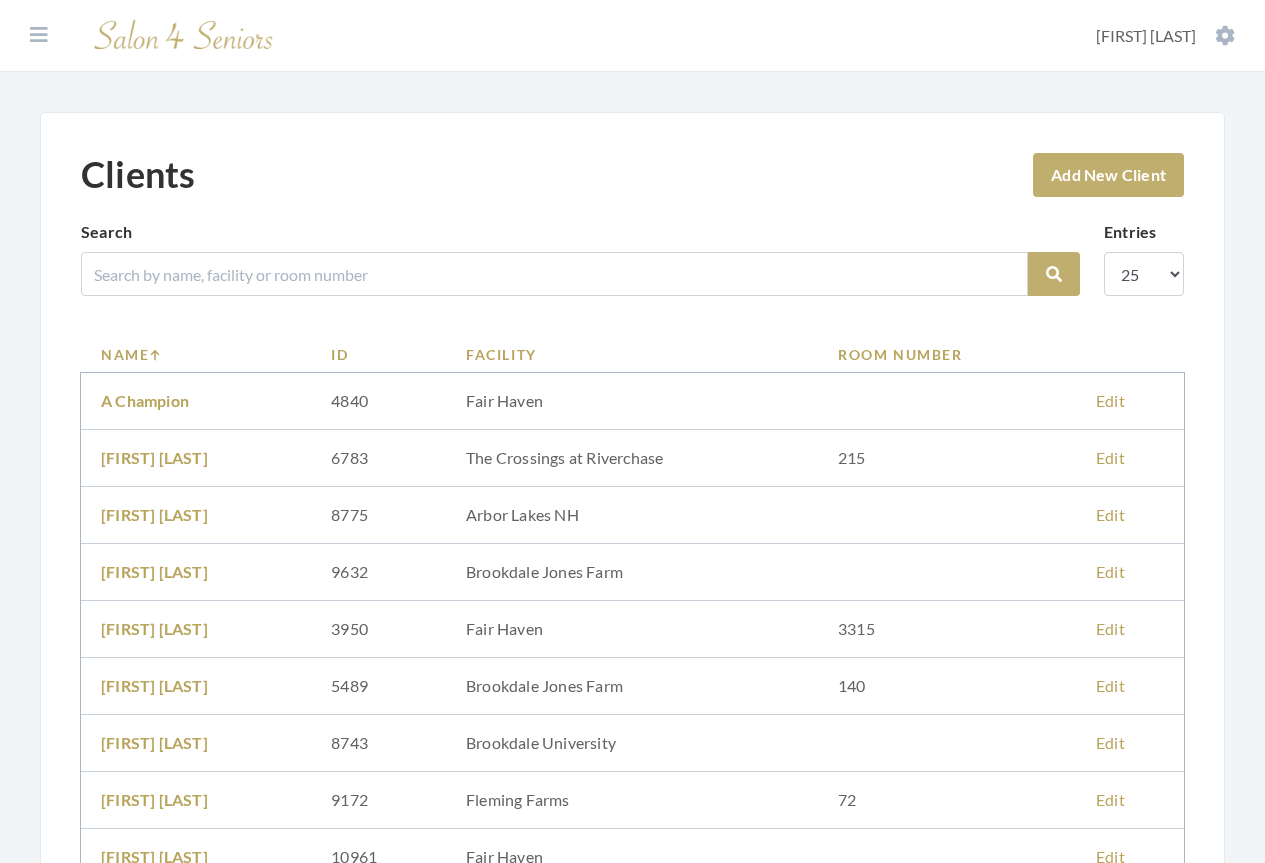 scroll, scrollTop: 0, scrollLeft: 0, axis: both 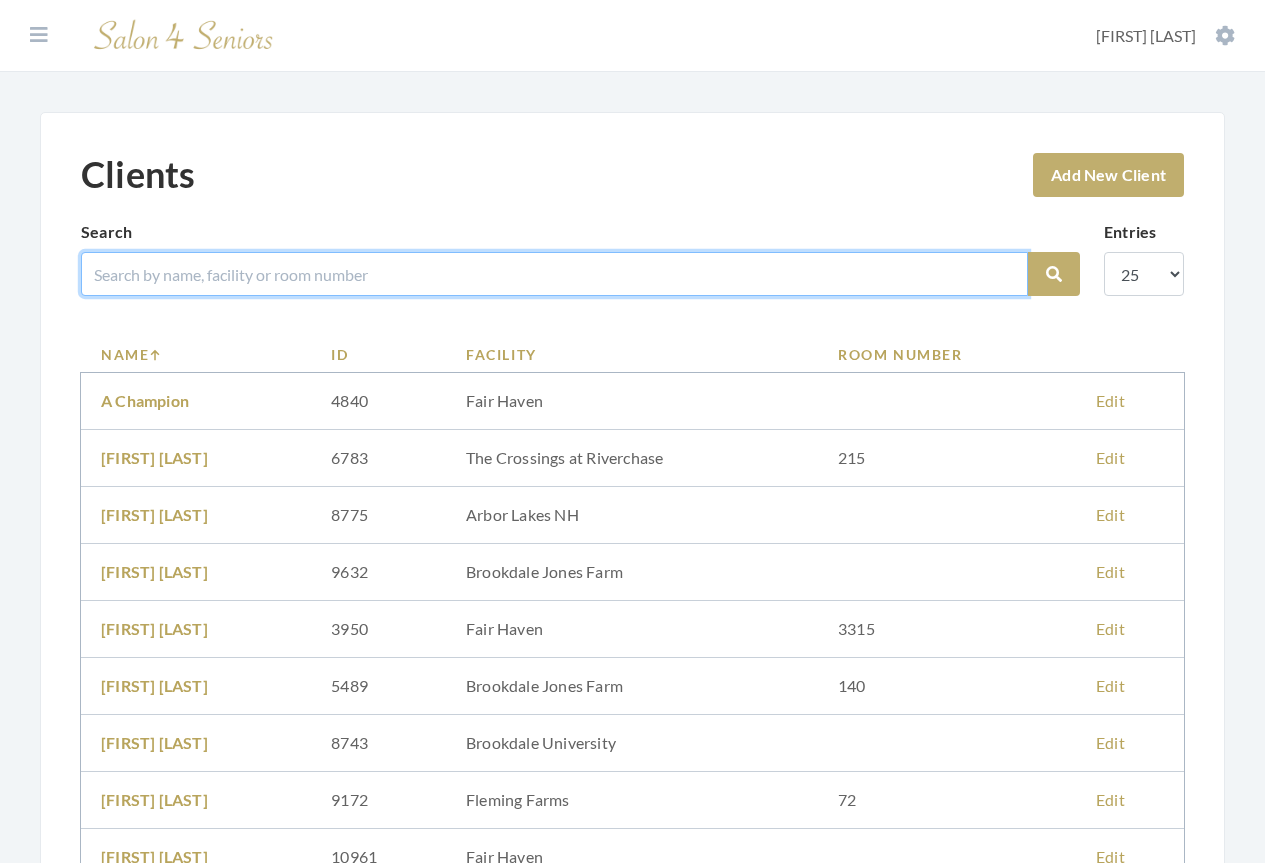 click at bounding box center (554, 274) 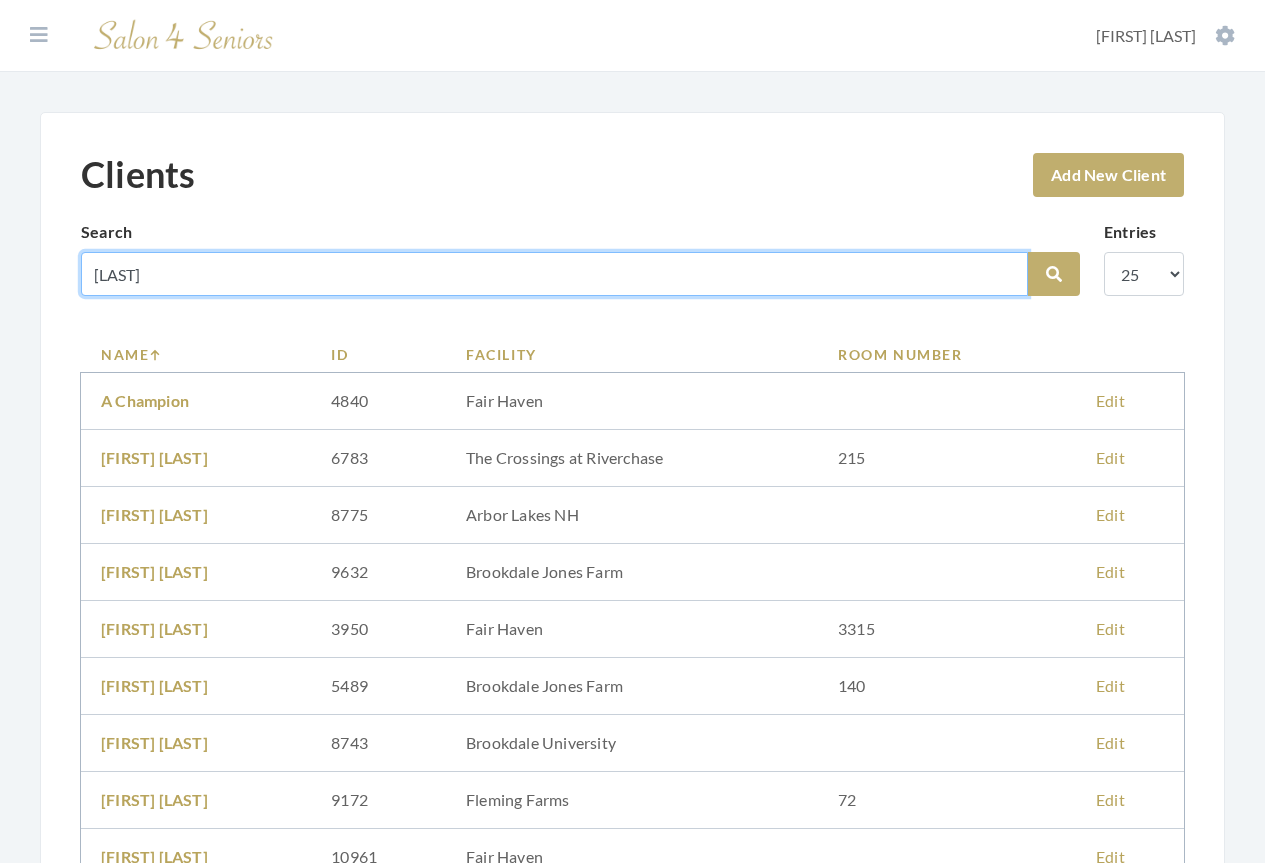 type on "[LAST]" 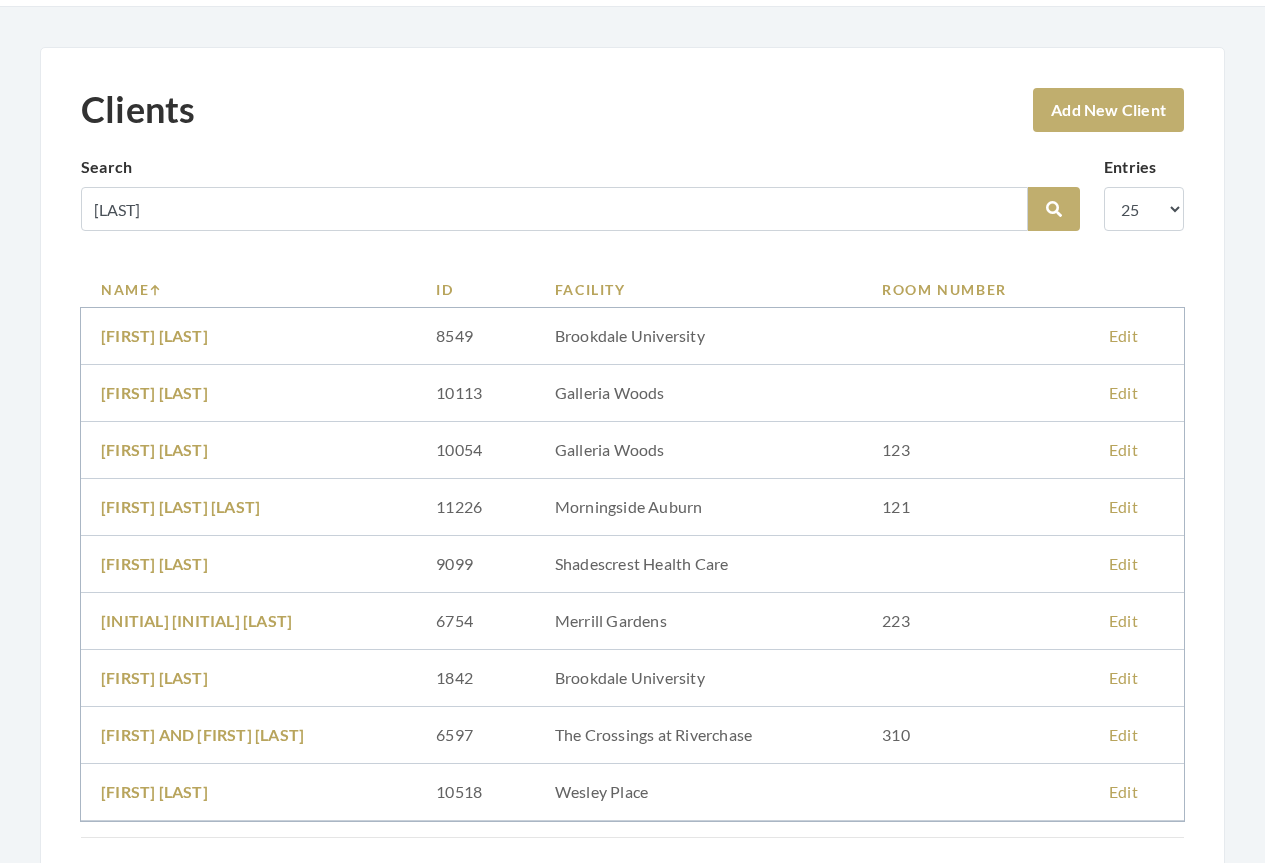 scroll, scrollTop: 100, scrollLeft: 0, axis: vertical 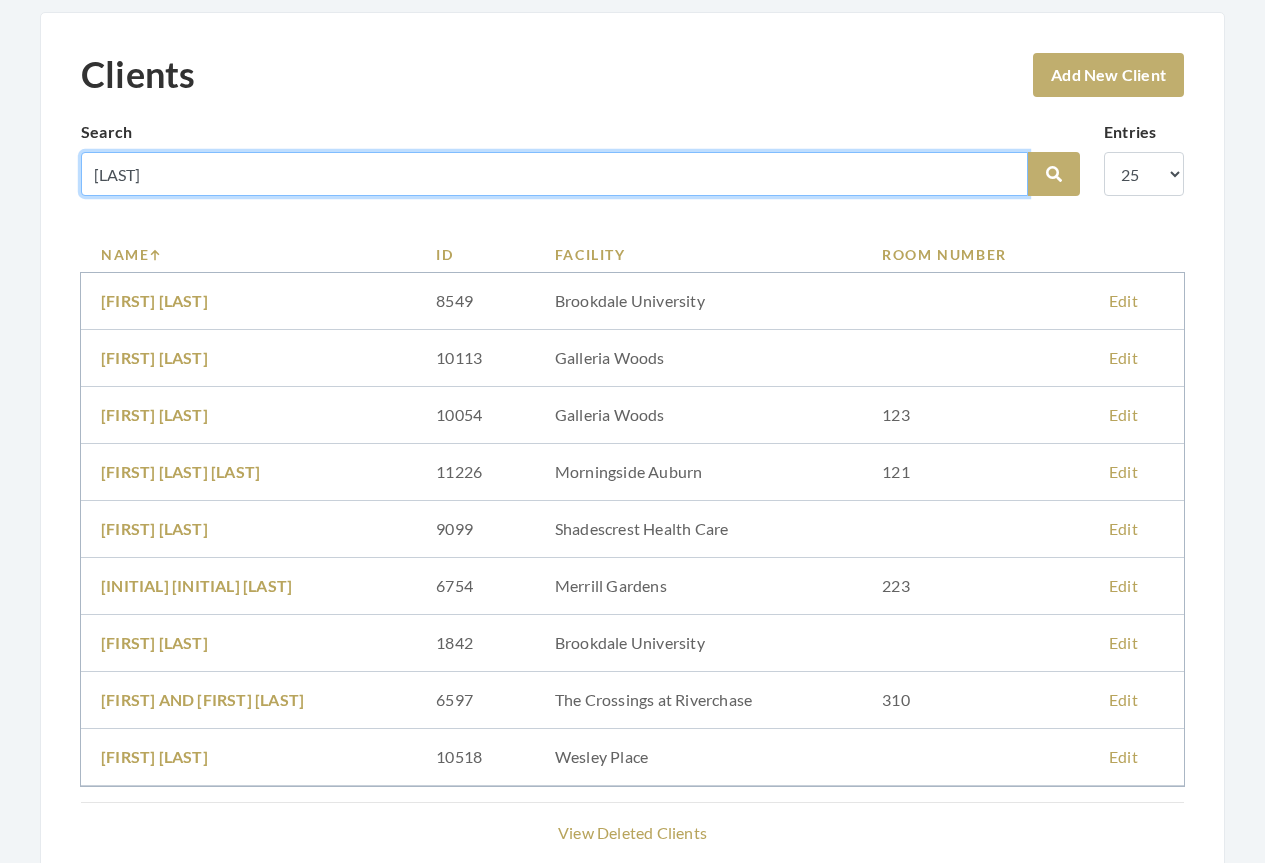 drag, startPoint x: 206, startPoint y: 178, endPoint x: -100, endPoint y: 173, distance: 306.04083 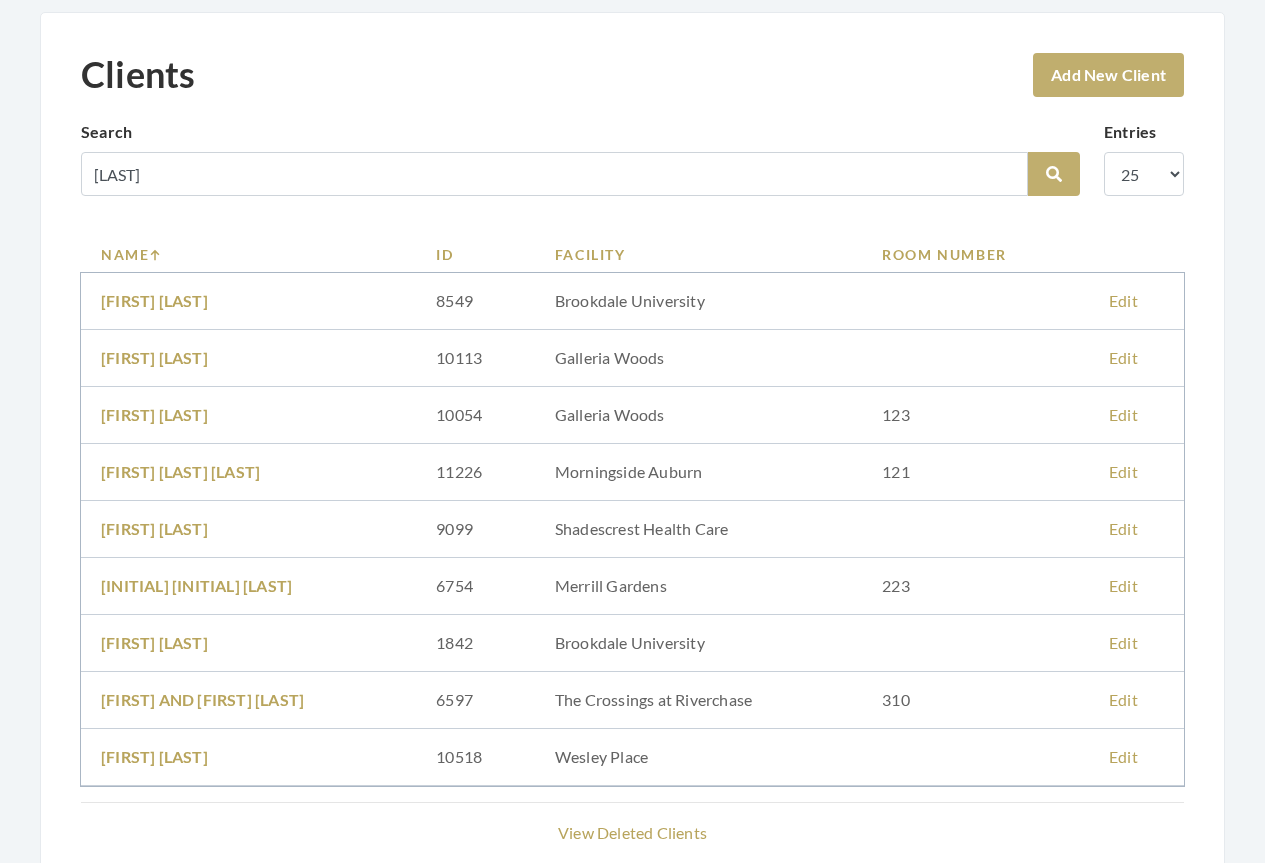 click on "Search   [LAST]" at bounding box center [554, 158] 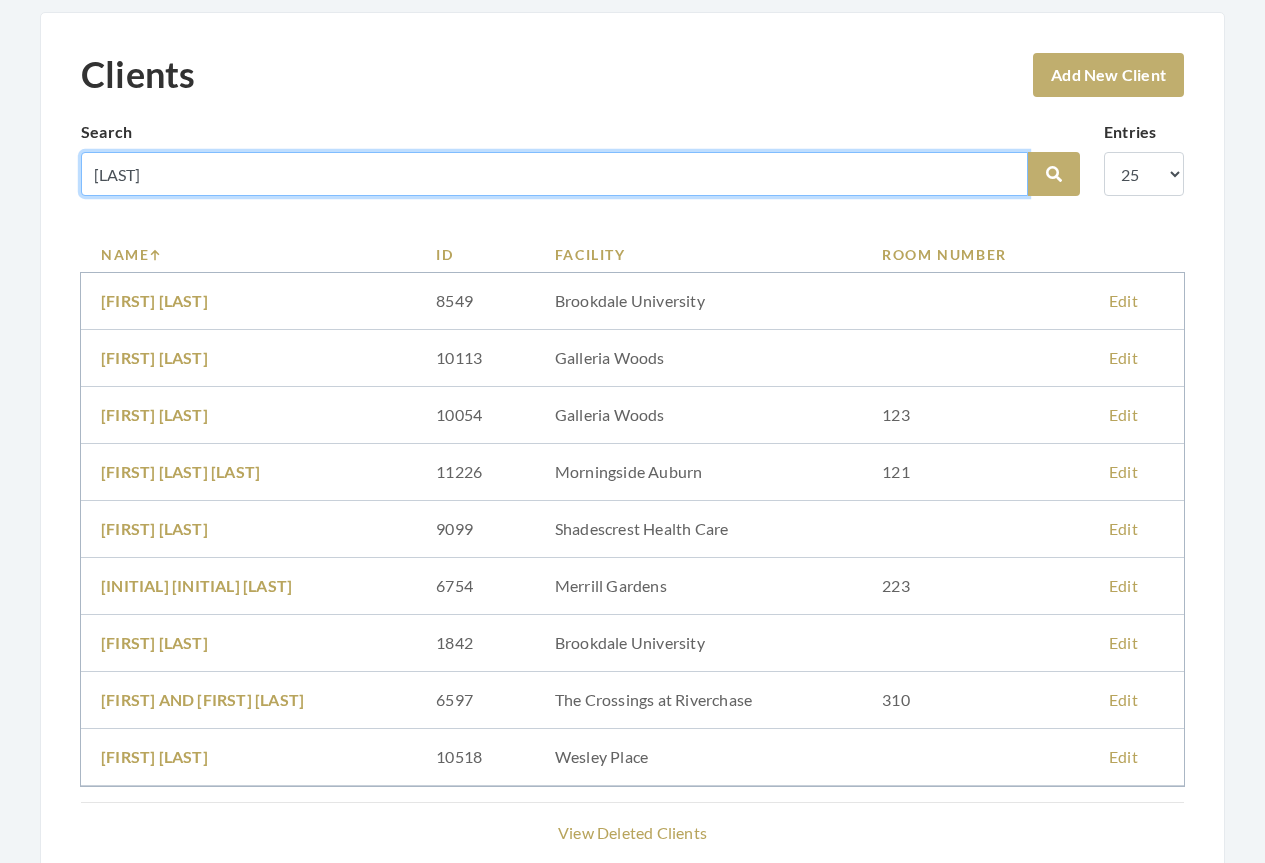 drag, startPoint x: 221, startPoint y: 172, endPoint x: 13, endPoint y: 179, distance: 208.11775 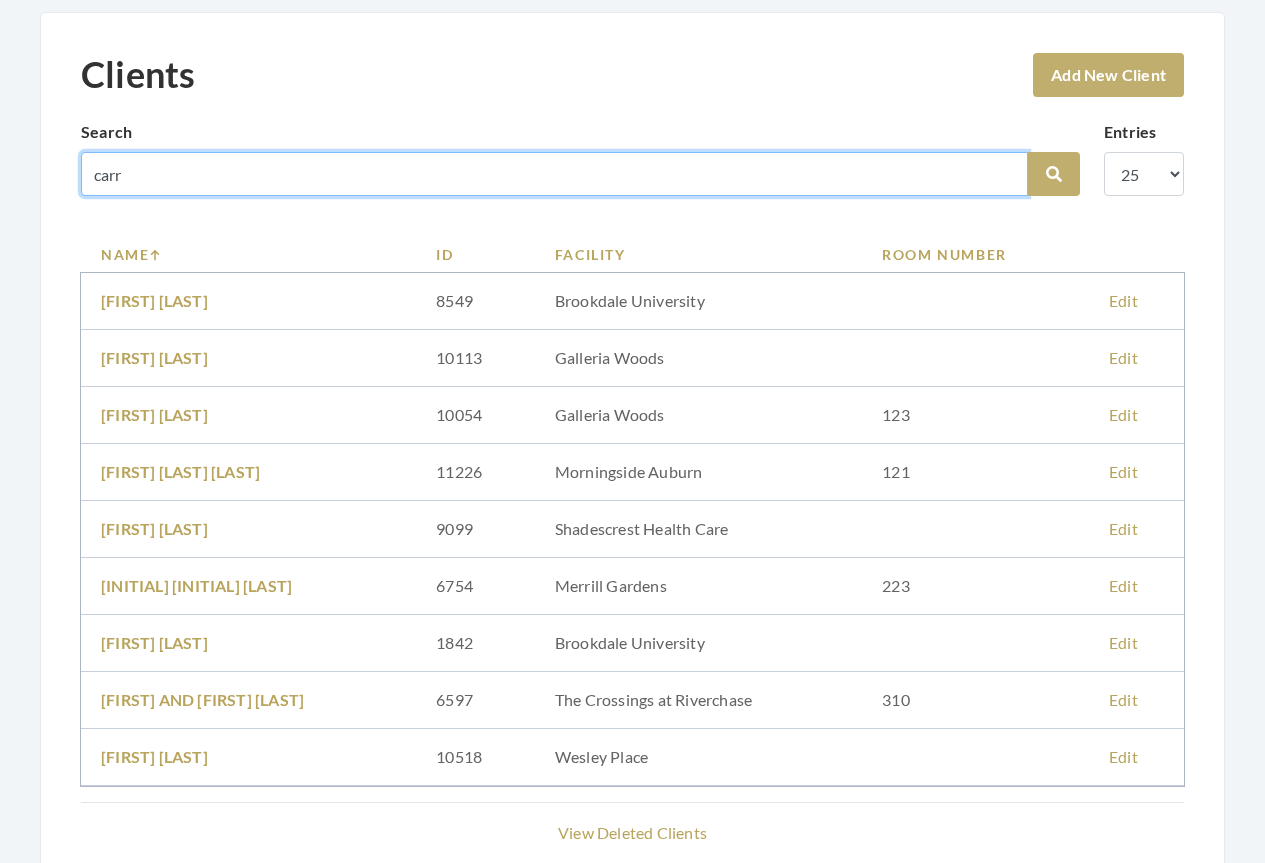 type on "carr" 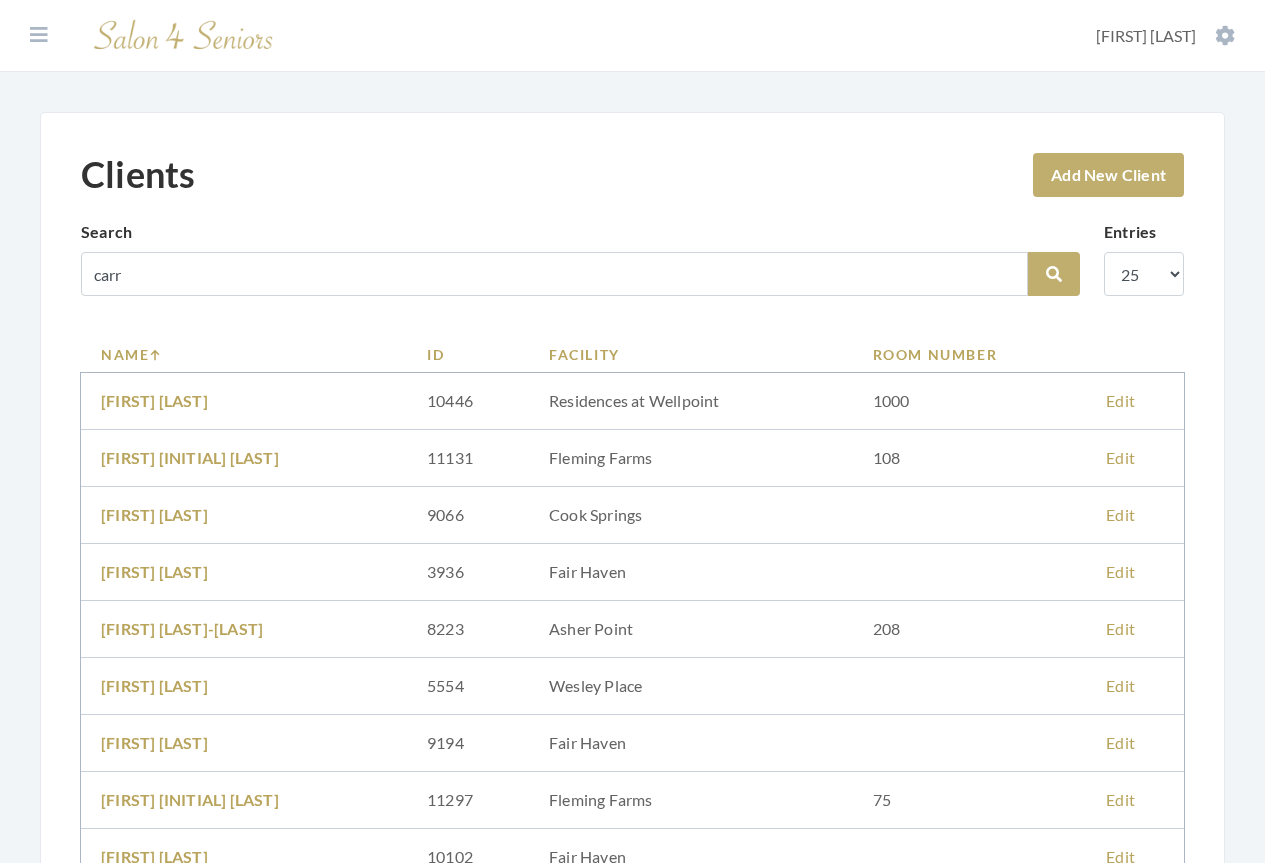 scroll, scrollTop: 0, scrollLeft: 0, axis: both 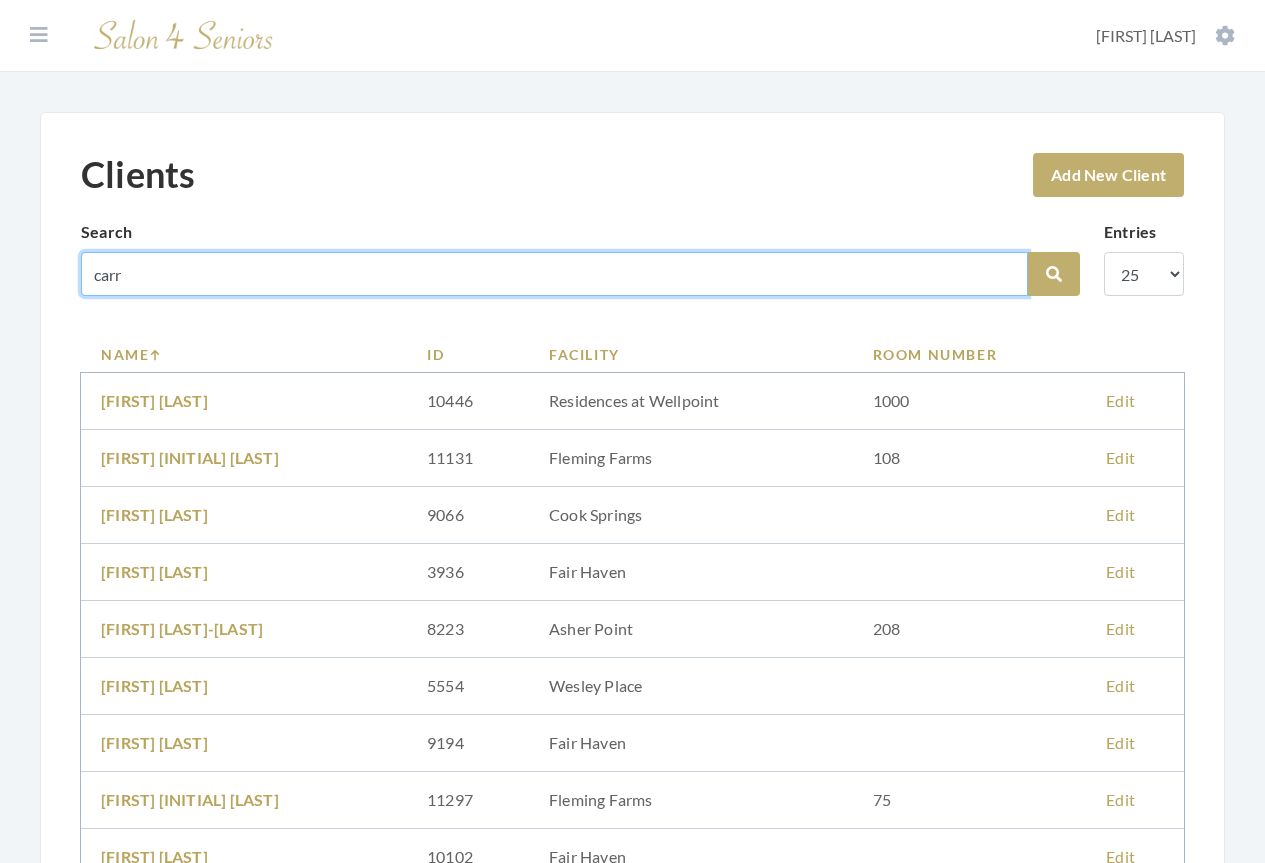 drag, startPoint x: 19, startPoint y: 271, endPoint x: -36, endPoint y: 265, distance: 55.326305 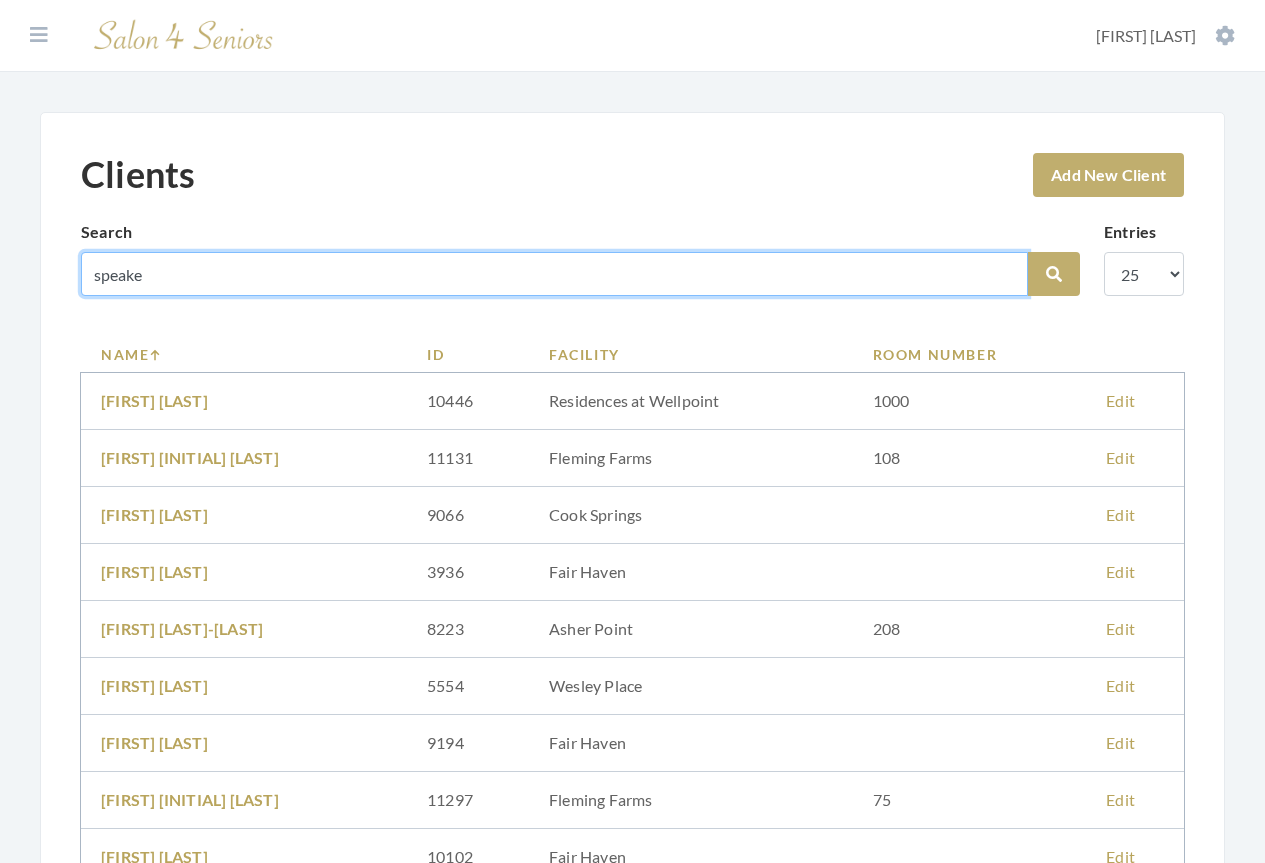 type on "SPEAKE" 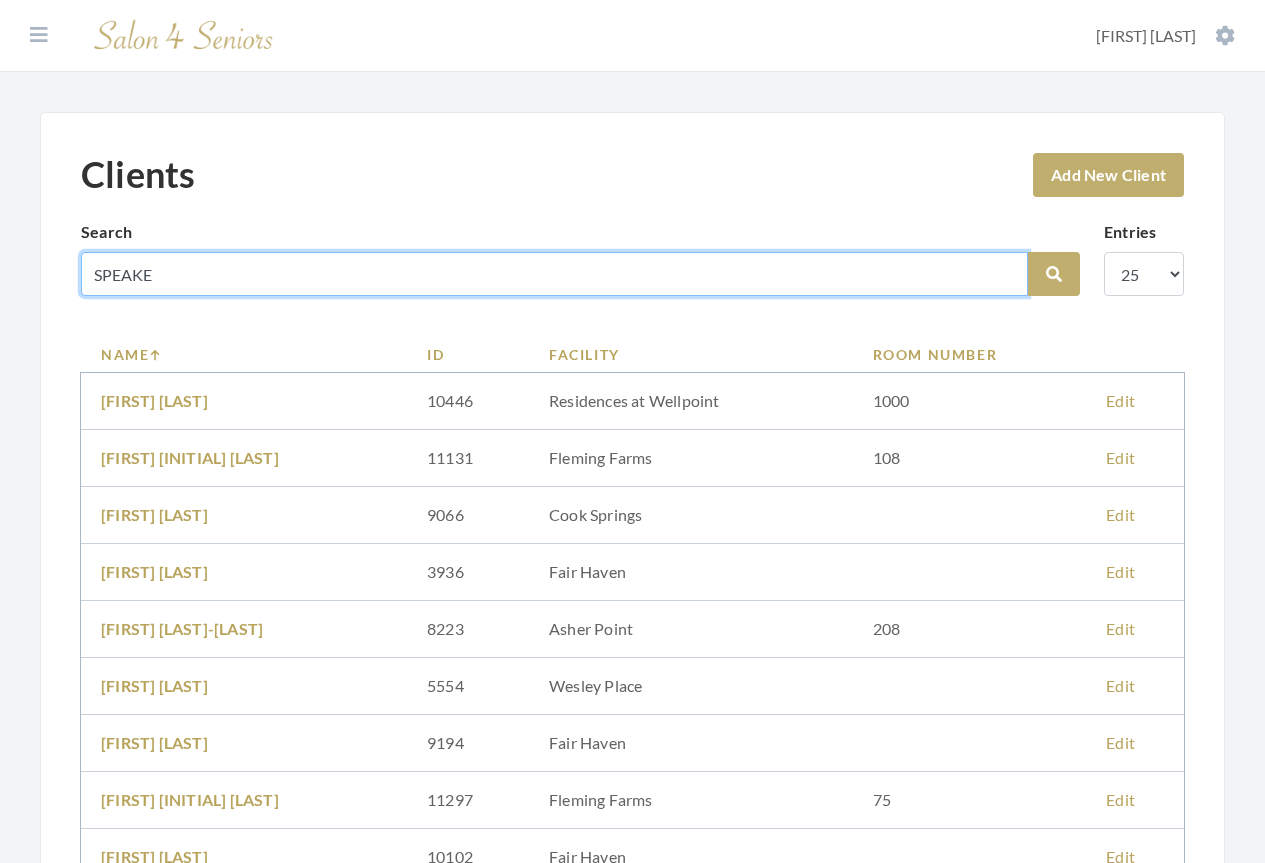 click on "SPEAKE" at bounding box center [554, 274] 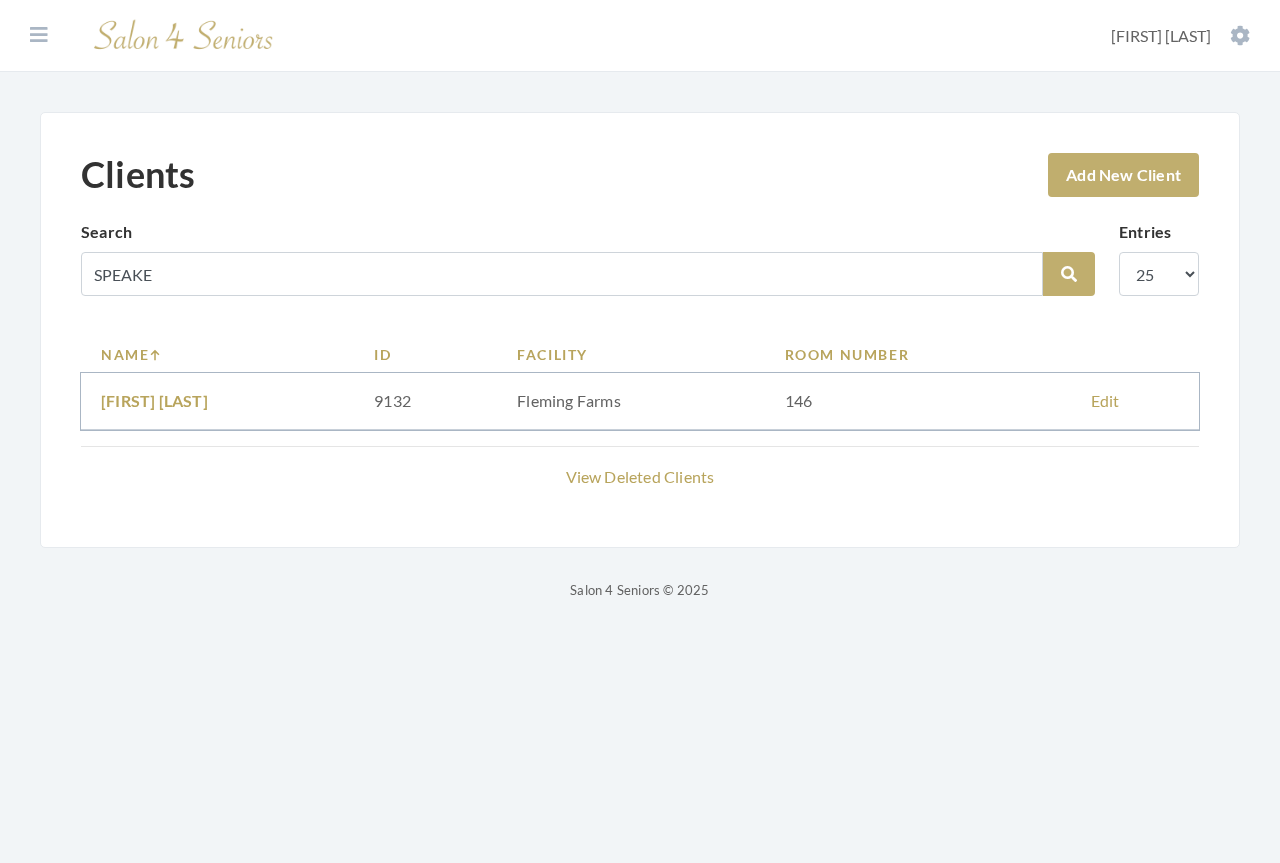 scroll, scrollTop: 0, scrollLeft: 0, axis: both 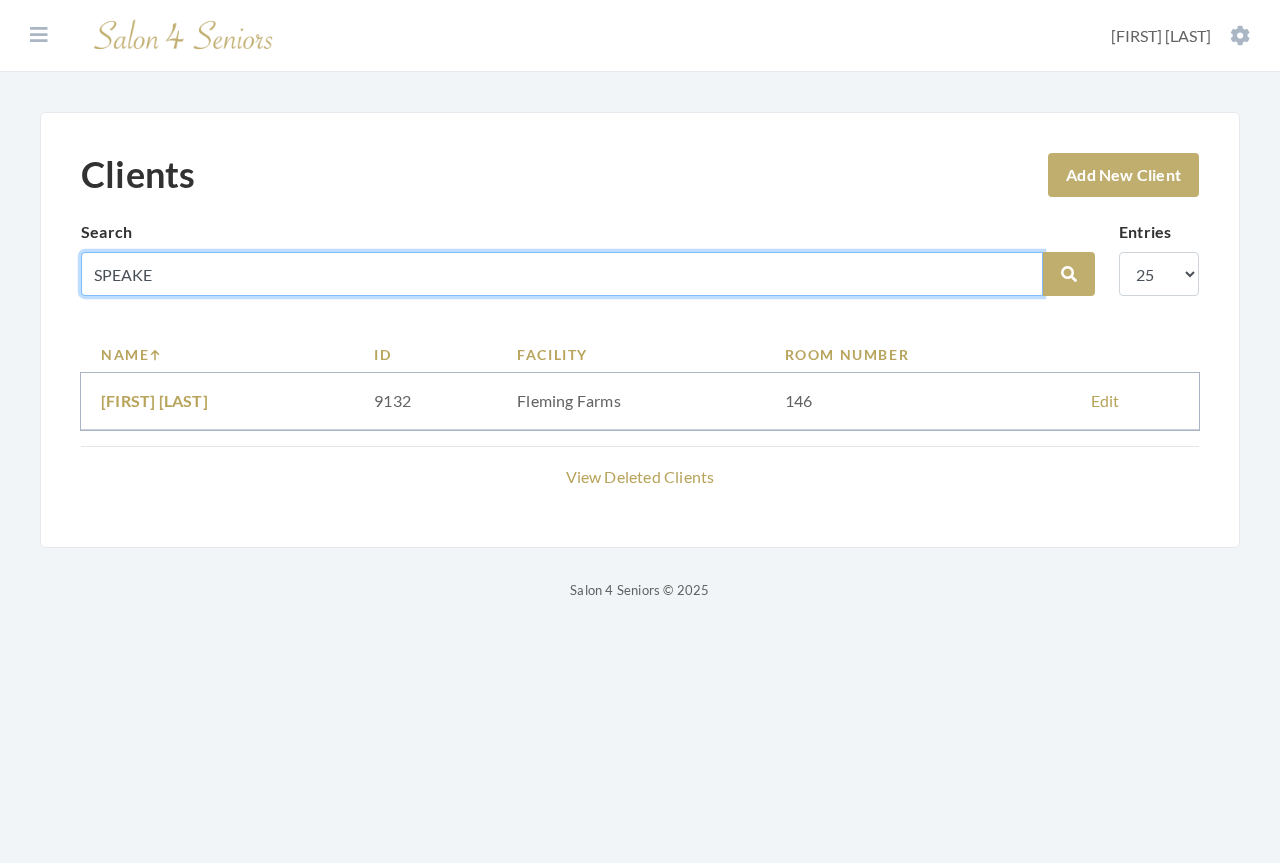 drag, startPoint x: 205, startPoint y: 274, endPoint x: 22, endPoint y: 220, distance: 190.80095 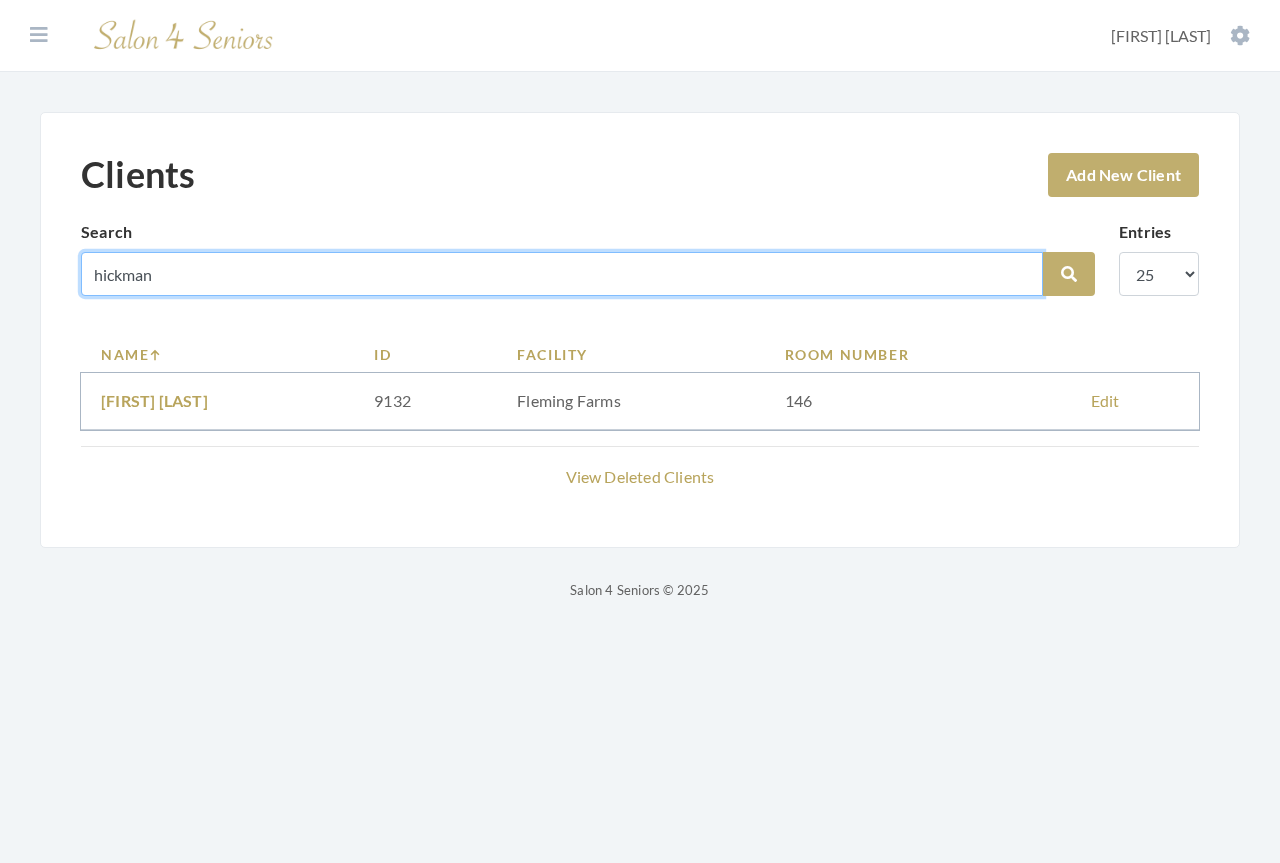 type on "hickman" 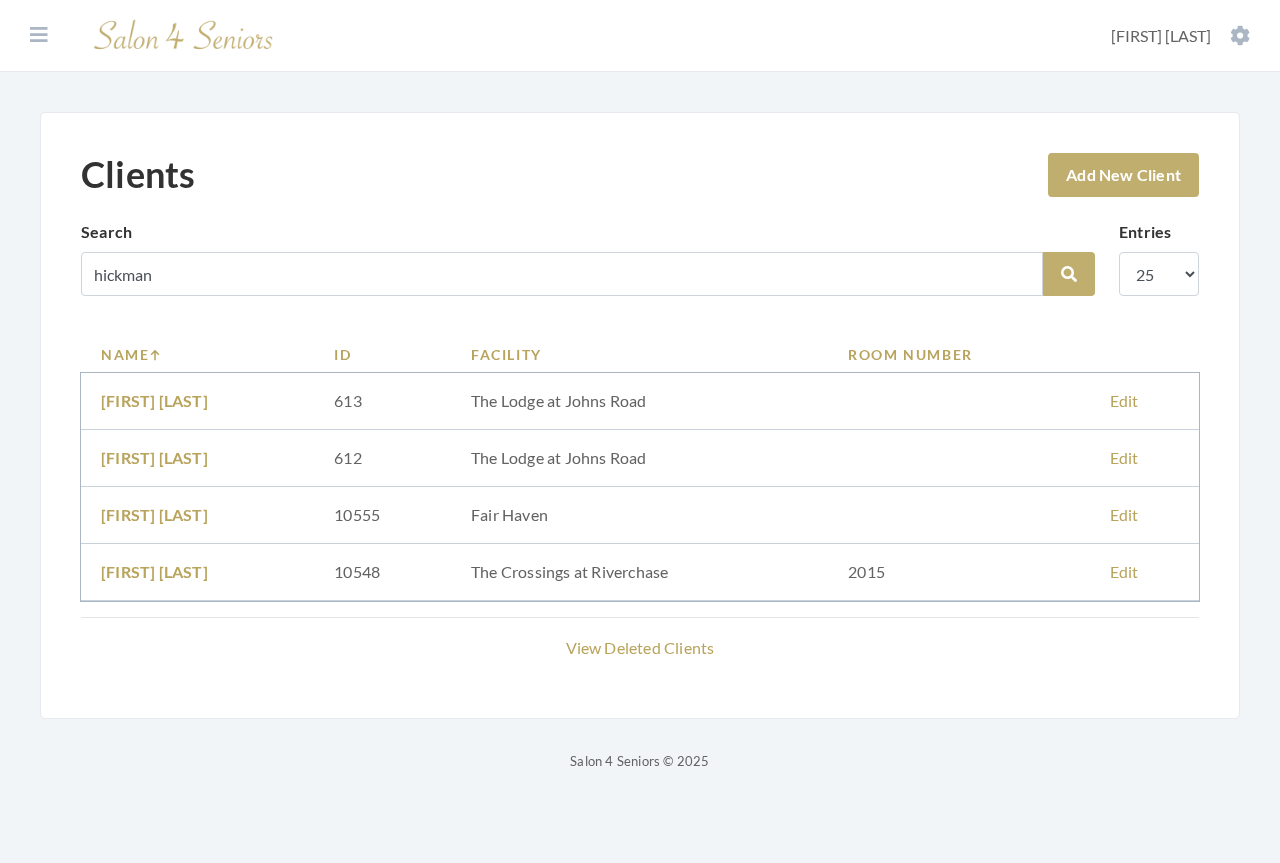 scroll, scrollTop: 0, scrollLeft: 0, axis: both 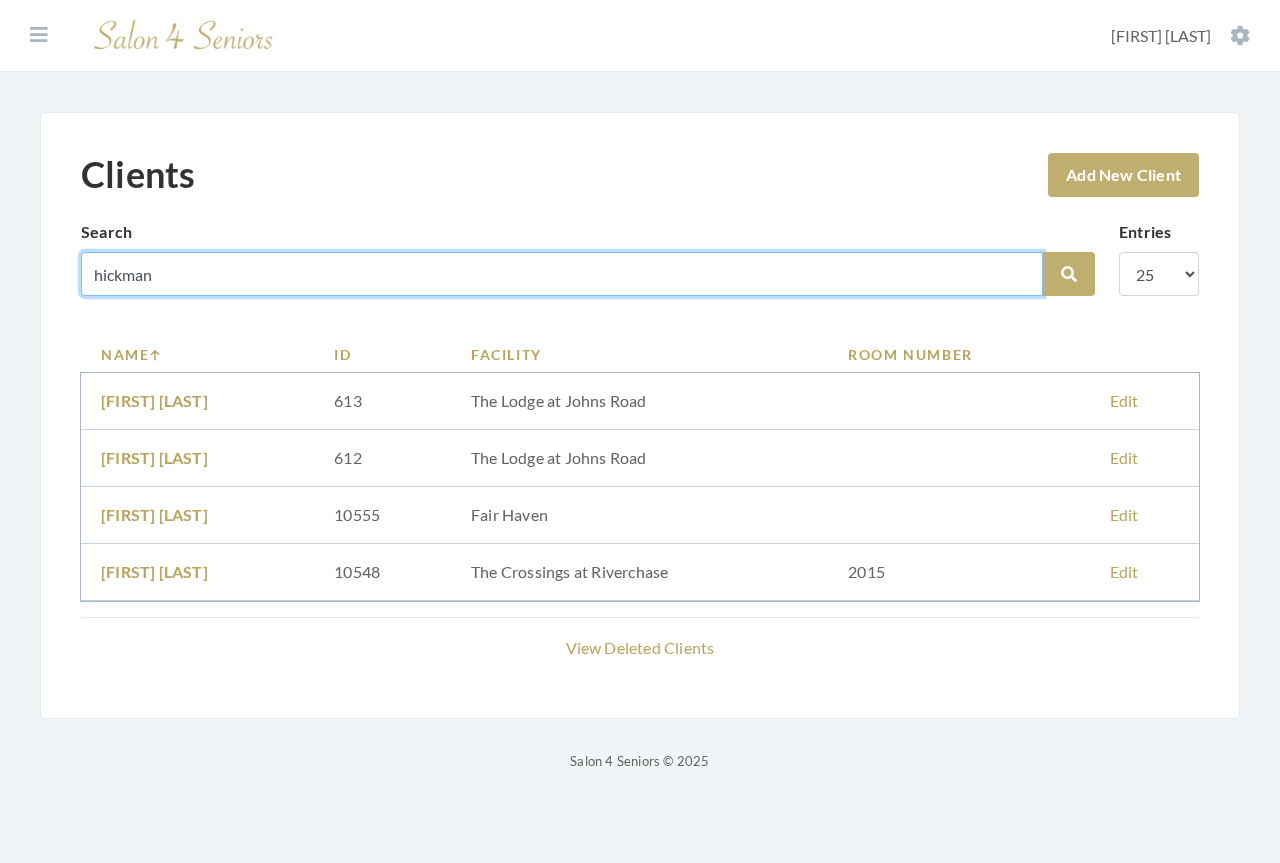 drag, startPoint x: 188, startPoint y: 282, endPoint x: 41, endPoint y: 274, distance: 147.21753 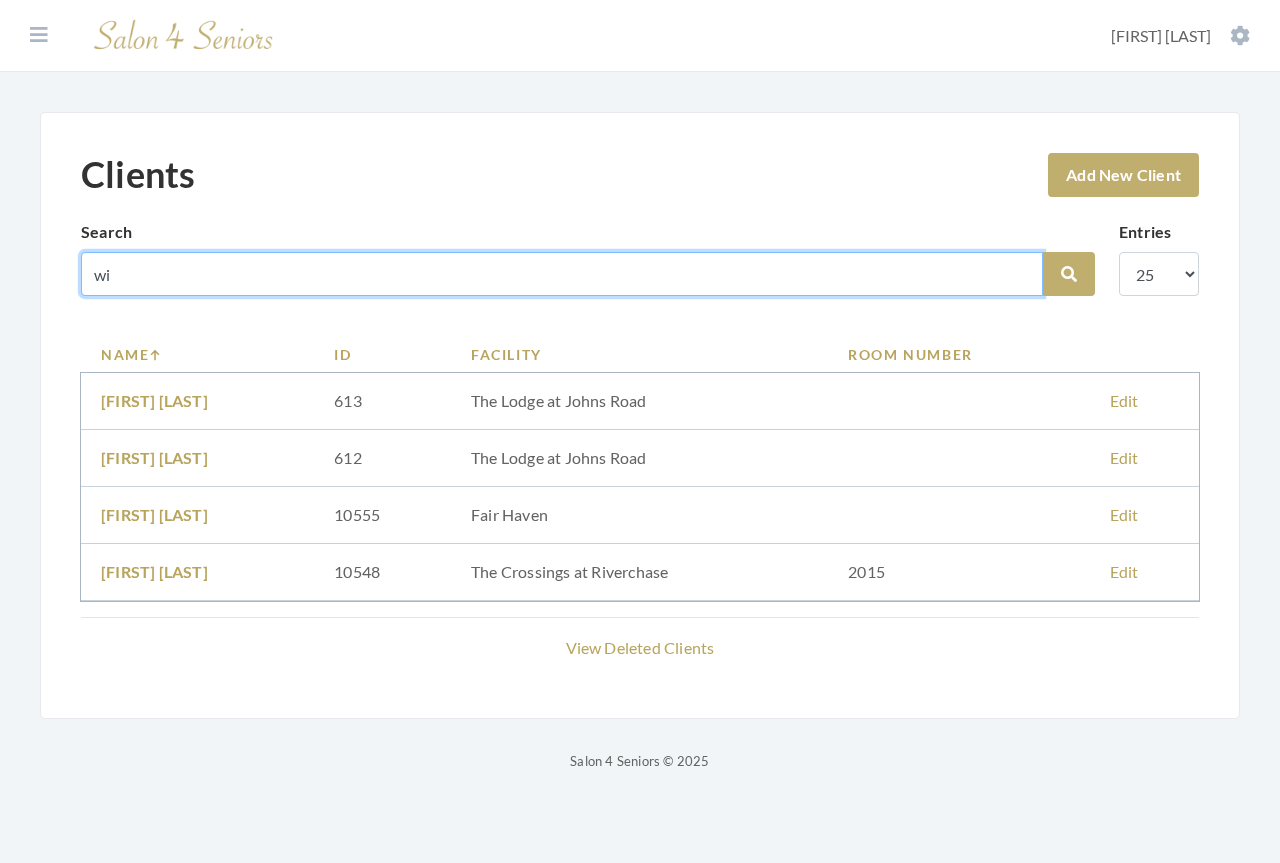 click on "wi" at bounding box center (562, 274) 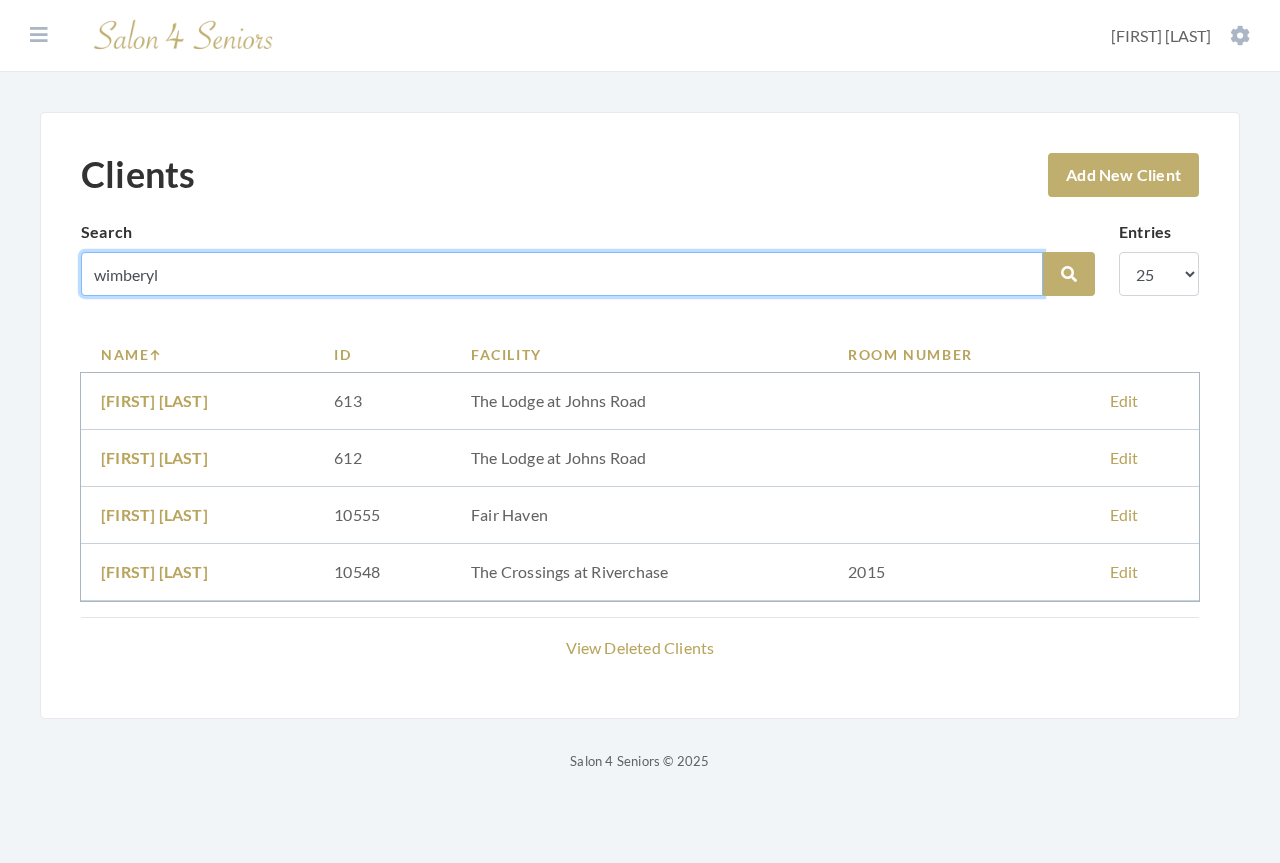 type on "wimberyl" 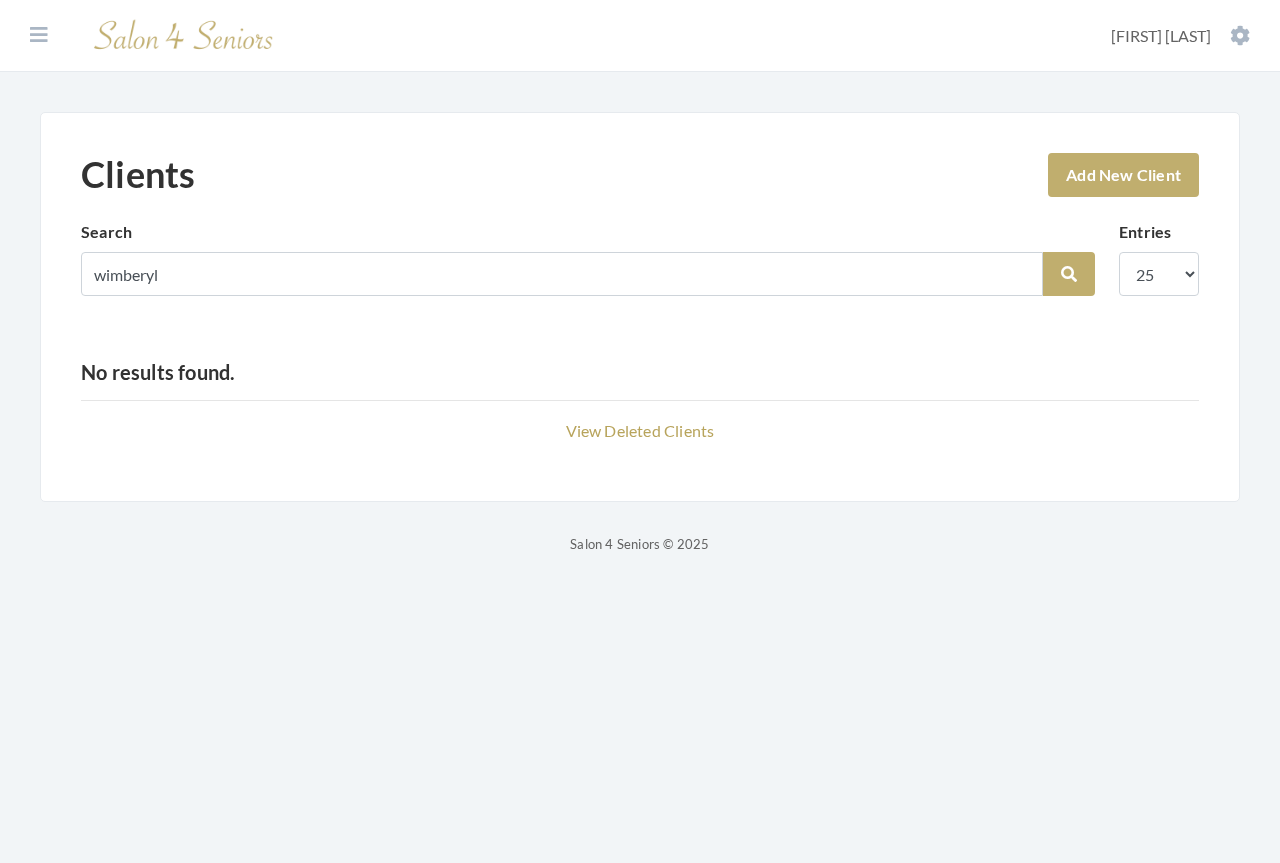 scroll, scrollTop: 0, scrollLeft: 0, axis: both 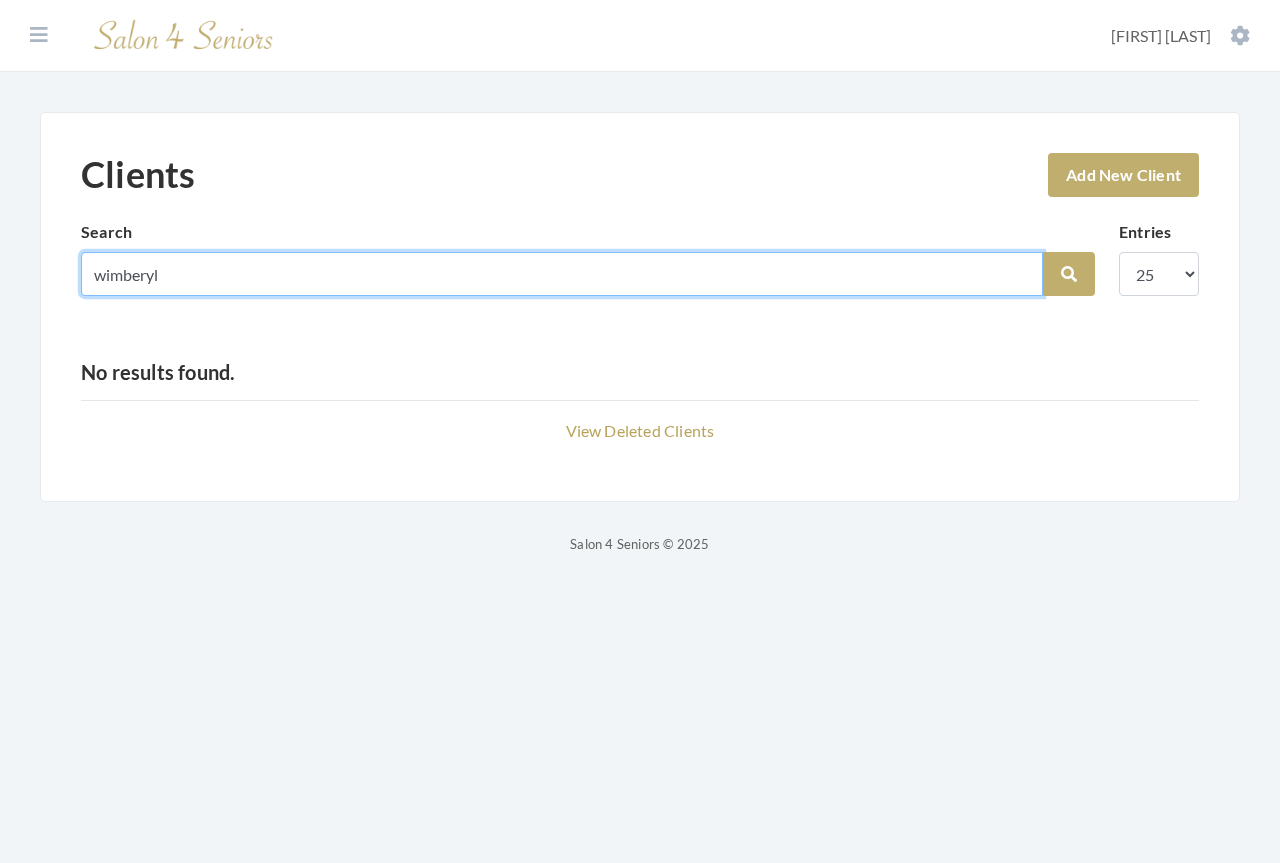 click on "wimberyl" at bounding box center (562, 274) 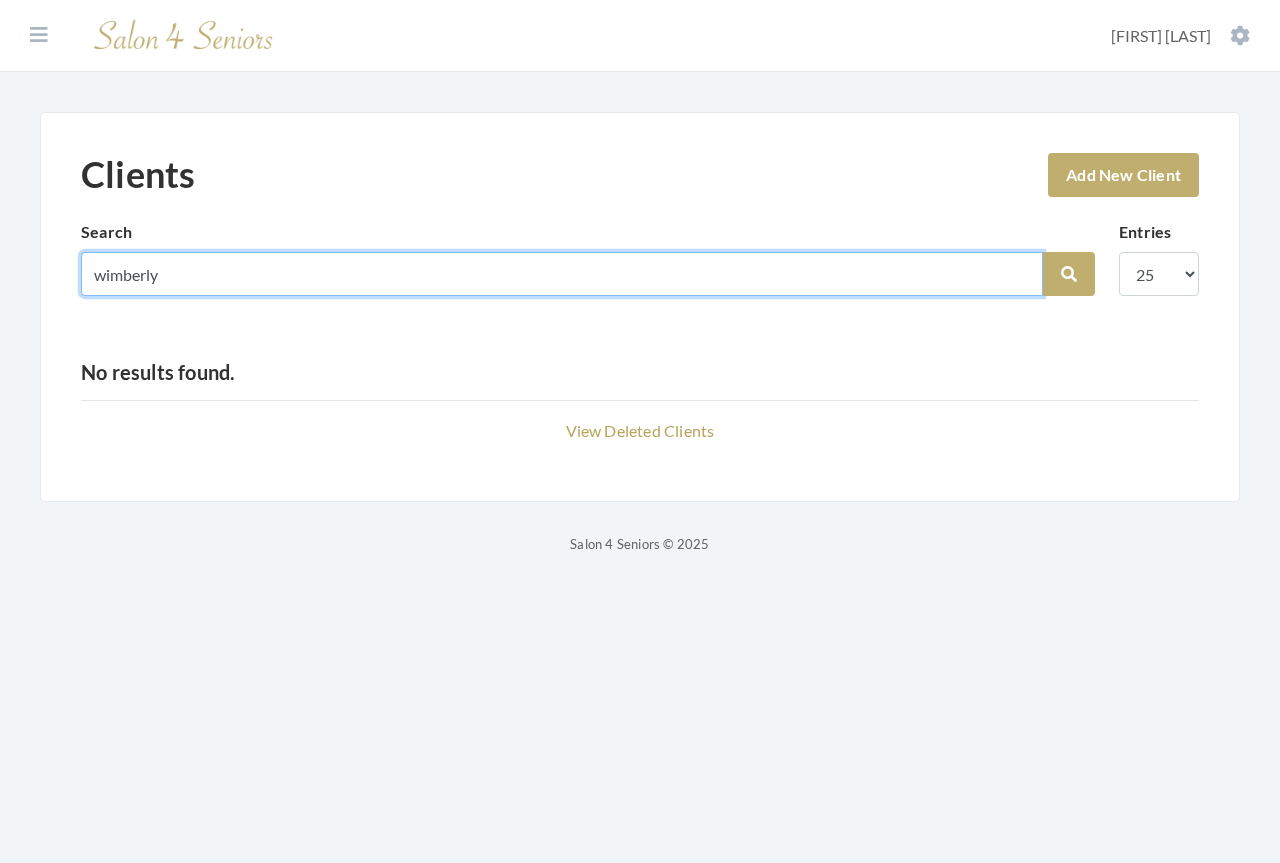 type on "wimberly" 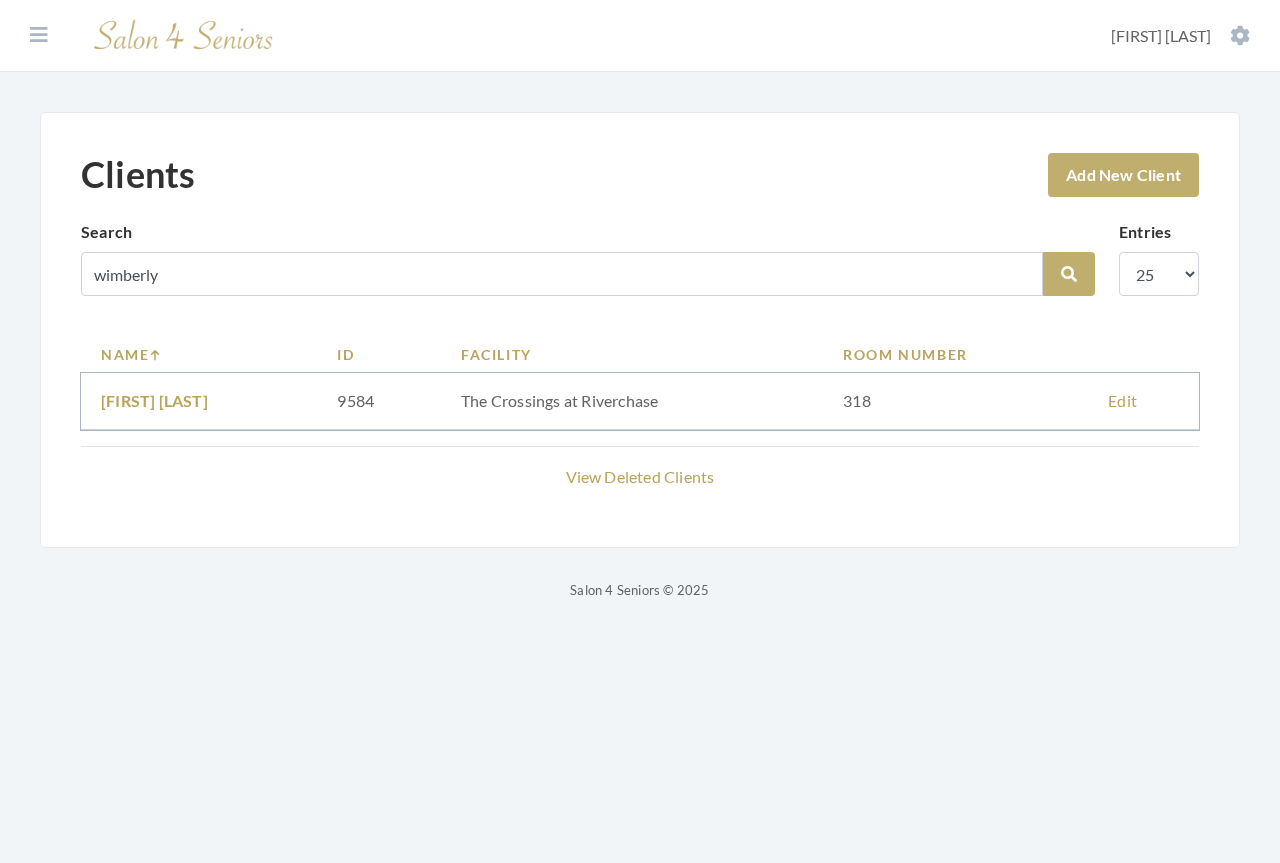 scroll, scrollTop: 0, scrollLeft: 0, axis: both 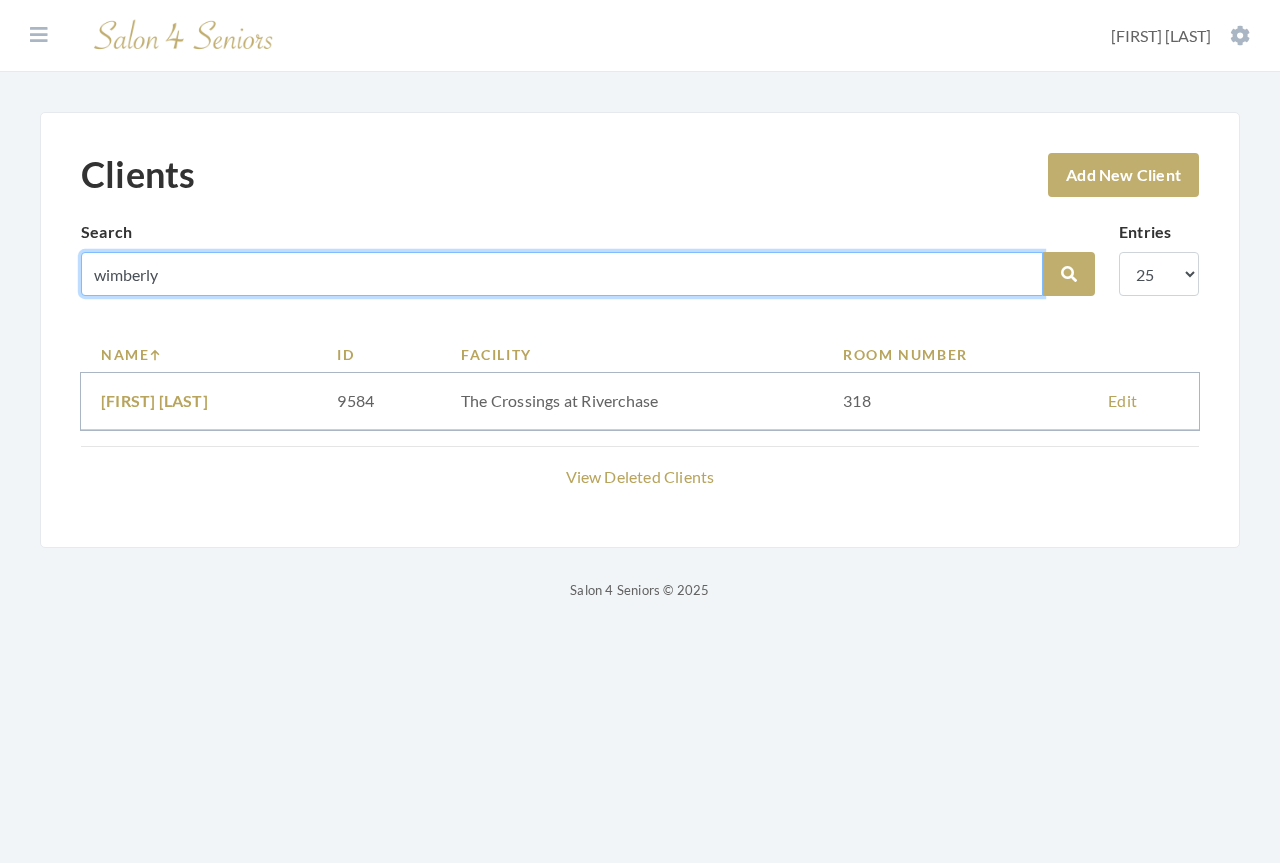 drag, startPoint x: 194, startPoint y: 273, endPoint x: 31, endPoint y: 294, distance: 164.3472 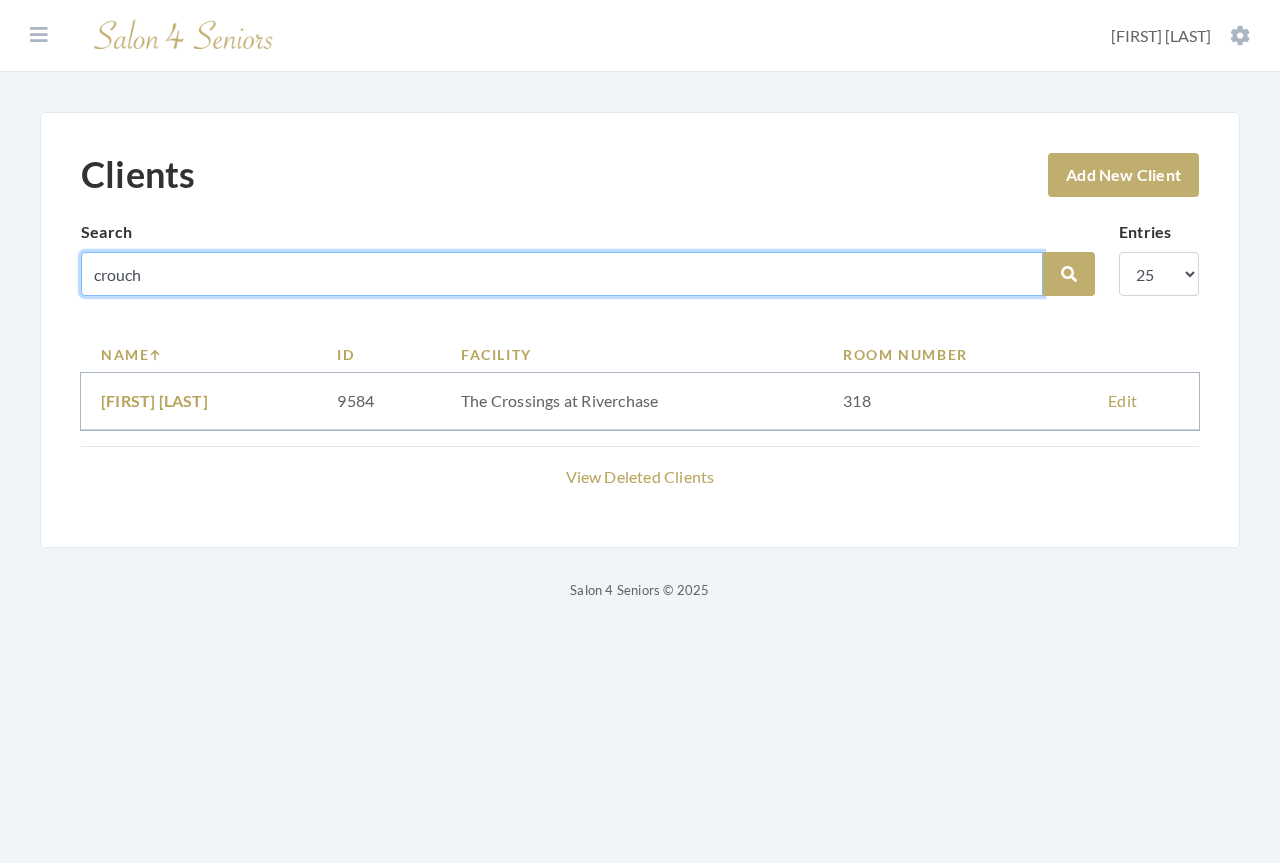 type on "crouch" 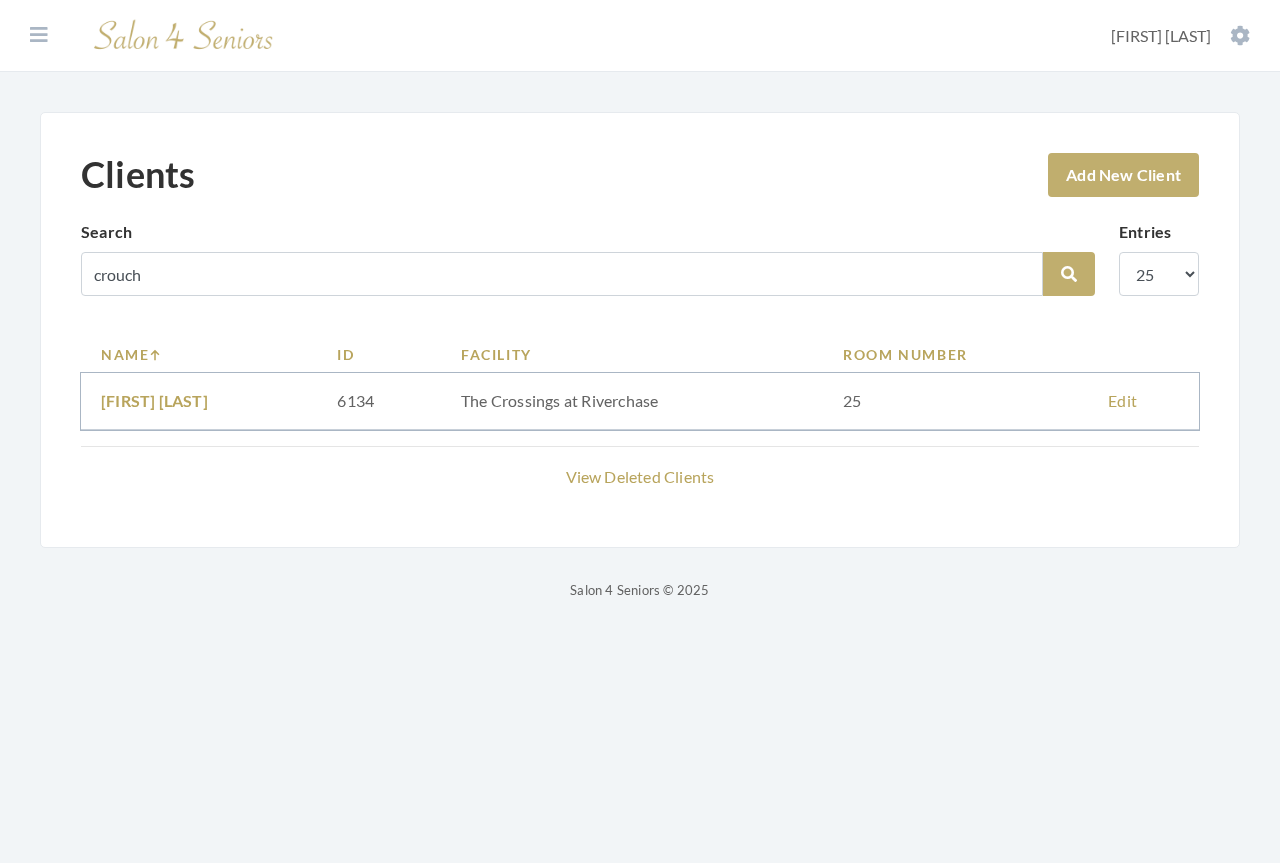 scroll, scrollTop: 0, scrollLeft: 0, axis: both 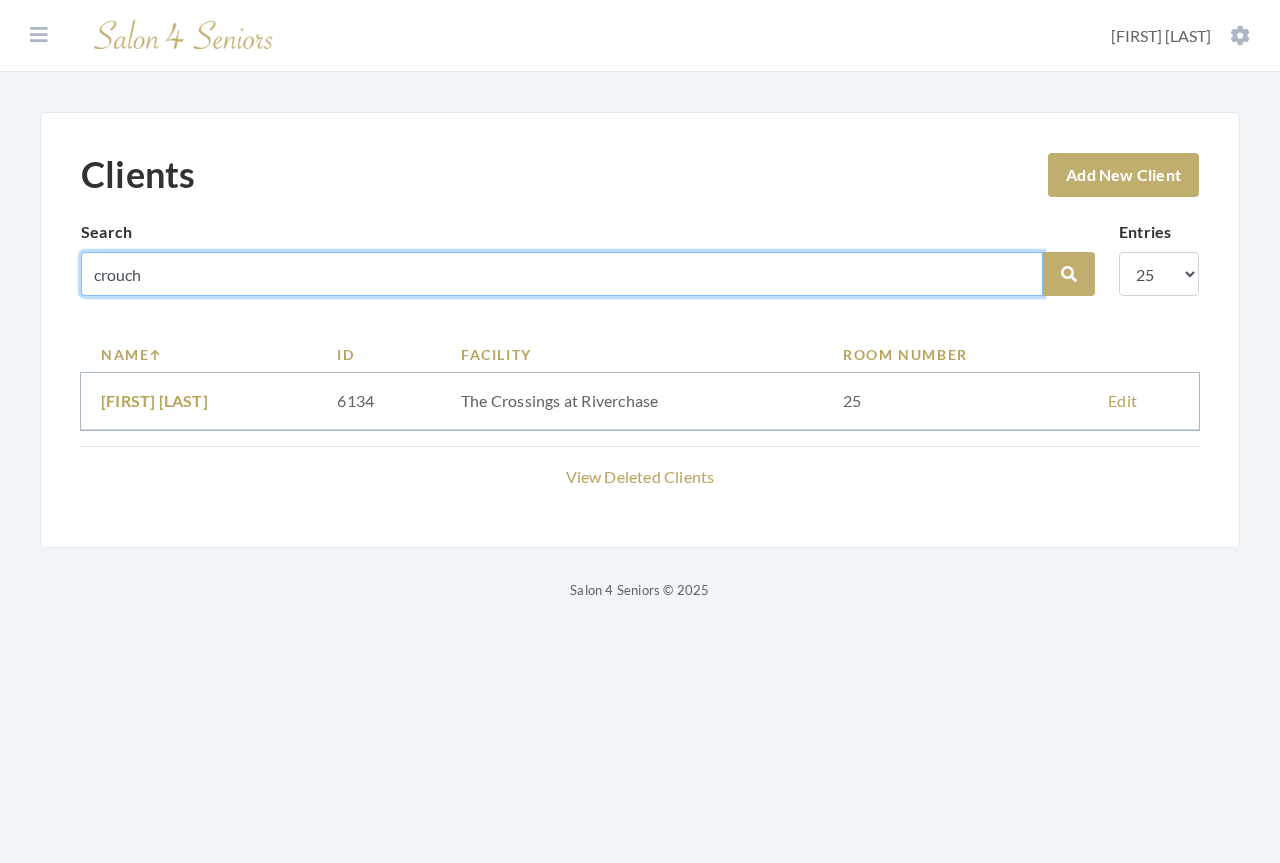 drag, startPoint x: 180, startPoint y: 275, endPoint x: 36, endPoint y: 275, distance: 144 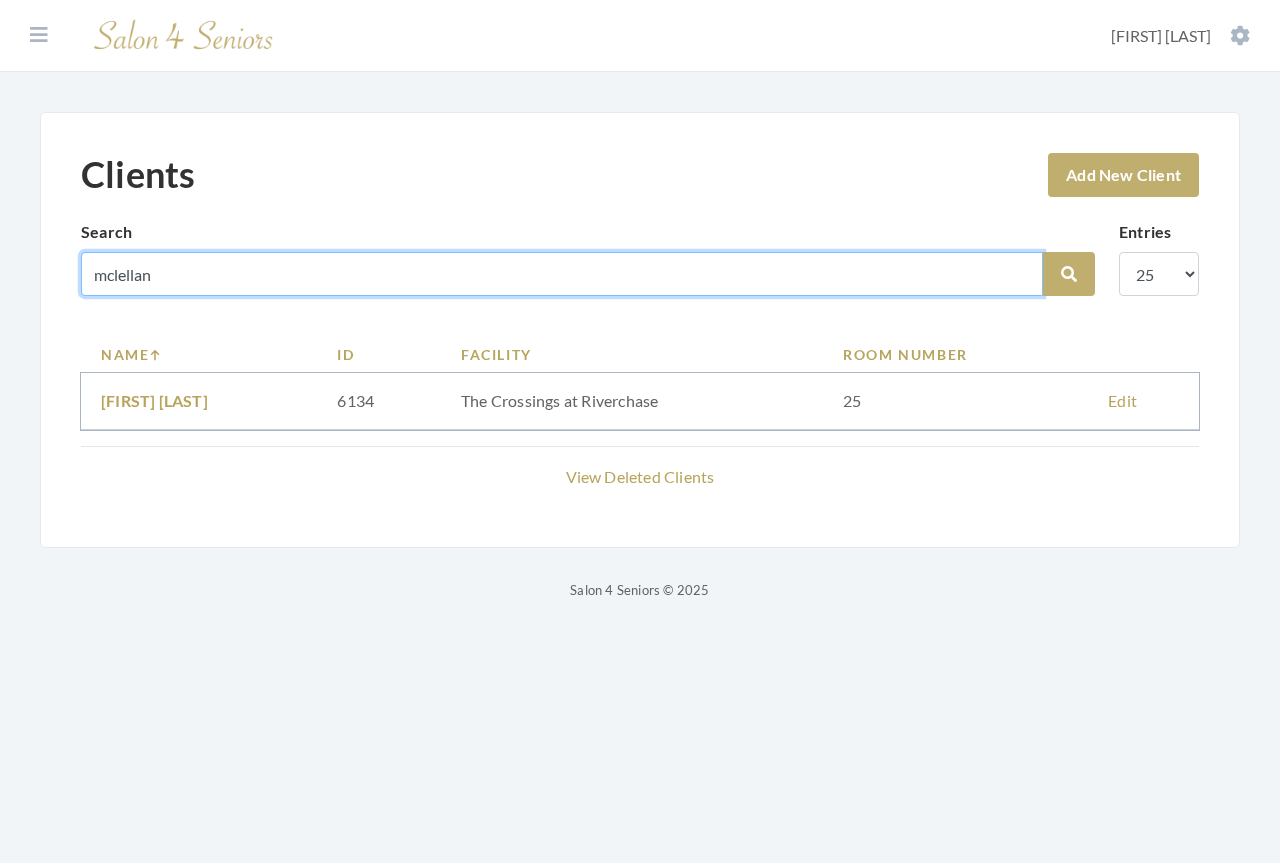 type on "mclellan" 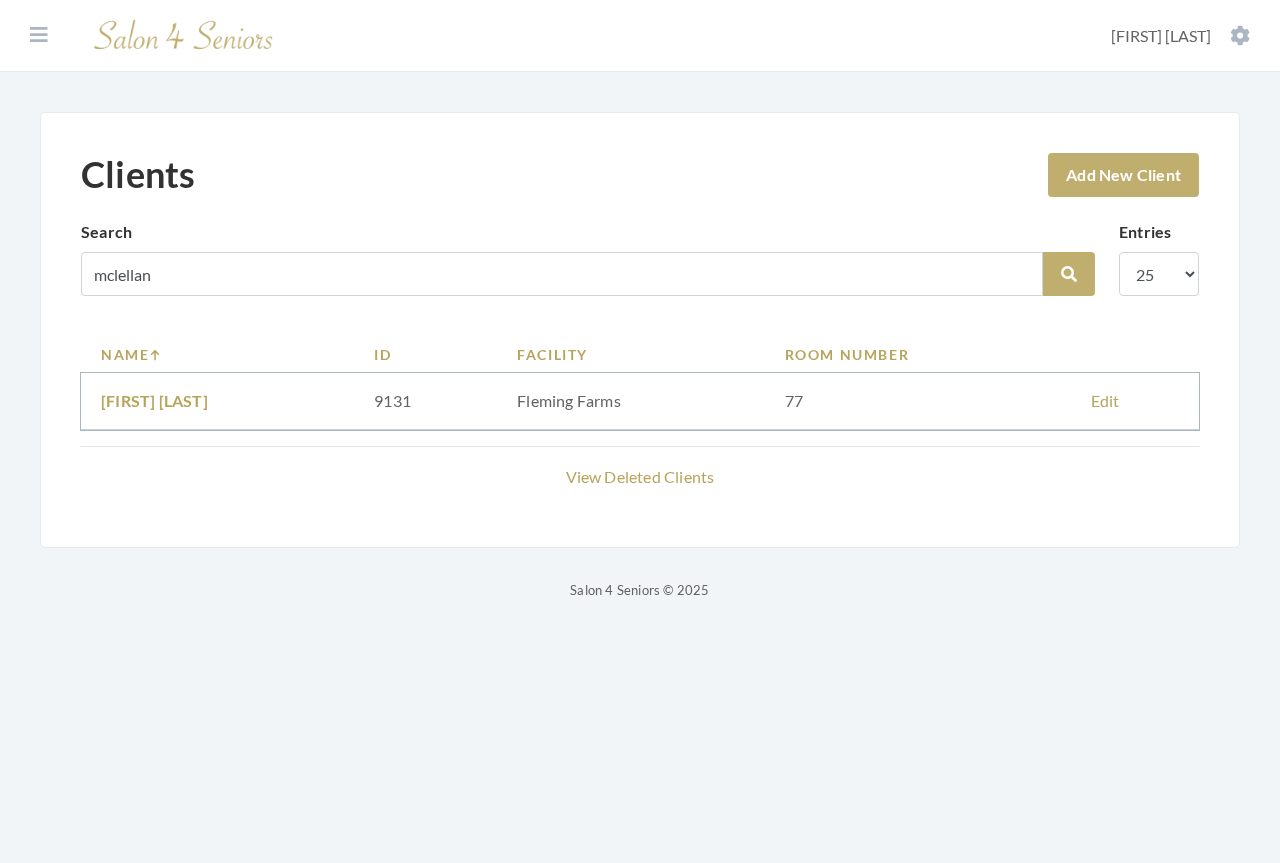 scroll, scrollTop: 0, scrollLeft: 0, axis: both 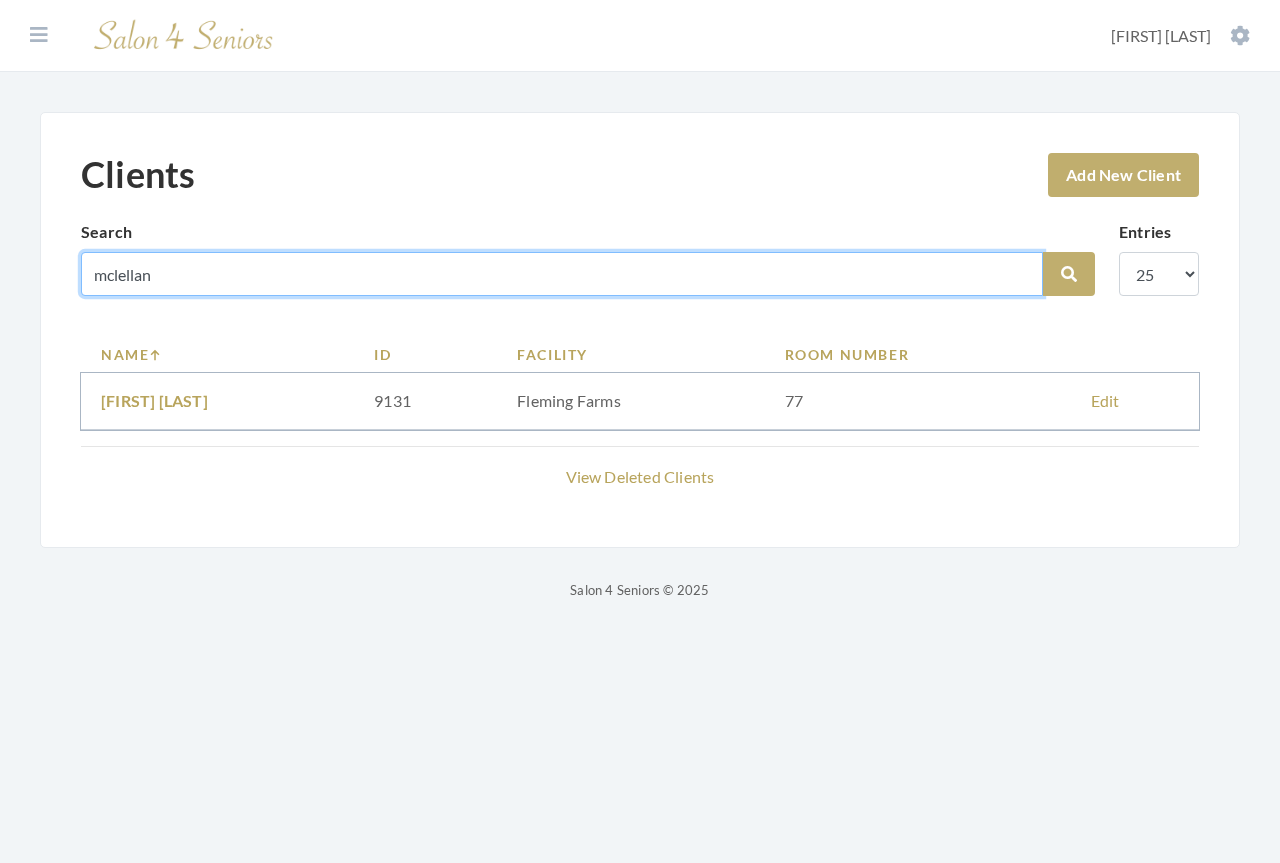 drag, startPoint x: 193, startPoint y: 281, endPoint x: -12, endPoint y: 242, distance: 208.67679 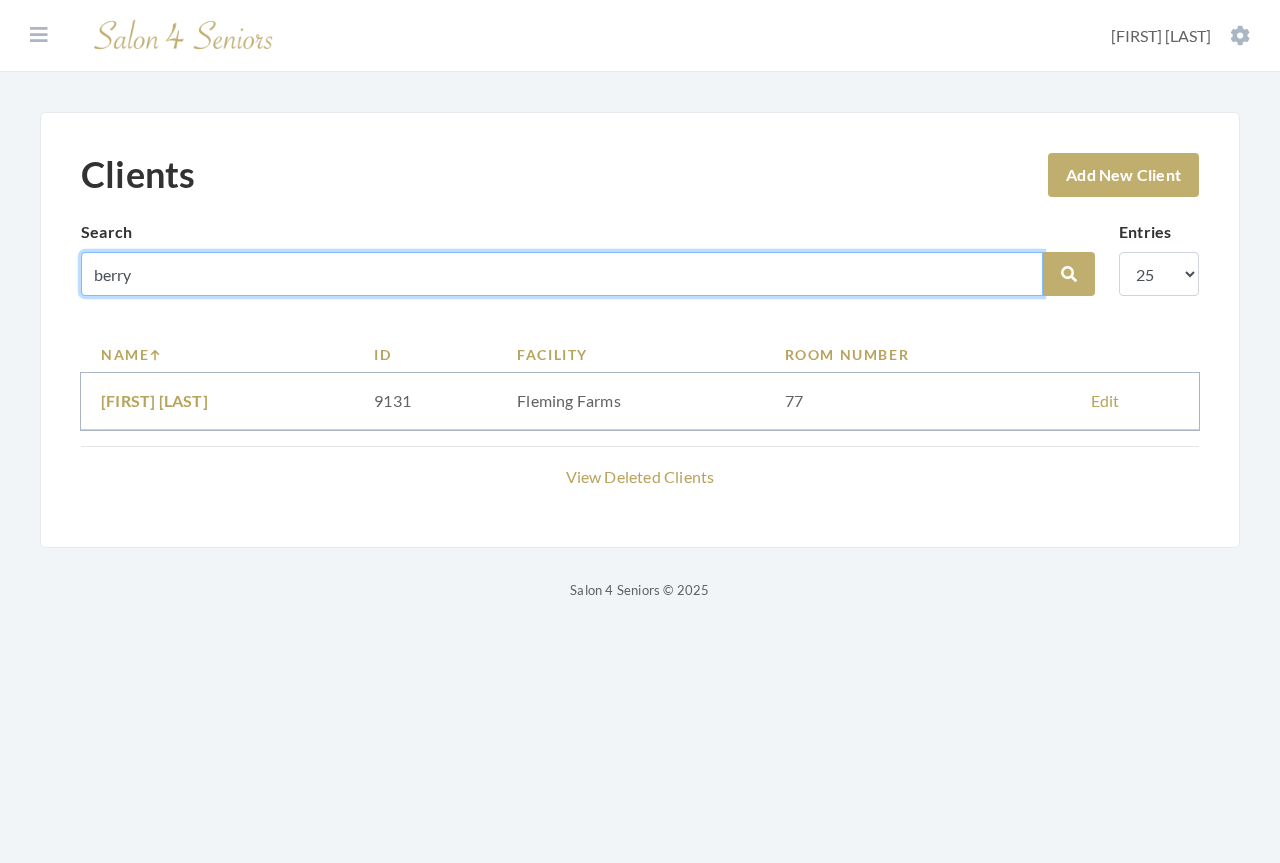 type on "berry" 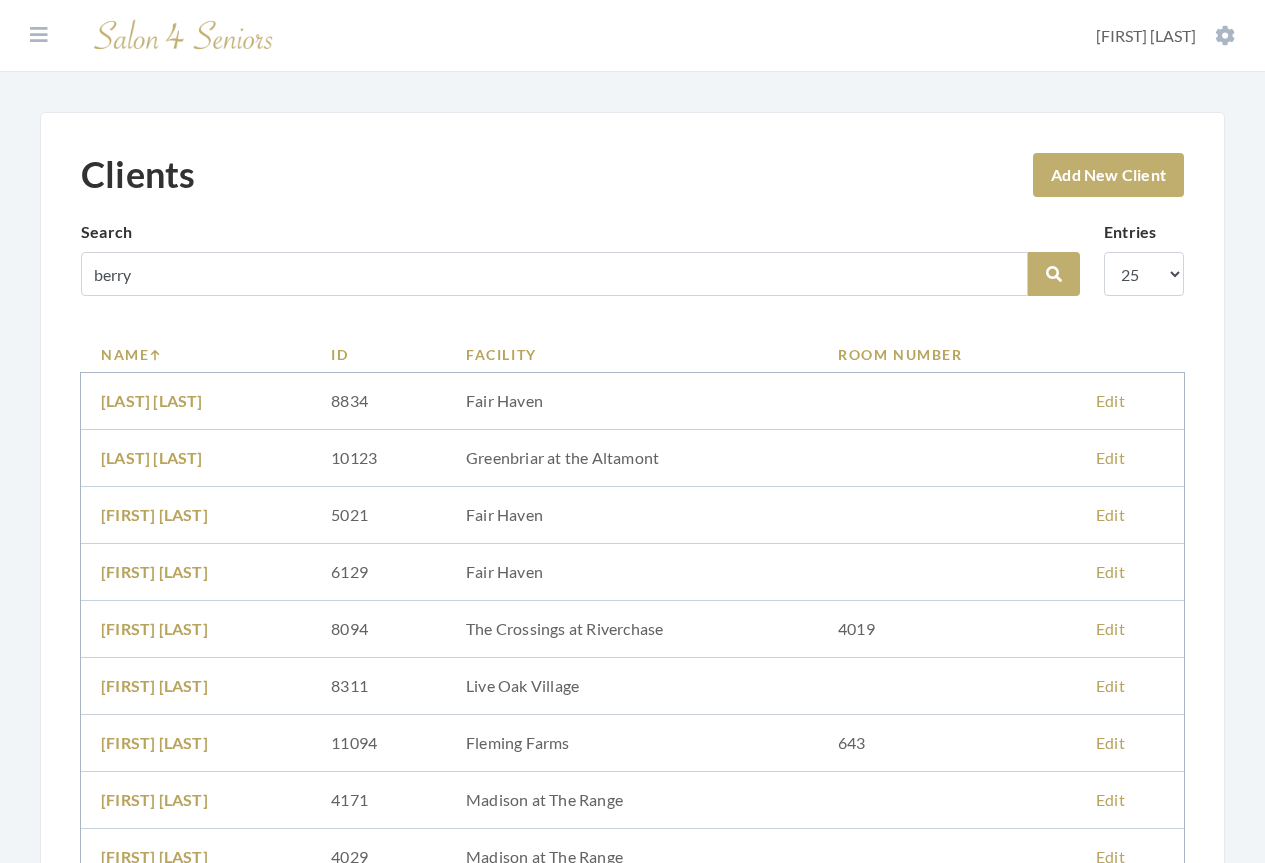 scroll, scrollTop: 0, scrollLeft: 0, axis: both 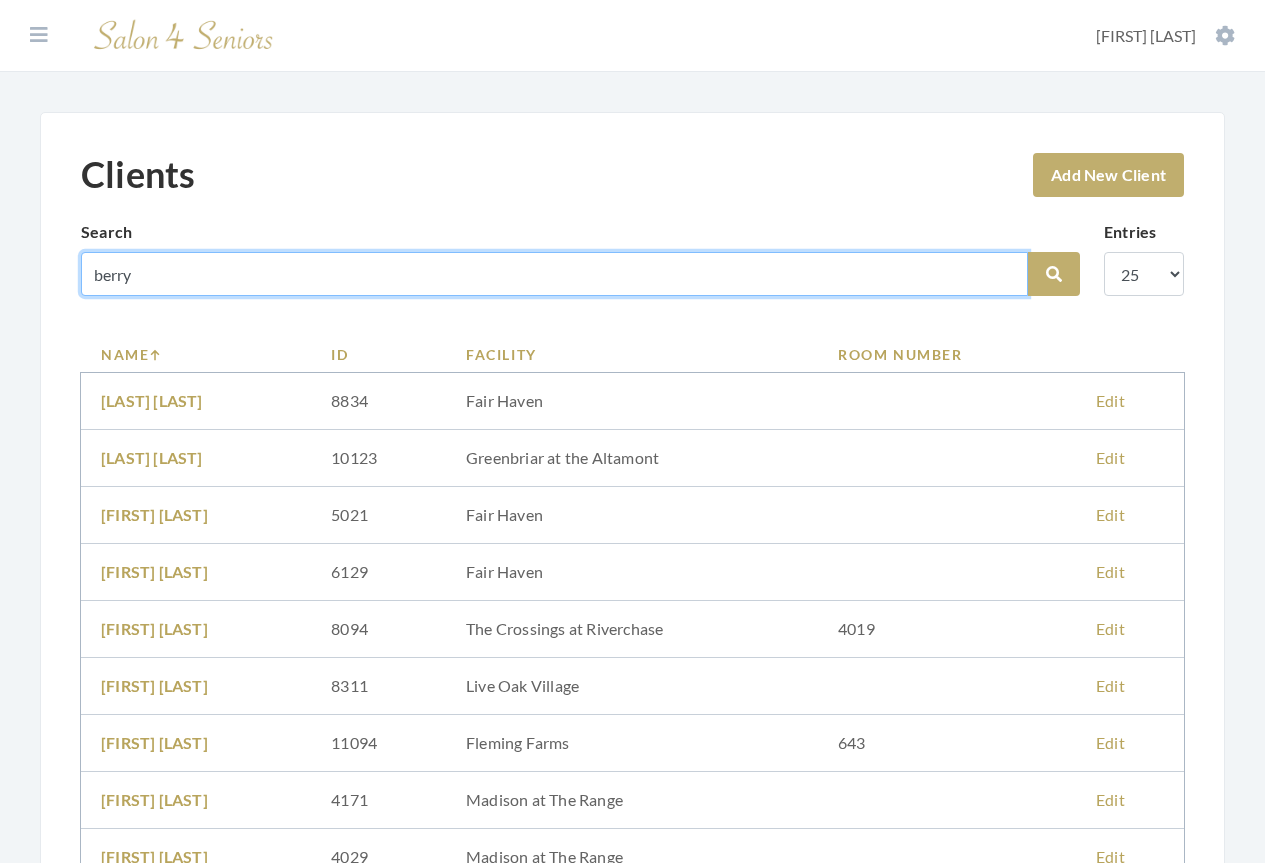 drag, startPoint x: 159, startPoint y: 277, endPoint x: -64, endPoint y: 259, distance: 223.72528 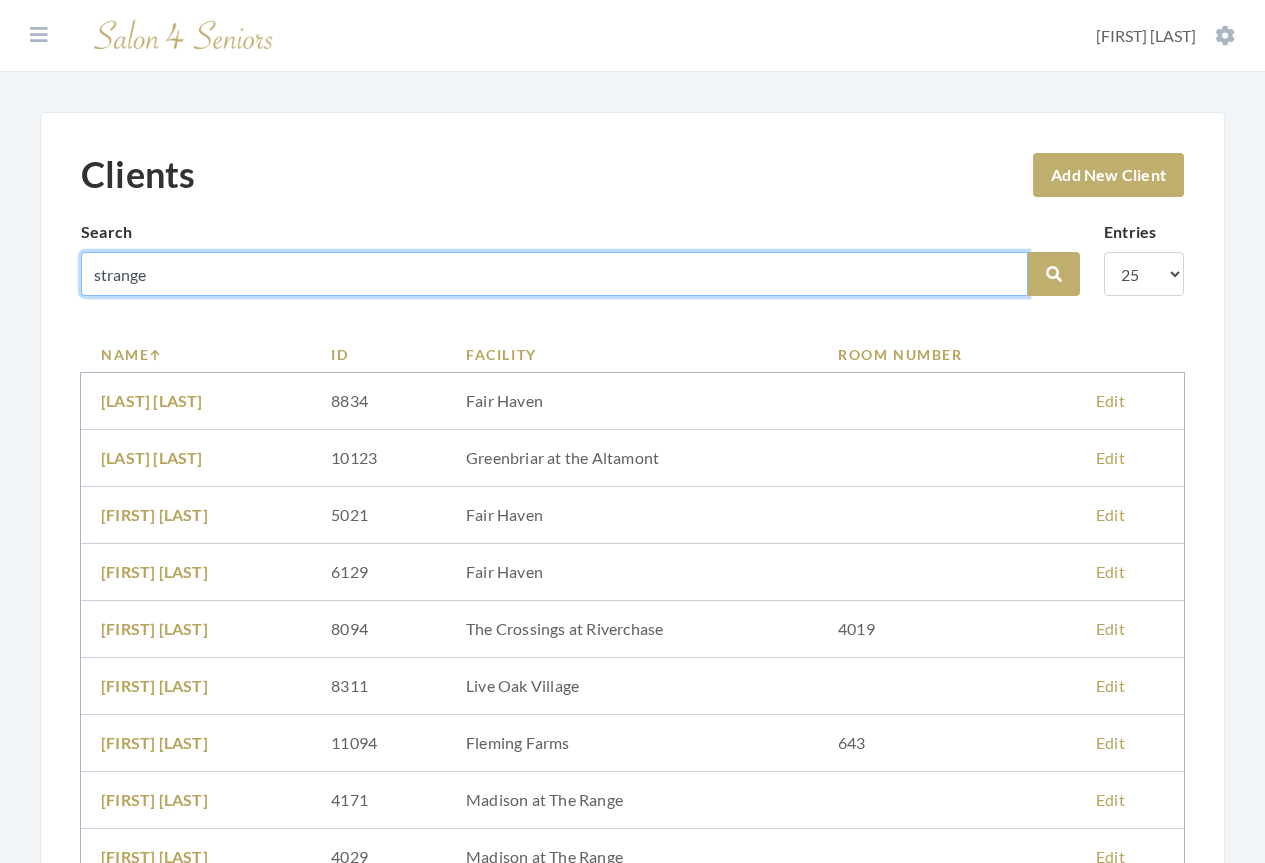 type on "strange" 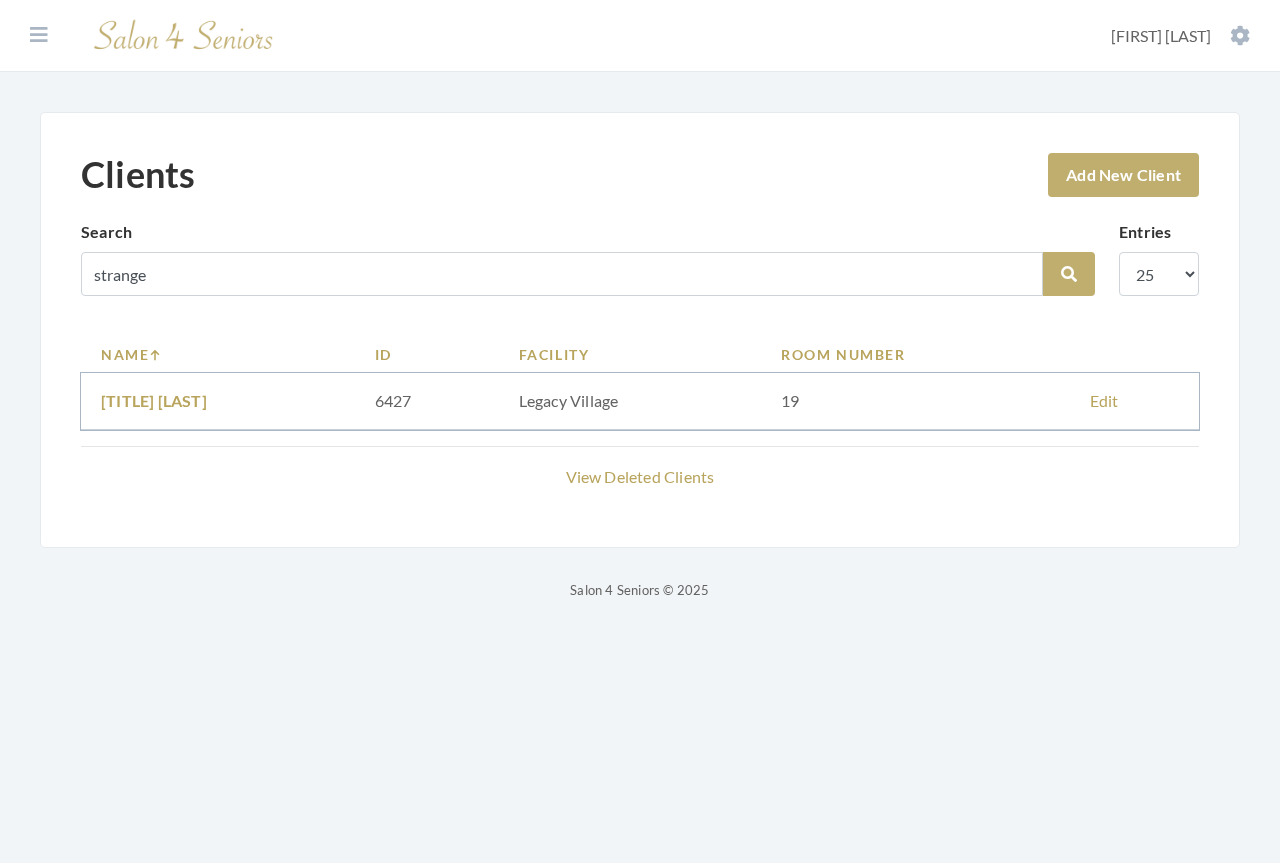scroll, scrollTop: 0, scrollLeft: 0, axis: both 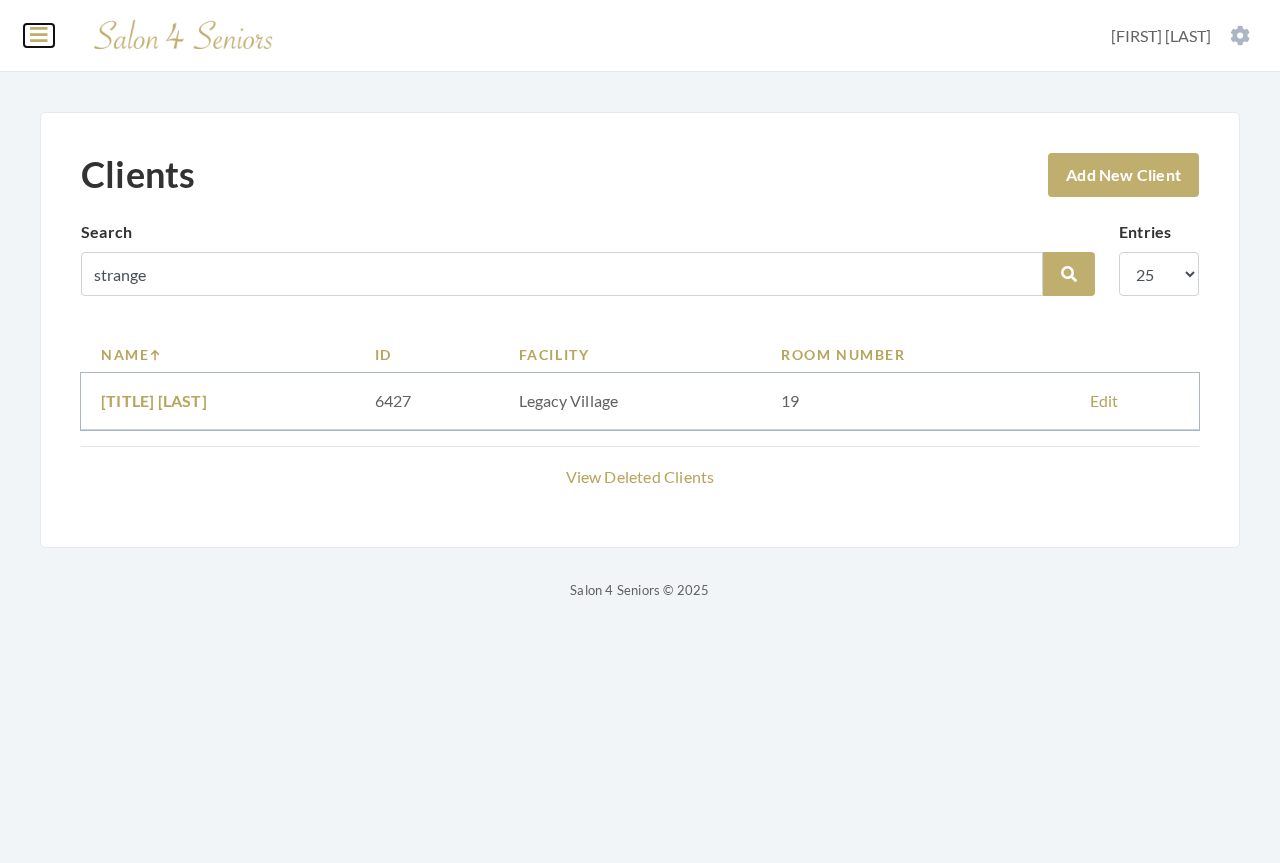 click at bounding box center (39, 35) 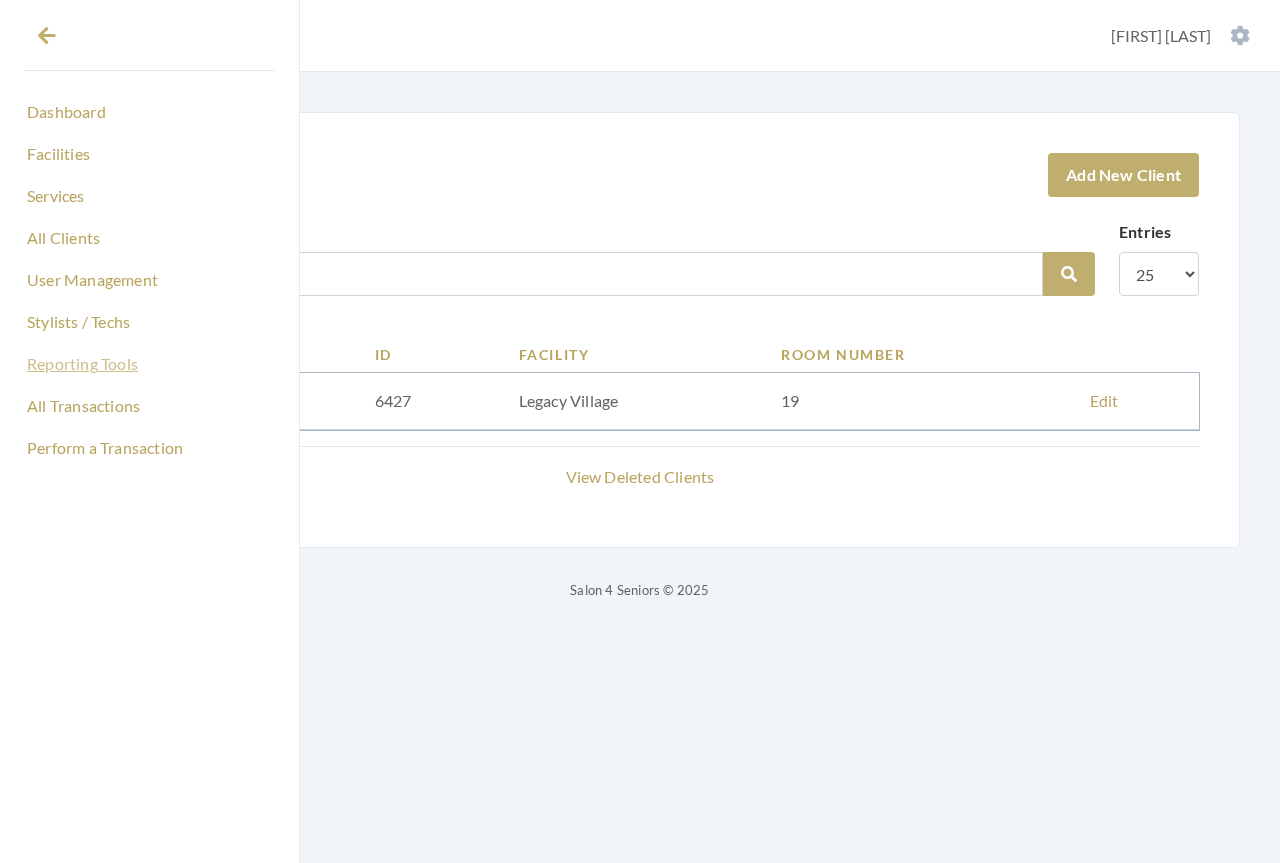 click on "Reporting Tools" at bounding box center (149, 364) 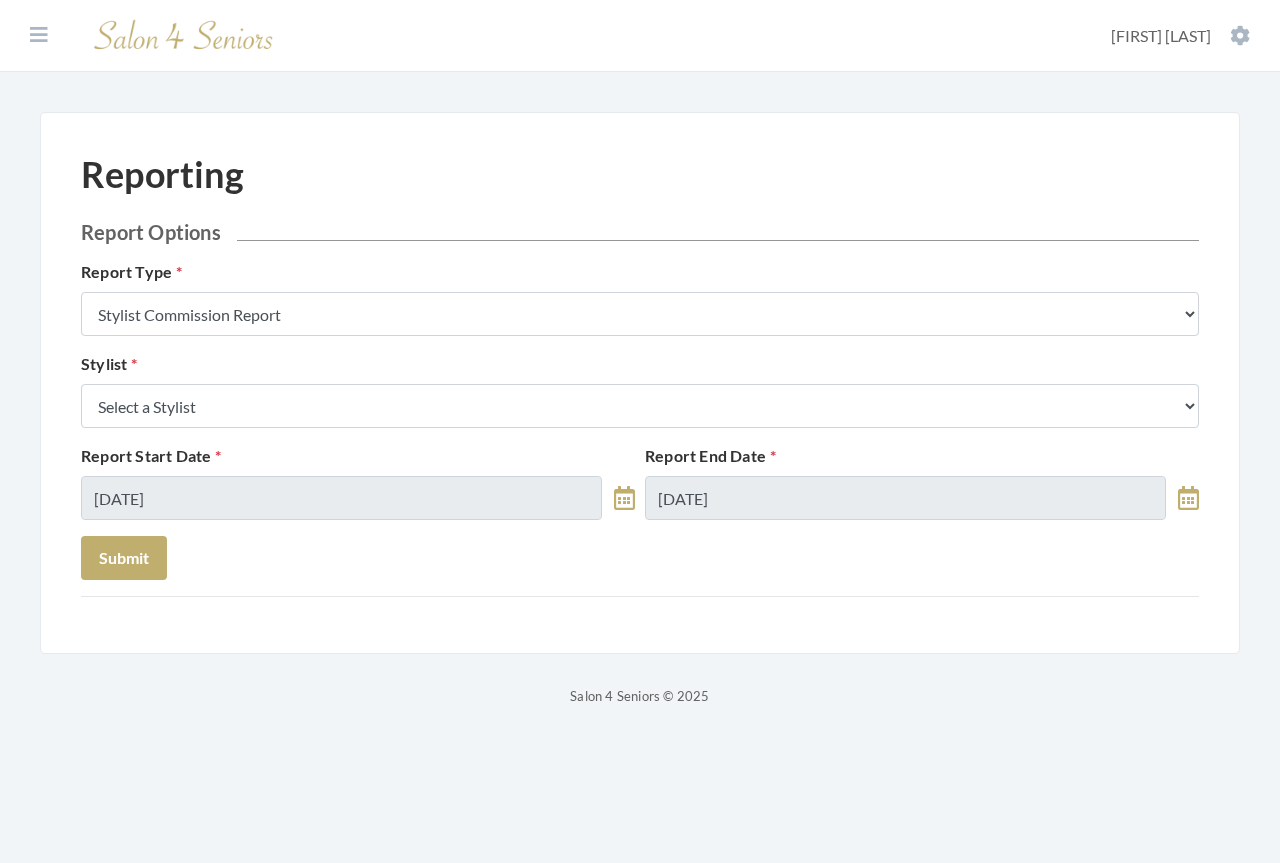 scroll, scrollTop: 0, scrollLeft: 0, axis: both 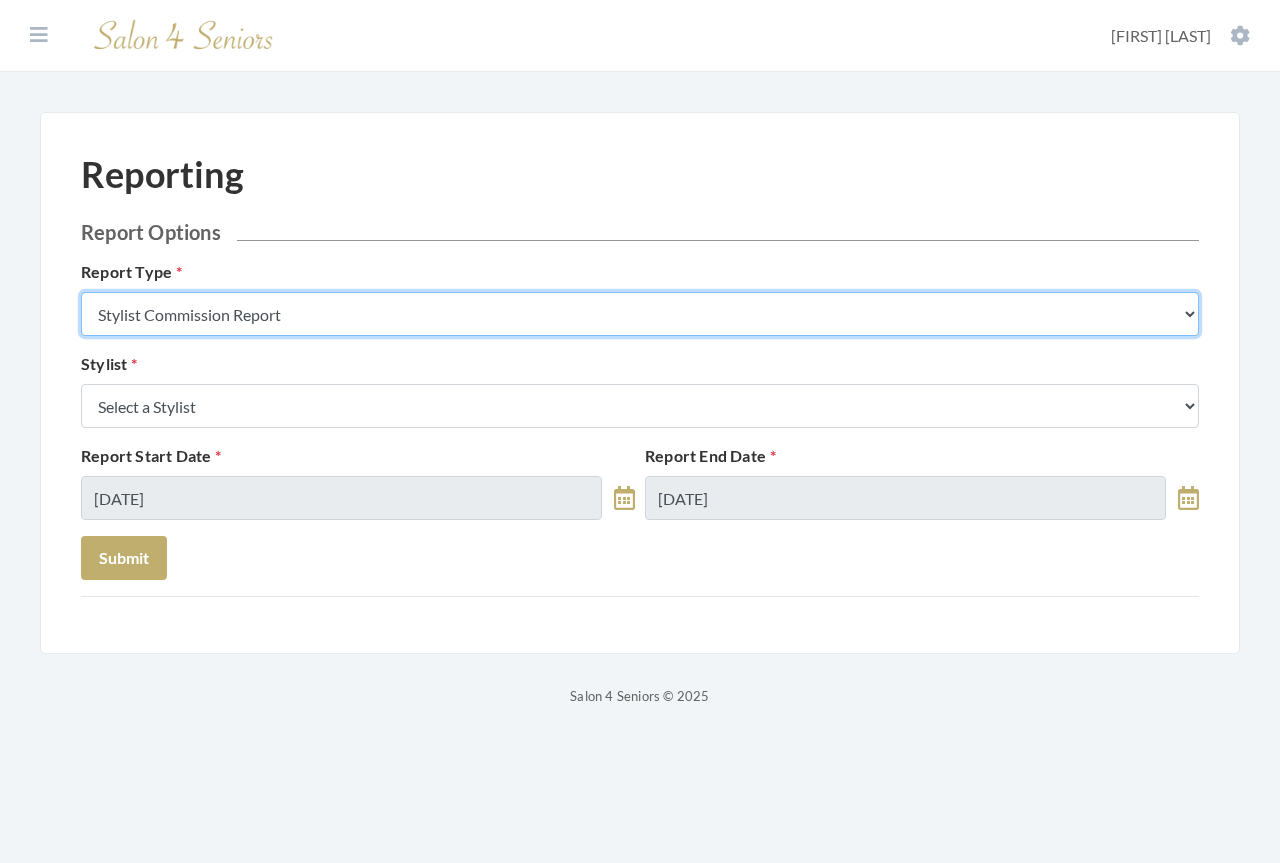 click on "Stylist Commission Report   Tech Payroll Report   Facility Billing Report   Individual Billing Report   Service History Report" at bounding box center (640, 314) 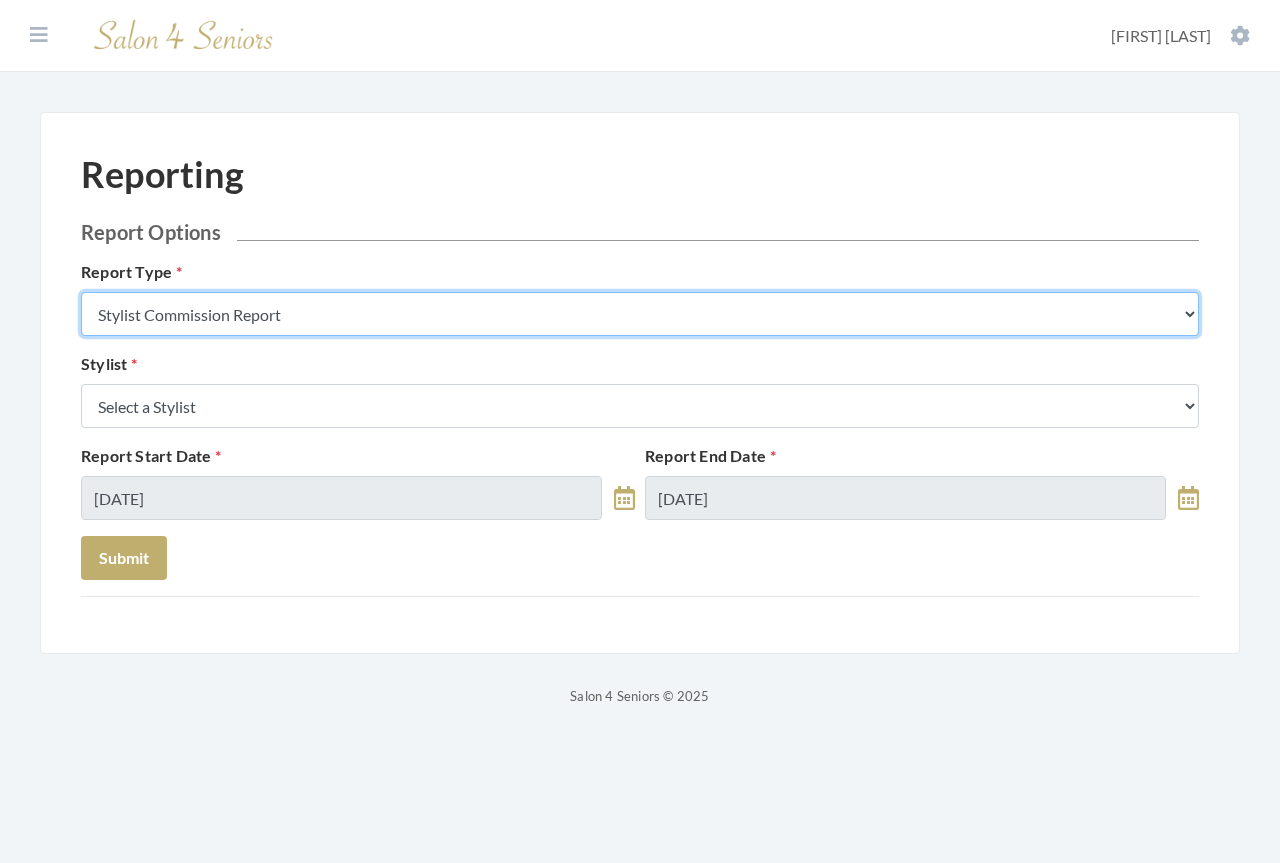 select on "individual" 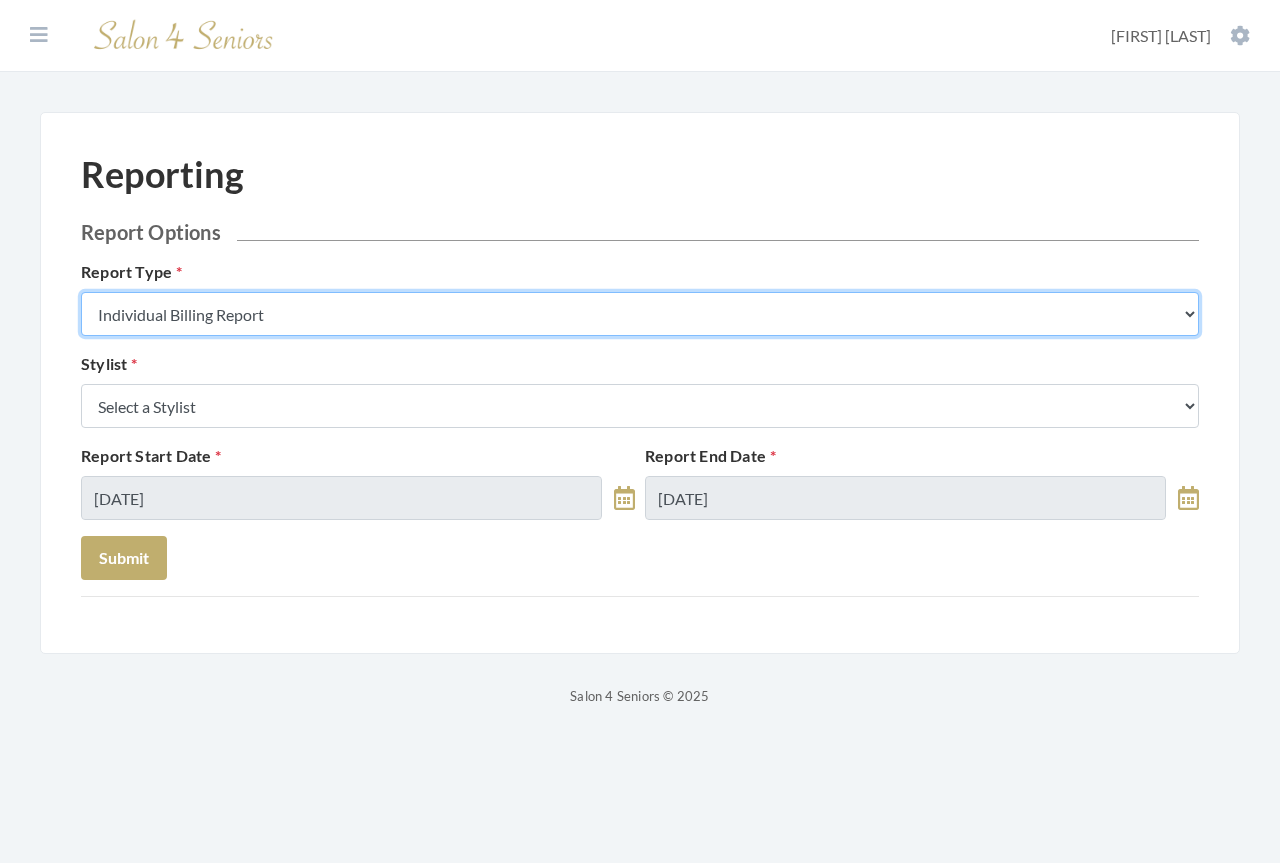 click on "Stylist Commission Report   Tech Payroll Report   Facility Billing Report   Individual Billing Report   Service History Report" at bounding box center [640, 314] 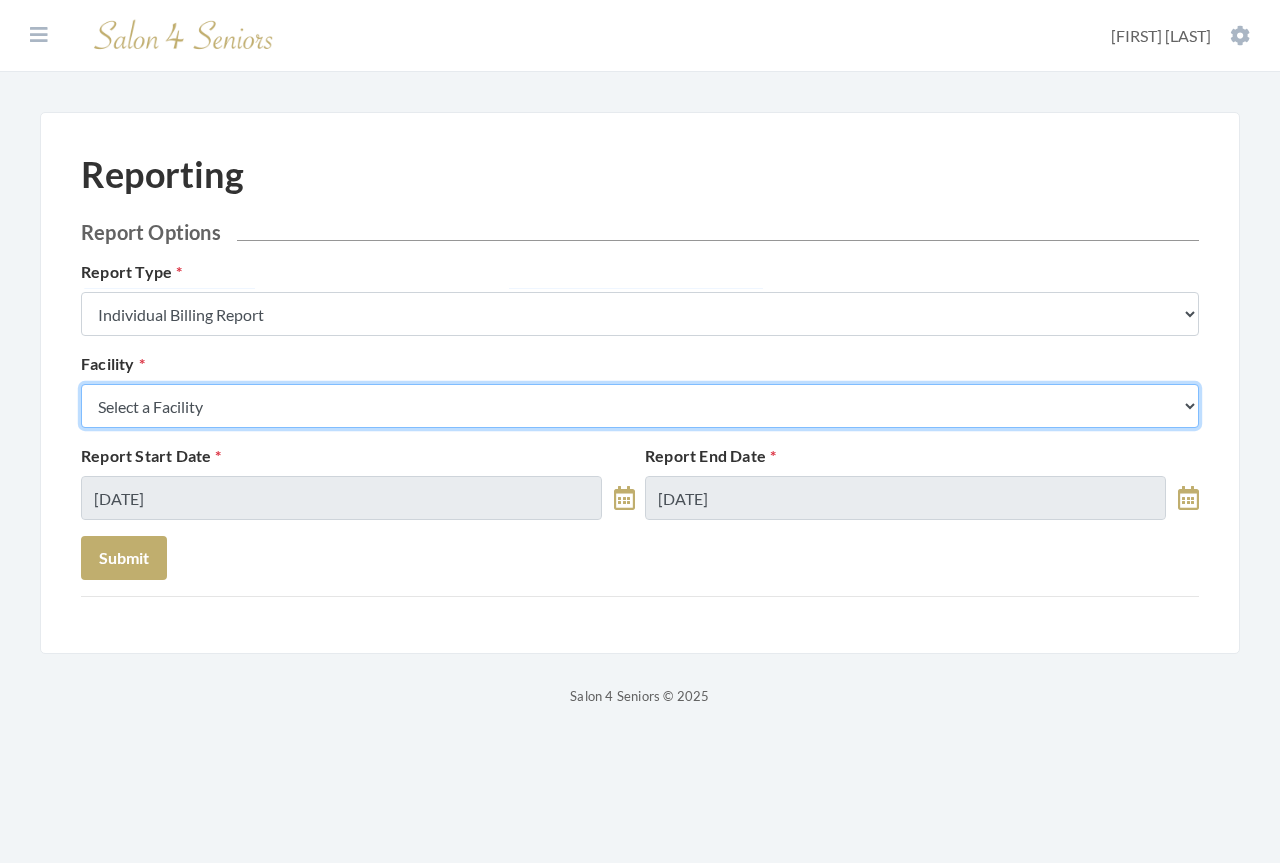 click on "Select a Facility   Arbor Lakes NH   Asher Point   Belvedere Commons   Brookdale Jones Farm   Brookdale University   Cook Springs   Creekside at Three Rivers   East Glen Nursing Home   Fair Haven   Fleming Farms   Galleria Woods   Greenbriar at the Altamont   Haven Gulf Shores   Haven Memory Care on Halcyon   Heritage   Legacy Village   Live Oak Village   Madison Village   Meadowview   Merrill Gardens   Monark Grove at Madison   Morningside Auburn   Neighborhood at  Cullman   Residences at Wellpoint   Shadescrest Health Care   St. Martin's in the Pines   The Crossings at Riverchase   The Harbor at Opelika   Wesley Gardens   Wesley Place" at bounding box center (640, 406) 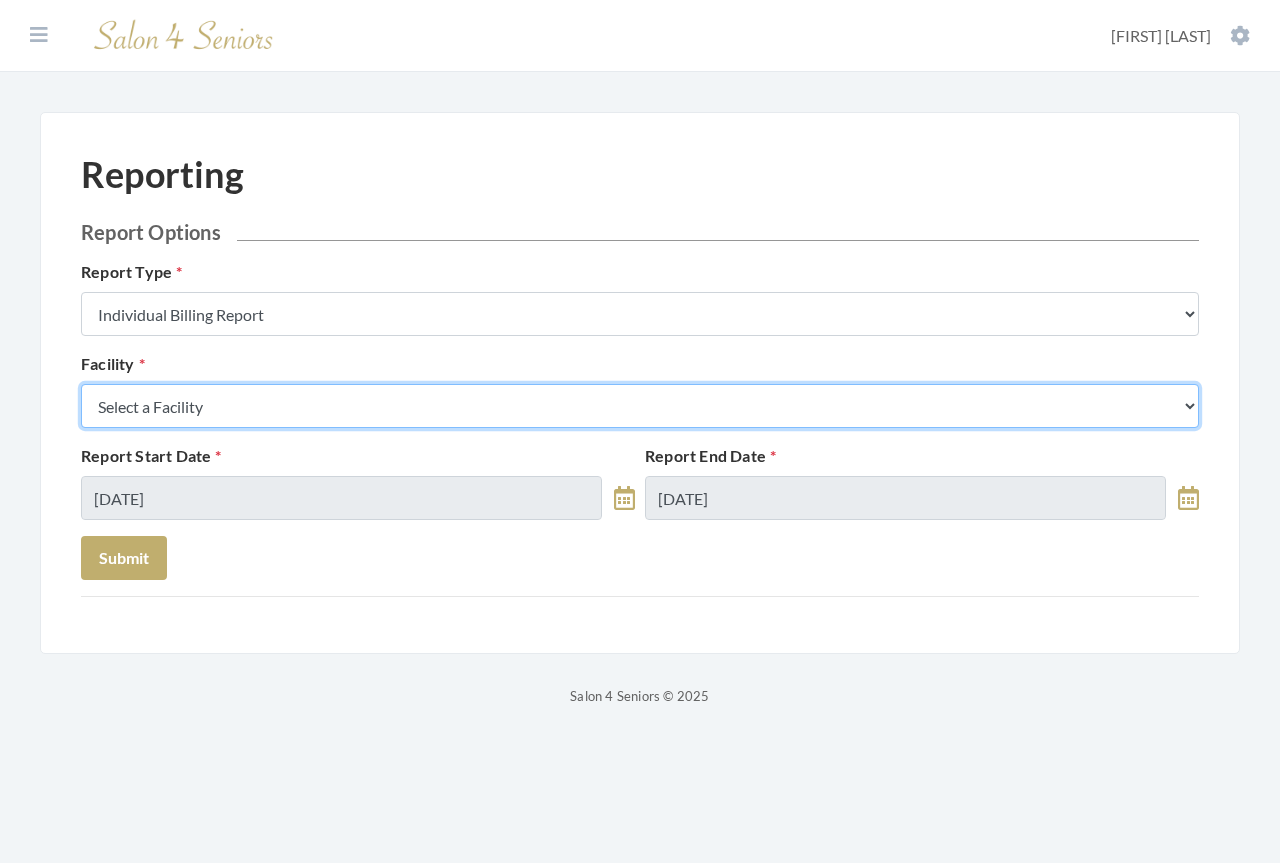 select on "[AGE]" 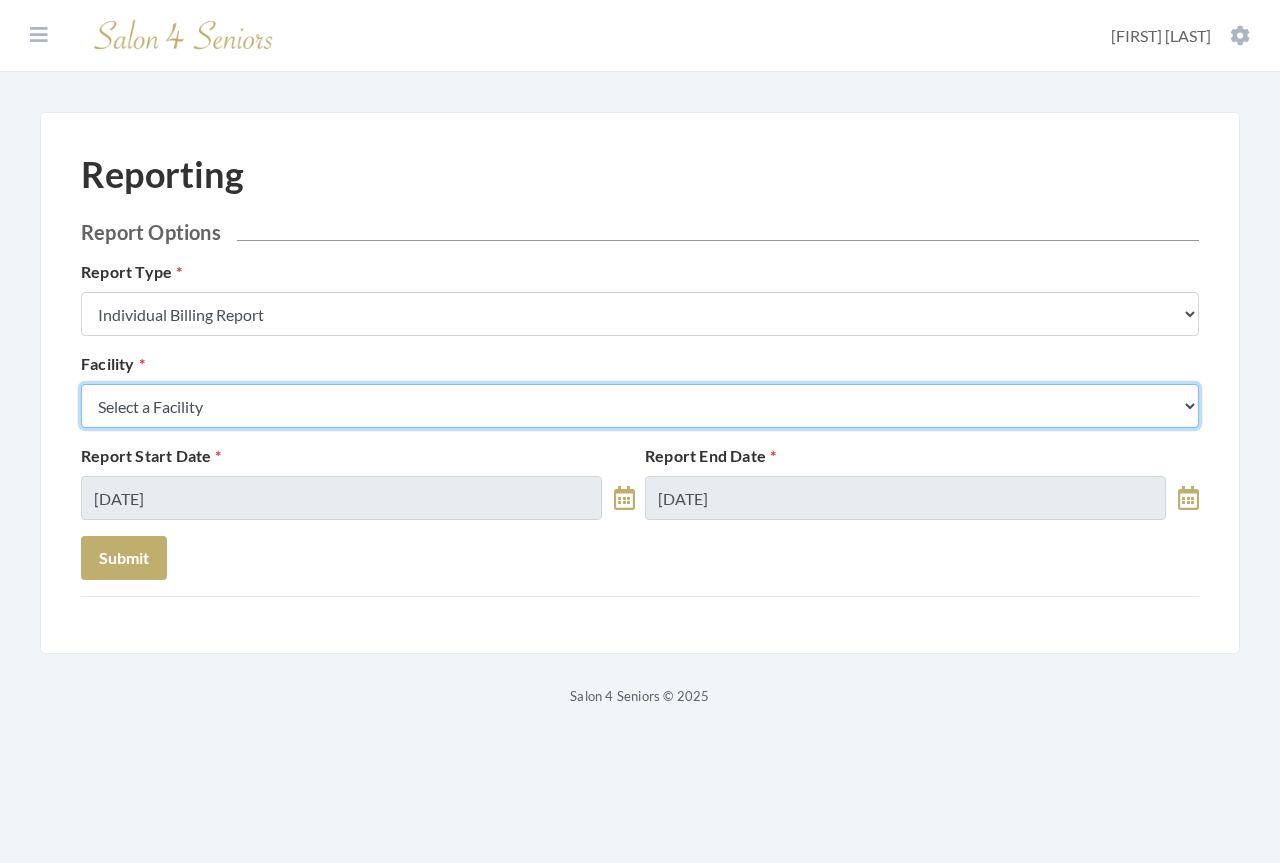 click on "Select a Facility   Arbor Lakes NH   Asher Point   Belvedere Commons   Brookdale Jones Farm   Brookdale University   Cook Springs   Creekside at Three Rivers   East Glen Nursing Home   Fair Haven   Fleming Farms   Galleria Woods   Greenbriar at the Altamont   Haven Gulf Shores   Haven Memory Care on Halcyon   Heritage   Legacy Village   Live Oak Village   Madison Village   Meadowview   Merrill Gardens   Monark Grove at Madison   Morningside Auburn   Neighborhood at  Cullman   Residences at Wellpoint   Shadescrest Health Care   St. Martin's in the Pines   The Crossings at Riverchase   The Harbor at Opelika   Wesley Gardens   Wesley Place" at bounding box center (640, 406) 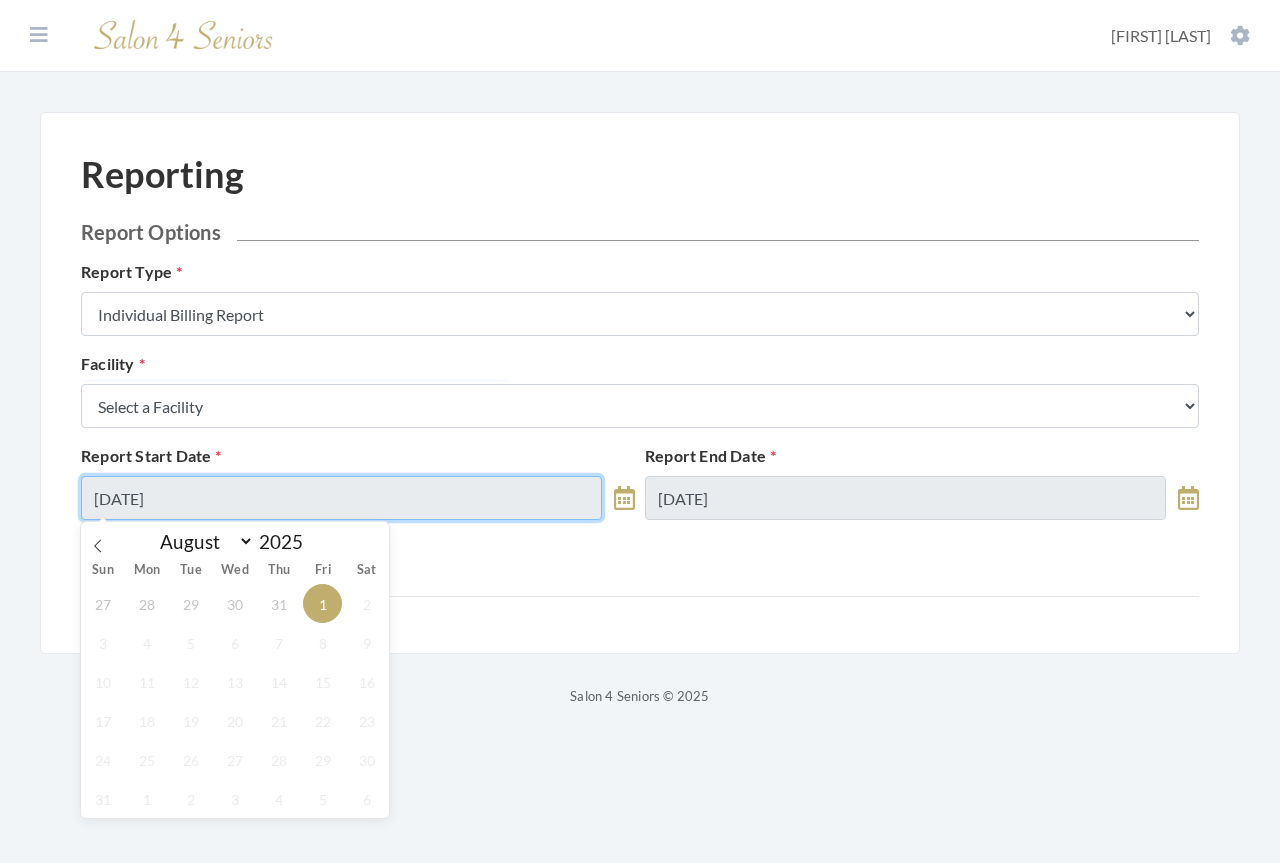 click on "[DATE]" at bounding box center (341, 498) 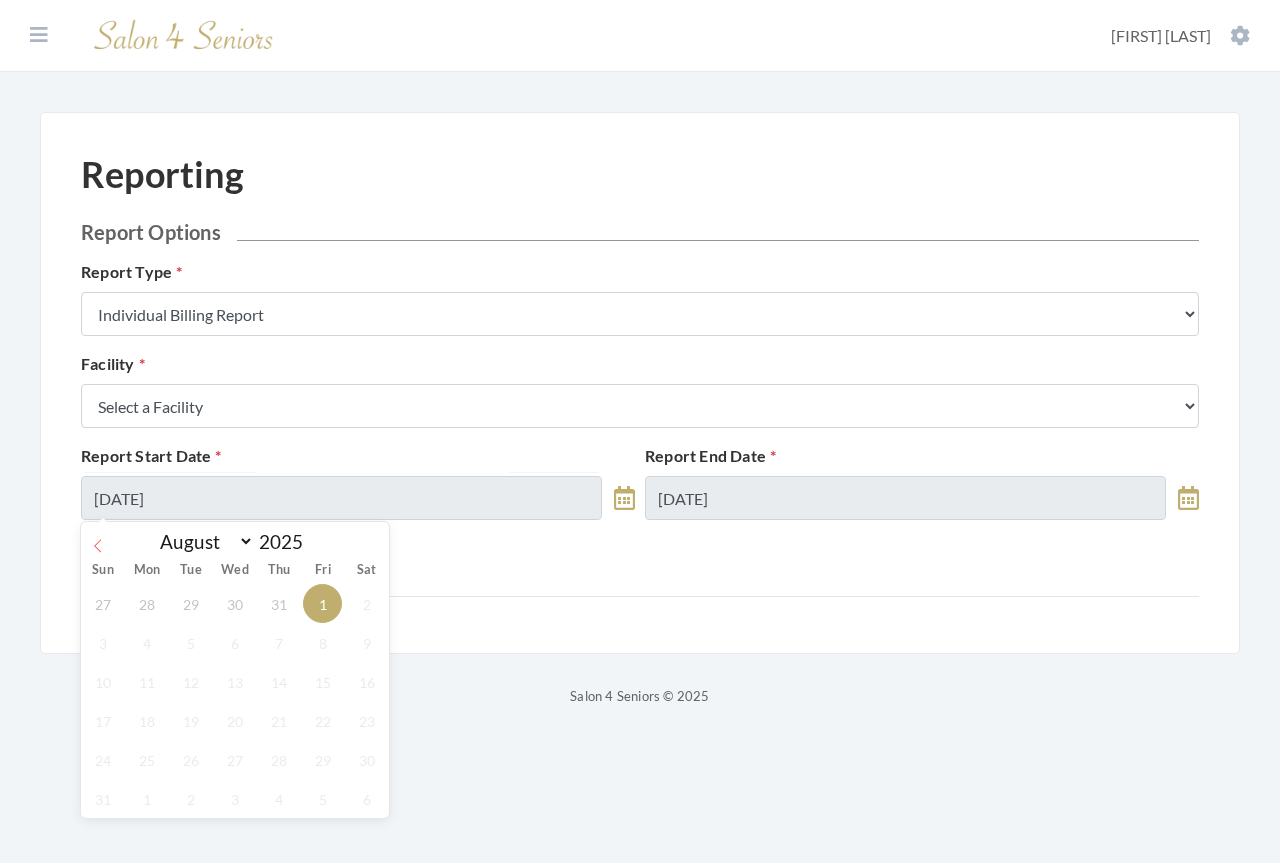 click 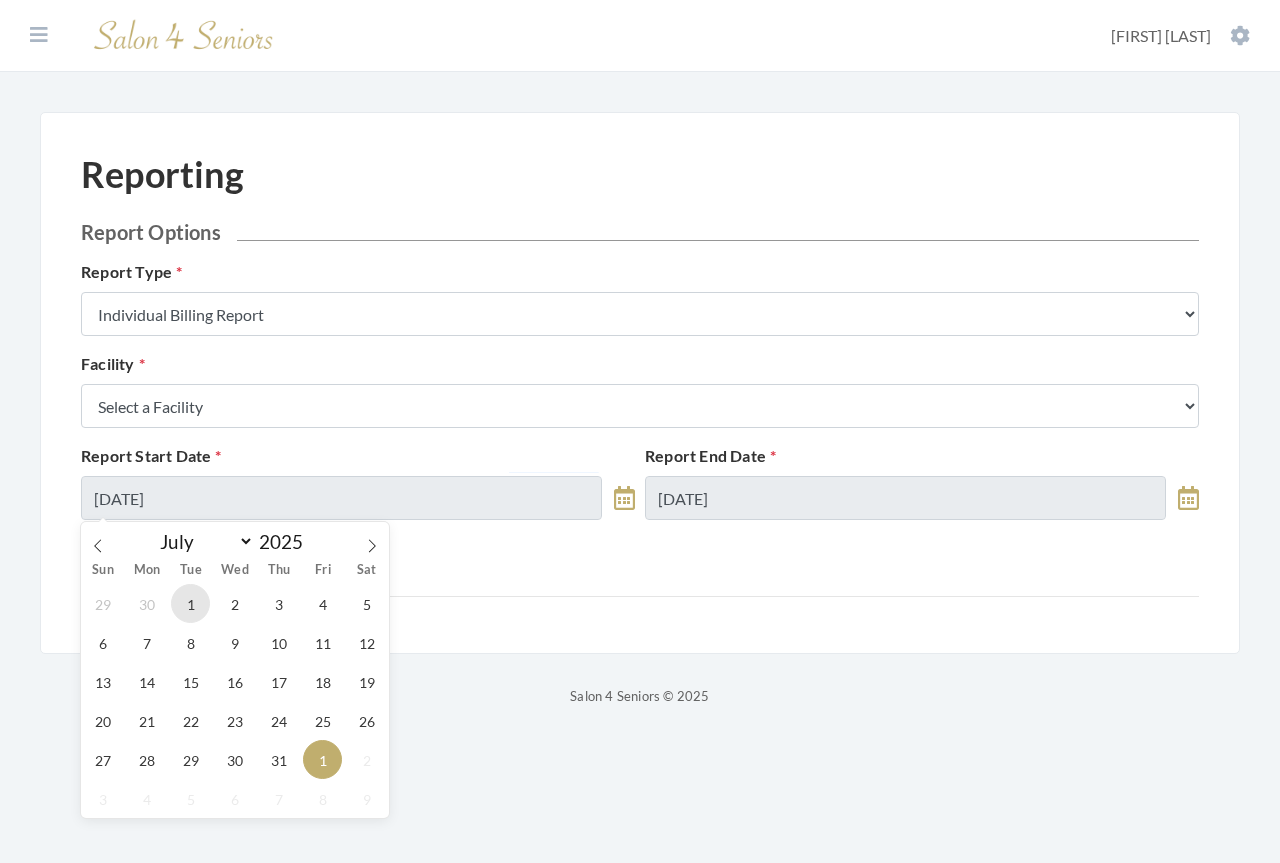 click on "1" at bounding box center (190, 603) 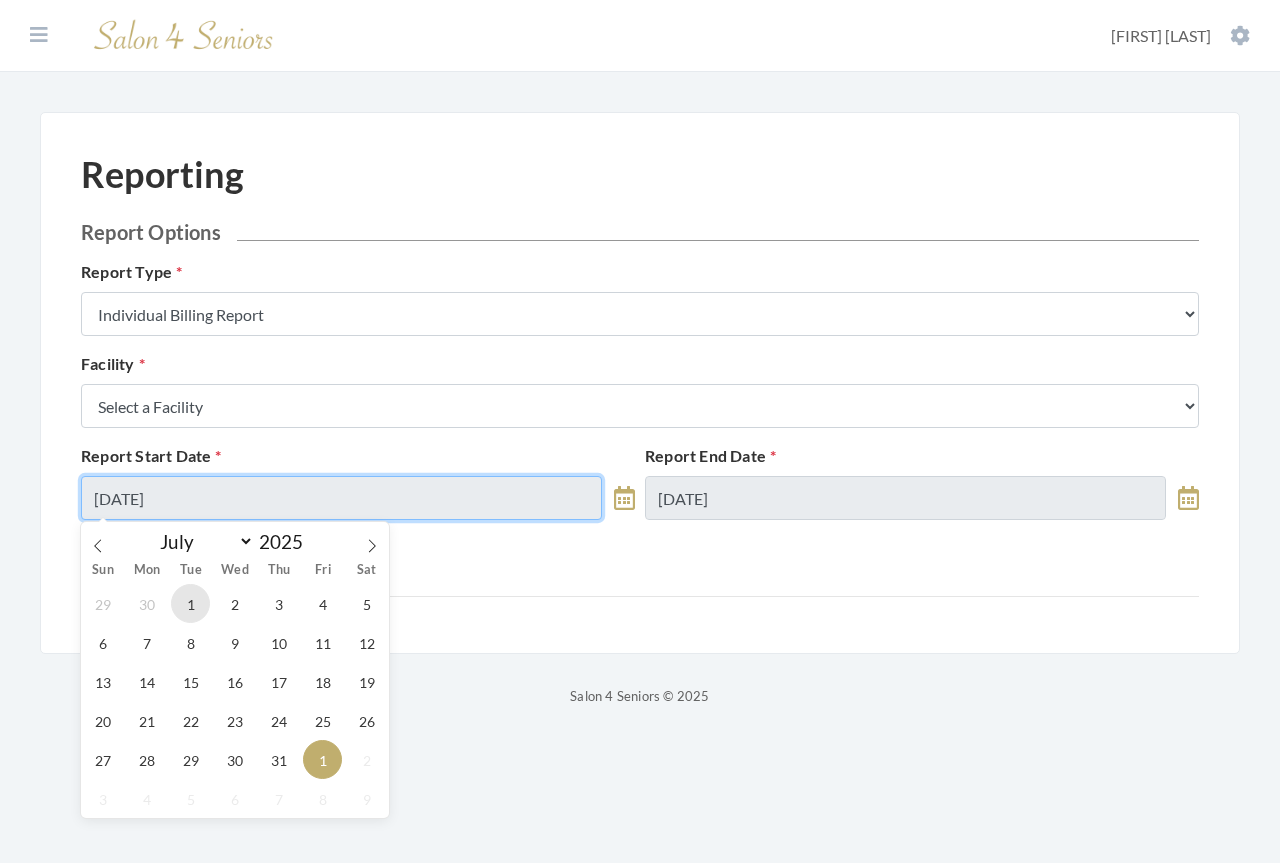 type on "07/01/2025" 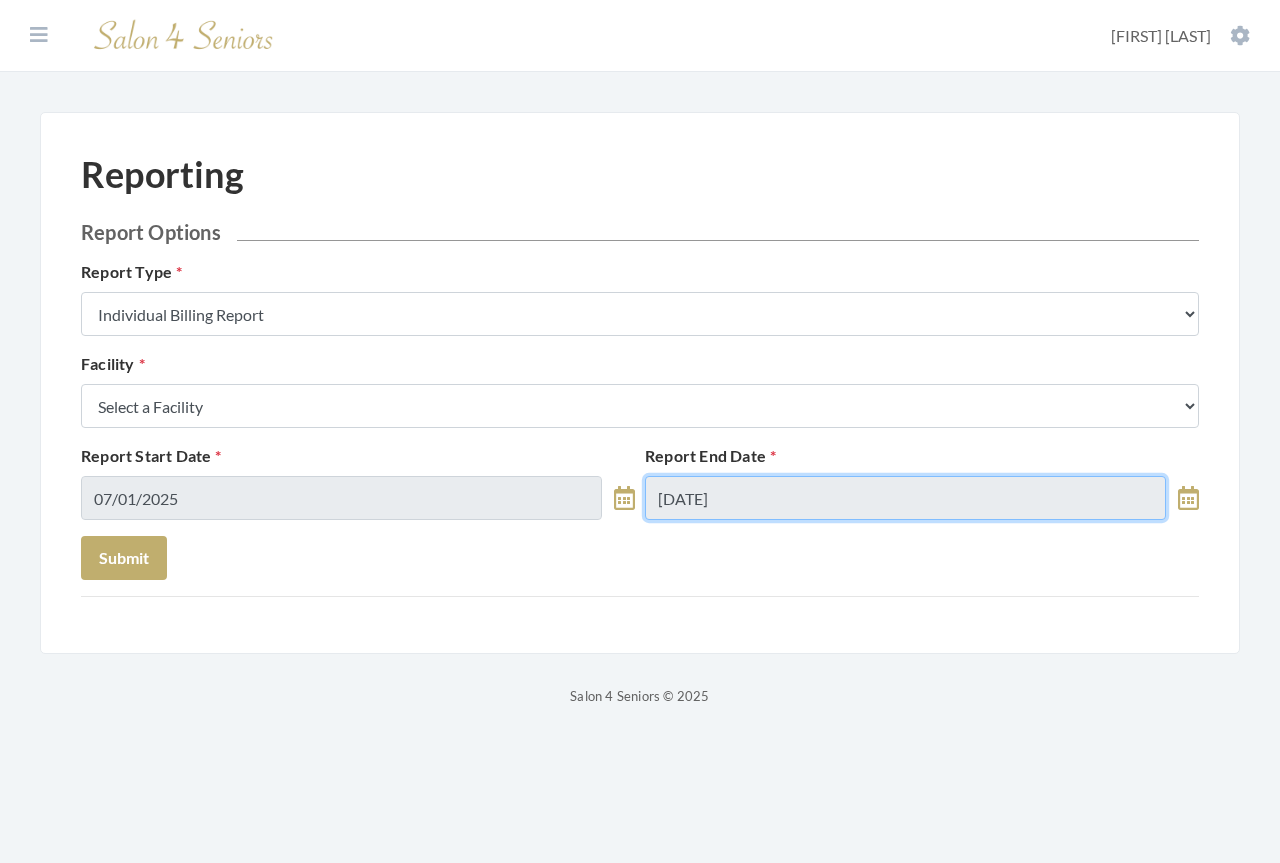 click on "08/01/2025" at bounding box center [905, 498] 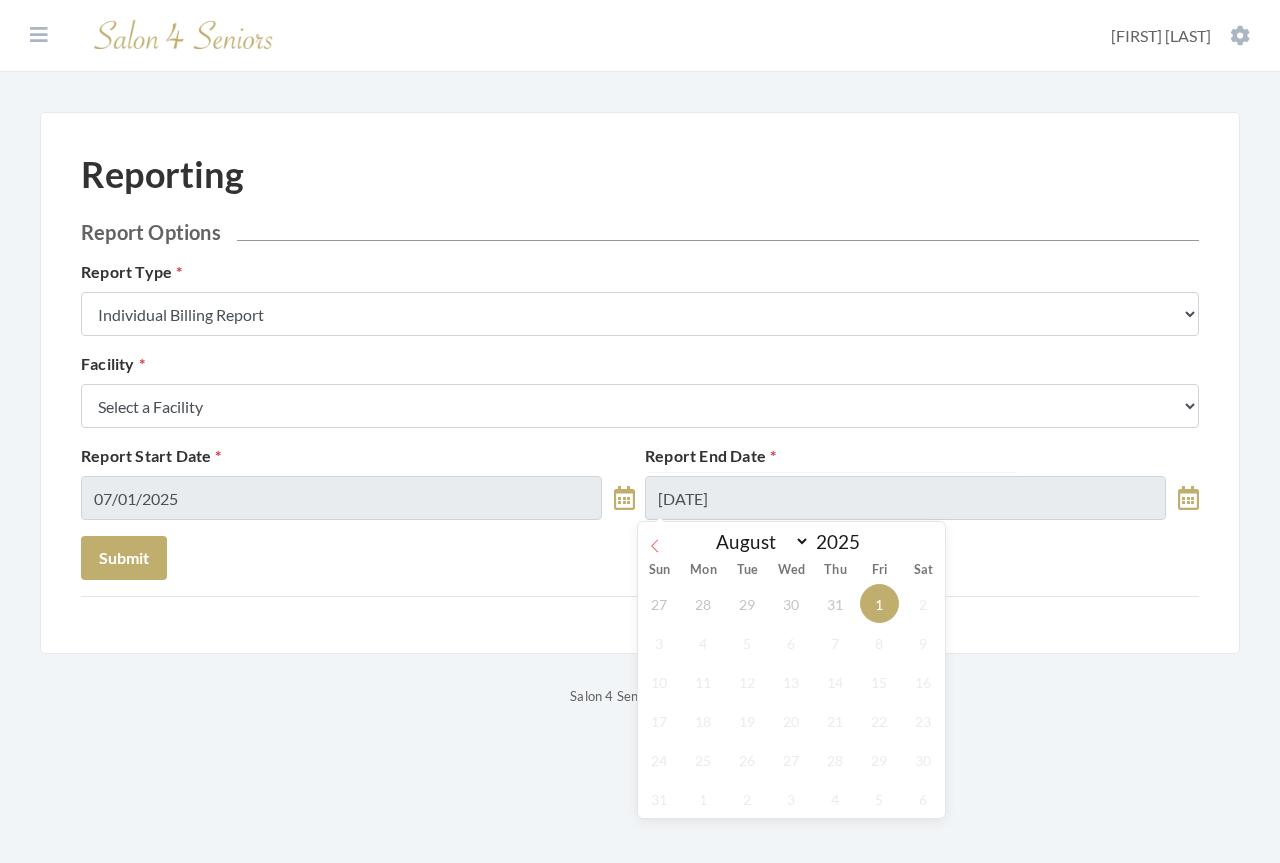 click 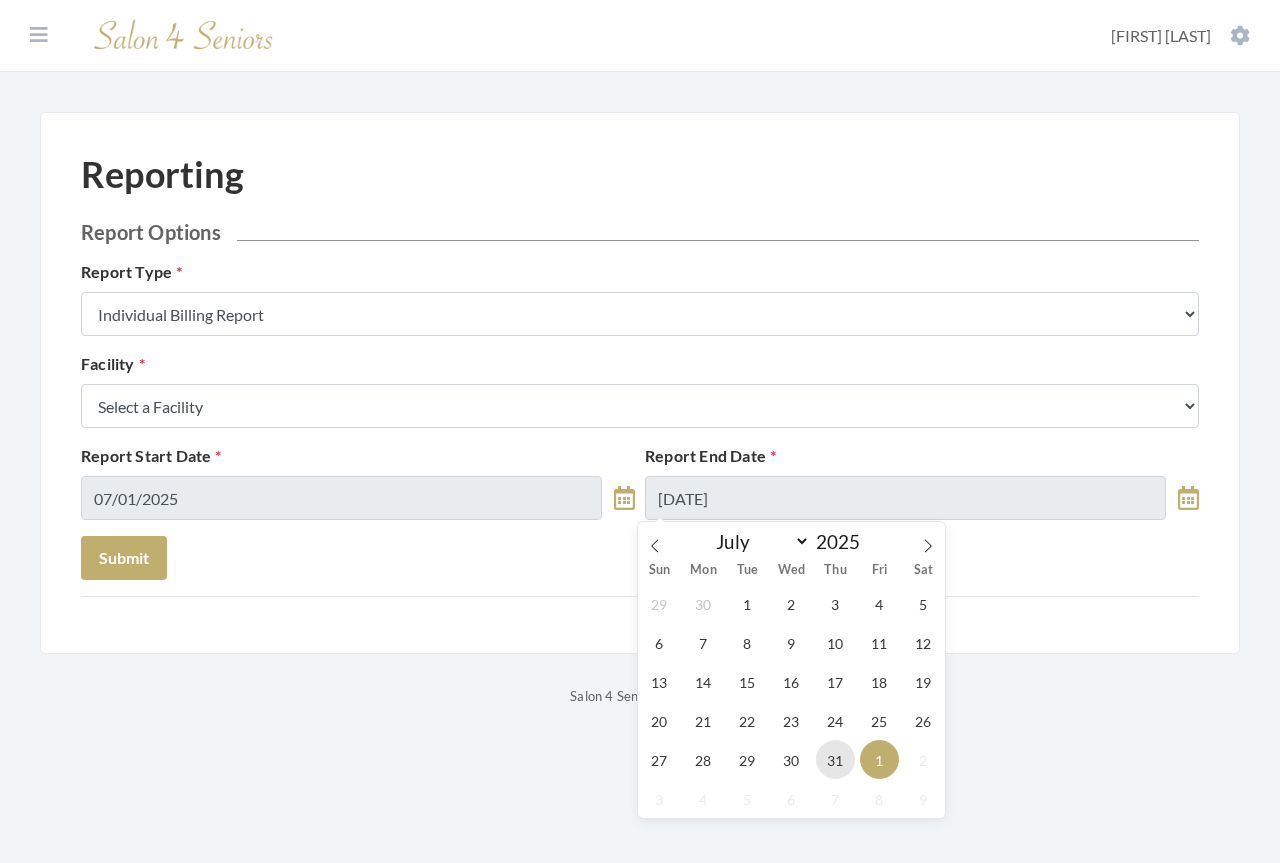 click on "31" at bounding box center (835, 759) 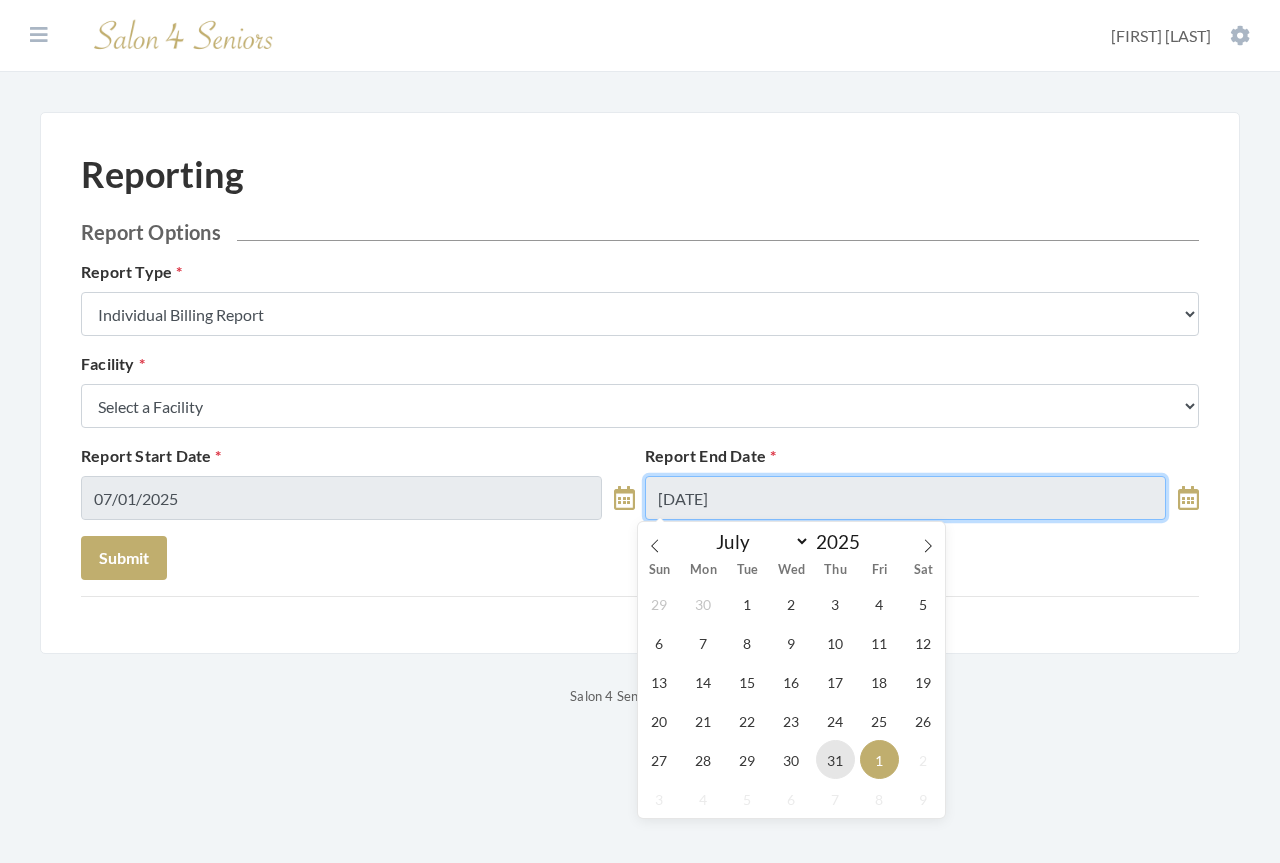 type on "07/31/2025" 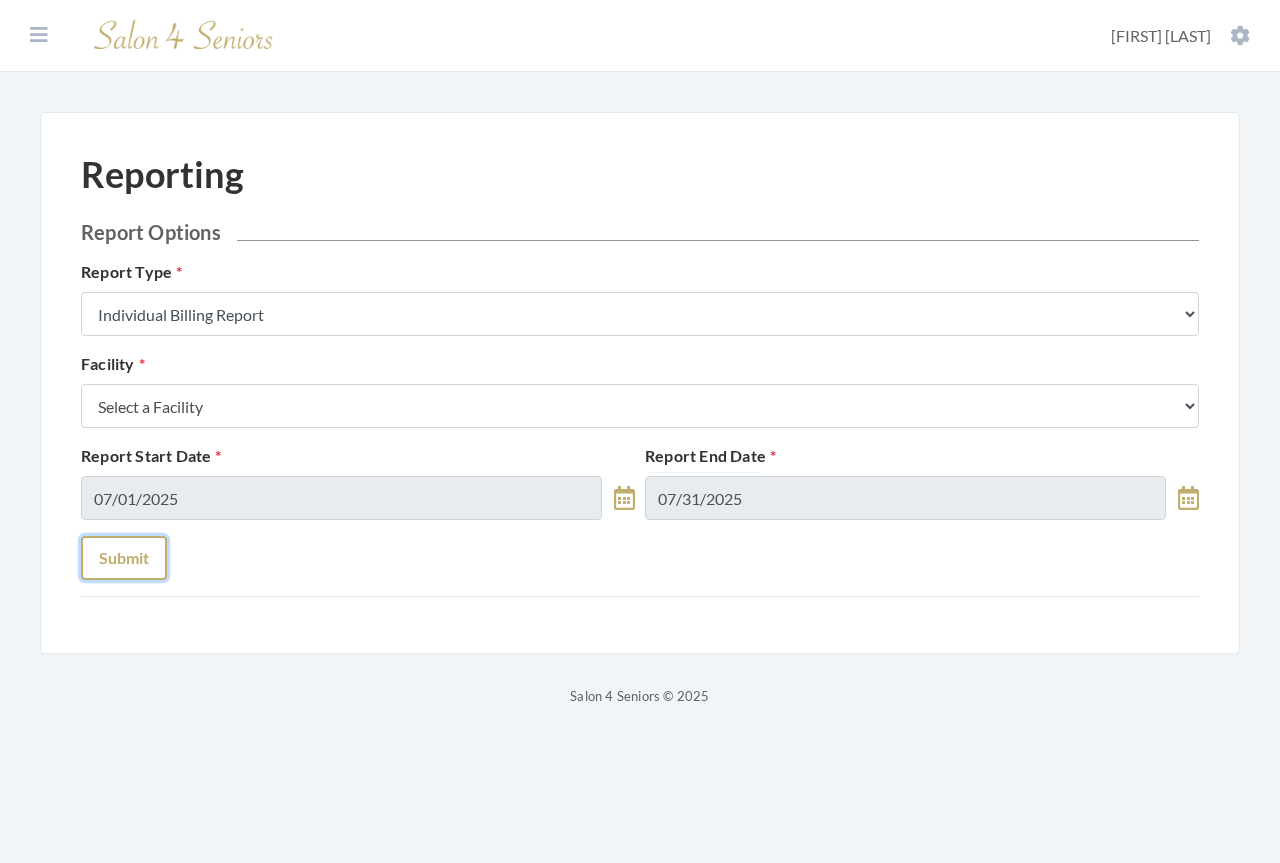 click on "Submit" at bounding box center [124, 558] 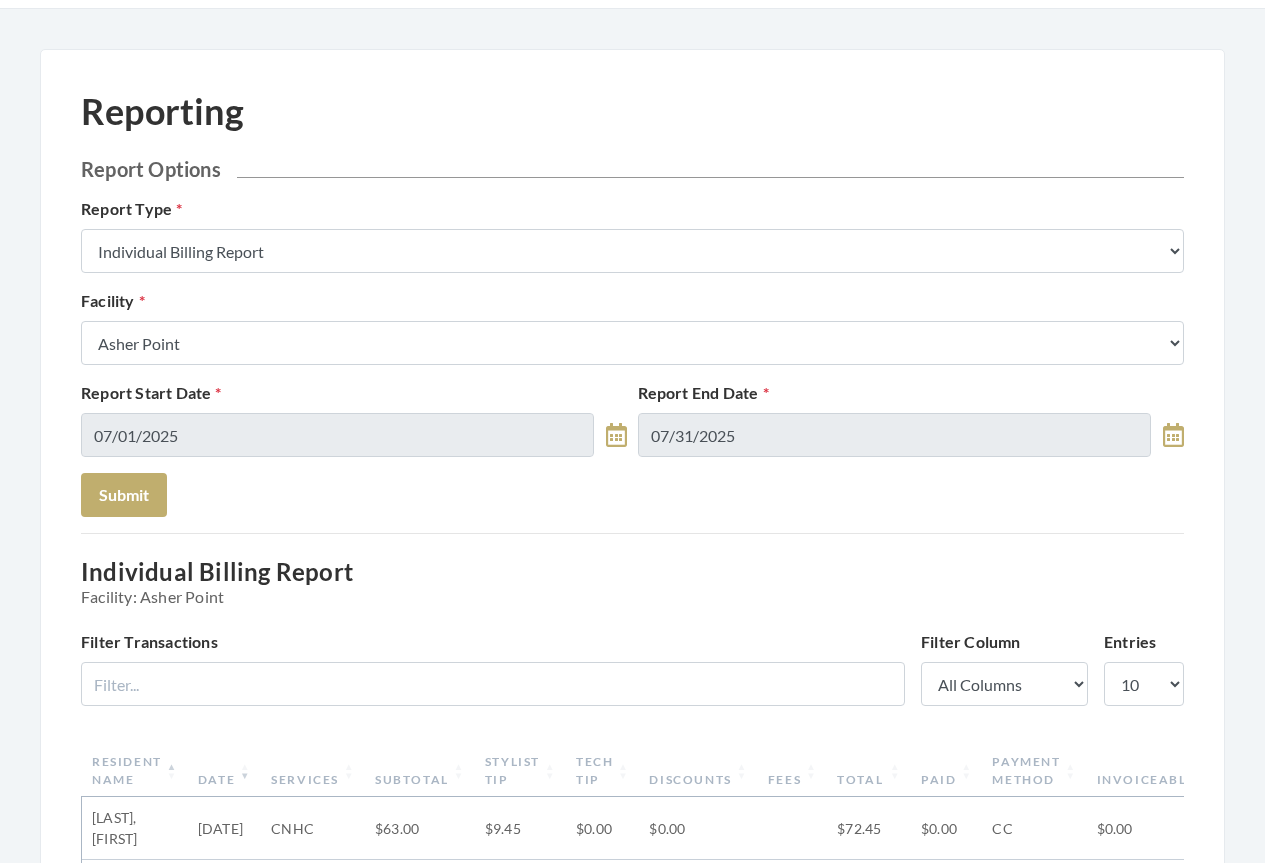 scroll, scrollTop: 300, scrollLeft: 0, axis: vertical 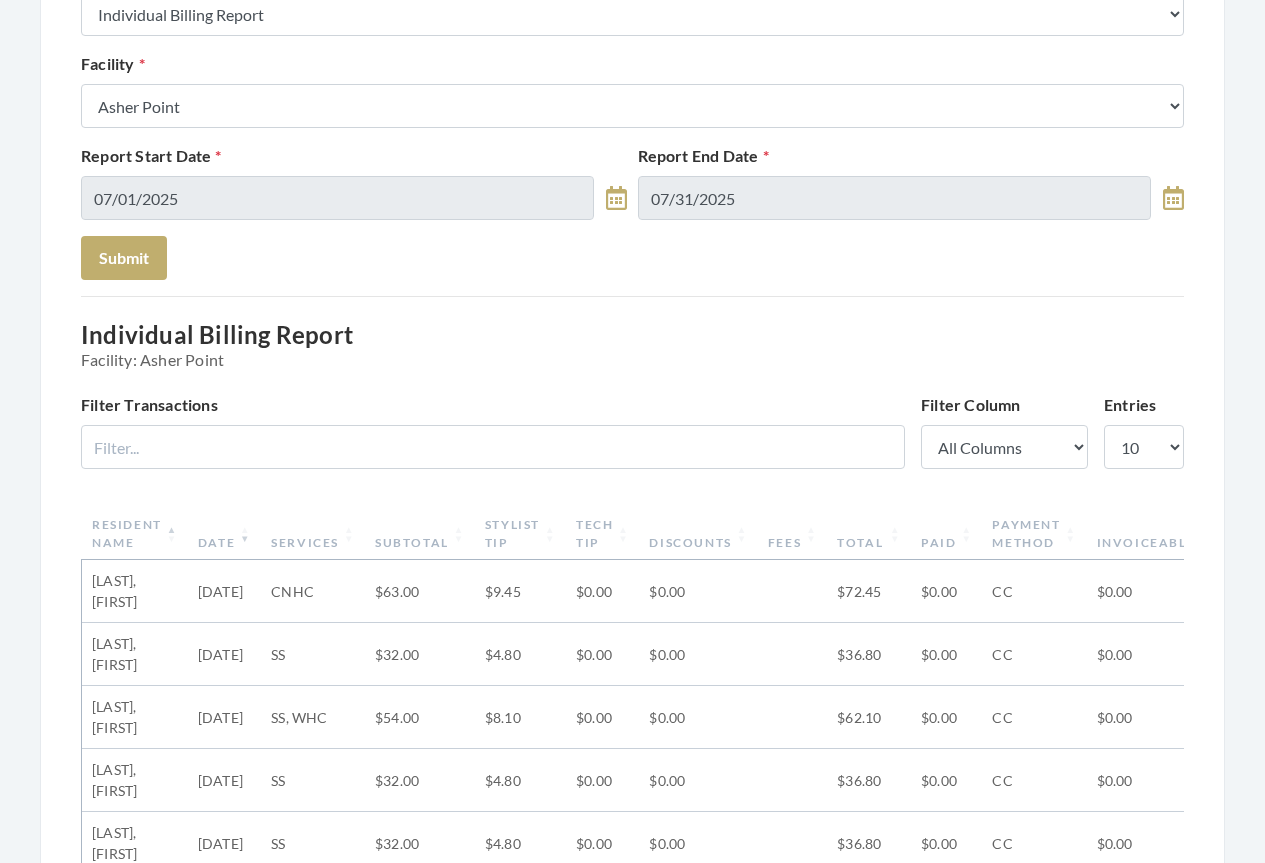 click on "Date" at bounding box center (224, 534) 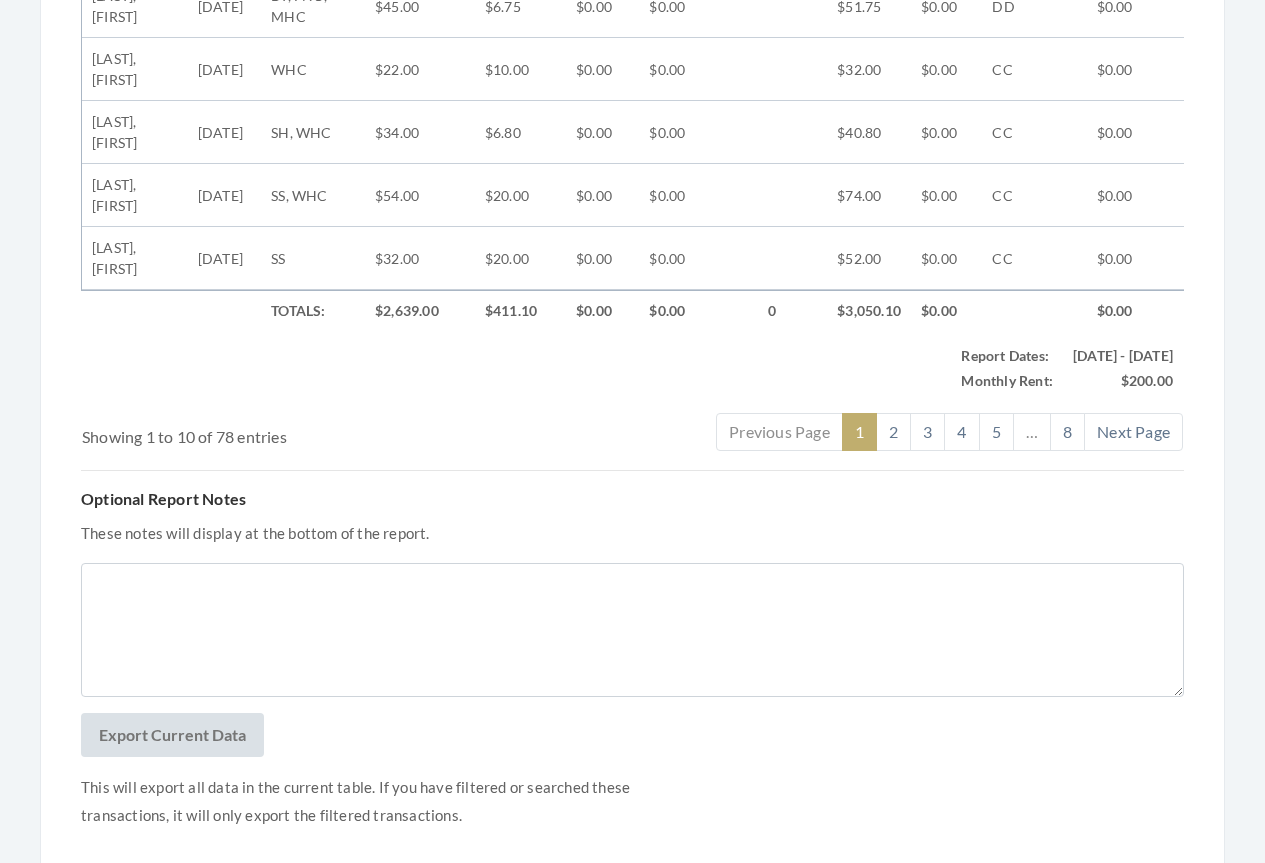 scroll, scrollTop: 1322, scrollLeft: 0, axis: vertical 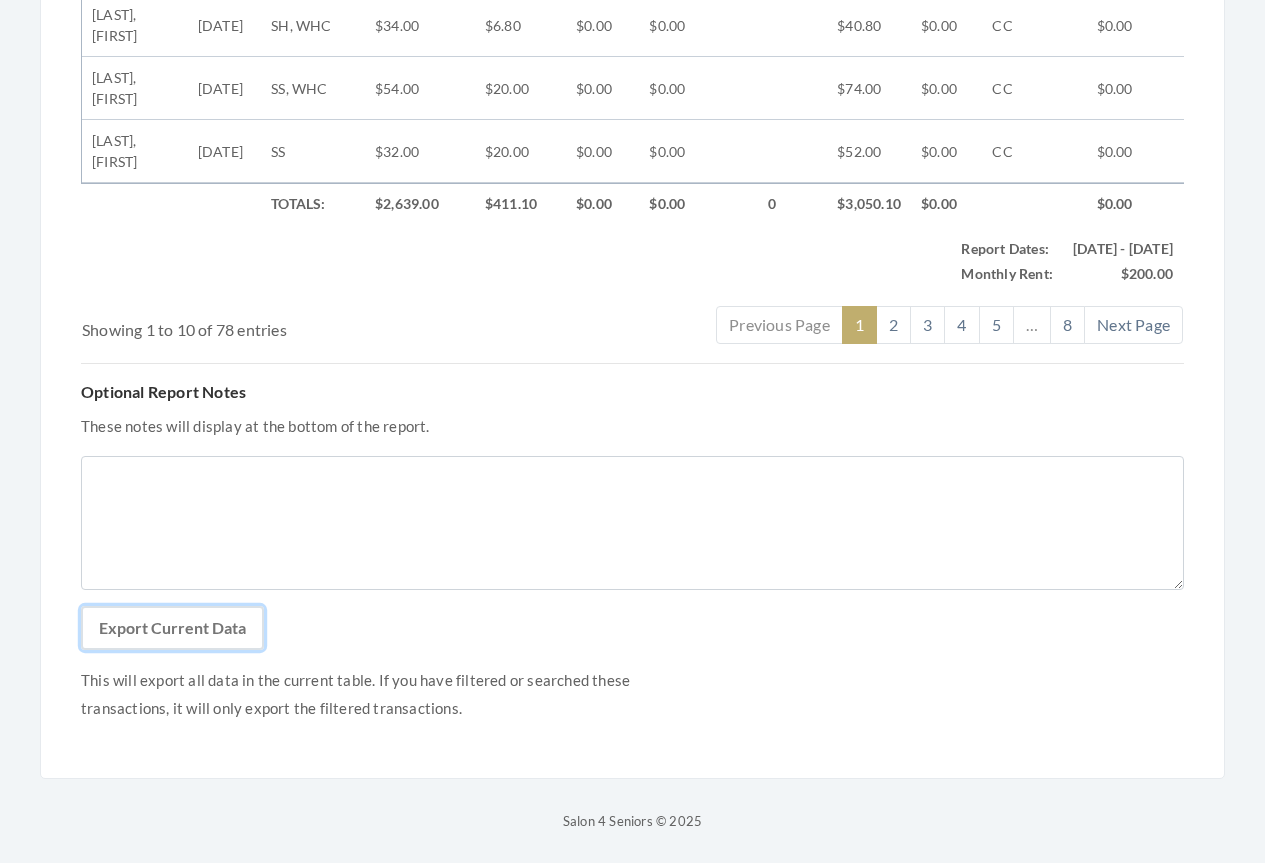click on "Export Current Data" at bounding box center [172, 628] 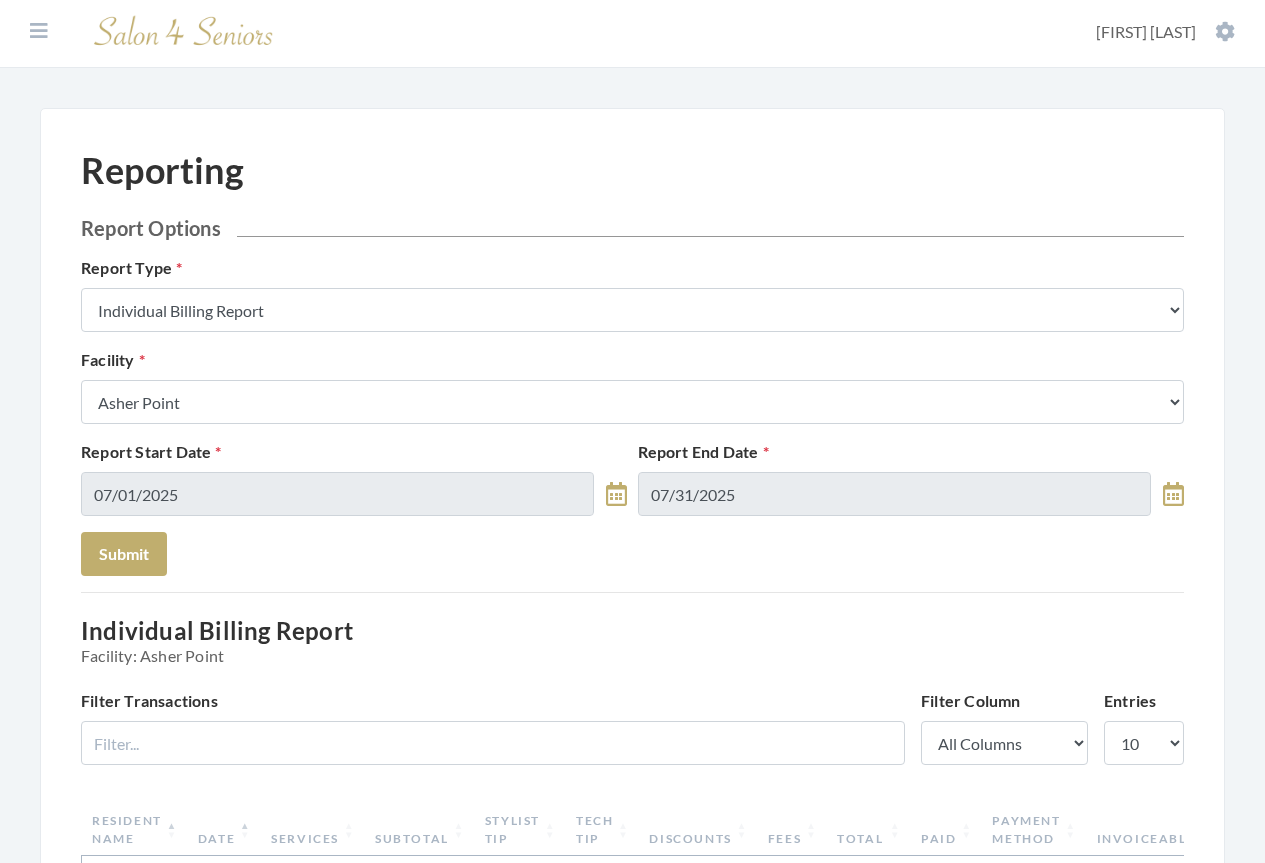scroll, scrollTop: 0, scrollLeft: 0, axis: both 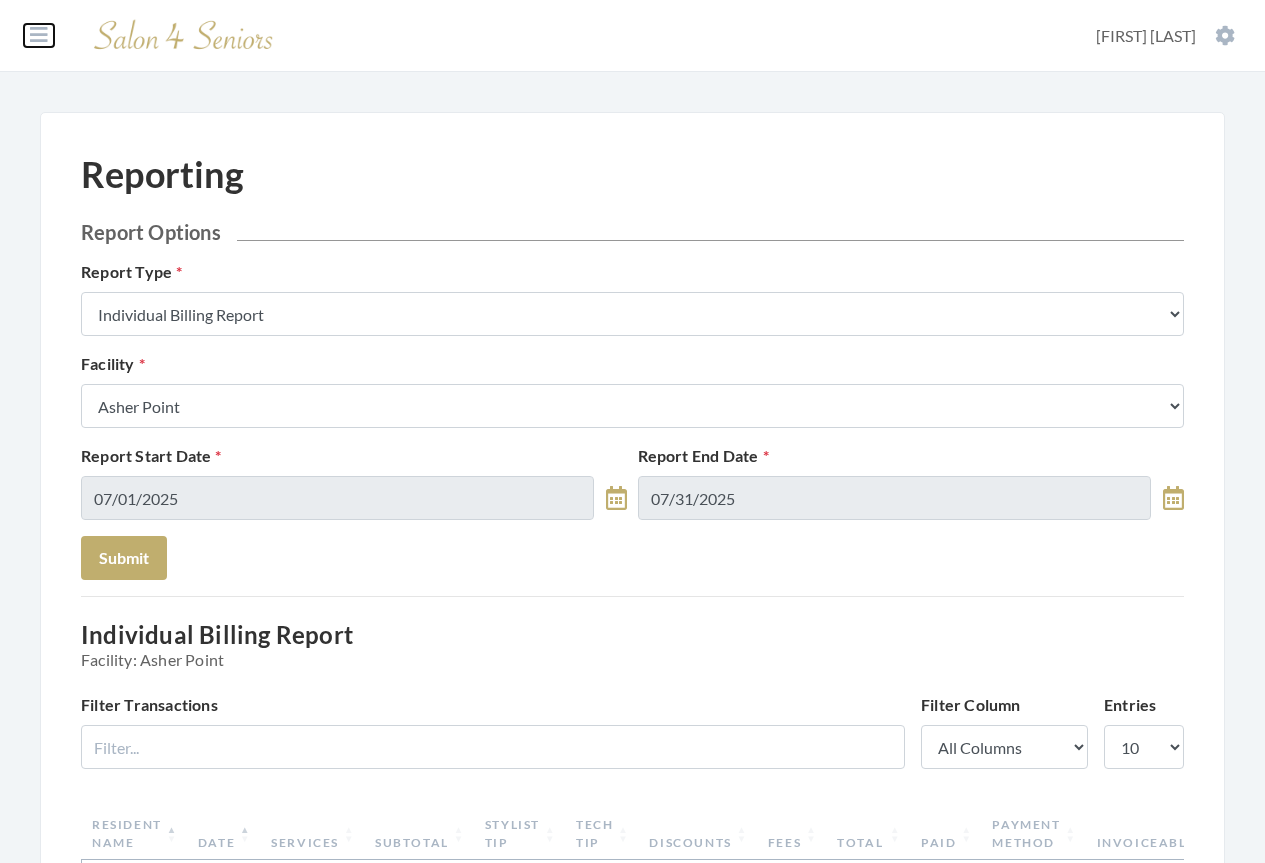click at bounding box center (39, 35) 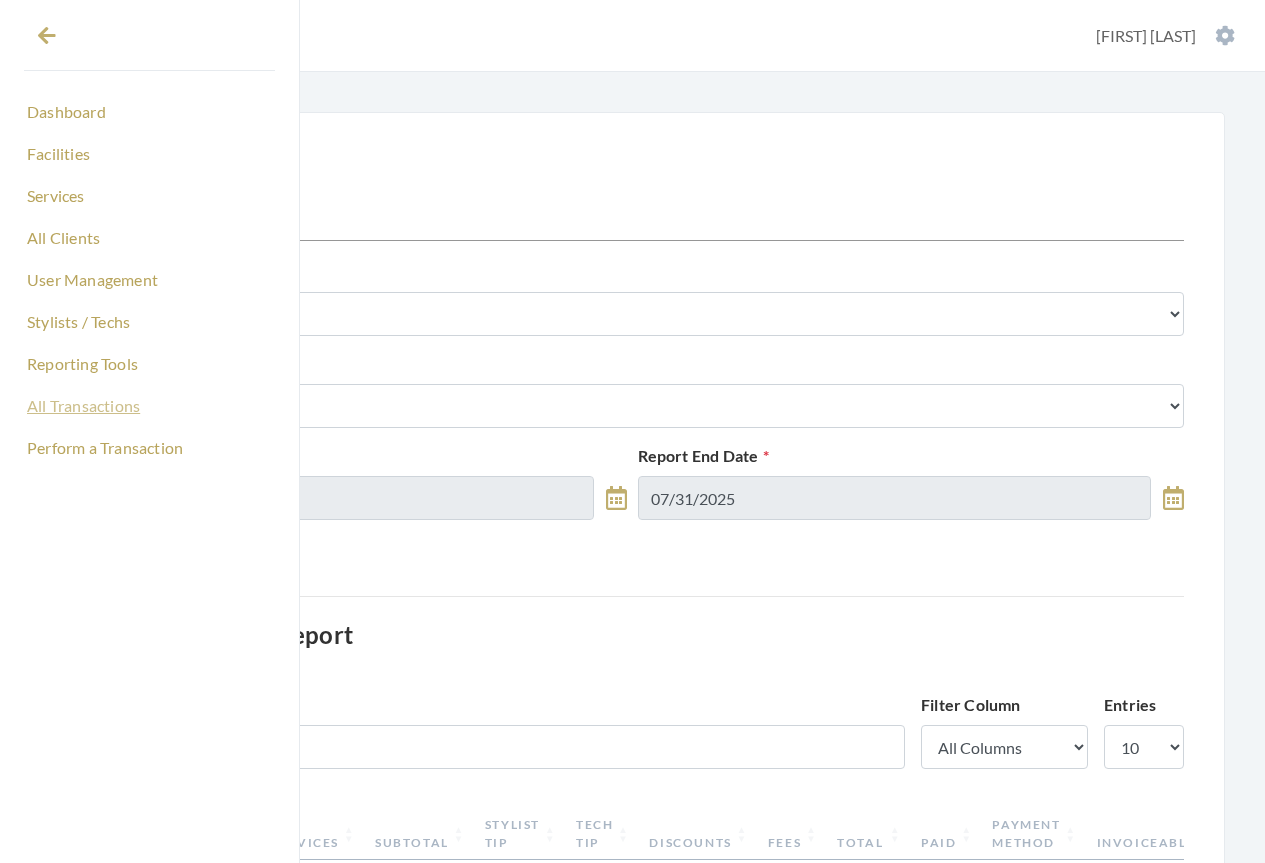 click on "All Transactions" at bounding box center (149, 406) 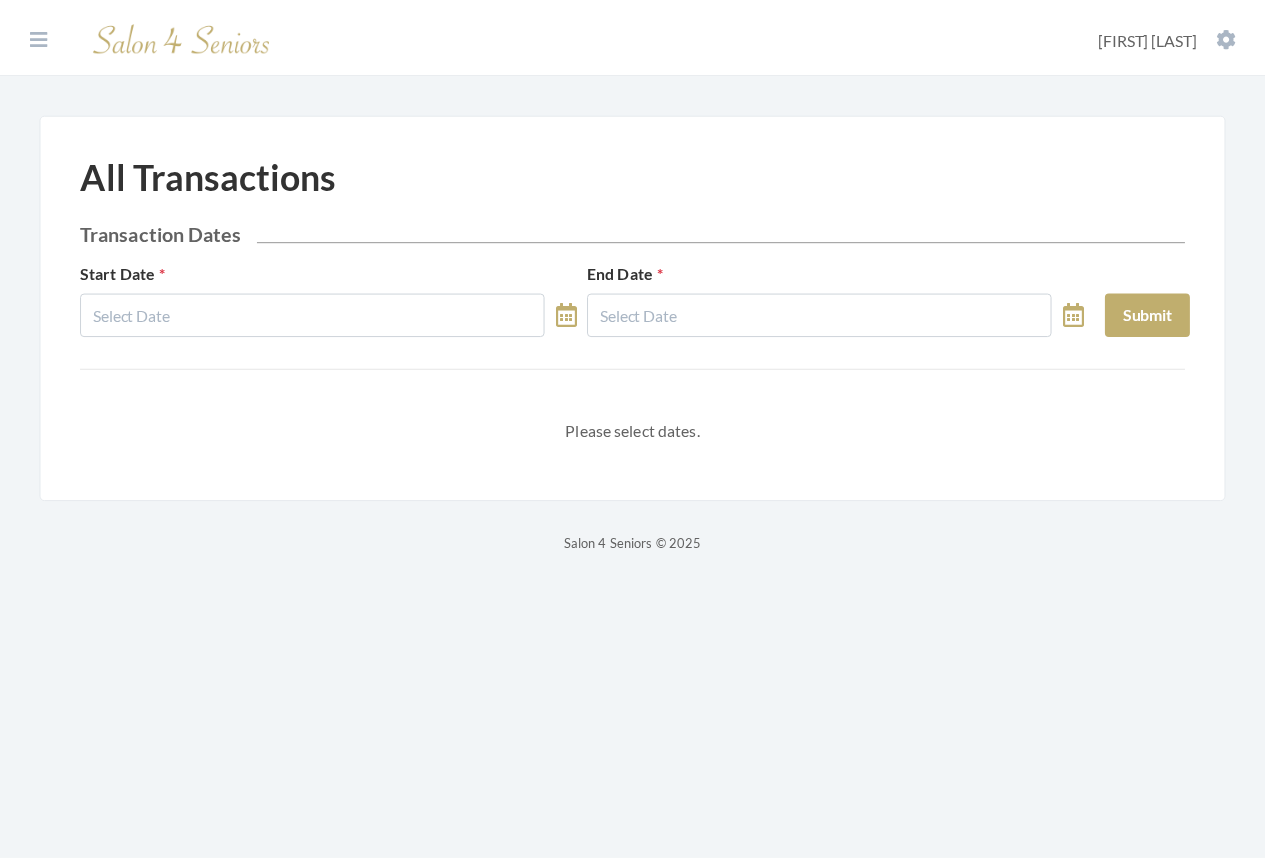 scroll, scrollTop: 0, scrollLeft: 0, axis: both 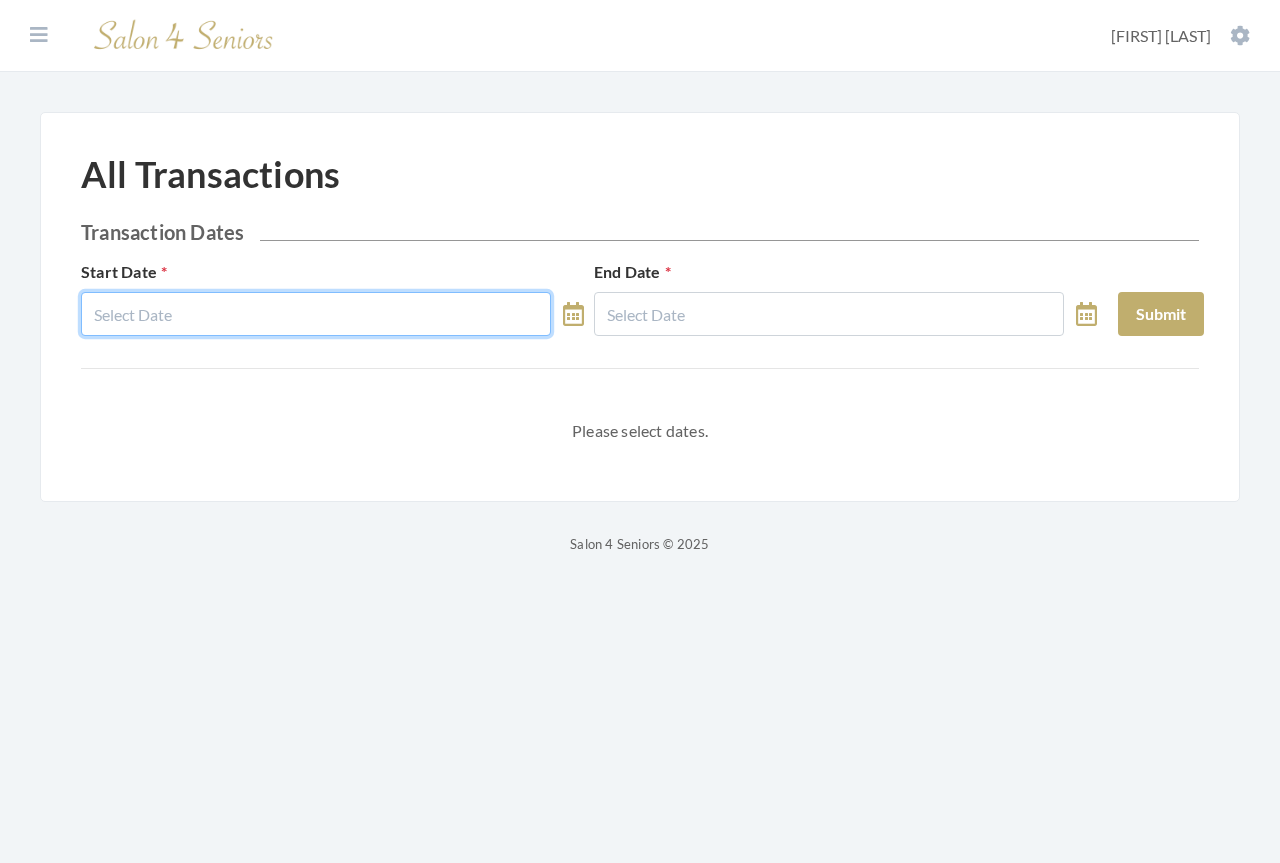click at bounding box center [316, 314] 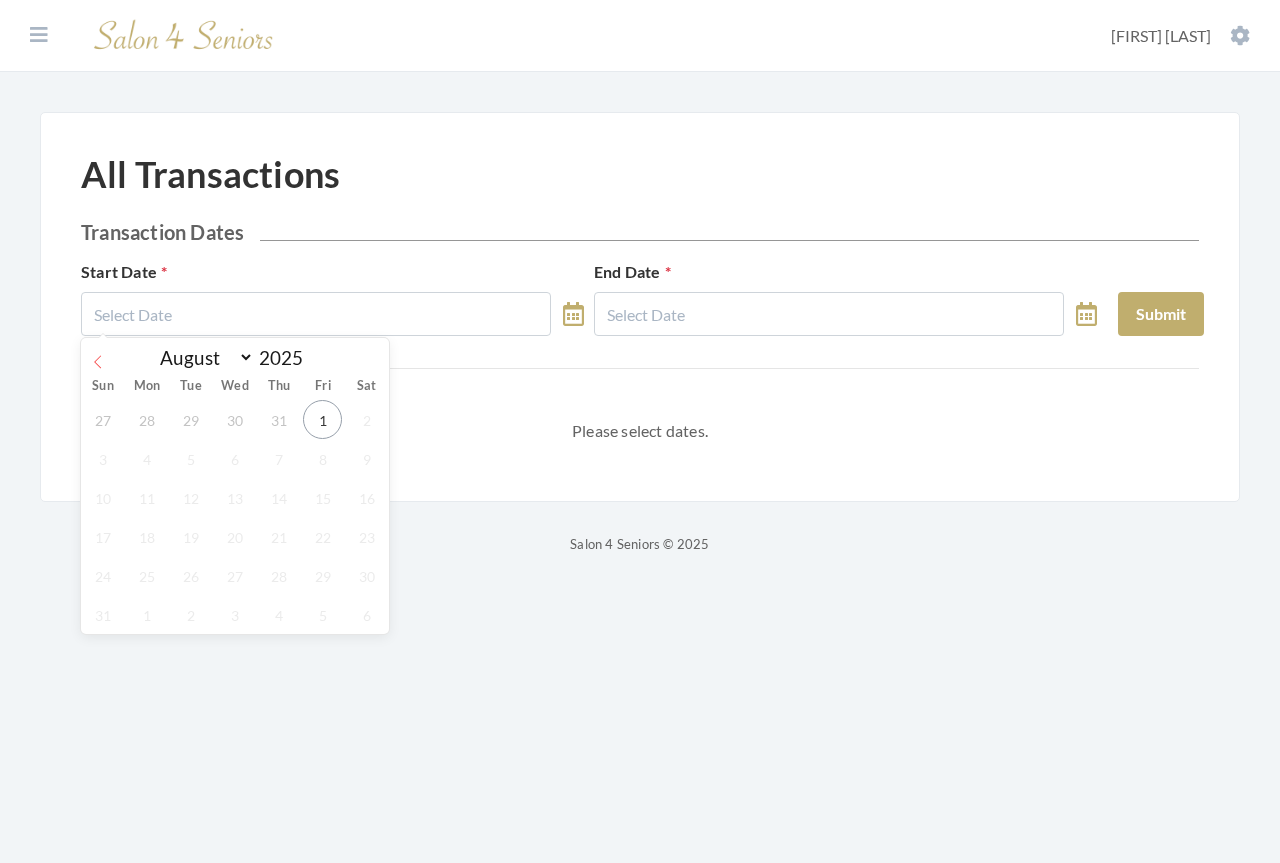 click 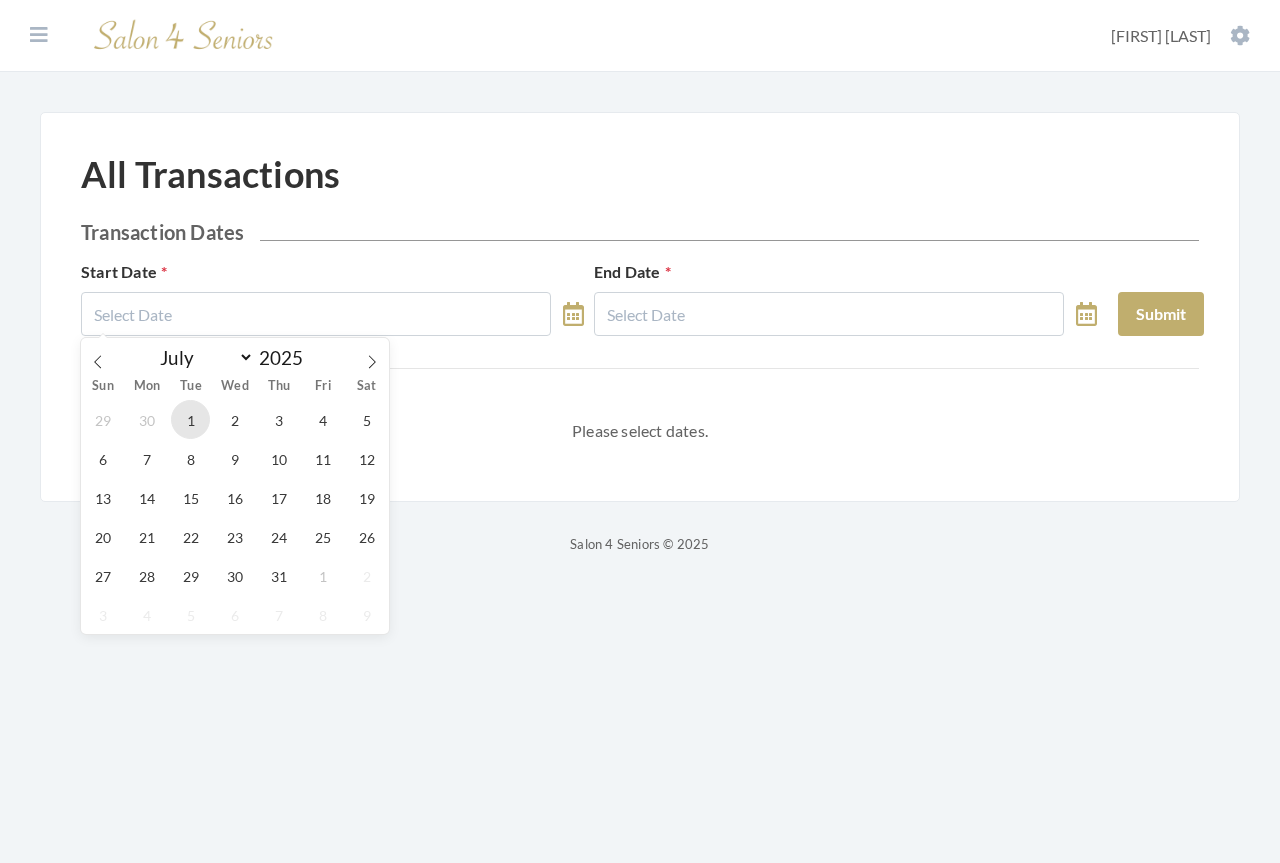 click on "1" at bounding box center (190, 419) 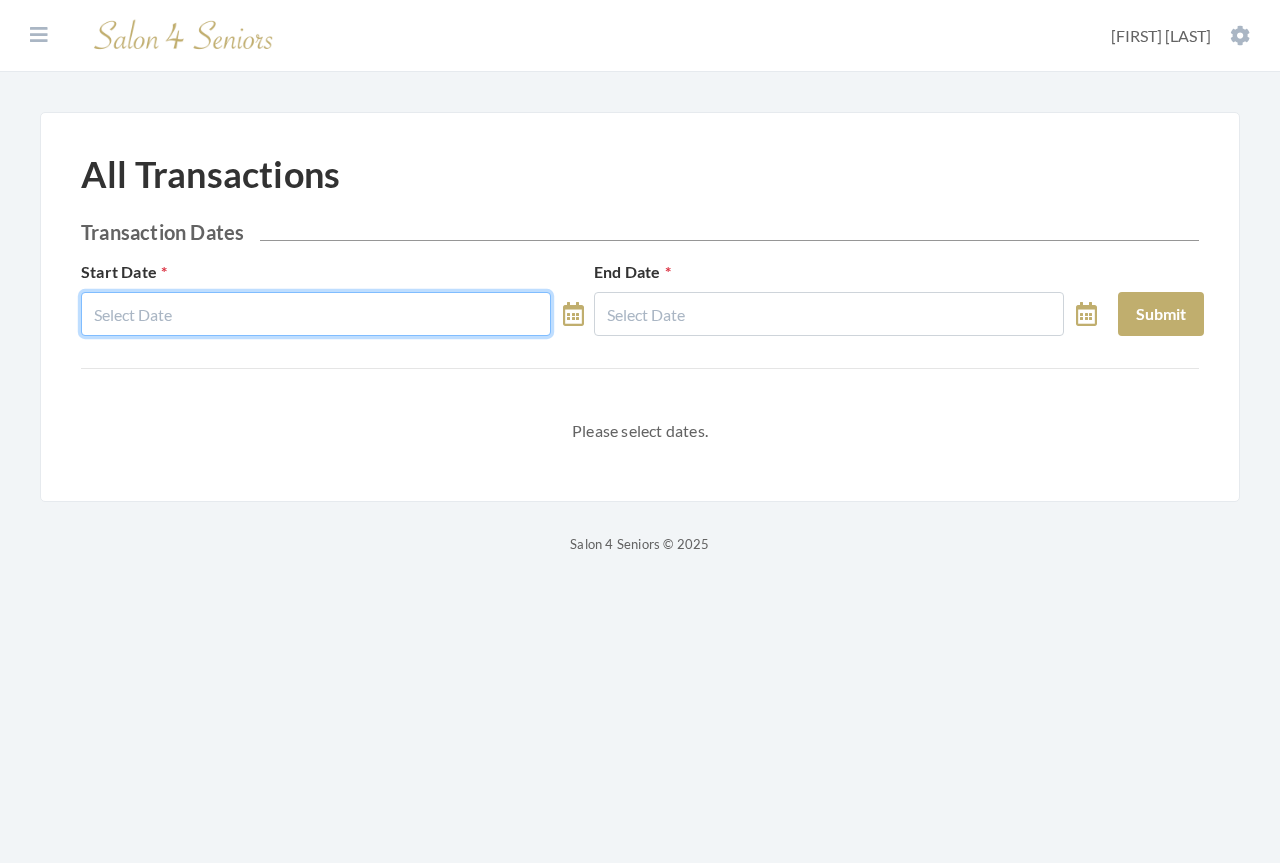 type on "07/01/2025" 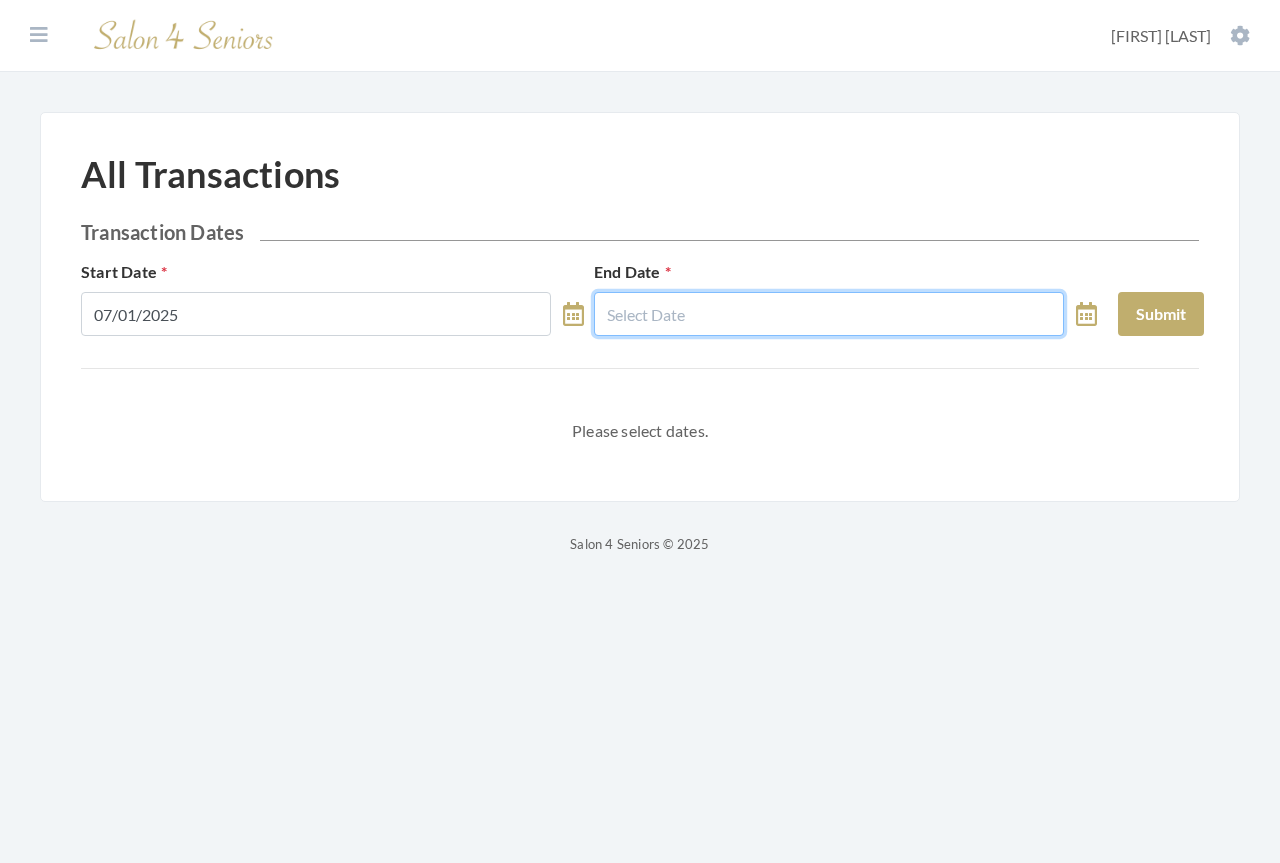 click at bounding box center (829, 314) 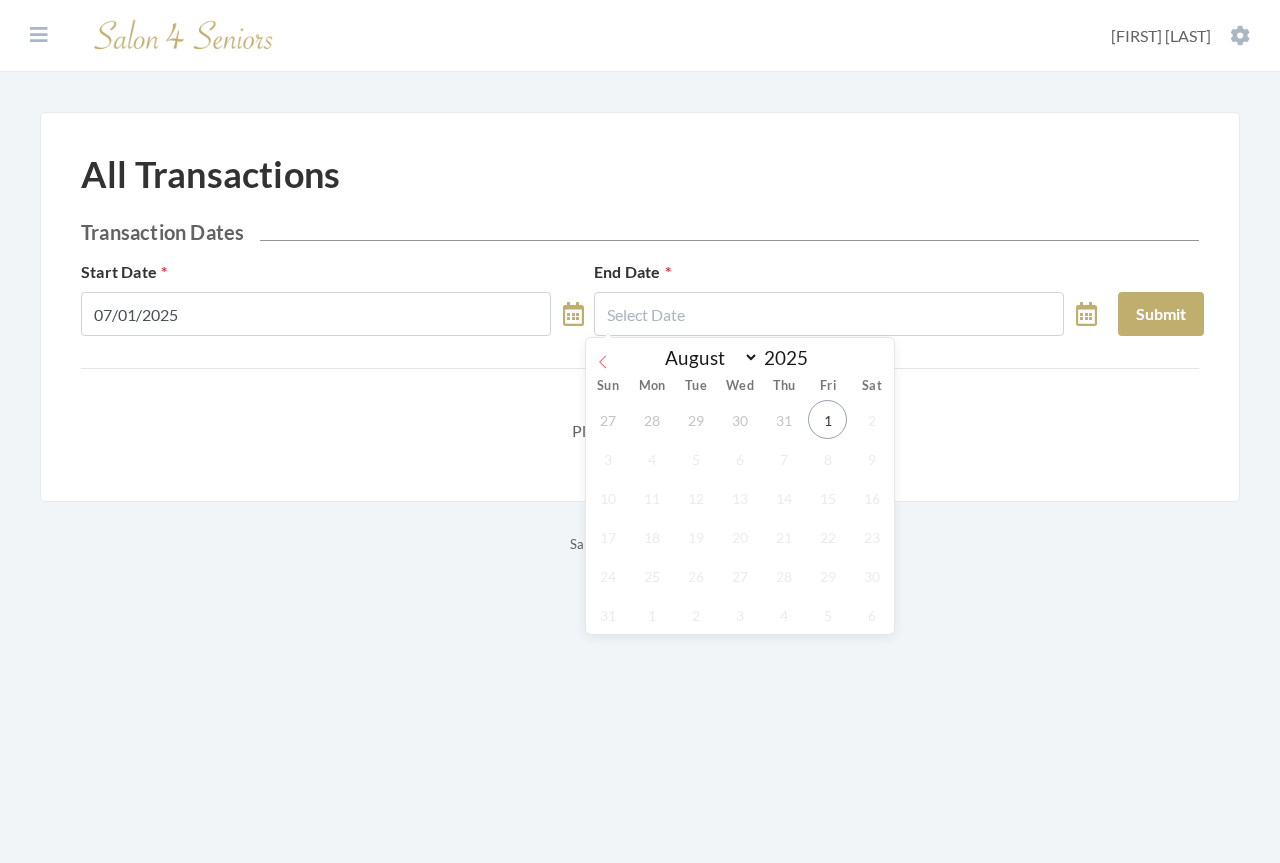 click 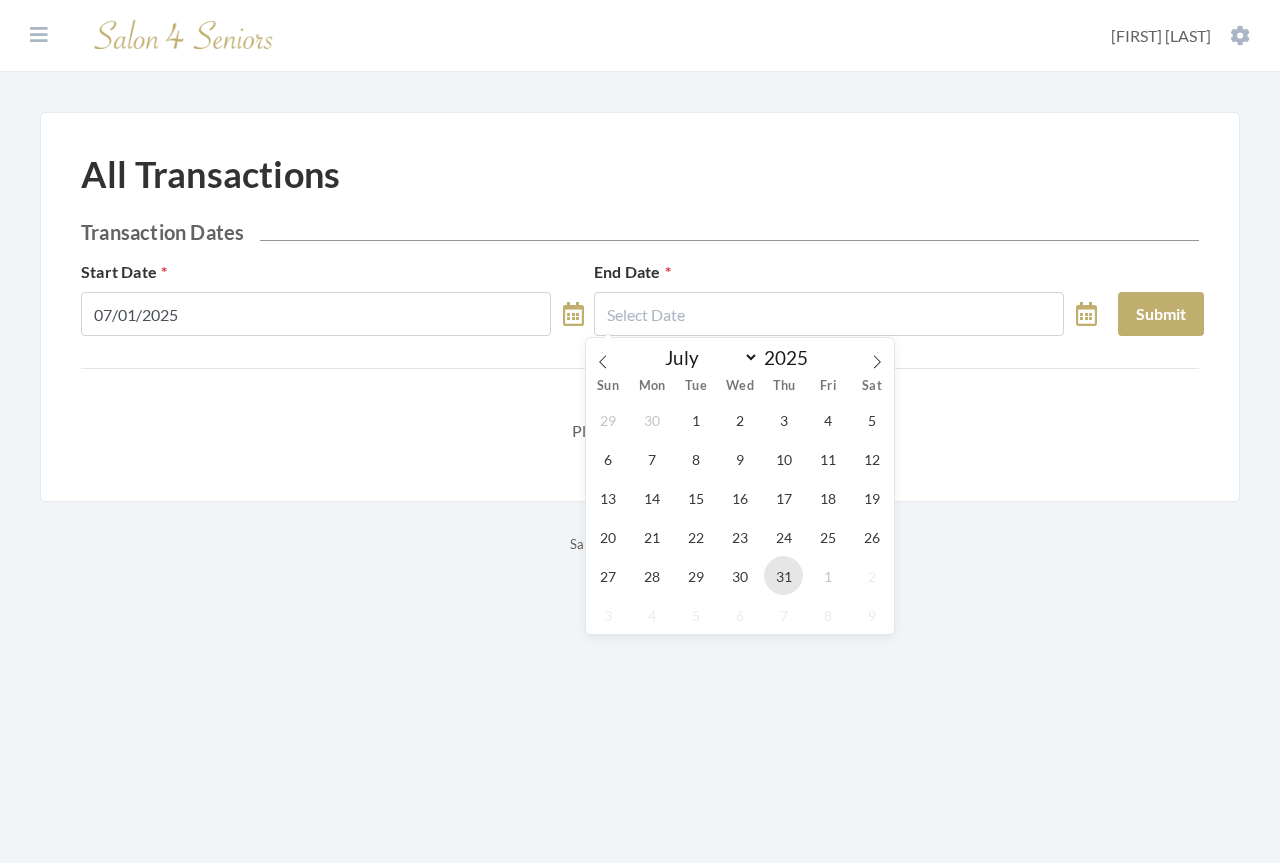 click on "31" at bounding box center (783, 575) 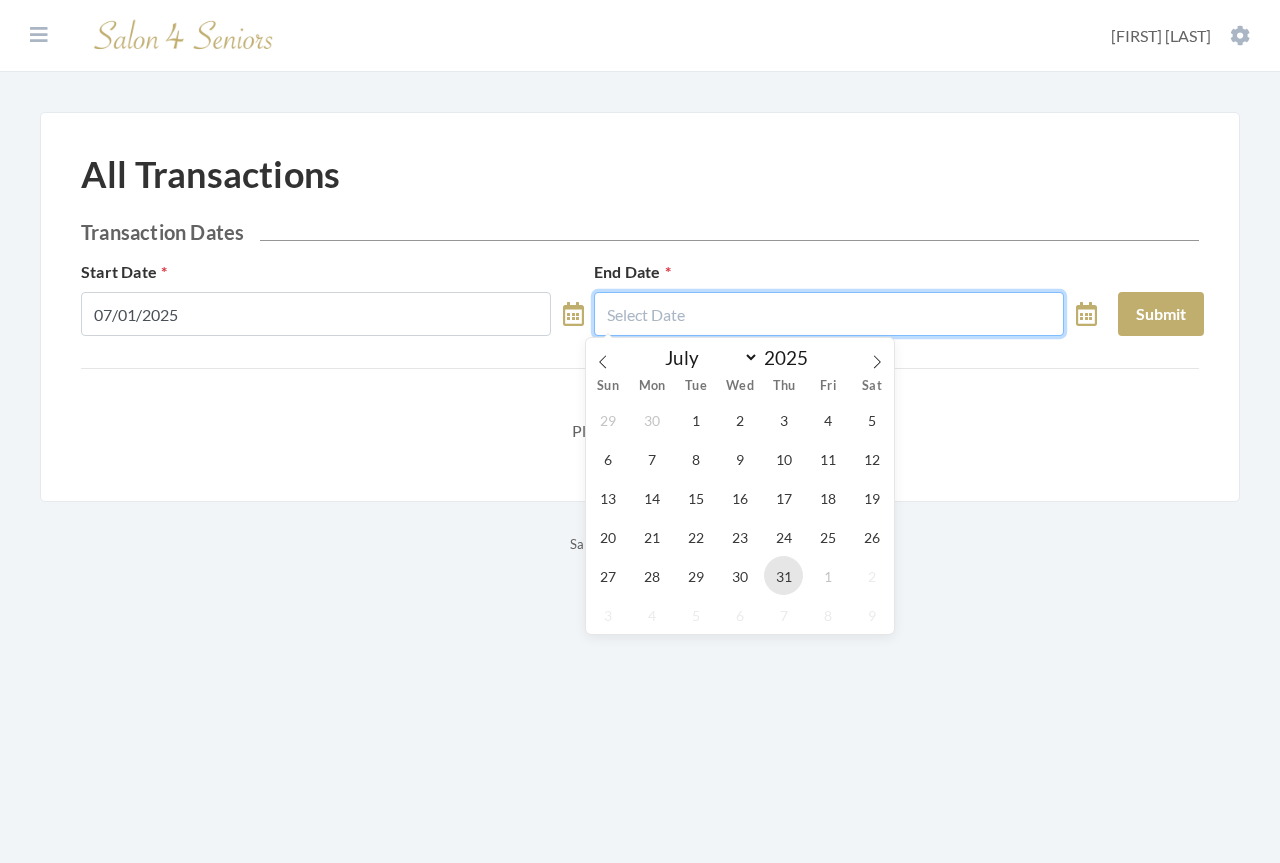 type on "07/31/2025" 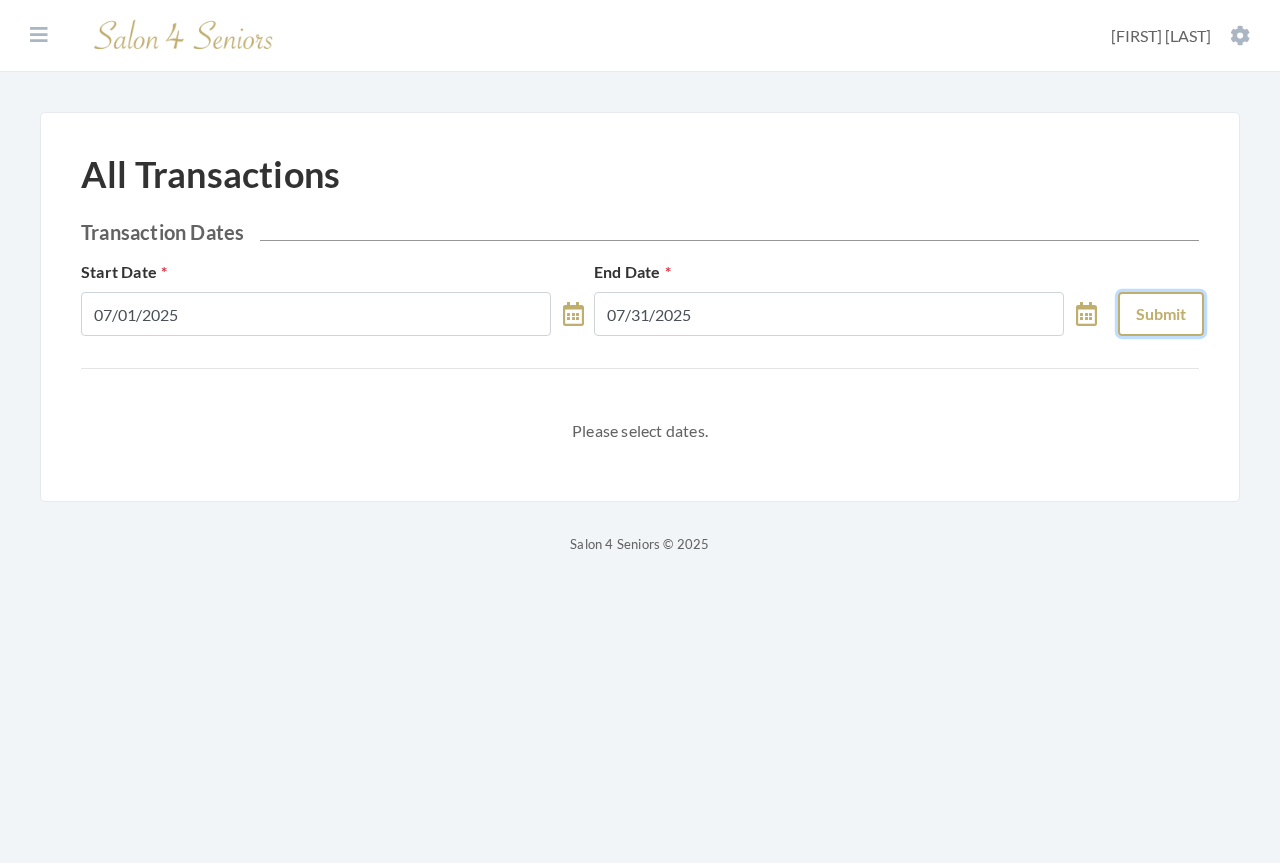 click on "Submit" at bounding box center (1161, 314) 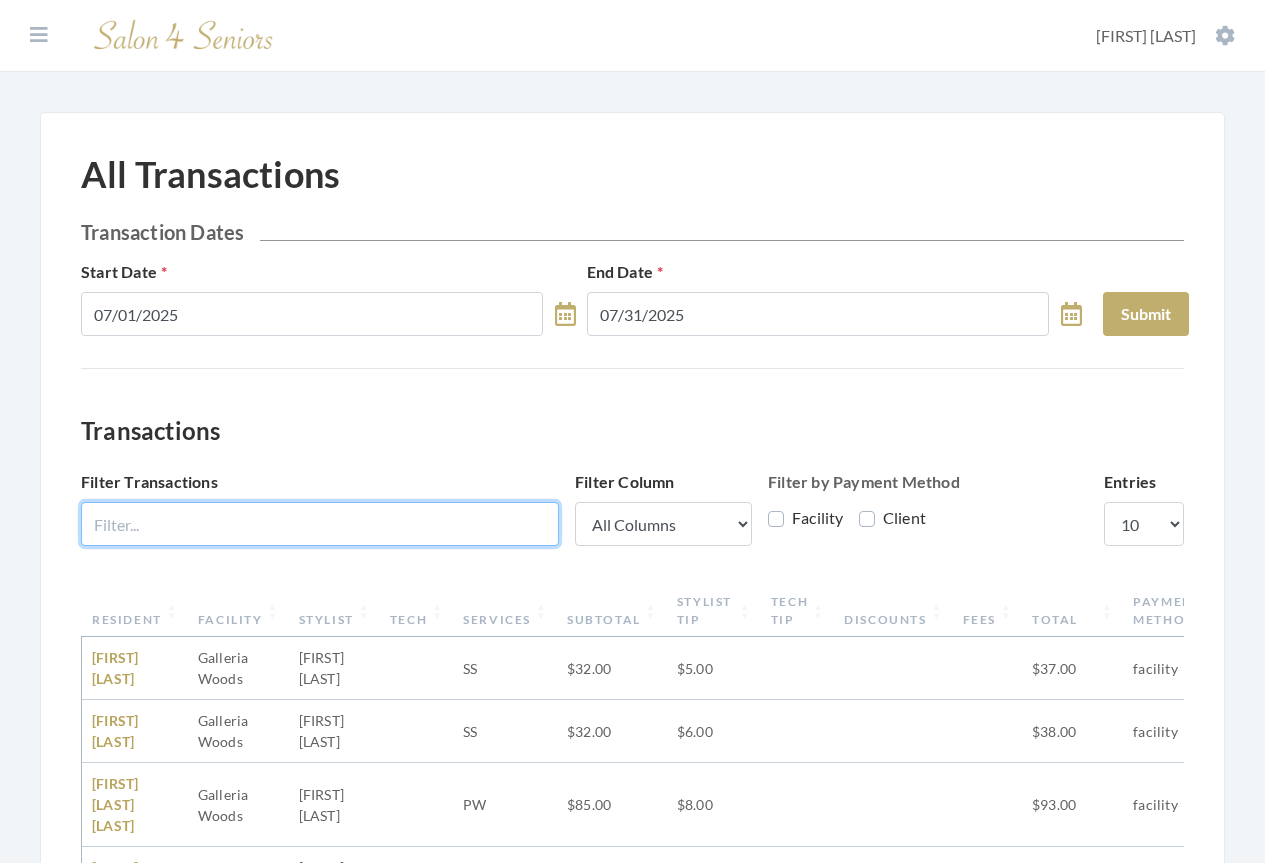 click on "Filter Transactions" at bounding box center (320, 524) 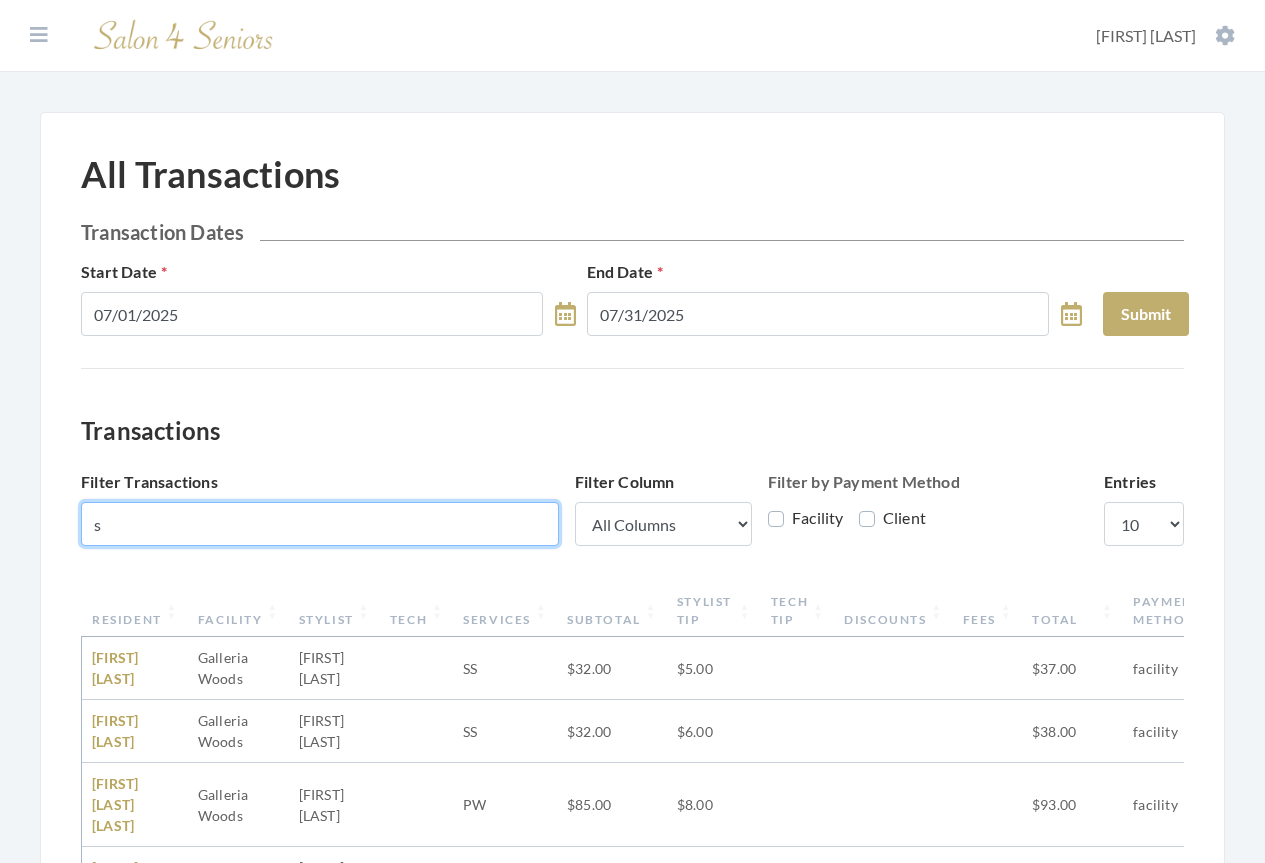 click on "s" at bounding box center [320, 524] 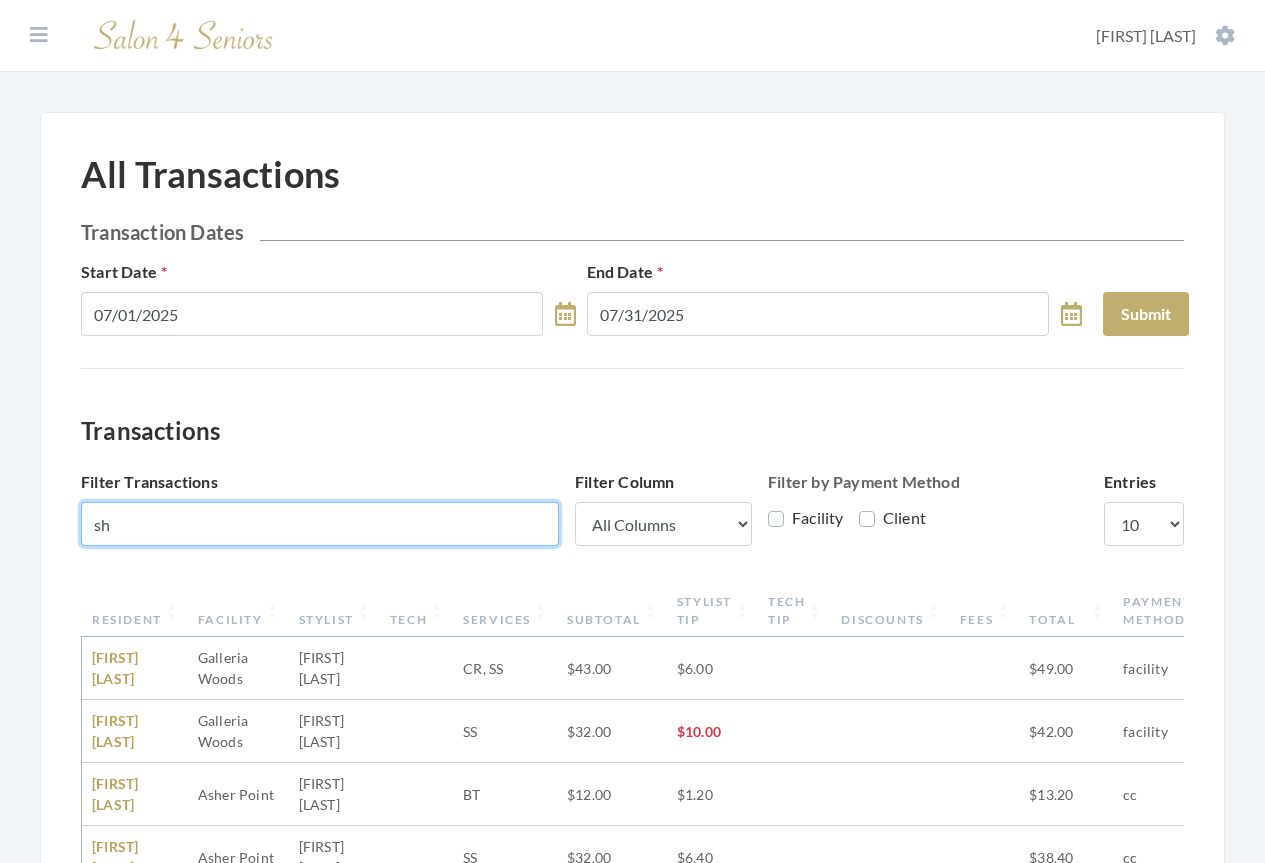 type on "s" 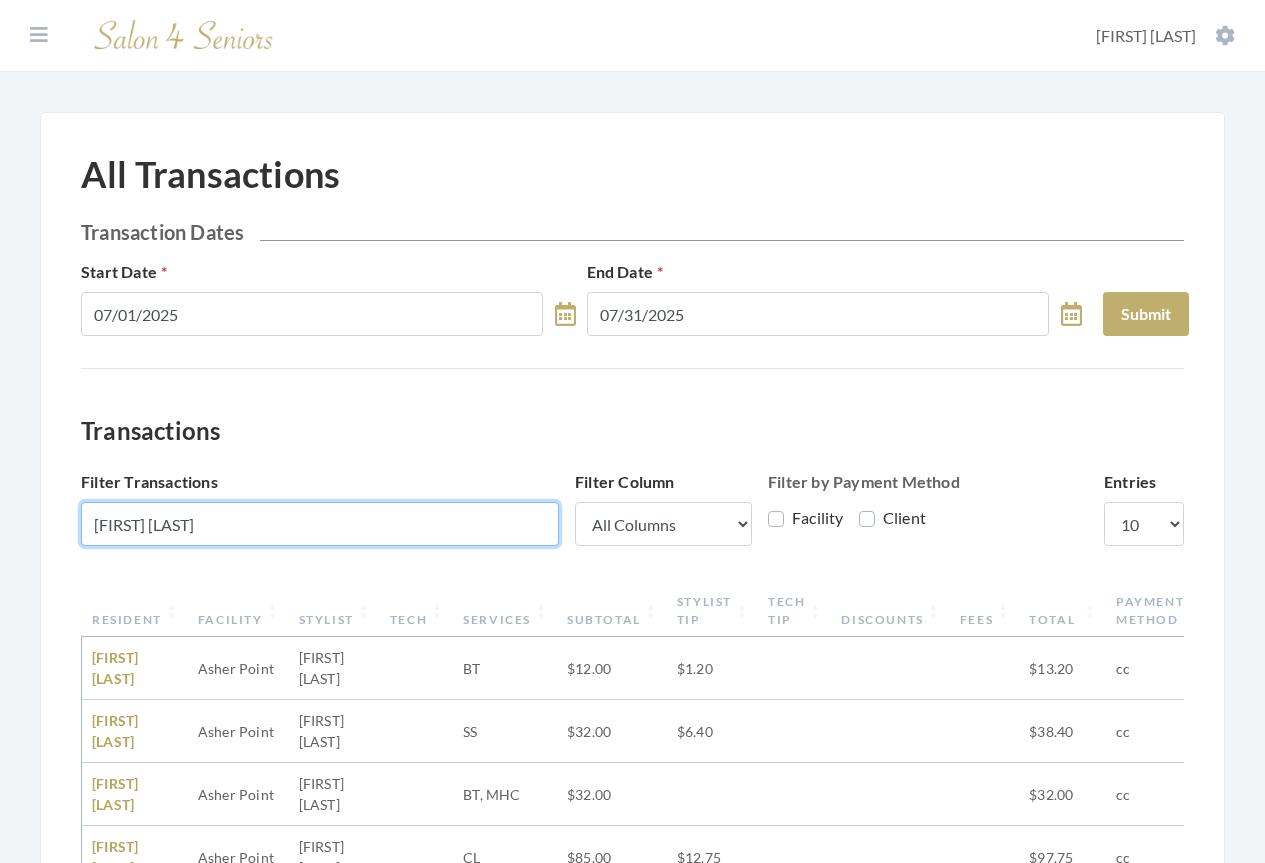 type on "asher point" 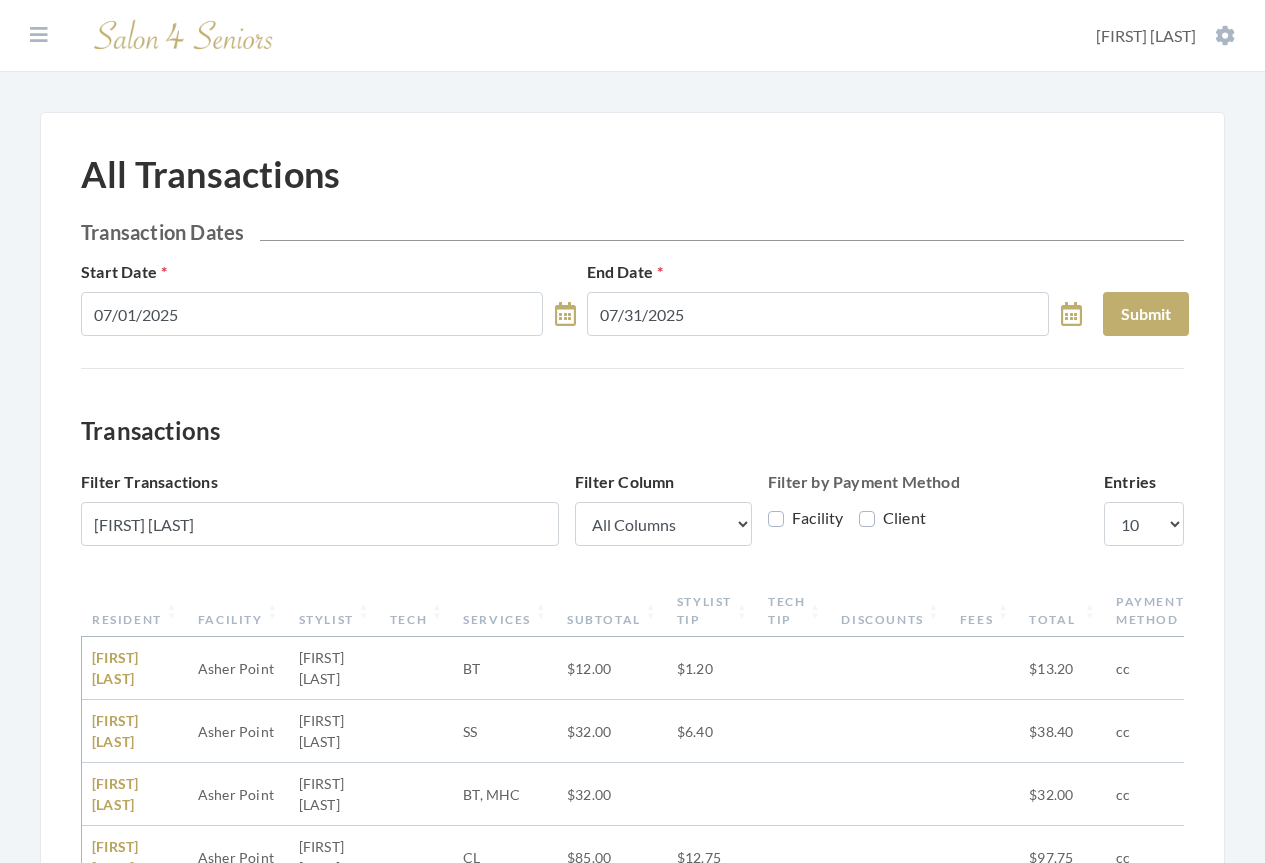 click on "Resident" at bounding box center [135, 611] 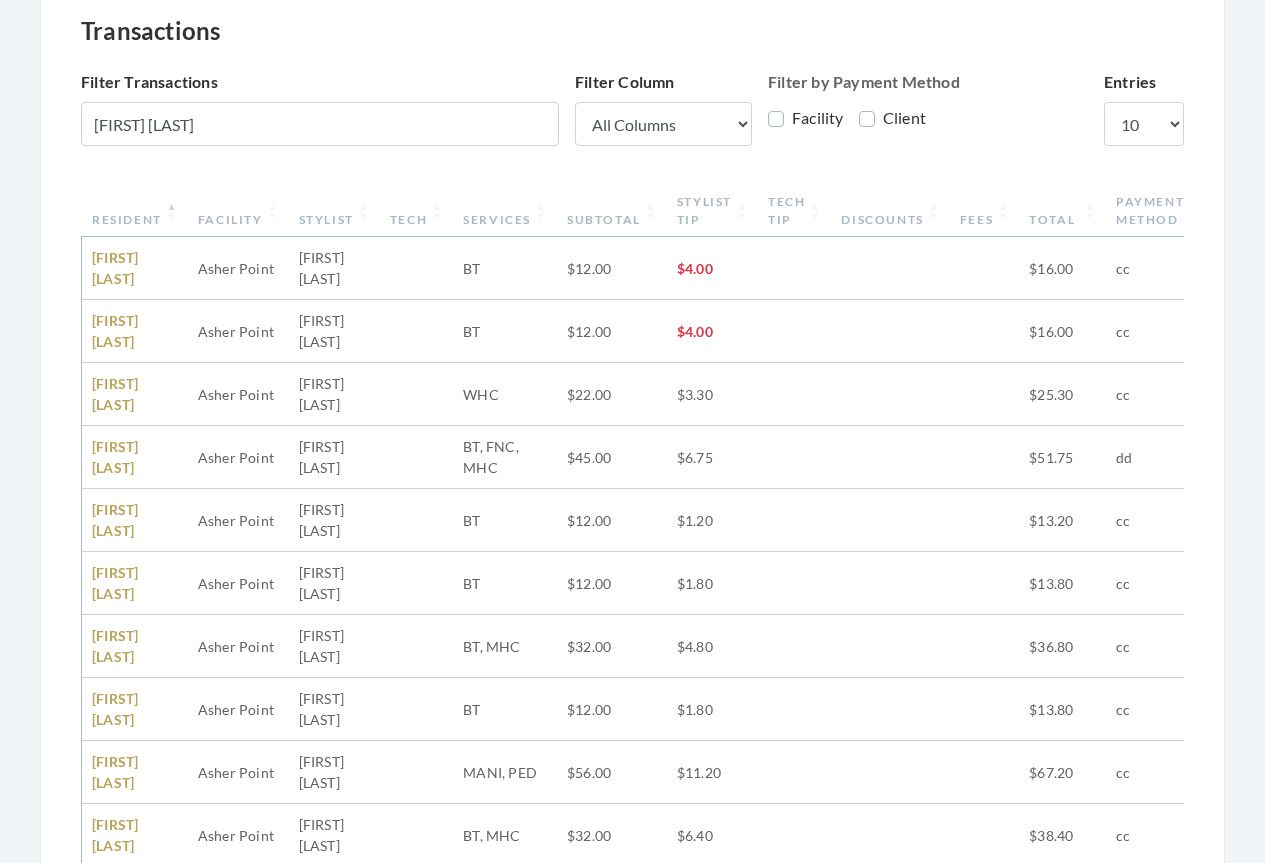 scroll, scrollTop: 729, scrollLeft: 0, axis: vertical 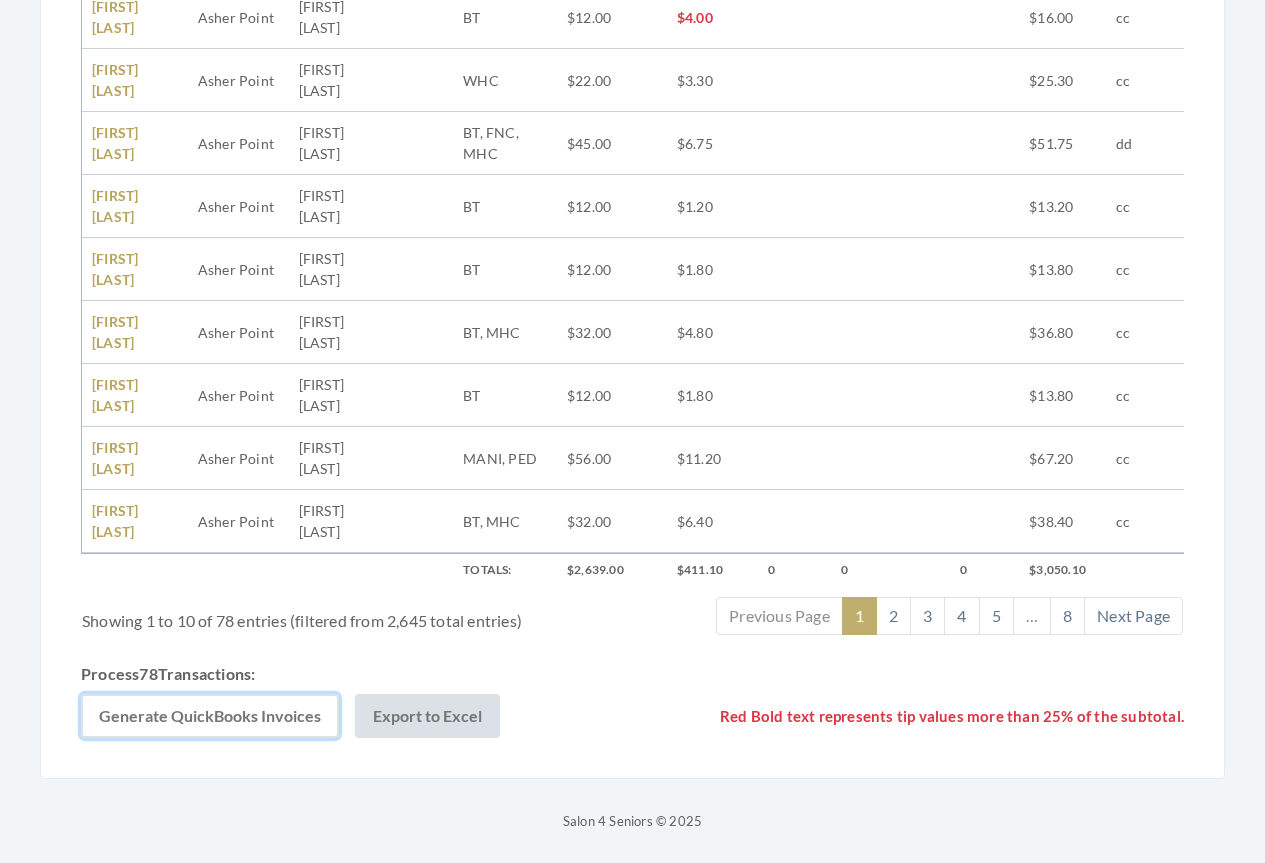 click on "Generate QuickBooks Invoices" at bounding box center (210, 716) 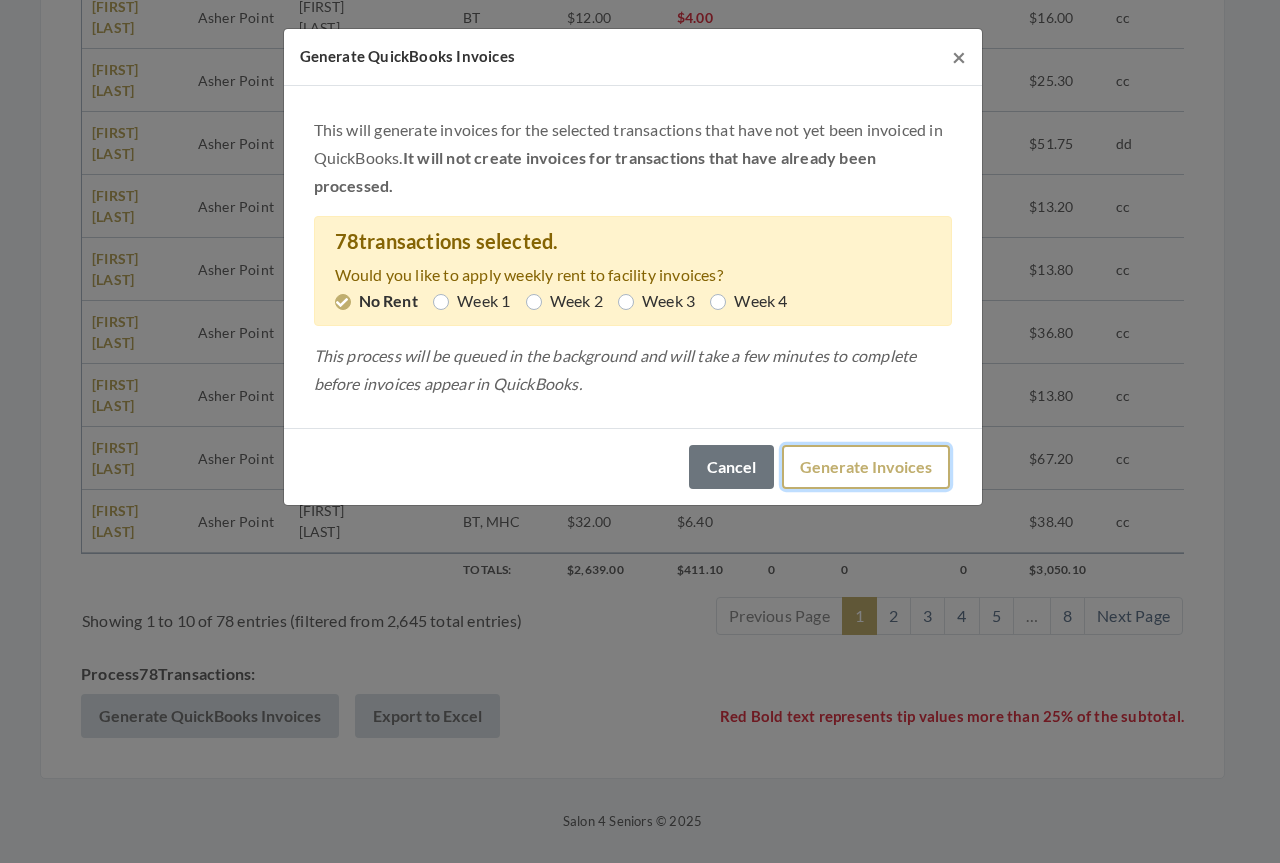 click on "Generate Invoices" at bounding box center (866, 467) 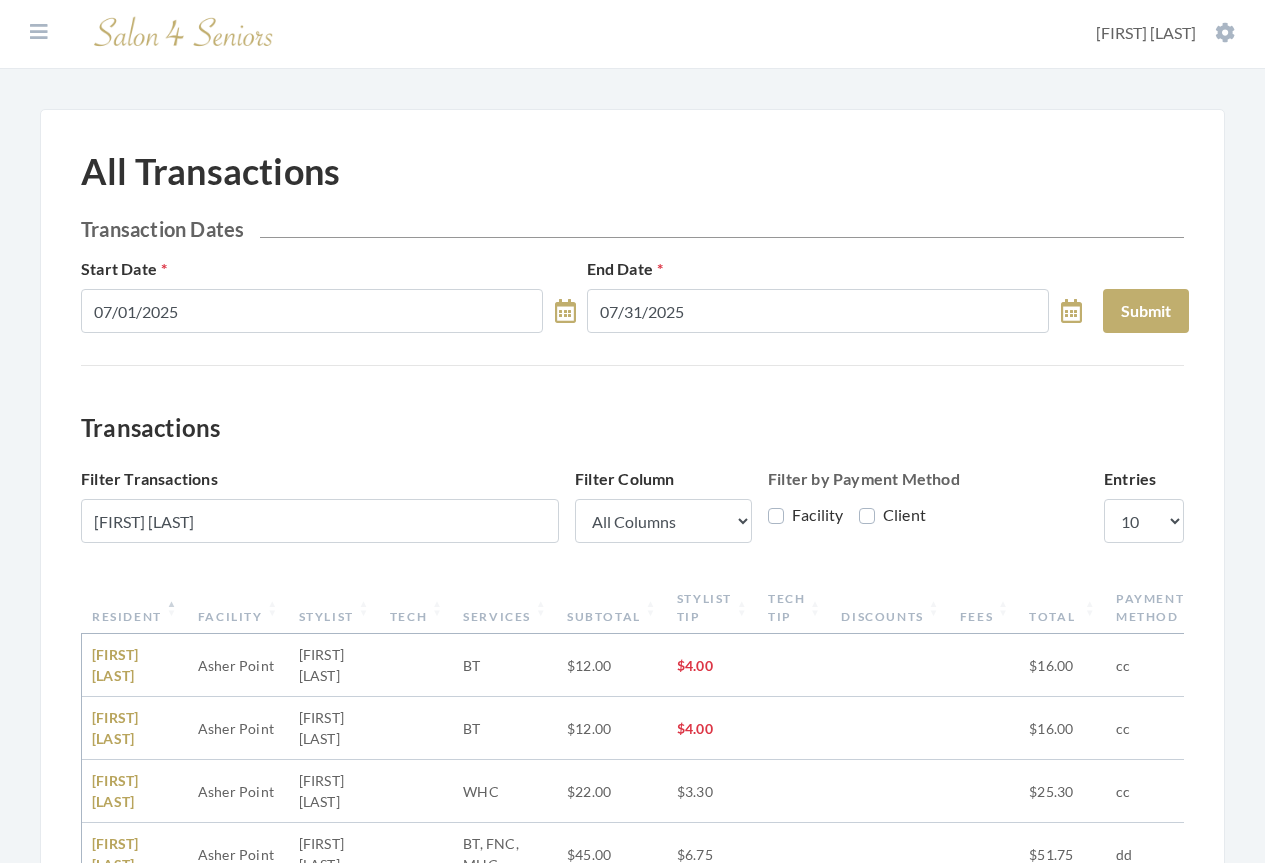 scroll, scrollTop: 0, scrollLeft: 0, axis: both 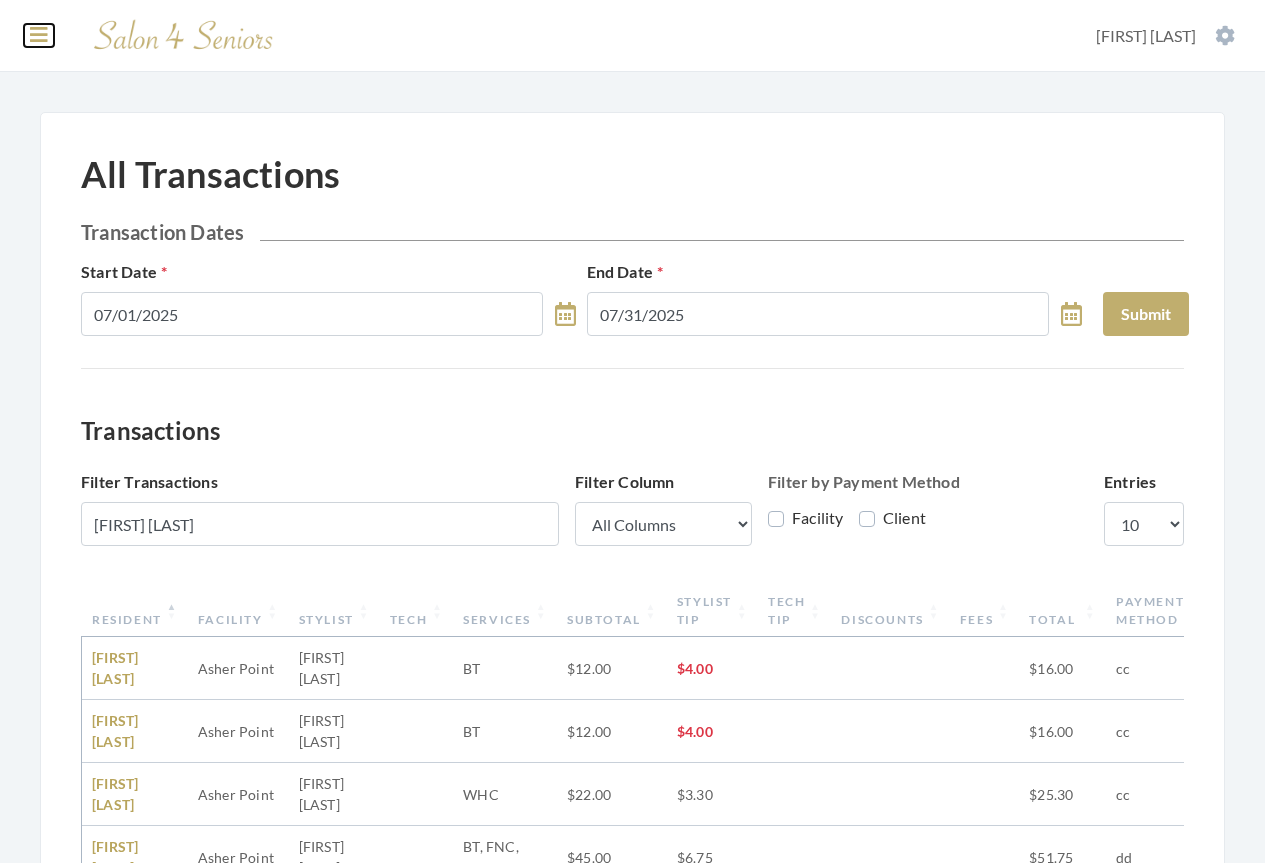 click at bounding box center (39, 35) 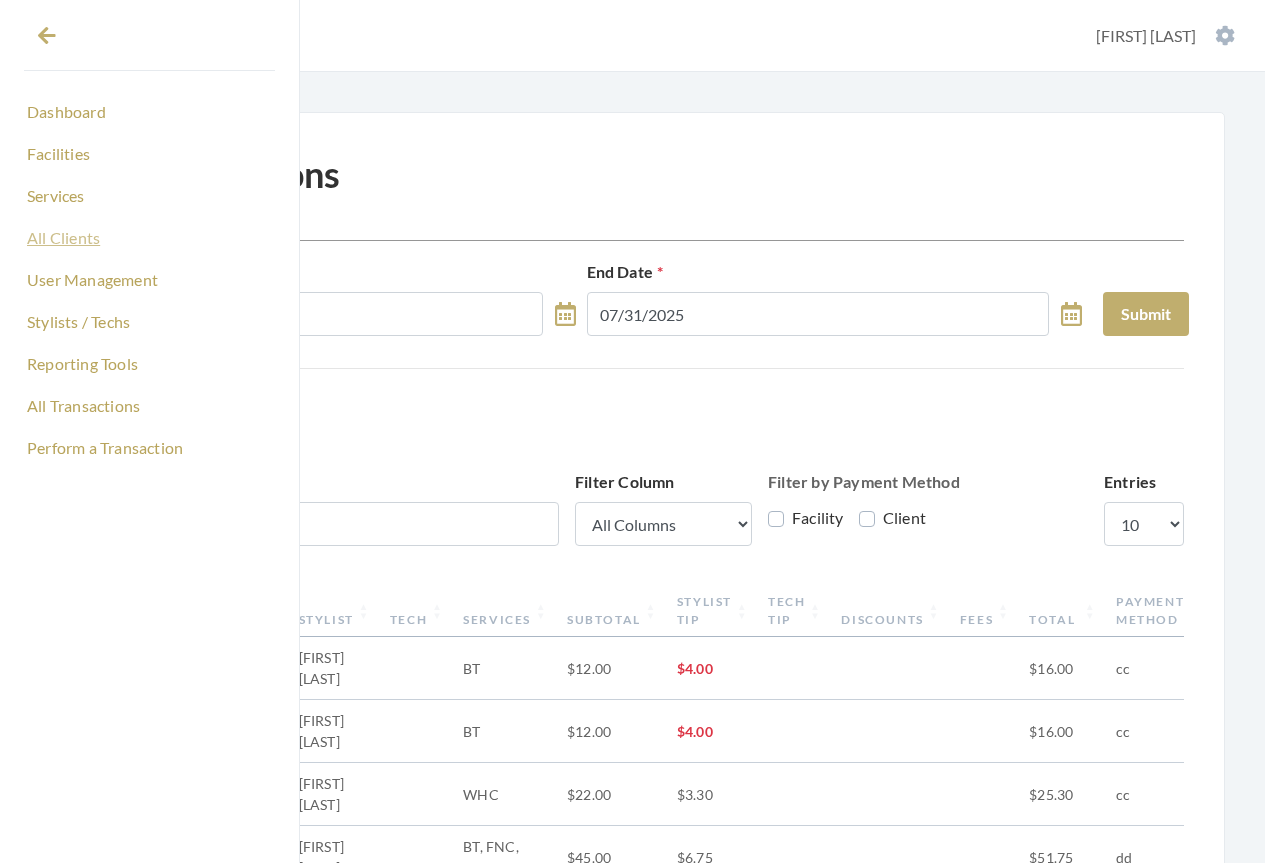 click on "All Clients" at bounding box center (149, 238) 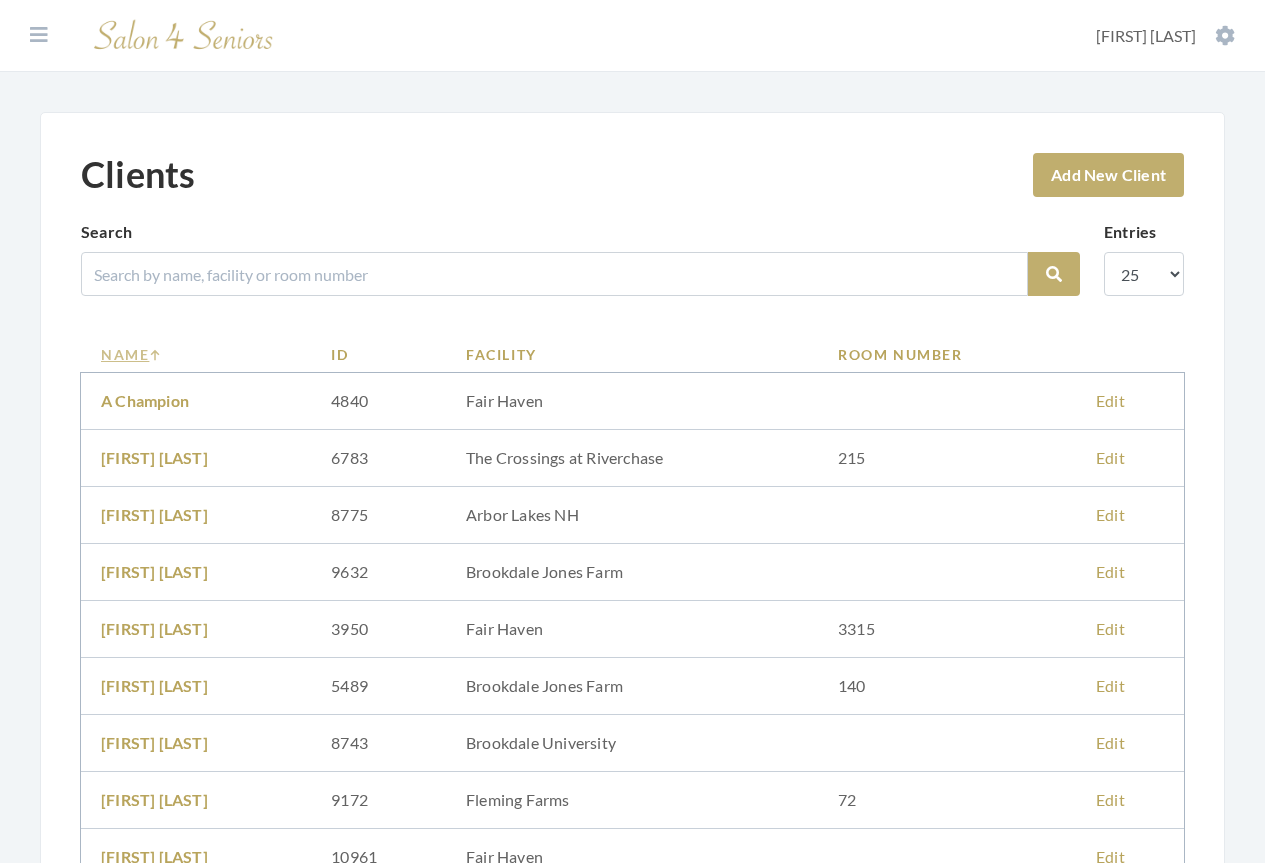 scroll, scrollTop: 0, scrollLeft: 0, axis: both 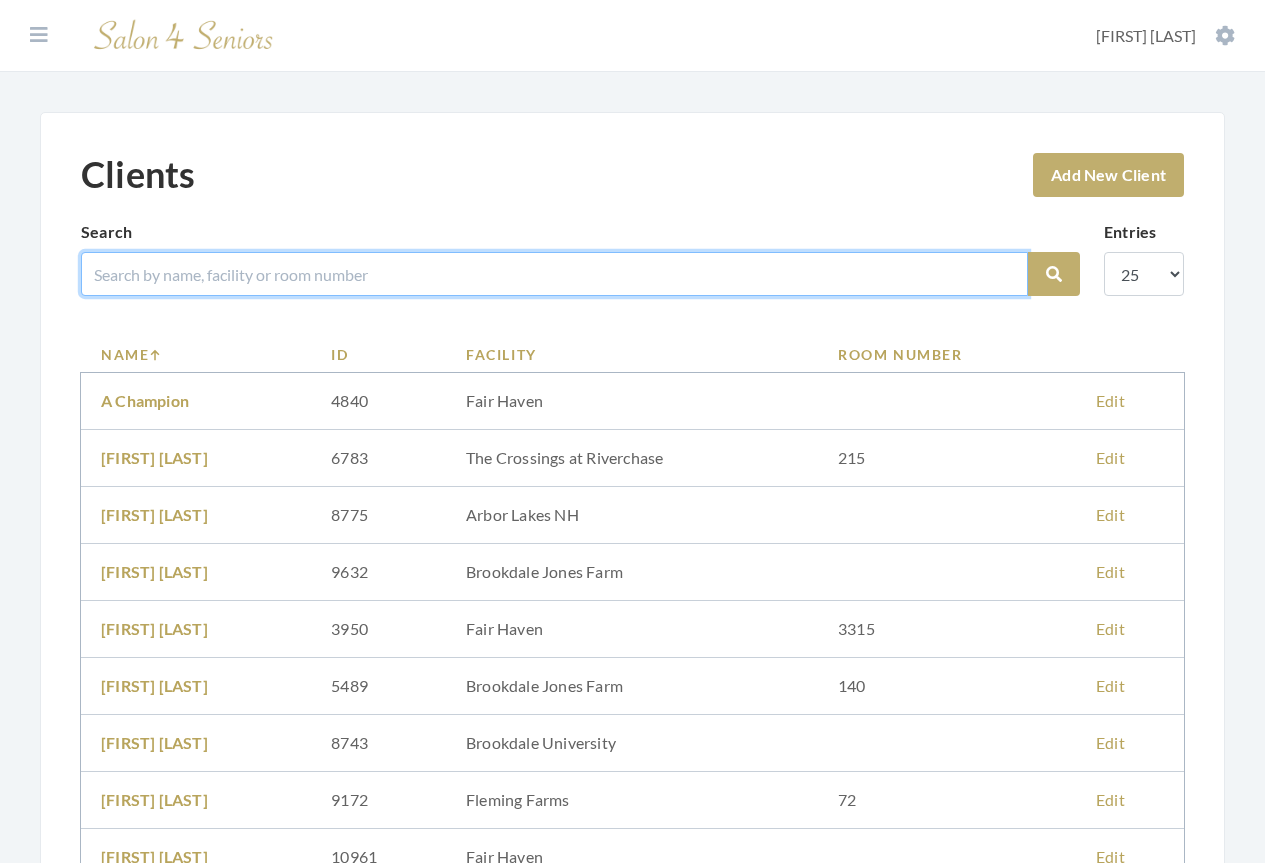drag, startPoint x: 193, startPoint y: 272, endPoint x: 209, endPoint y: 274, distance: 16.124516 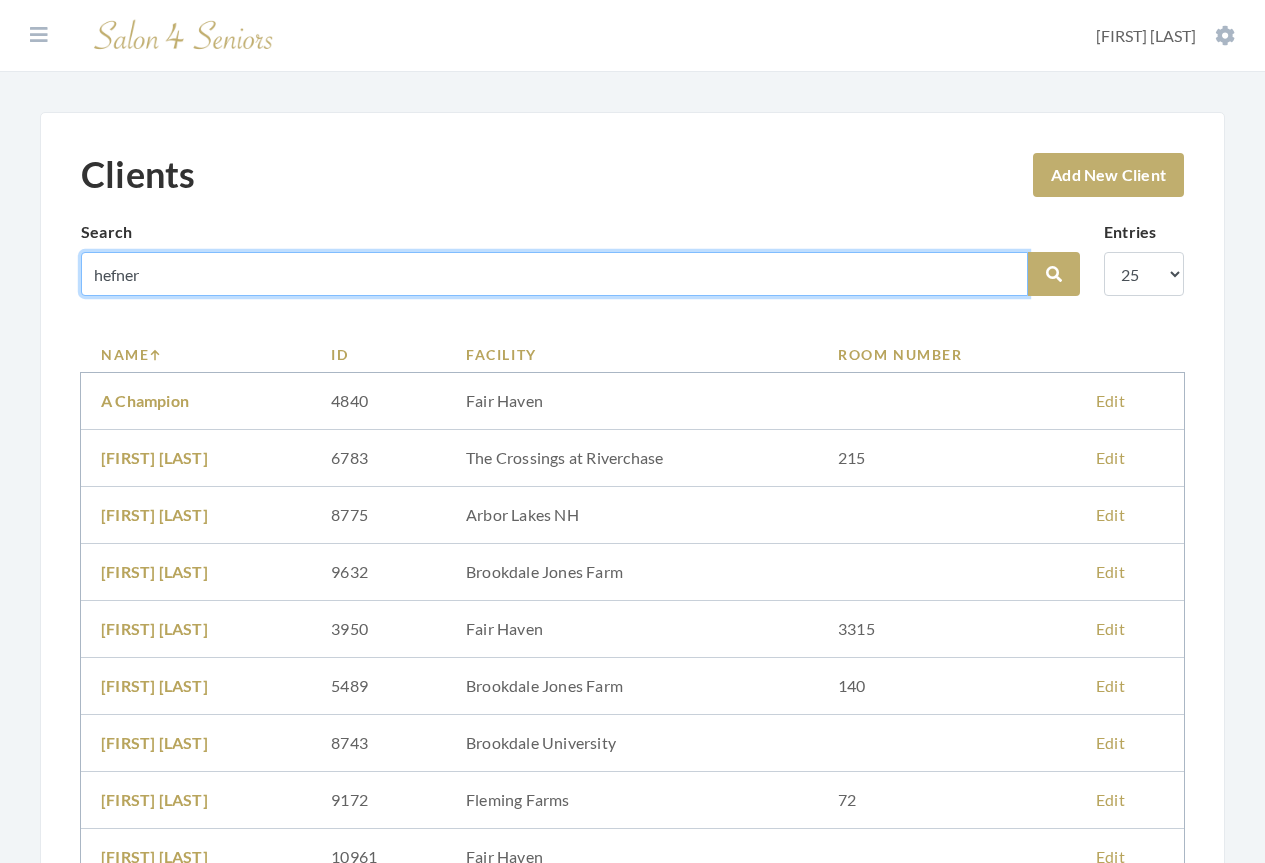 type on "hefner" 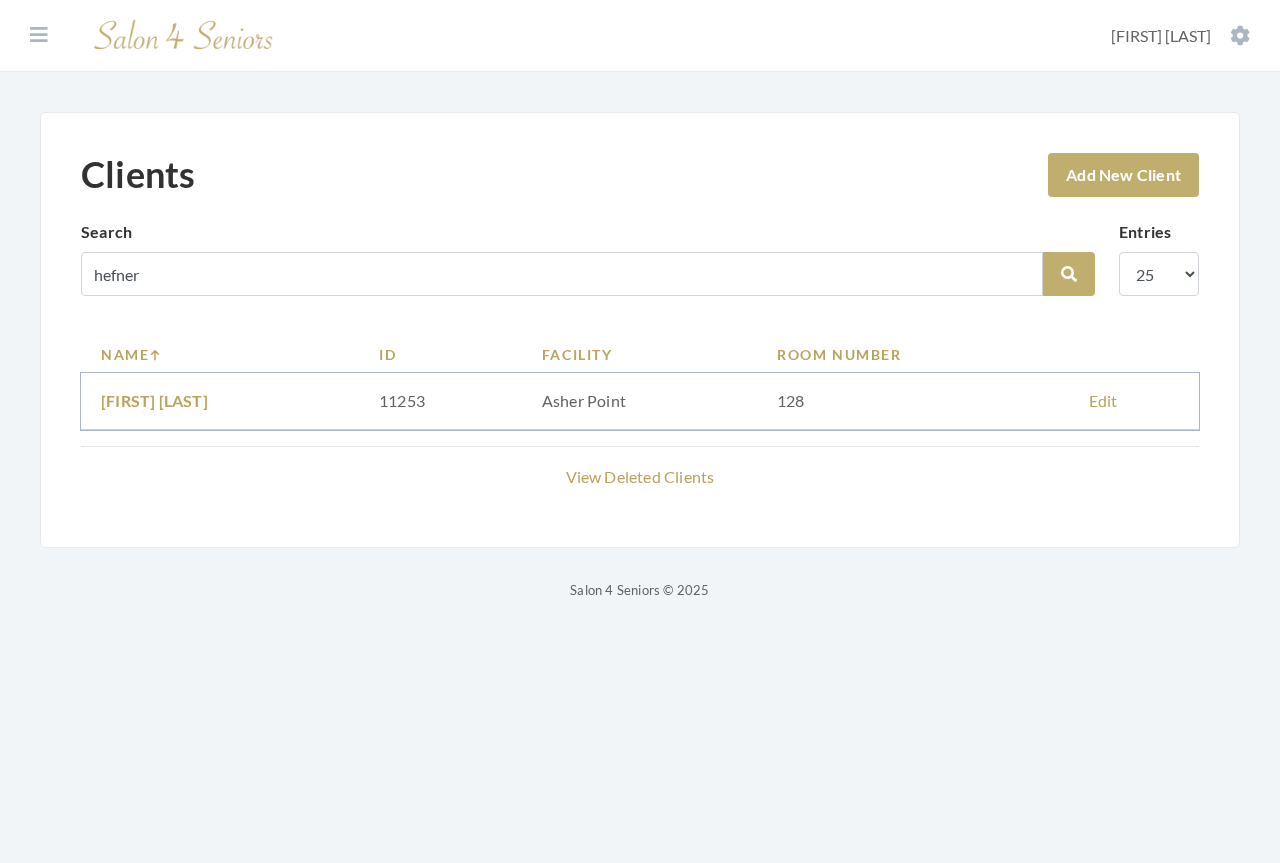 scroll, scrollTop: 0, scrollLeft: 0, axis: both 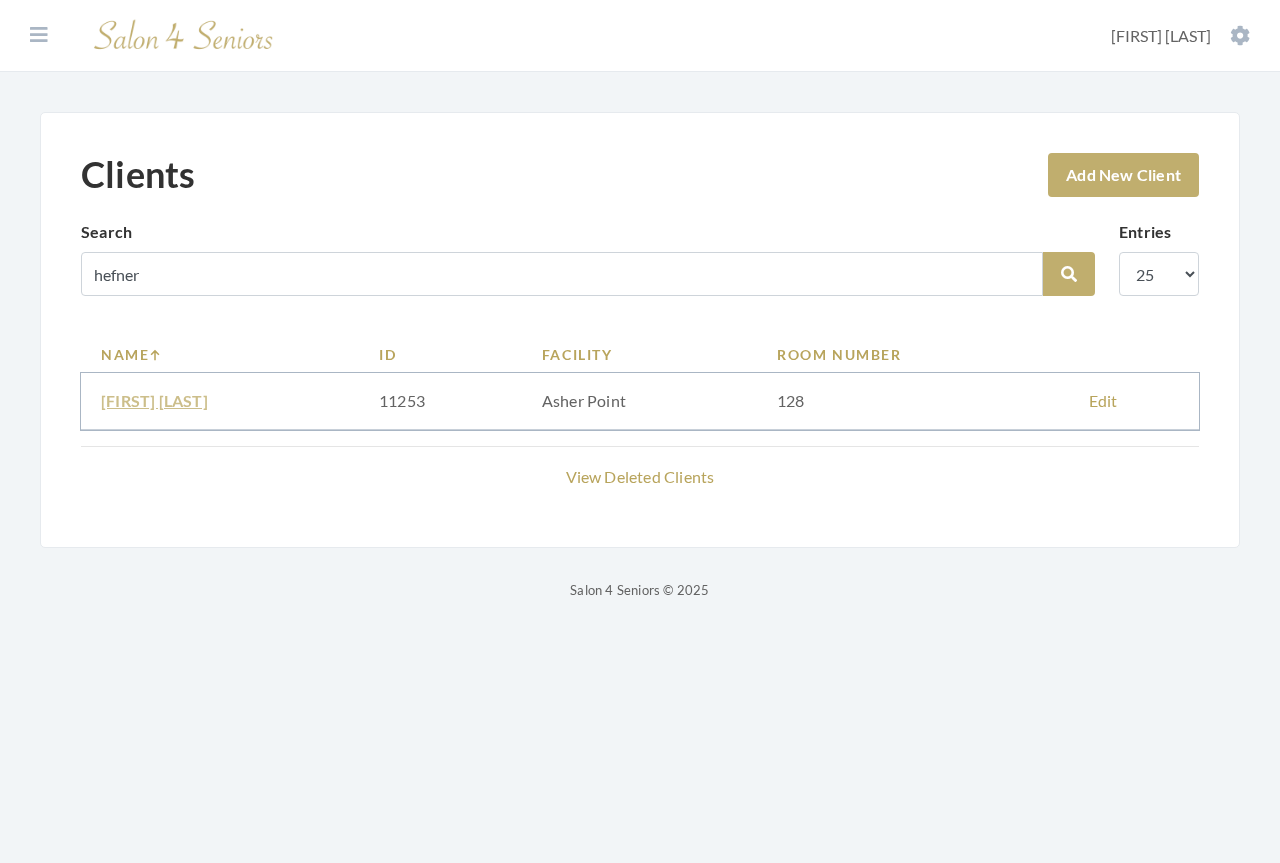 click on "[FIRST] [LAST]" at bounding box center (154, 400) 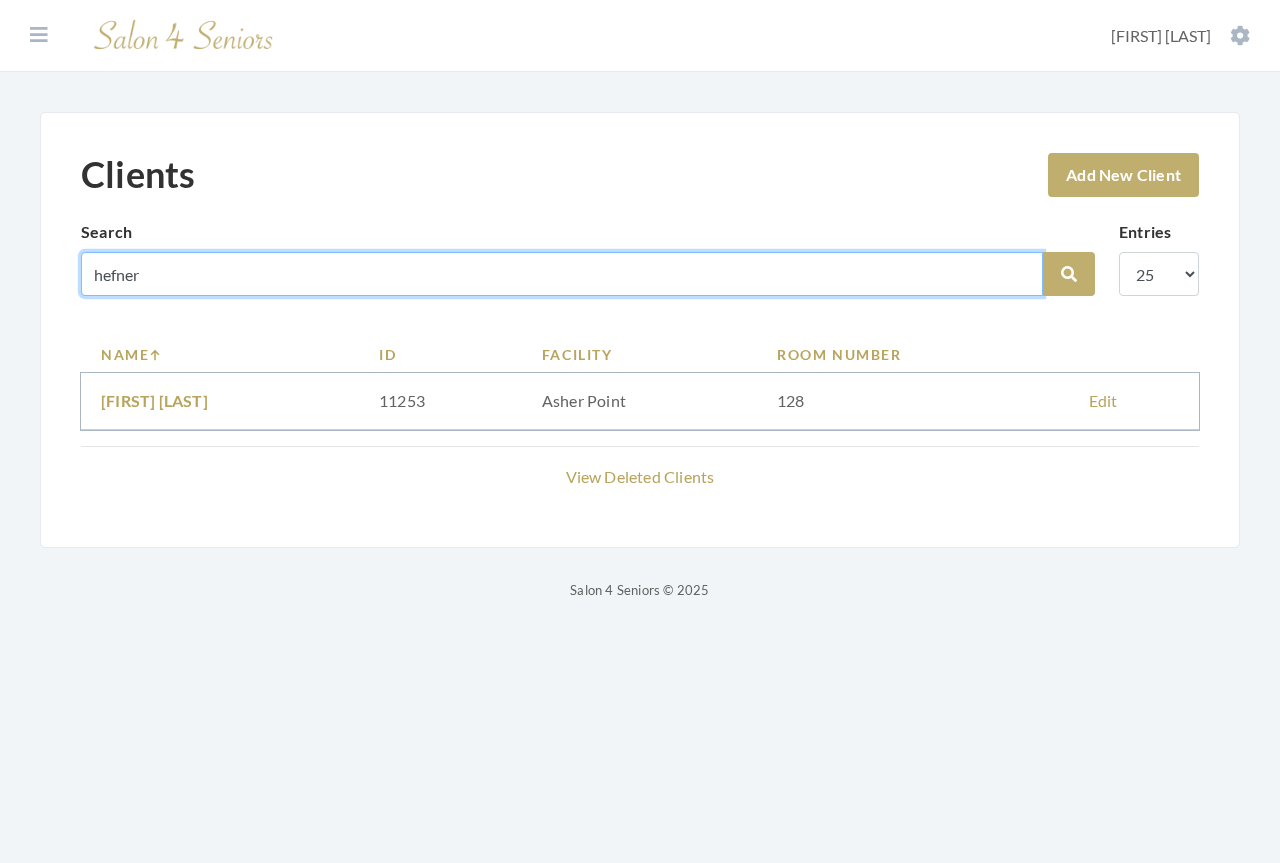 drag, startPoint x: 229, startPoint y: 274, endPoint x: -89, endPoint y: 263, distance: 318.1902 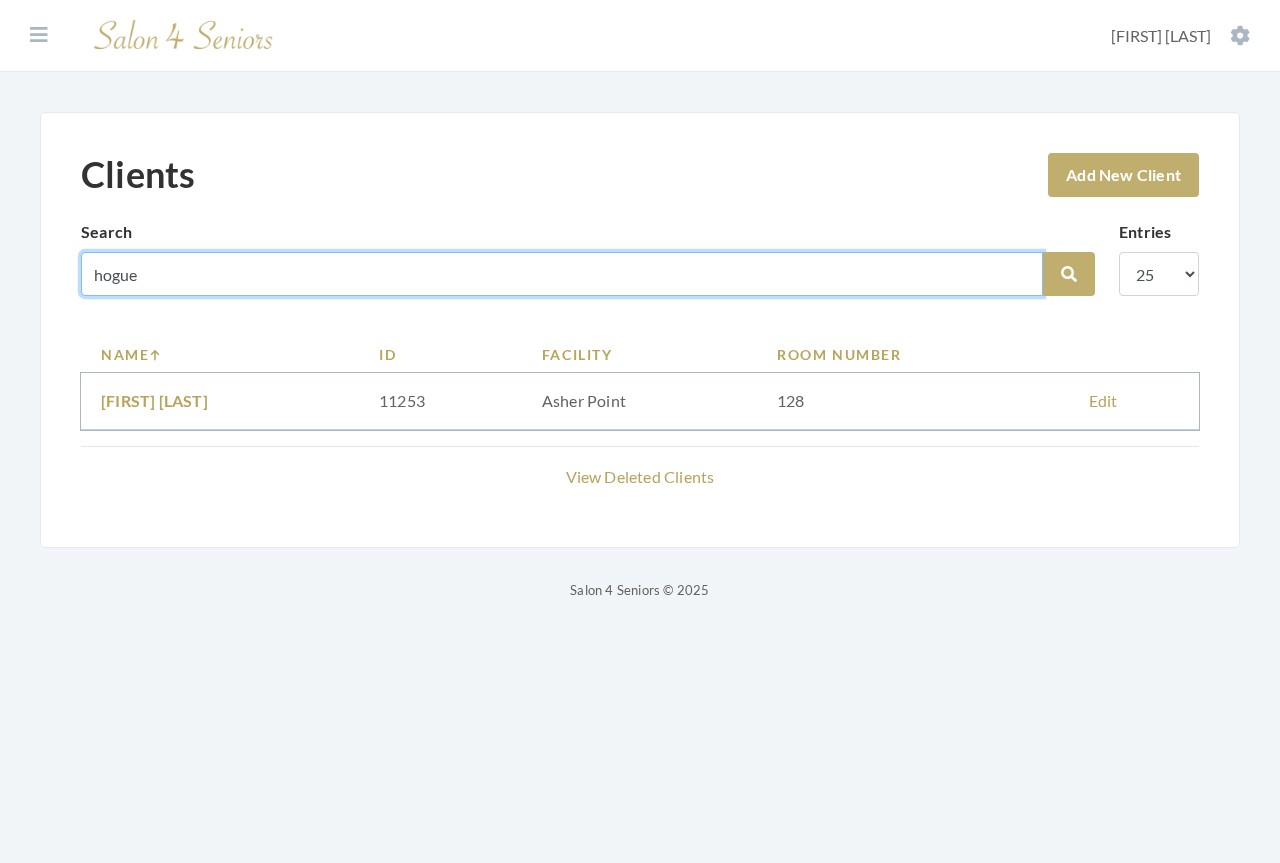 type on "hogue" 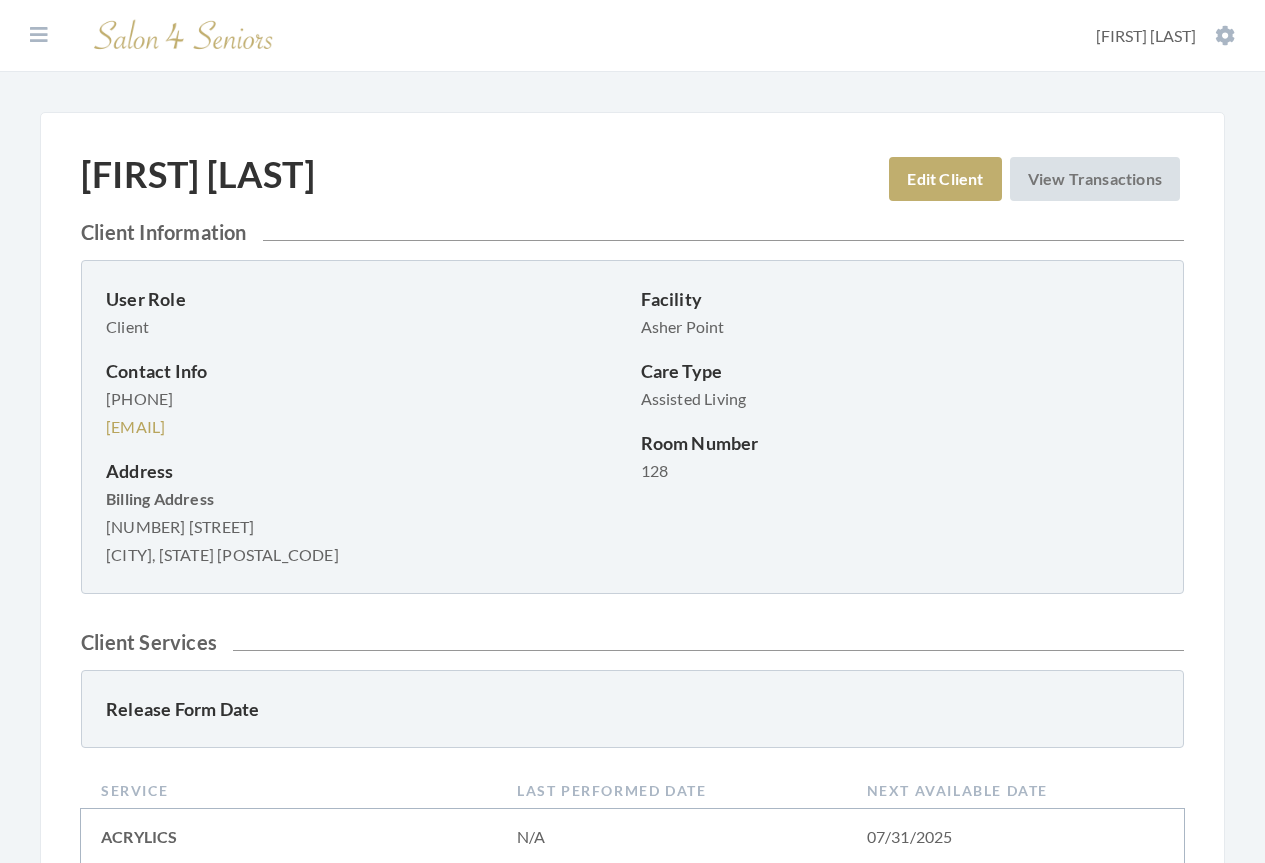 scroll, scrollTop: 0, scrollLeft: 0, axis: both 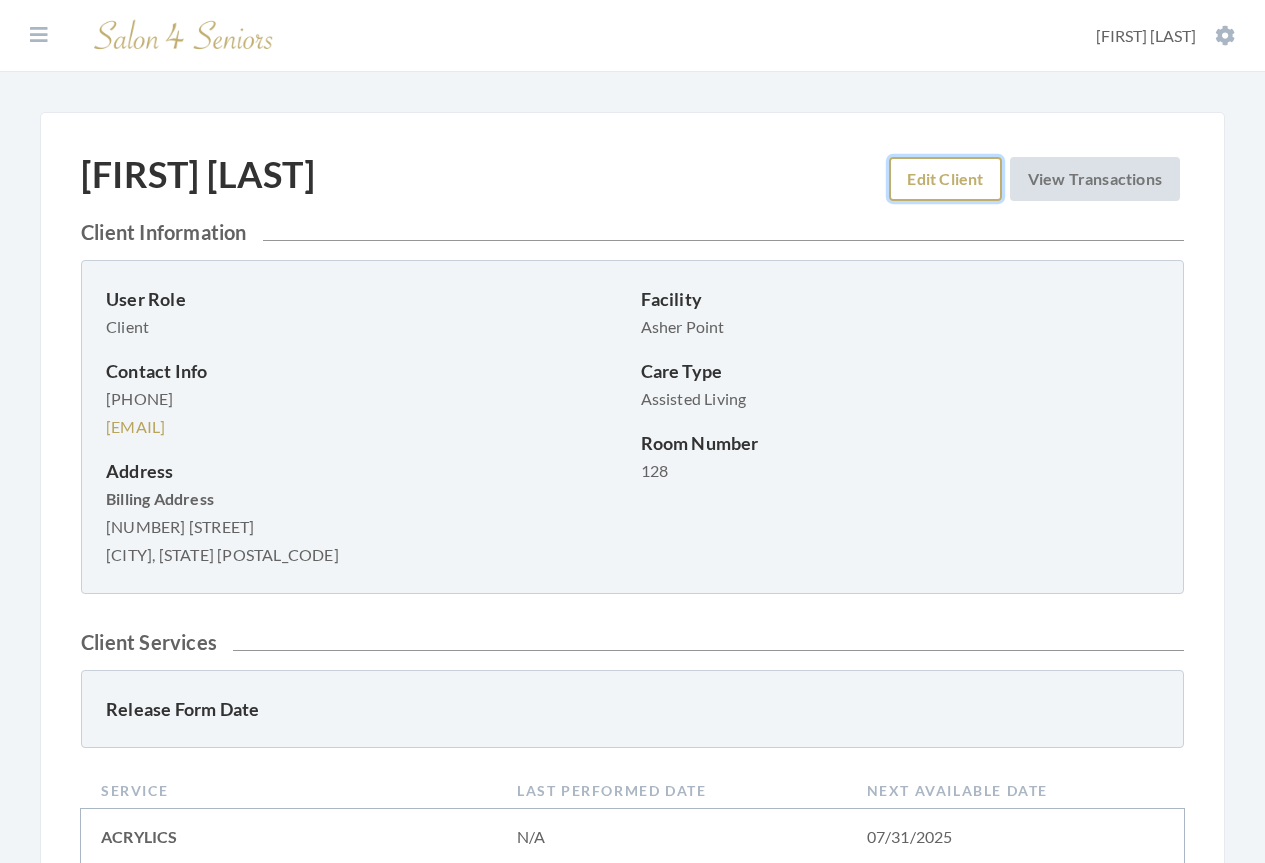 click on "Edit Client" at bounding box center (945, 179) 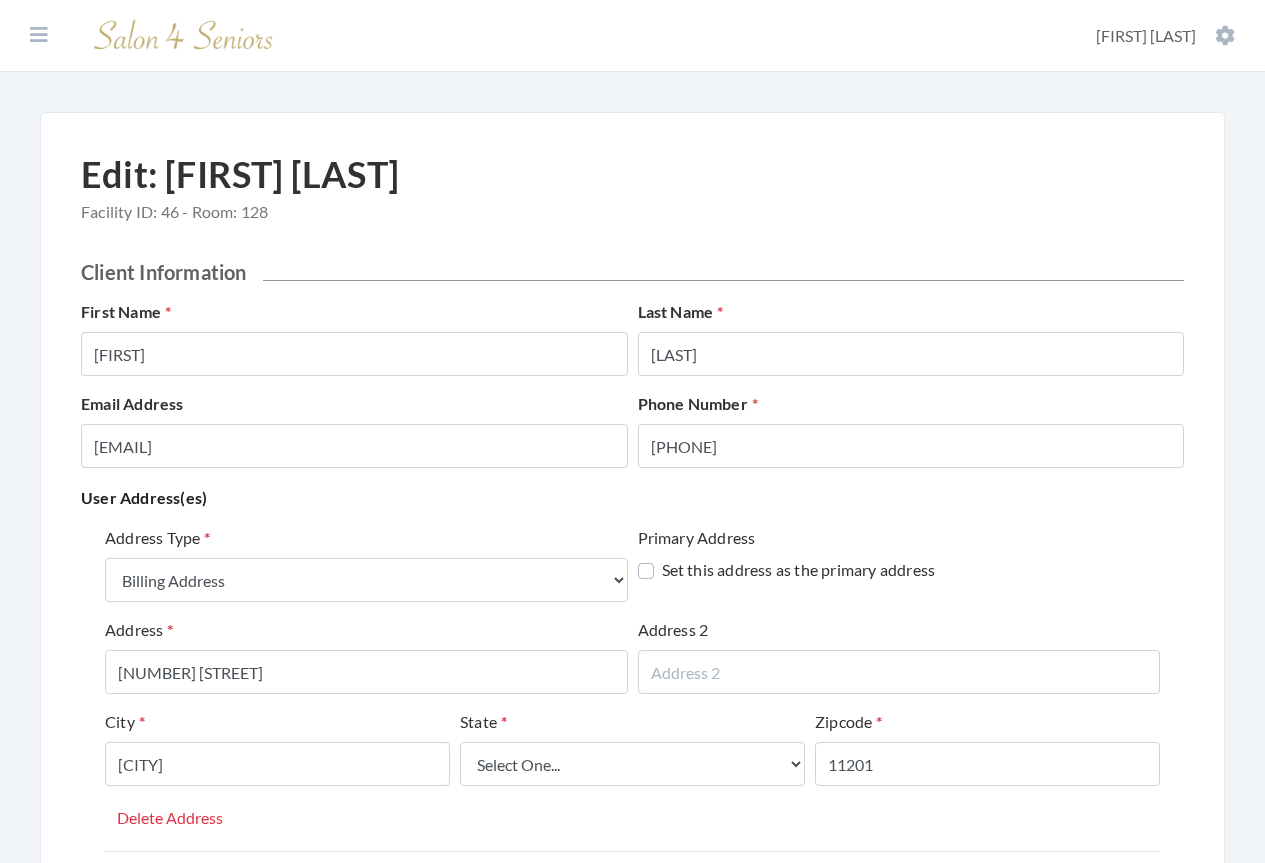 select on "billing" 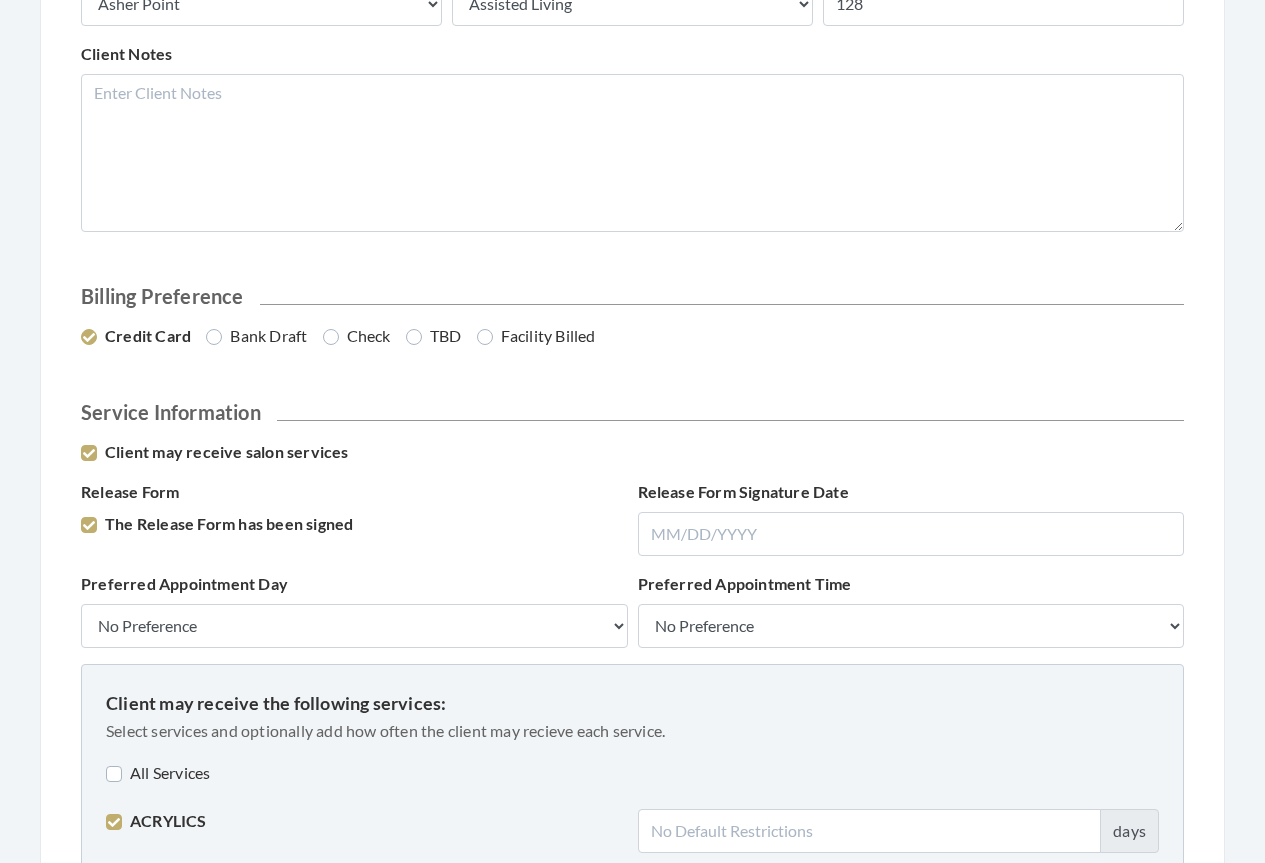 scroll, scrollTop: 1200, scrollLeft: 0, axis: vertical 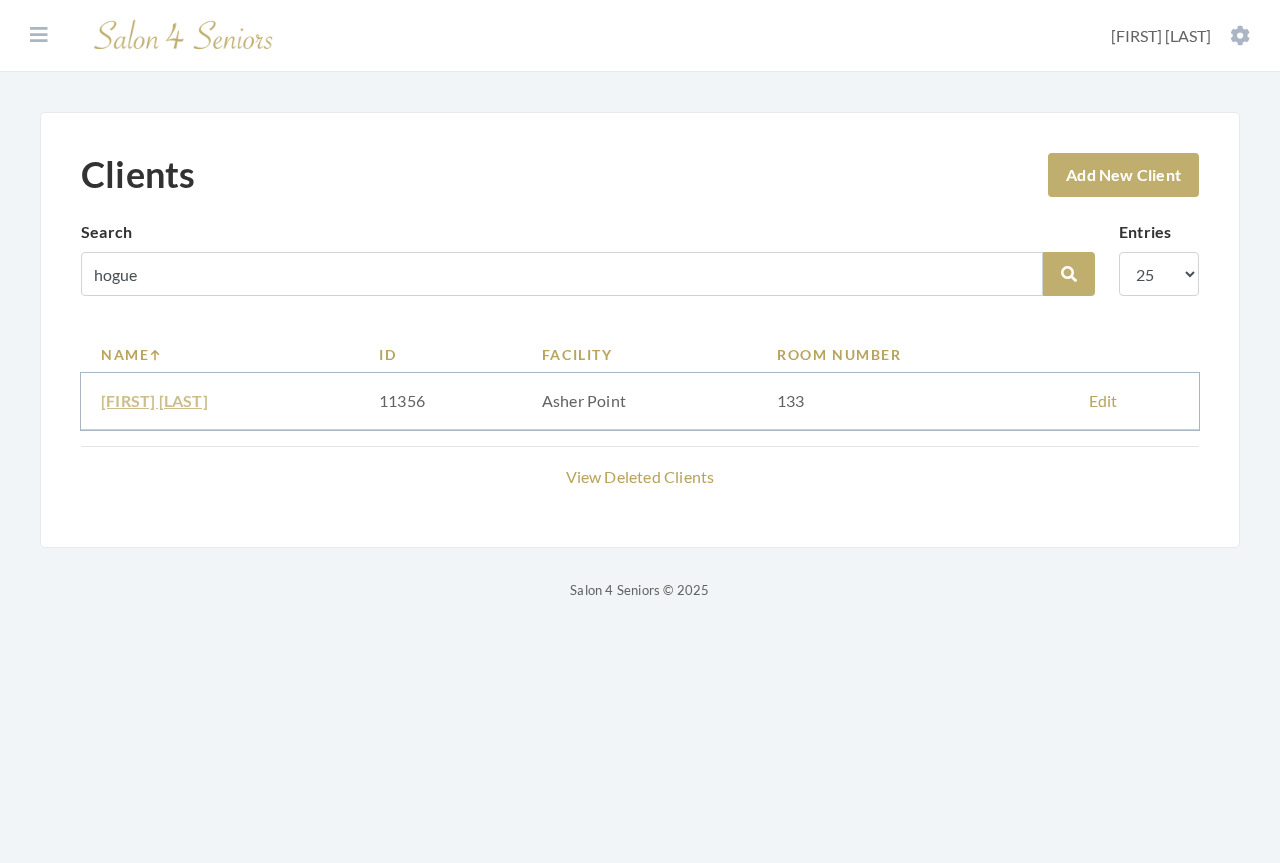 click on "[FIRST]
[LAST]" at bounding box center [154, 400] 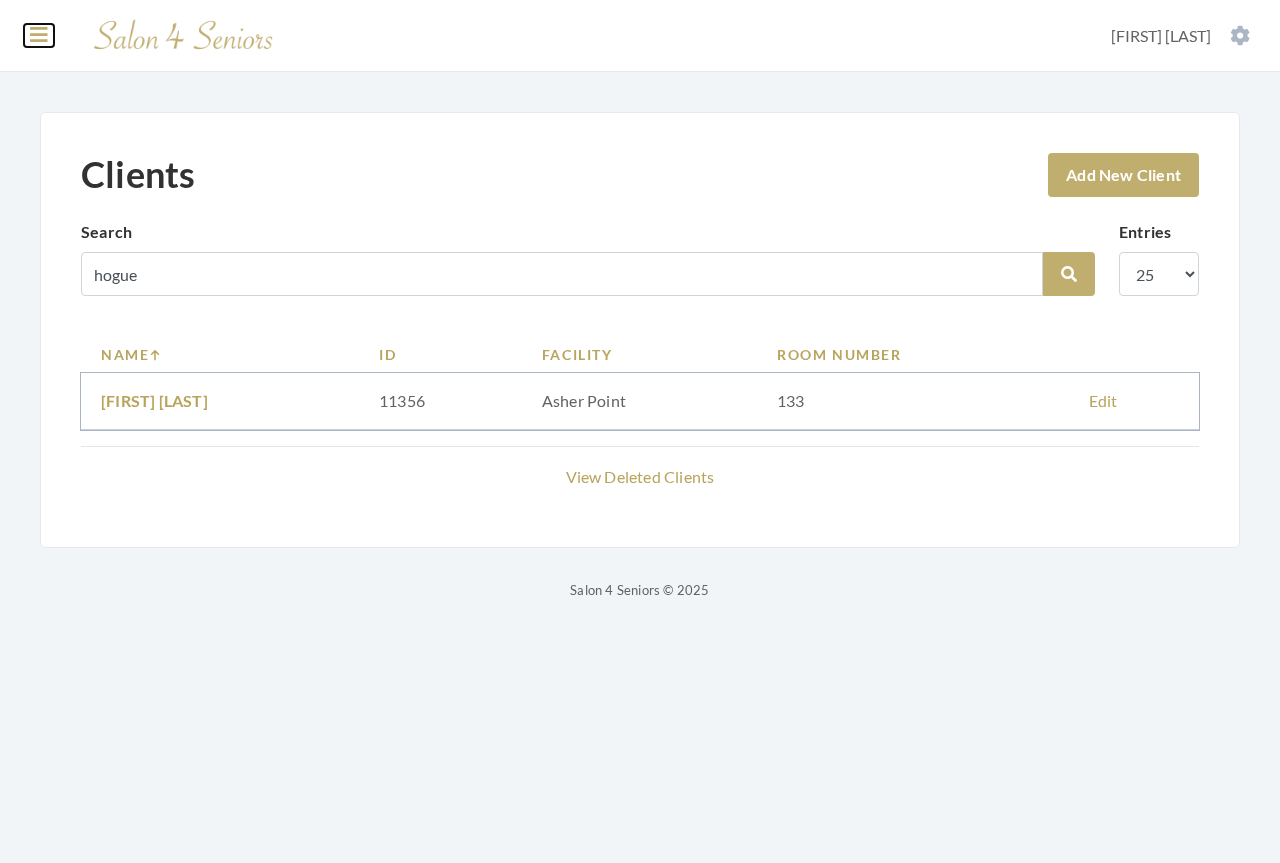 click at bounding box center [39, 35] 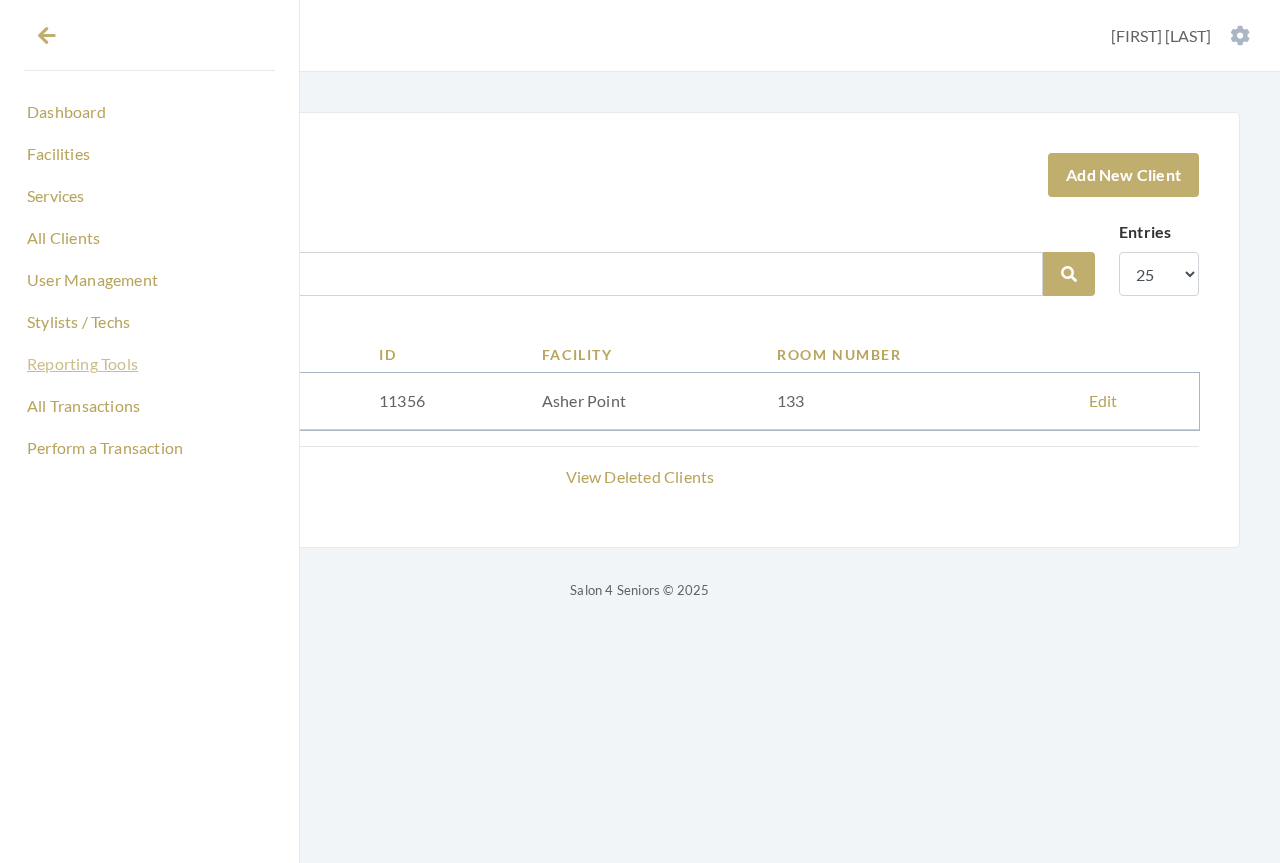 click on "Reporting Tools" at bounding box center (149, 364) 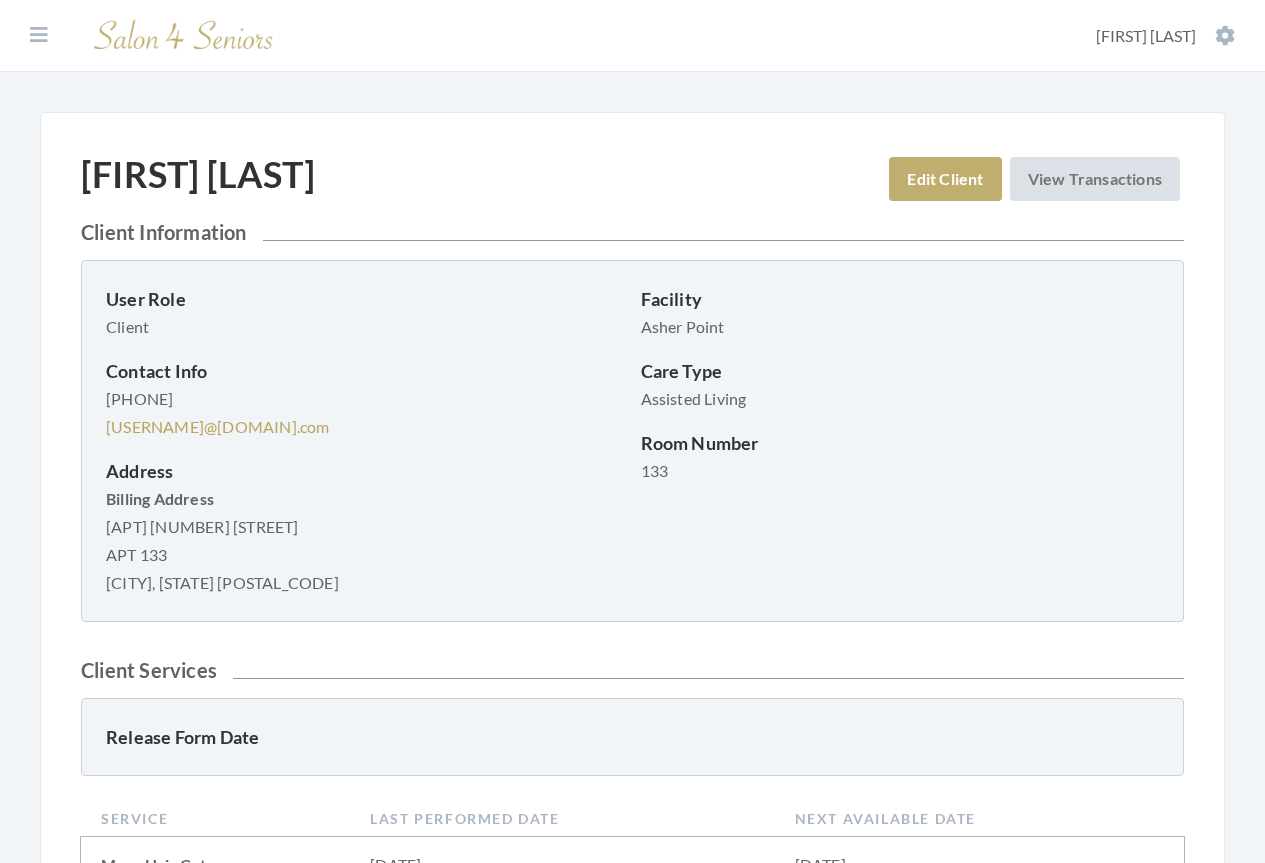 scroll, scrollTop: 0, scrollLeft: 0, axis: both 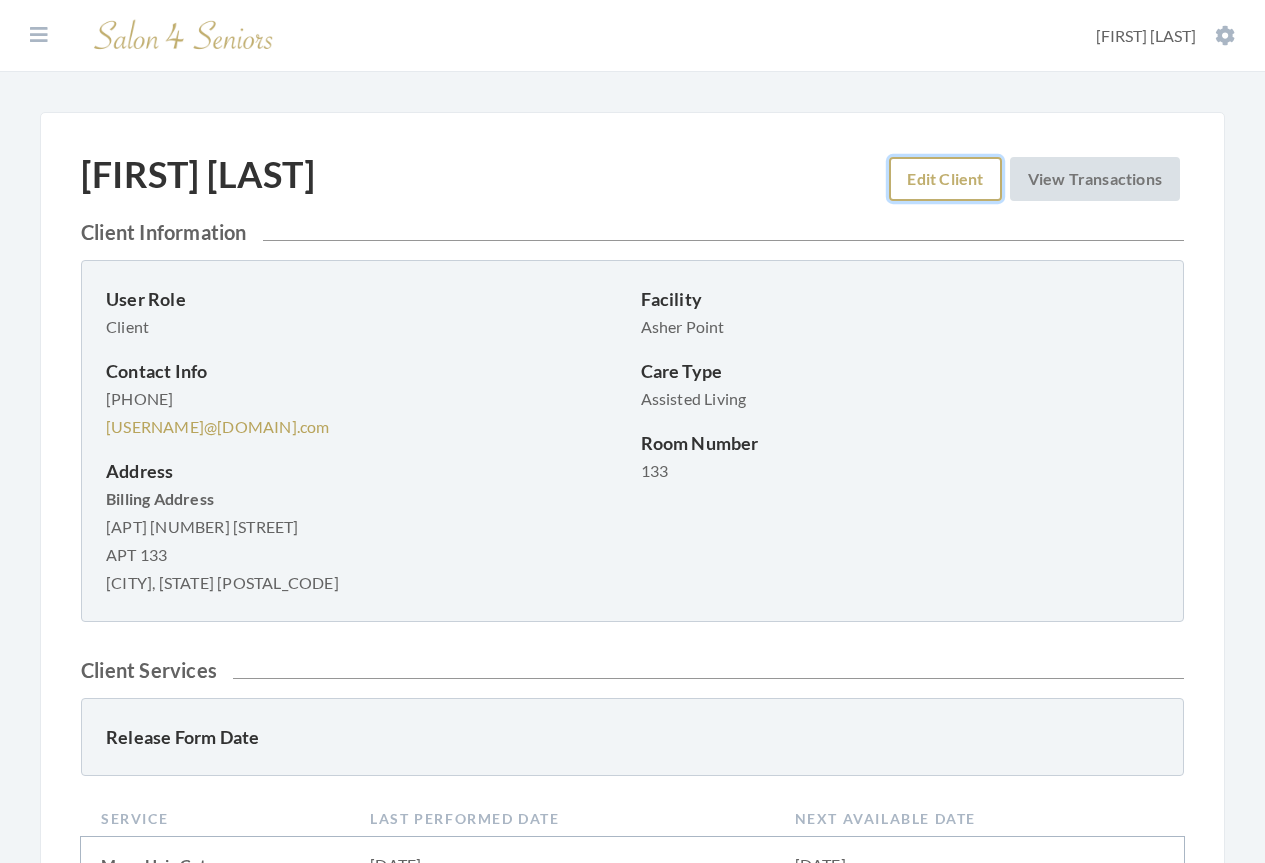 click on "Edit Client" at bounding box center (945, 179) 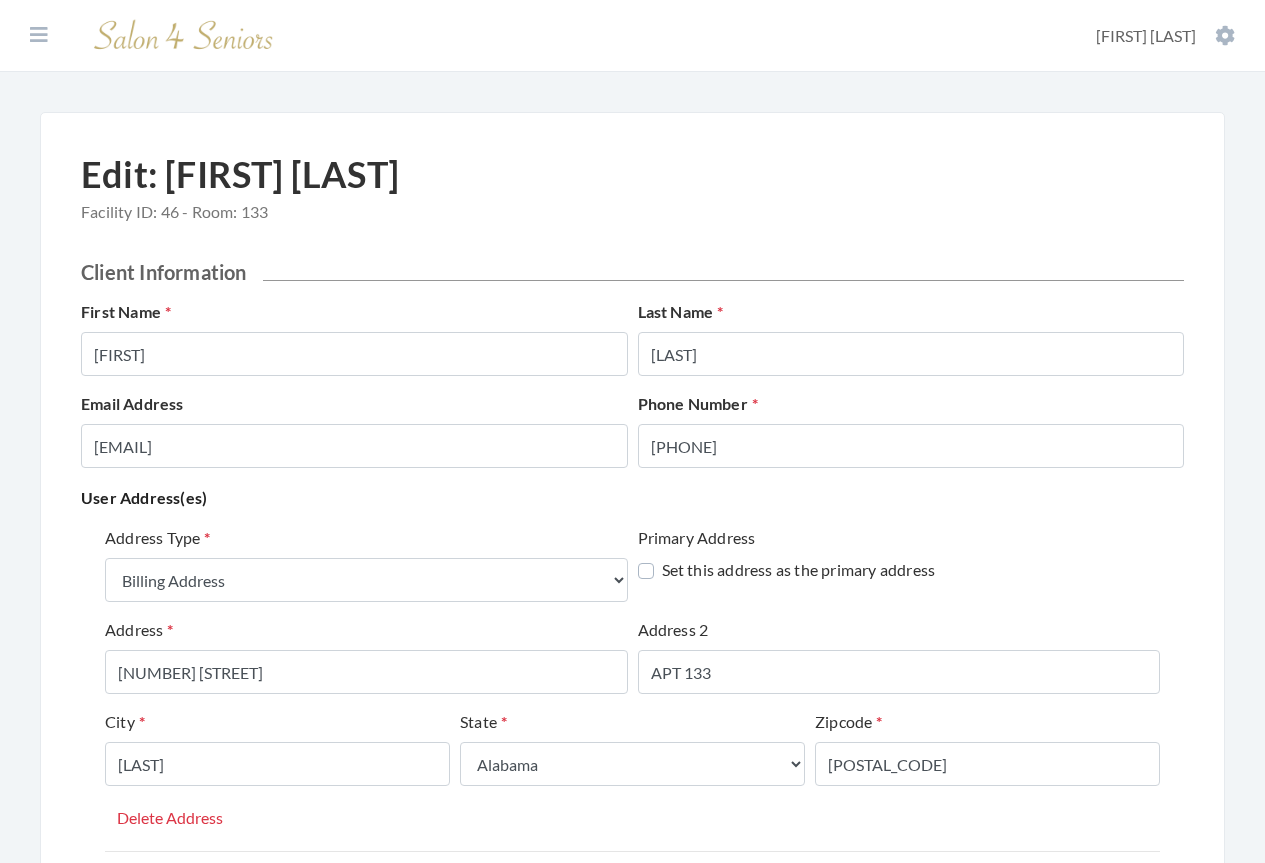 select on "billing" 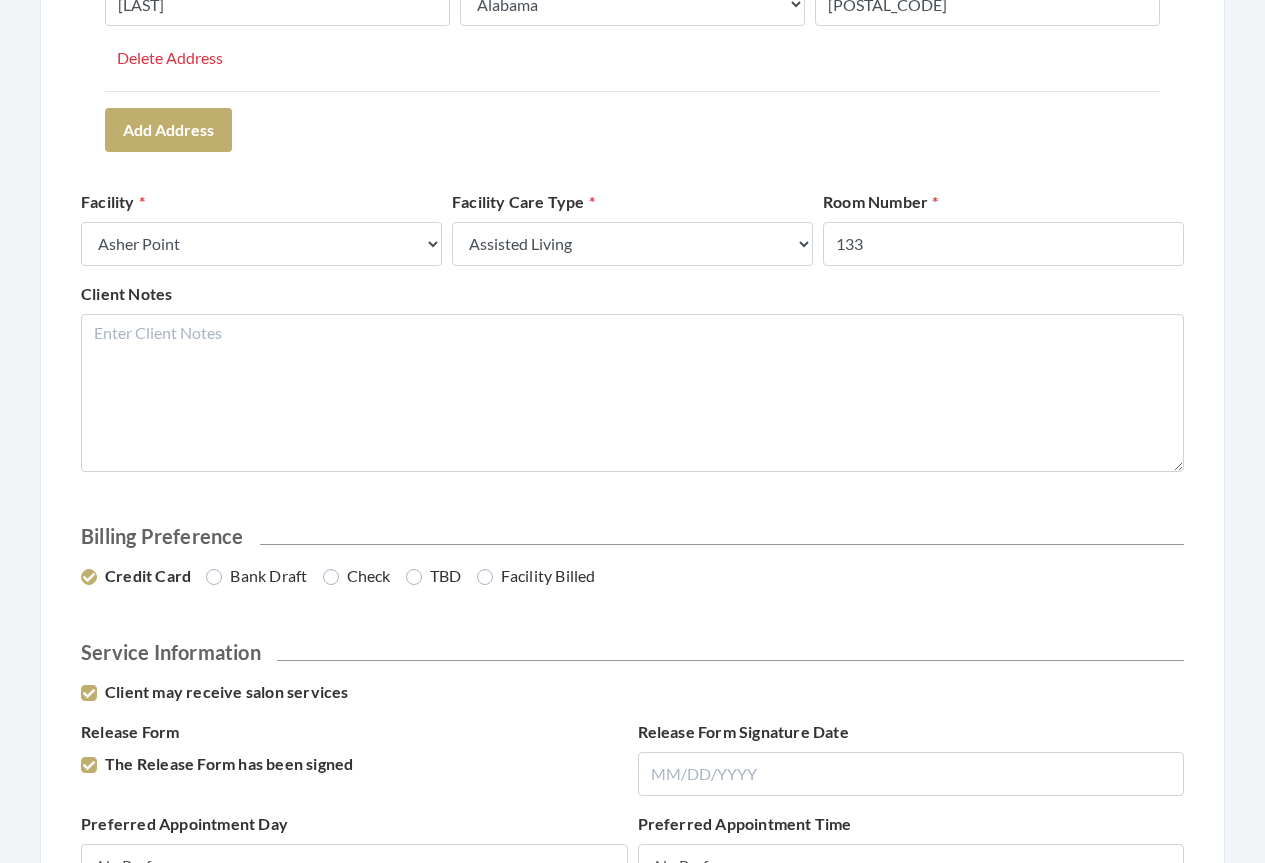 scroll, scrollTop: 1000, scrollLeft: 0, axis: vertical 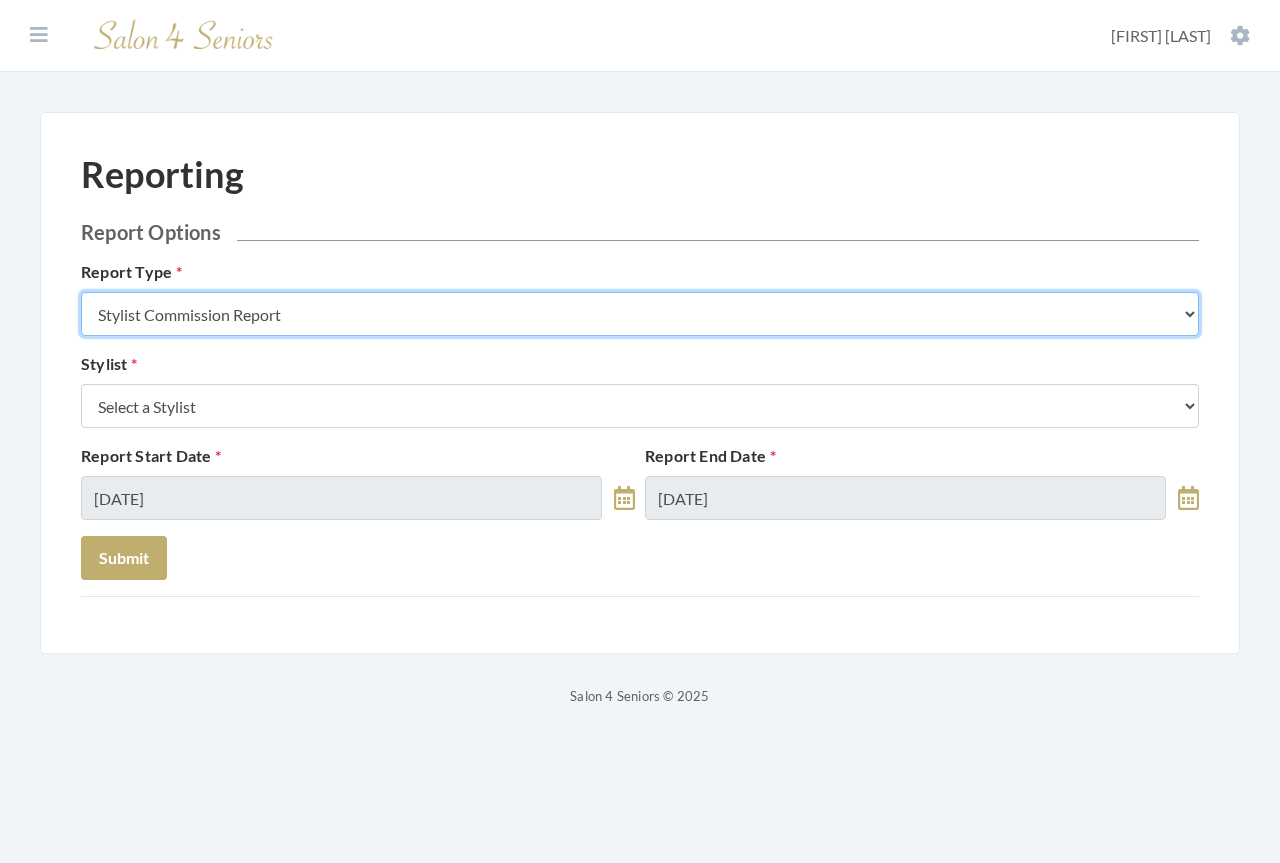 click on "Stylist Commission Report   Tech Payroll Report   Facility Billing Report   Individual Billing Report   Service History Report" at bounding box center [640, 314] 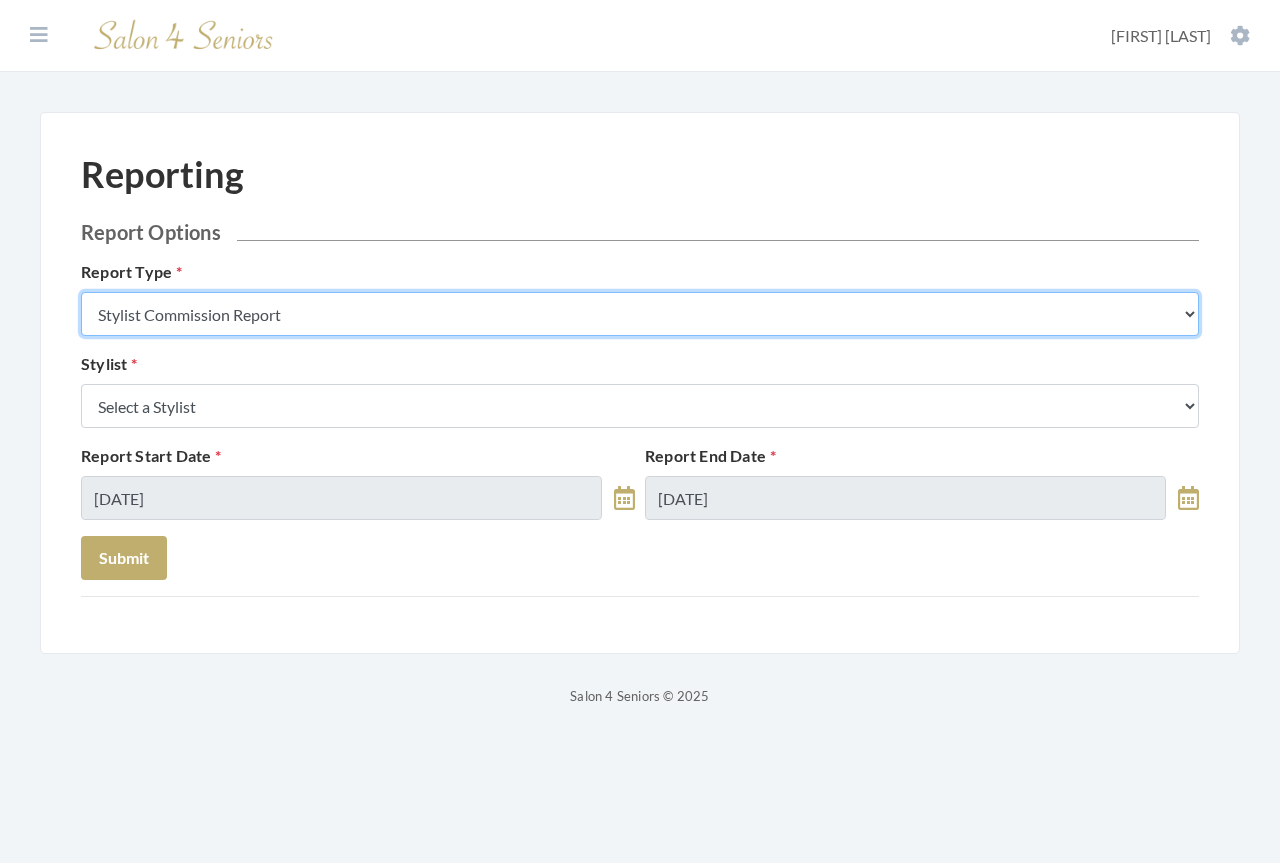 select on "individual" 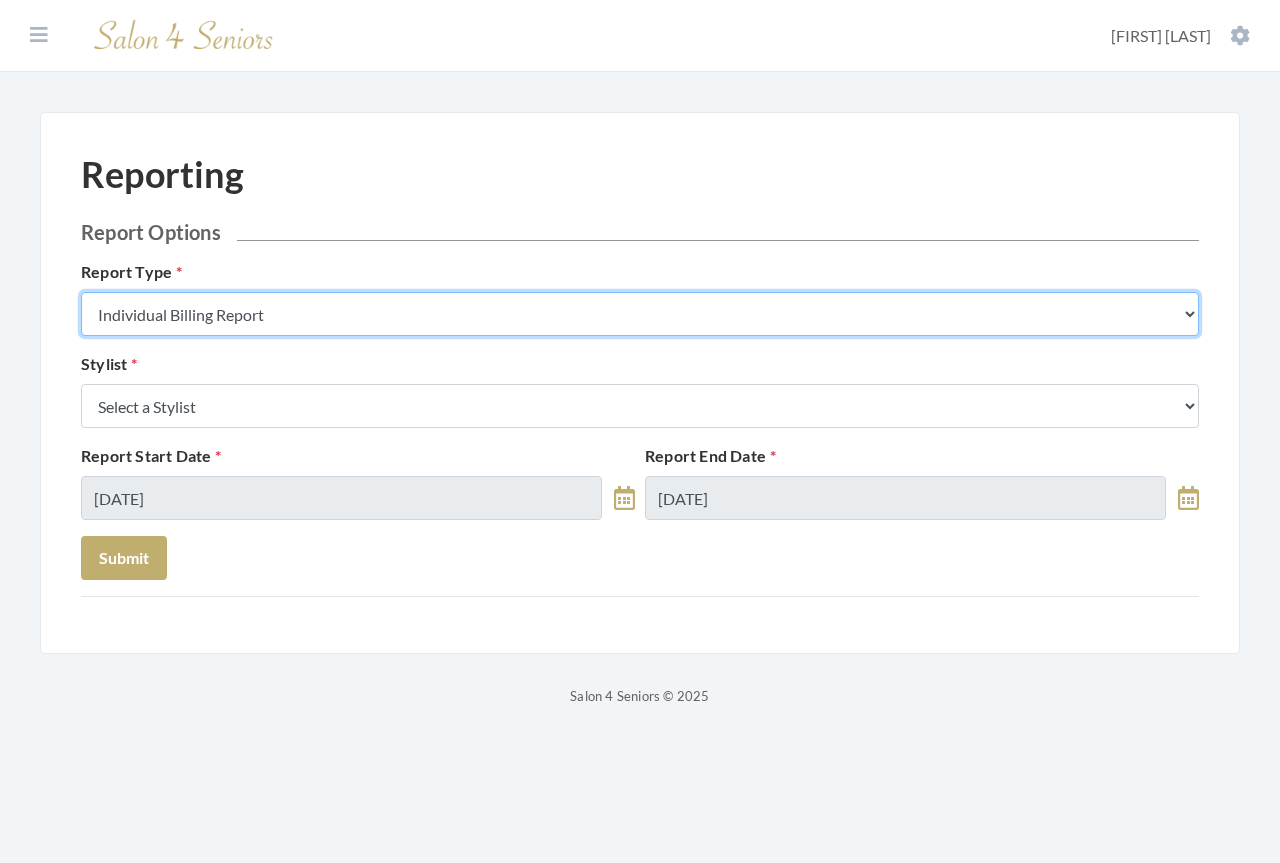 click on "Stylist Commission Report   Tech Payroll Report   Facility Billing Report   Individual Billing Report   Service History Report" at bounding box center (640, 314) 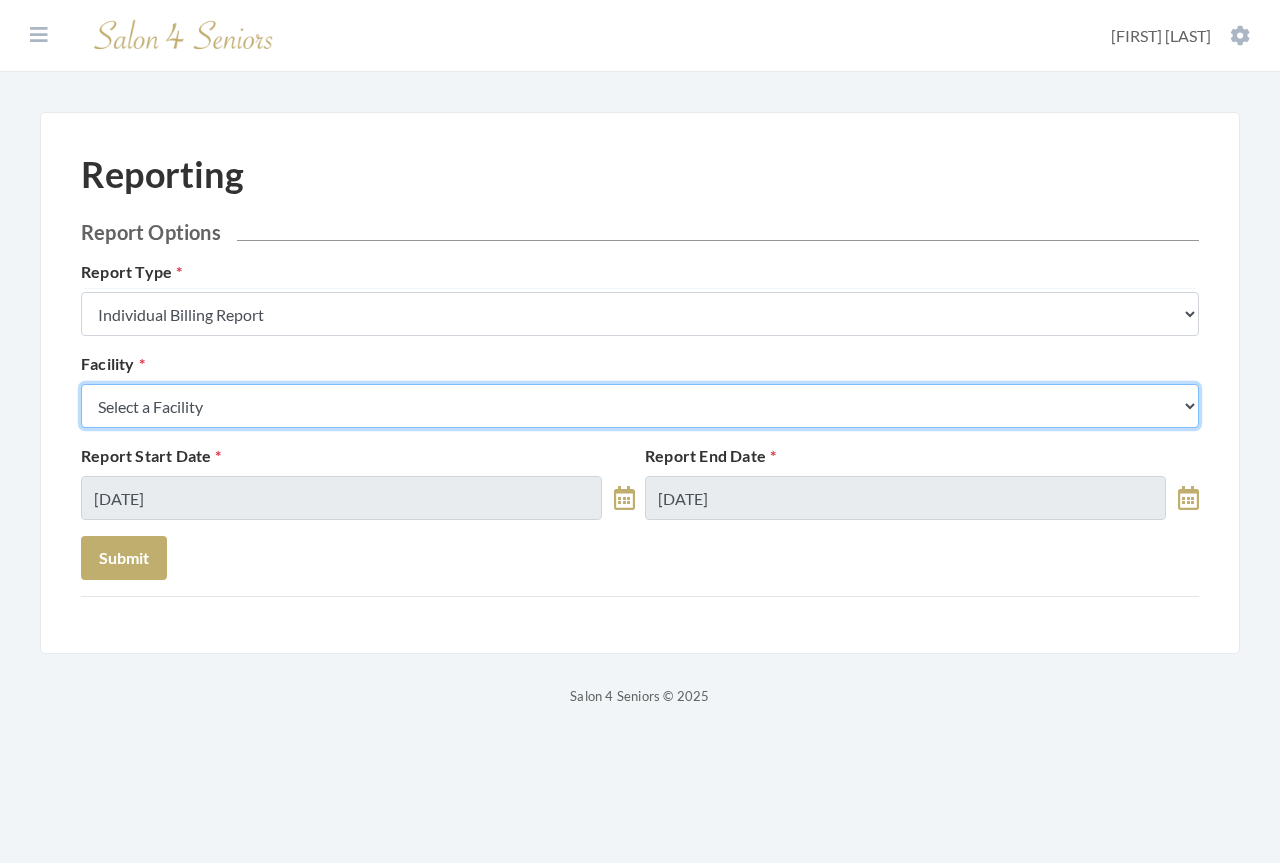 click on "Select a Facility   Arbor Lakes NH   Asher Point   Belvedere Commons   Brookdale Jones Farm   Brookdale University   Cook Springs   Creekside at Three Rivers   East Glen Nursing Home   Fair Haven   Fleming Farms   Galleria Woods   Greenbriar at the Altamont   Haven Gulf Shores   Haven Memory Care on Halcyon   Heritage   Legacy Village   Live Oak Village   Madison Village   Meadowview   Merrill Gardens   Monark Grove at Madison   Morningside Auburn   Neighborhood at  Cullman   Residences at Wellpoint   Shadescrest Health Care   St. Martin's in the Pines   The Crossings at Riverchase   The Harbor at Opelika   Wesley Gardens   Wesley Place" at bounding box center [640, 406] 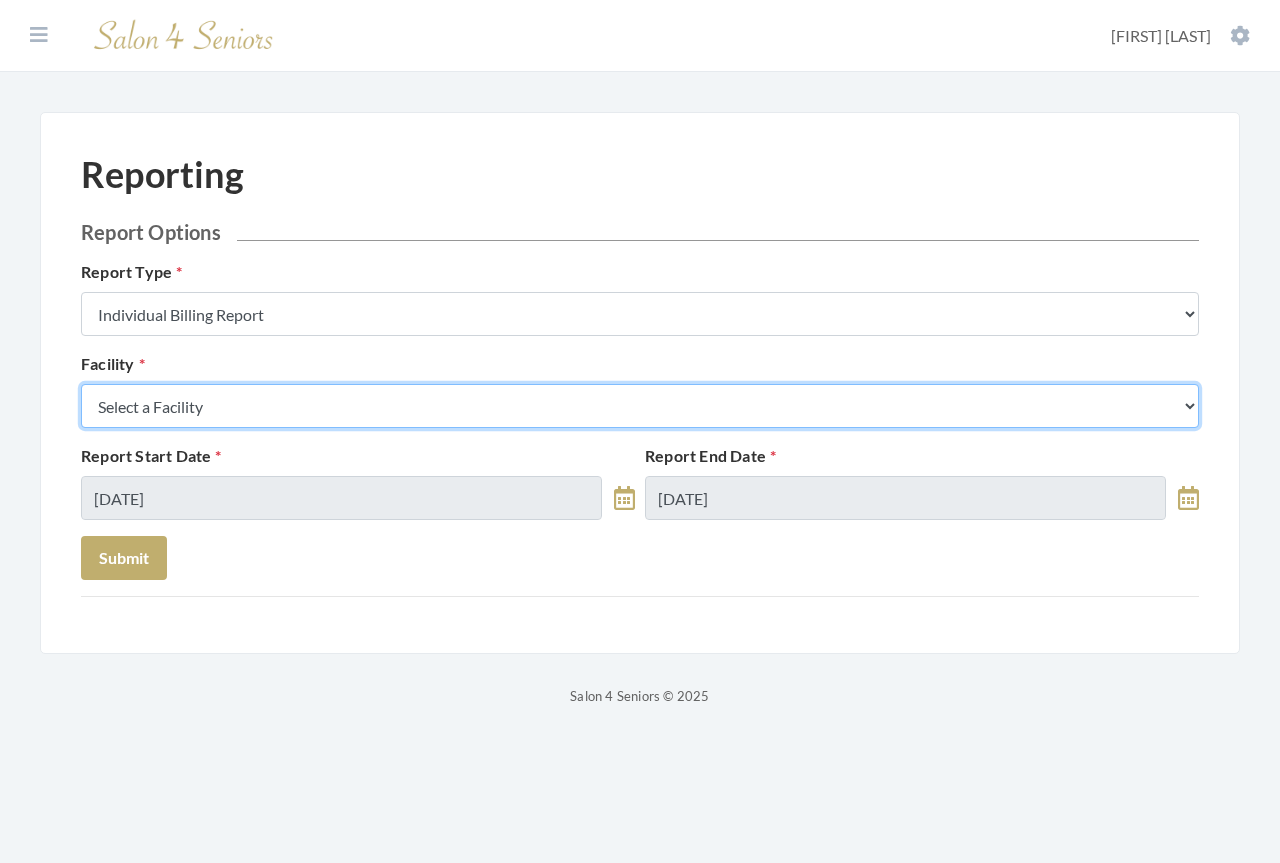 select on "58" 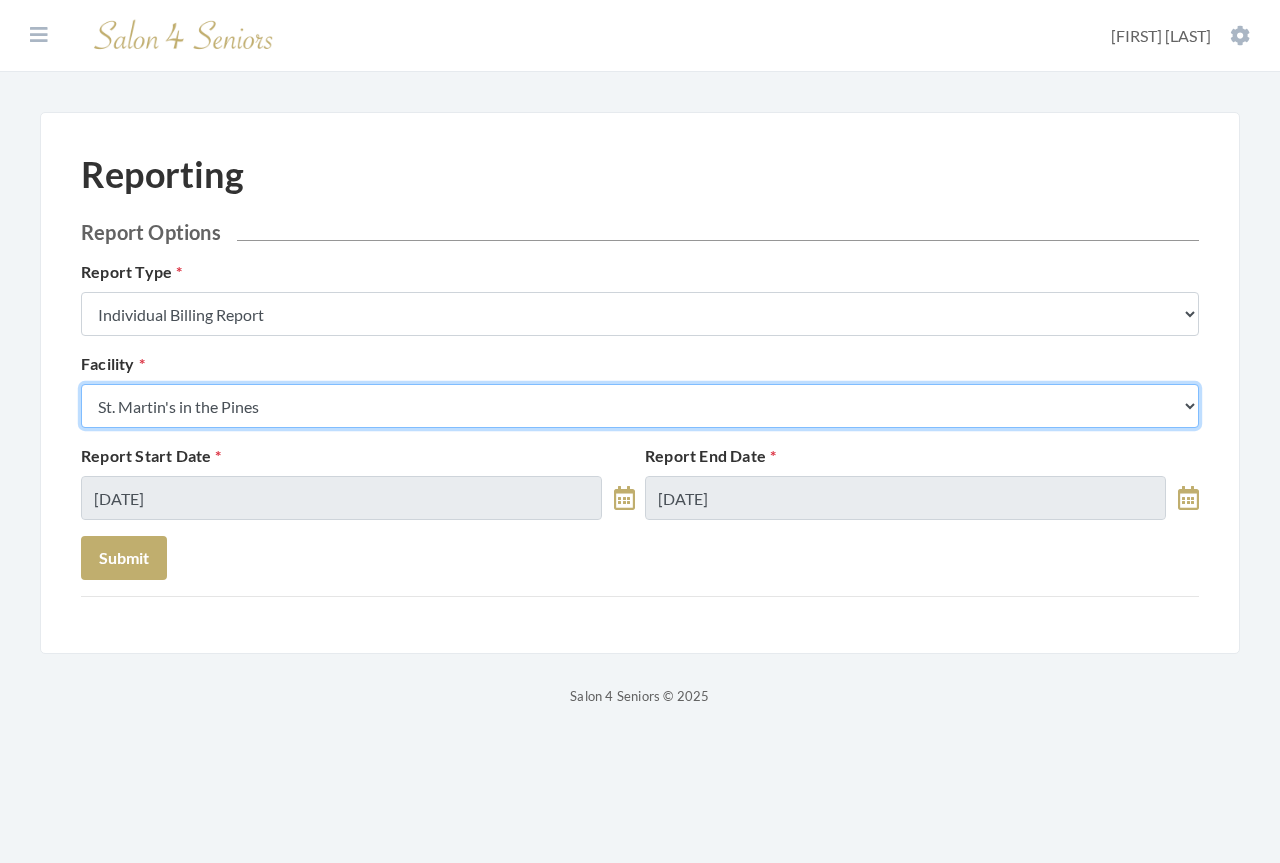 click on "Select a Facility   Arbor Lakes NH   Asher Point   Belvedere Commons   Brookdale Jones Farm   Brookdale University   Cook Springs   Creekside at Three Rivers   East Glen Nursing Home   Fair Haven   Fleming Farms   Galleria Woods   Greenbriar at the Altamont   Haven Gulf Shores   Haven Memory Care on Halcyon   Heritage   Legacy Village   Live Oak Village   Madison Village   Meadowview   Merrill Gardens   Monark Grove at Madison   Morningside Auburn   Neighborhood at  Cullman   Residences at Wellpoint   Shadescrest Health Care   St. Martin's in the Pines   The Crossings at Riverchase   The Harbor at Opelika   Wesley Gardens   Wesley Place" at bounding box center [640, 406] 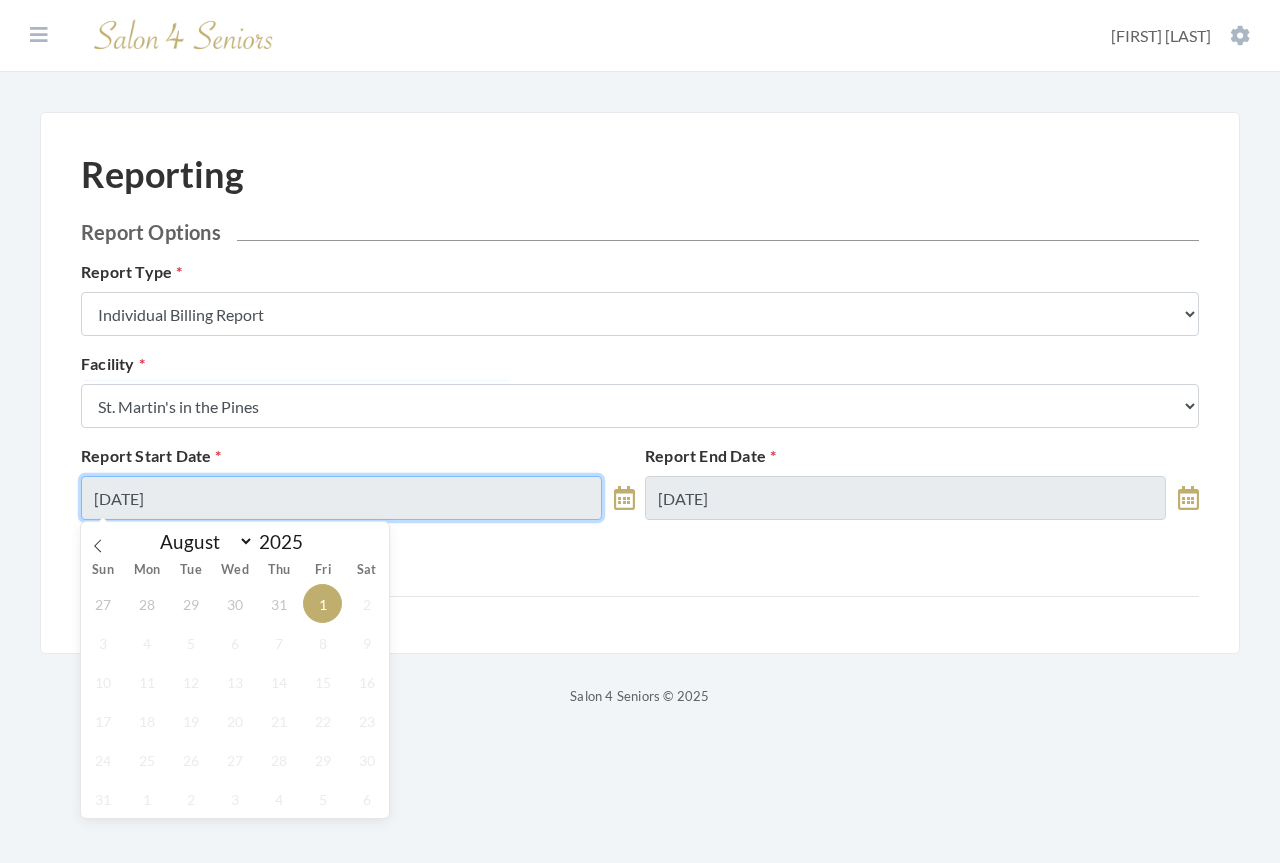 click on "08/01/2025" at bounding box center [341, 498] 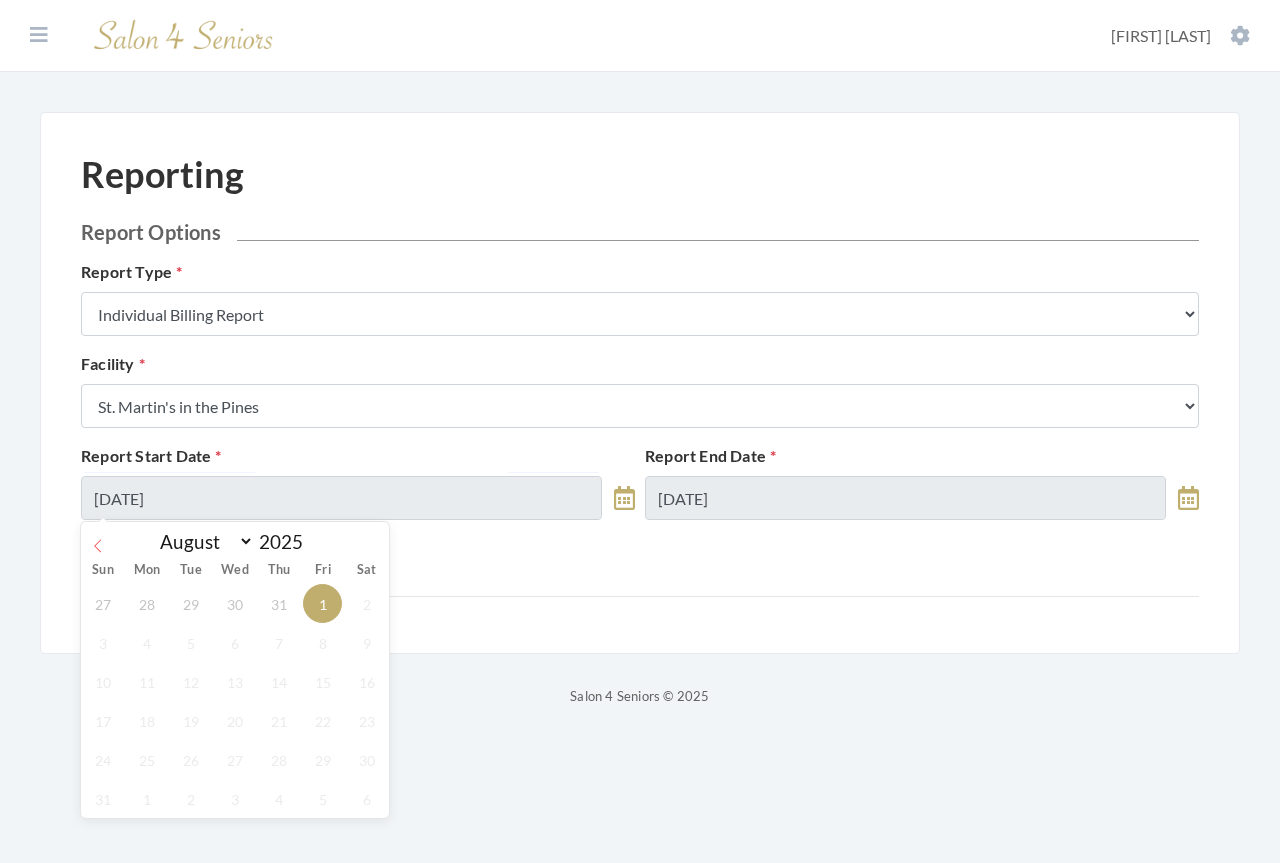 click 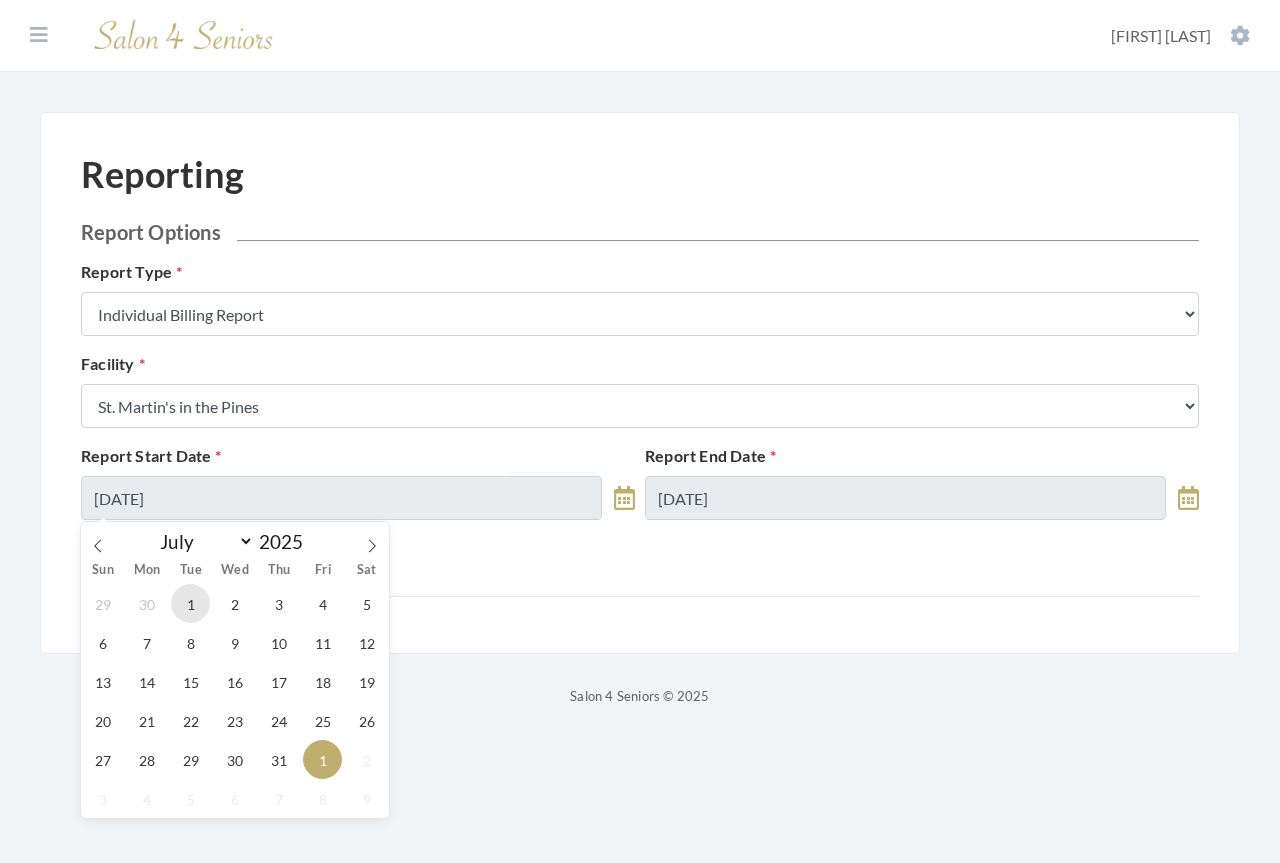 click on "1" at bounding box center (190, 603) 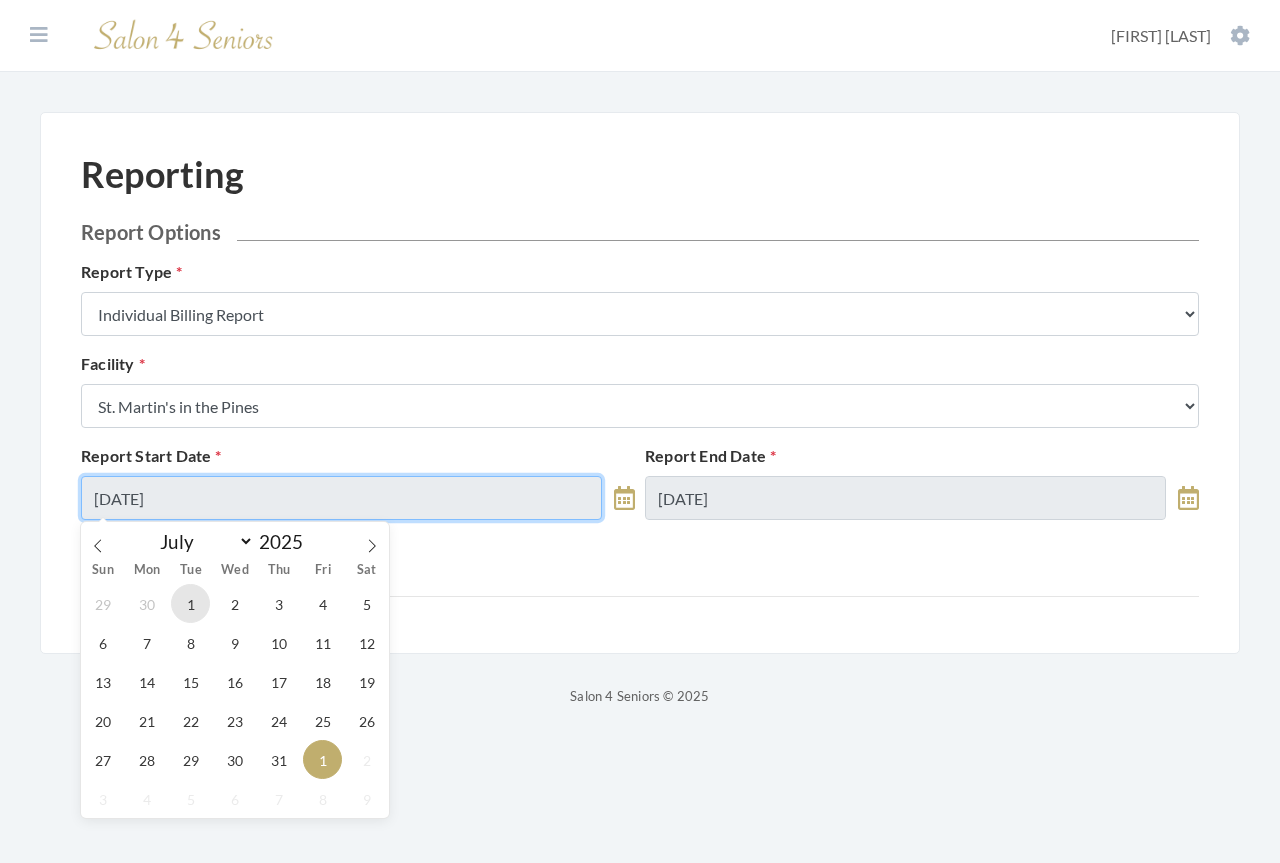 type on "07/01/2025" 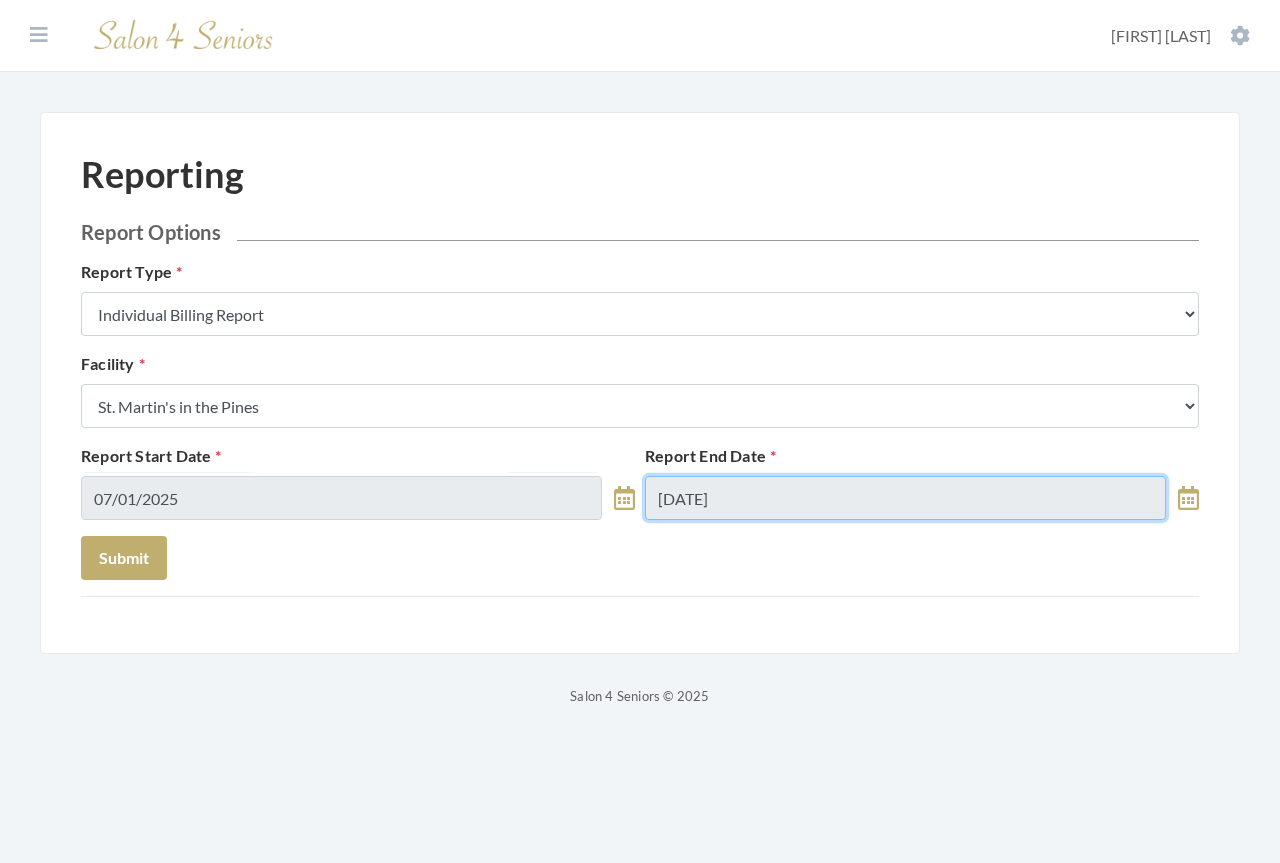 click on "08/01/2025" at bounding box center [905, 498] 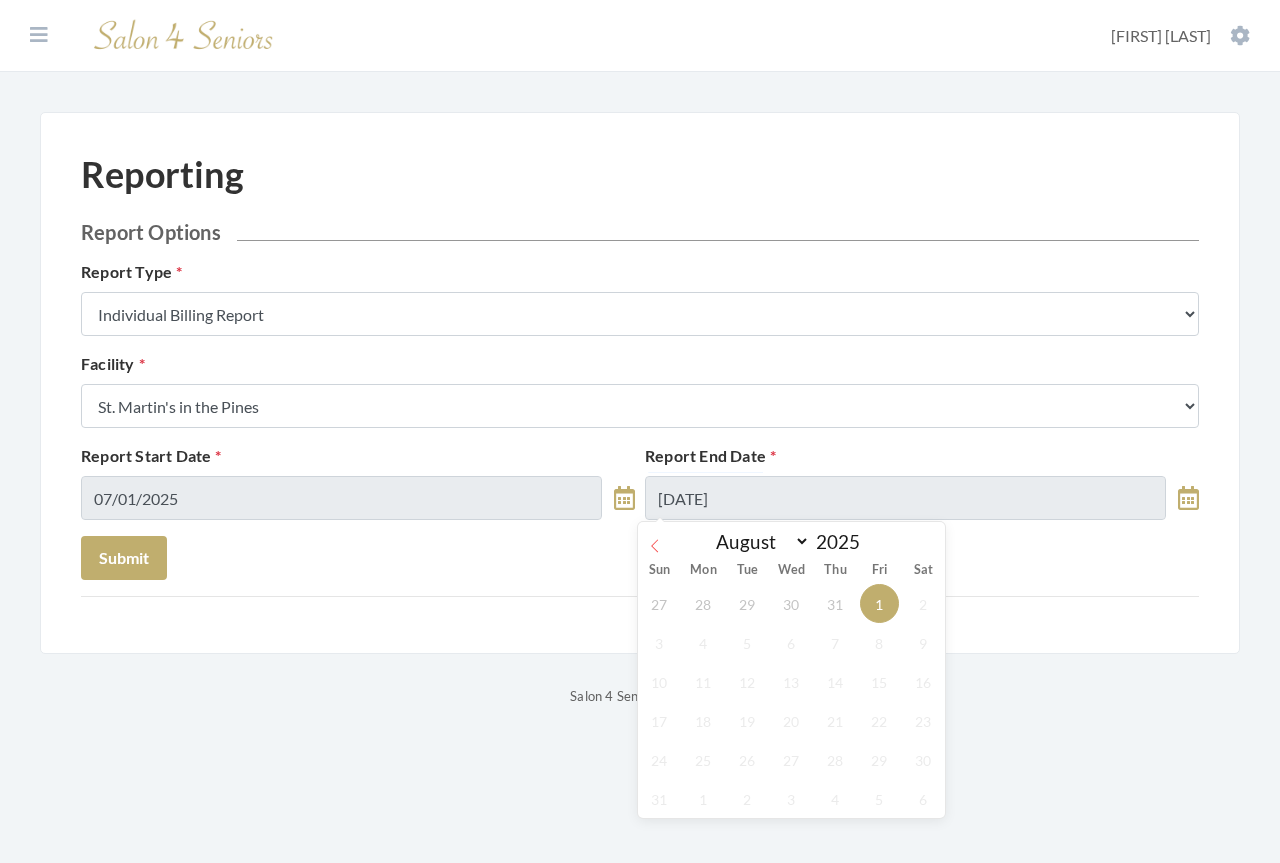 click 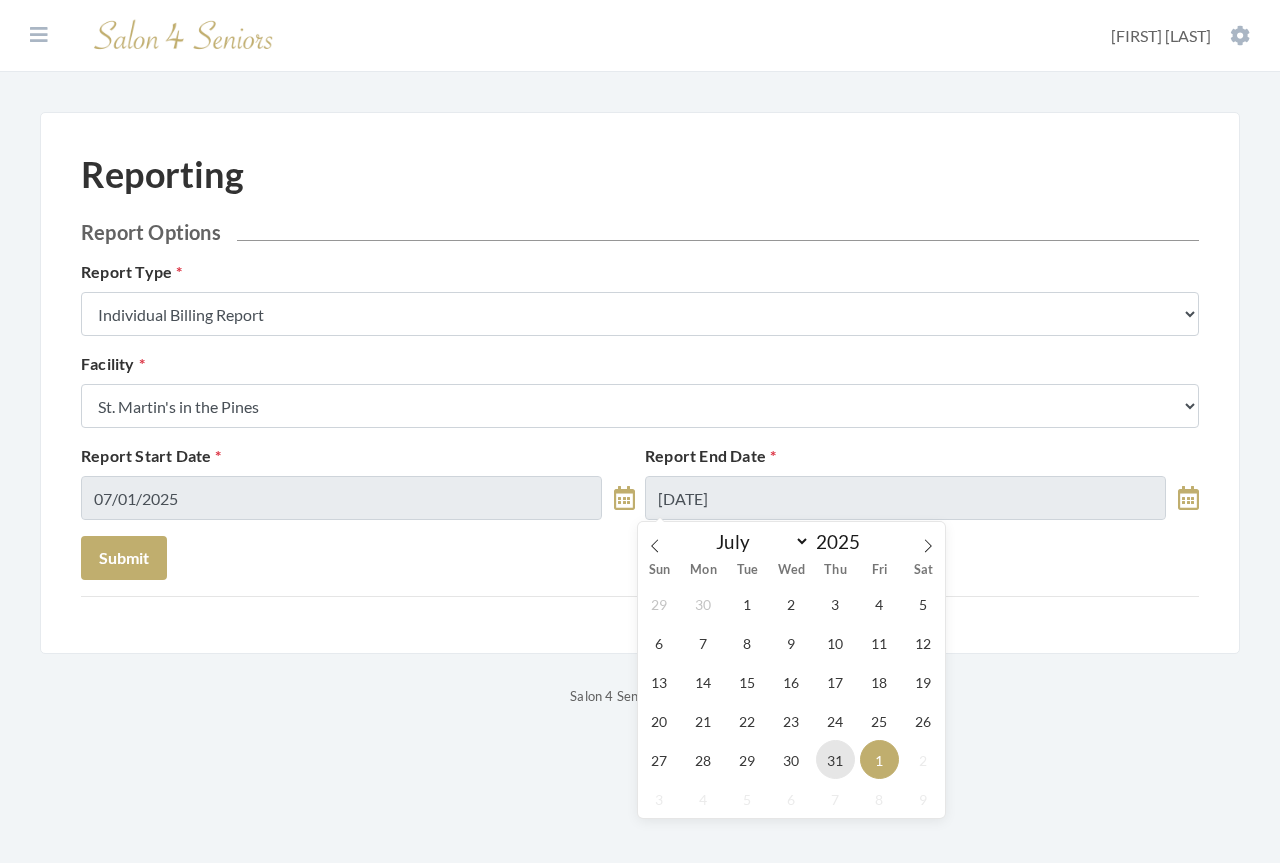 click on "31" at bounding box center [835, 759] 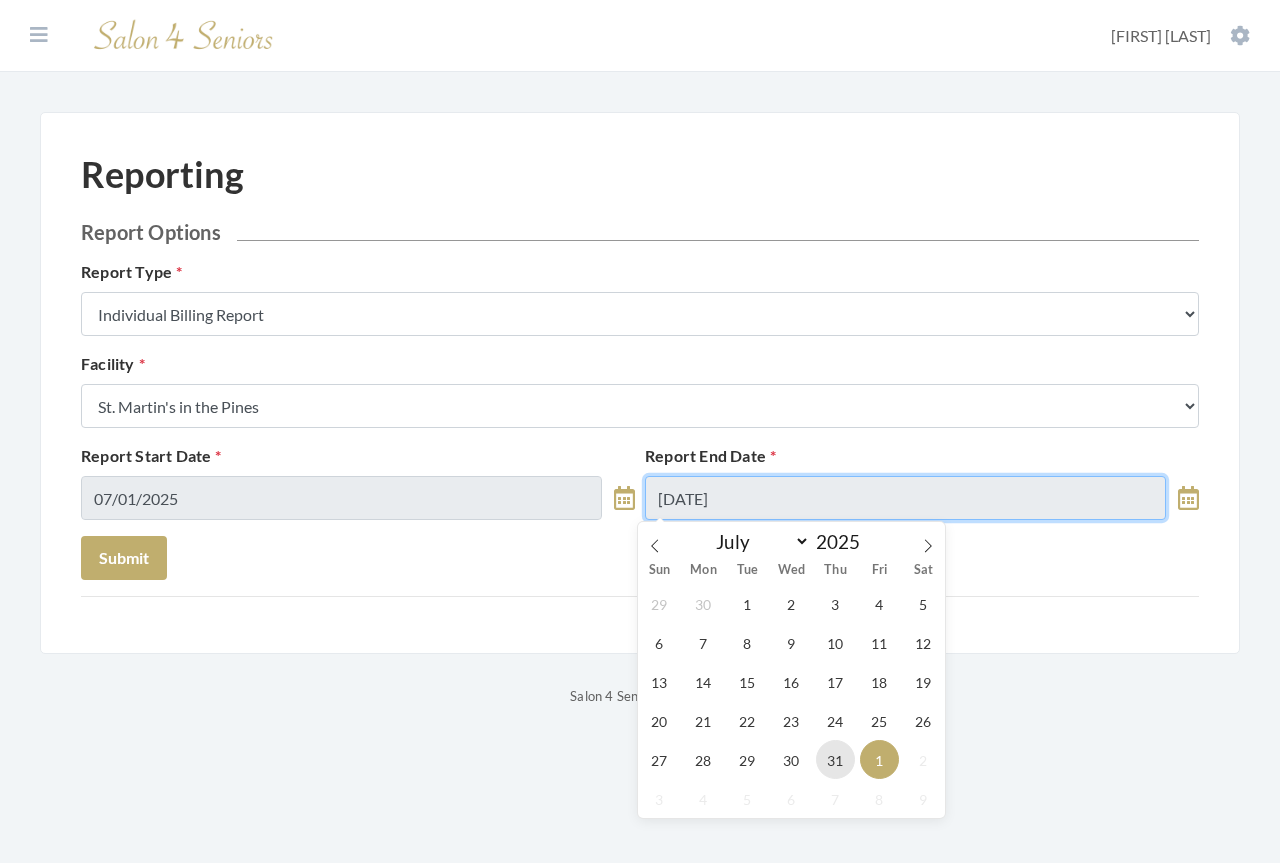 type on "07/31/2025" 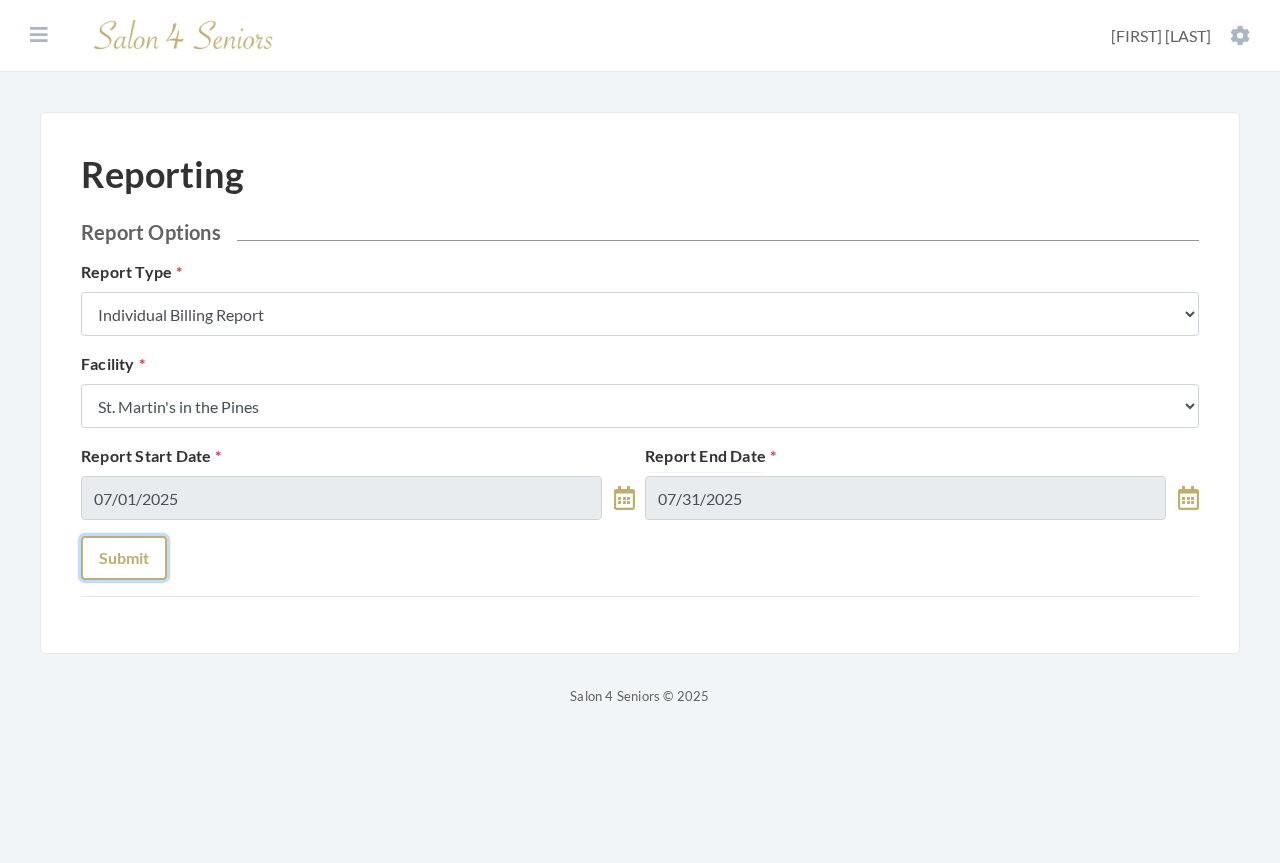 click on "Submit" at bounding box center [124, 558] 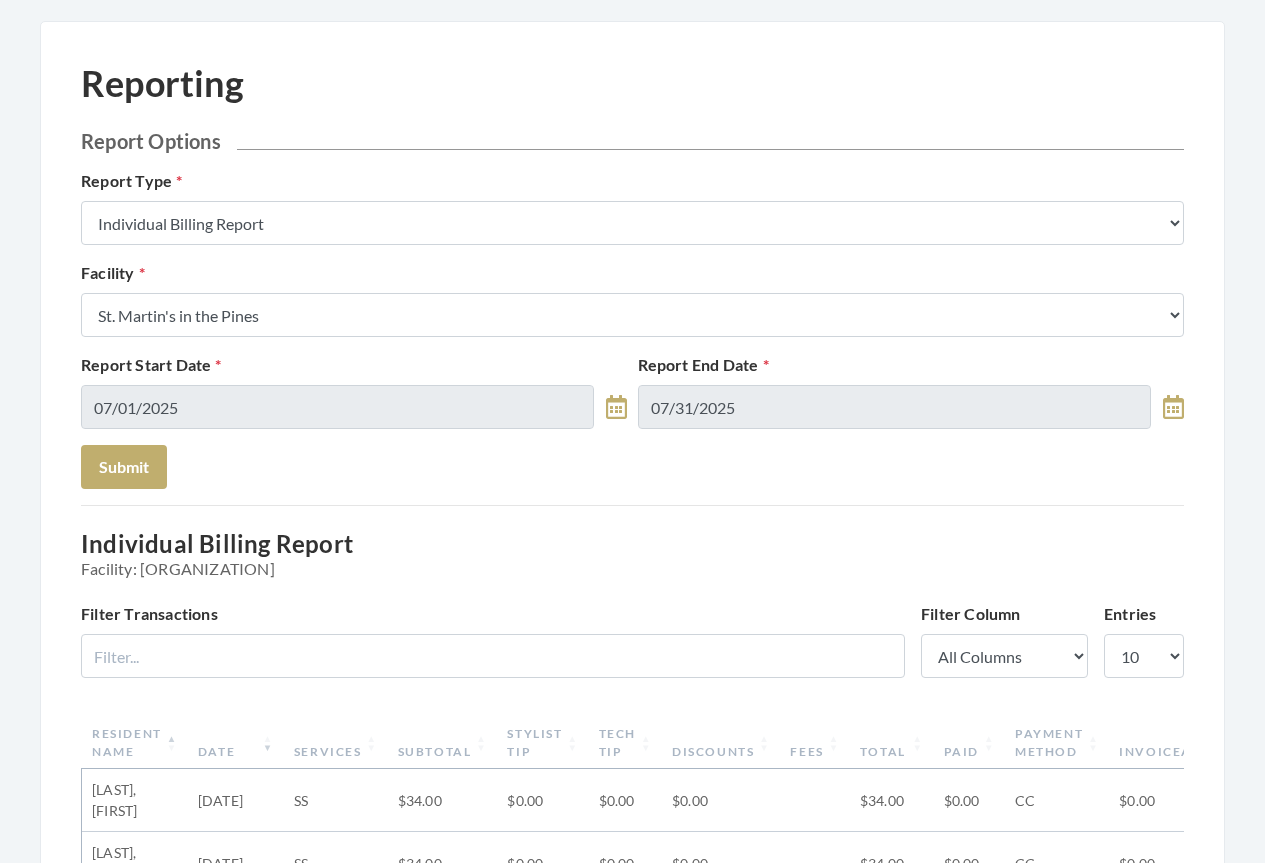 scroll, scrollTop: 500, scrollLeft: 0, axis: vertical 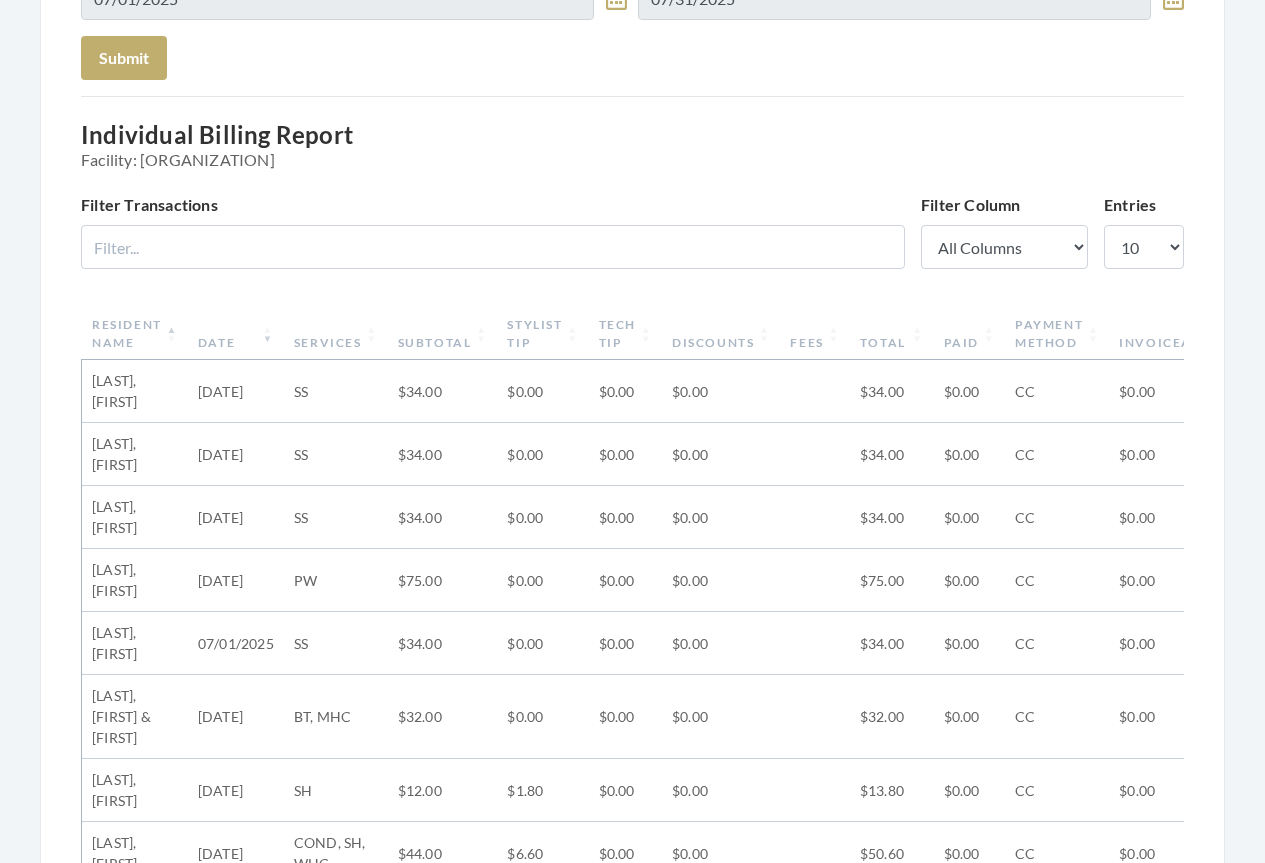 click on "Date" at bounding box center [236, 334] 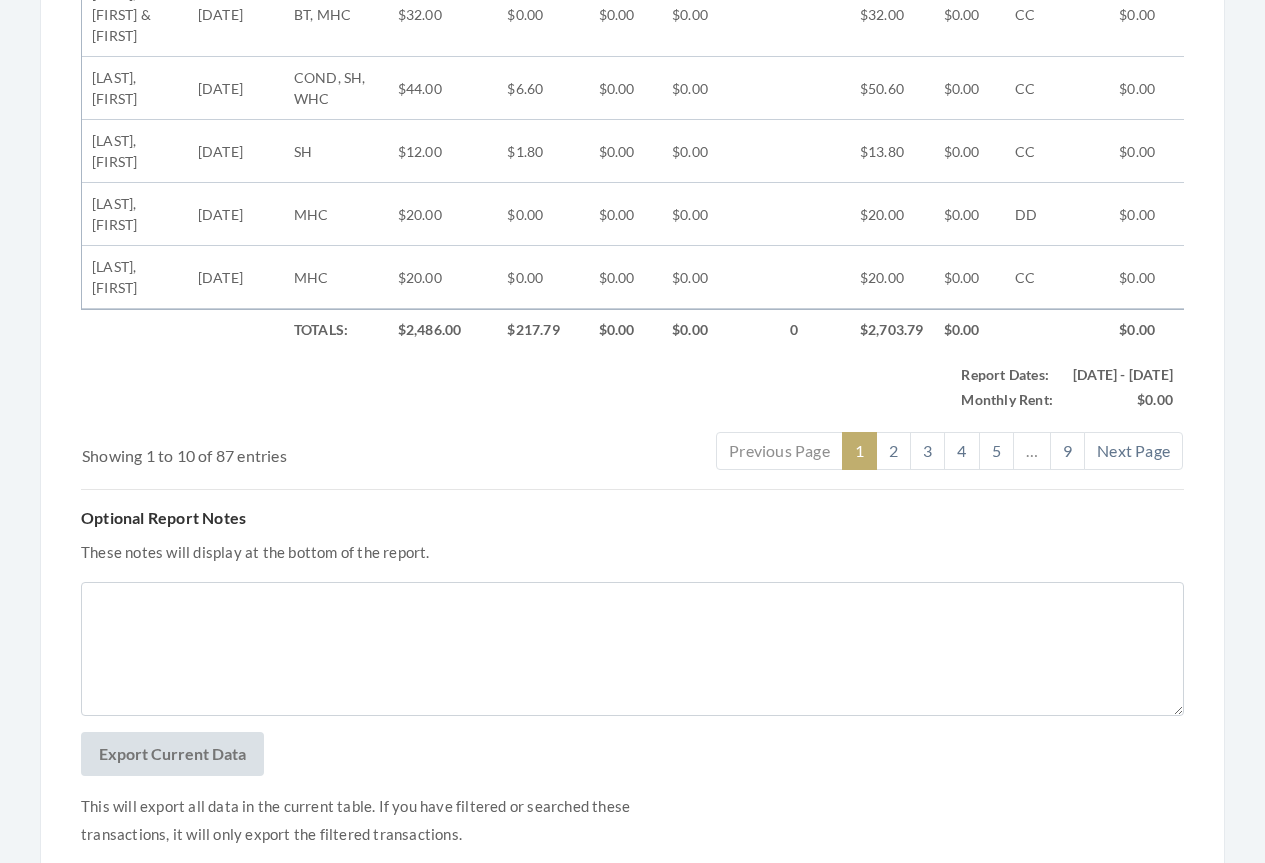 scroll, scrollTop: 1322, scrollLeft: 0, axis: vertical 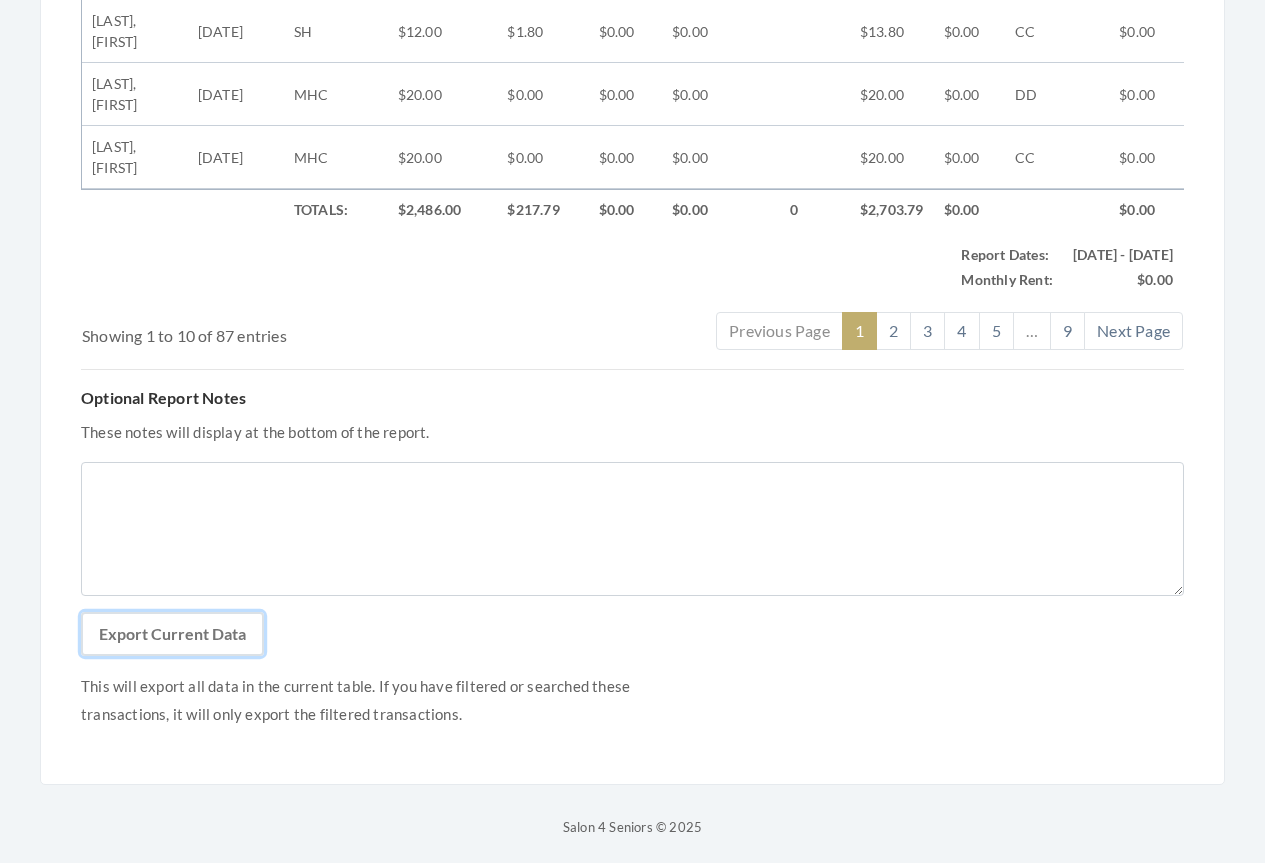 click on "Export Current Data" at bounding box center [172, 634] 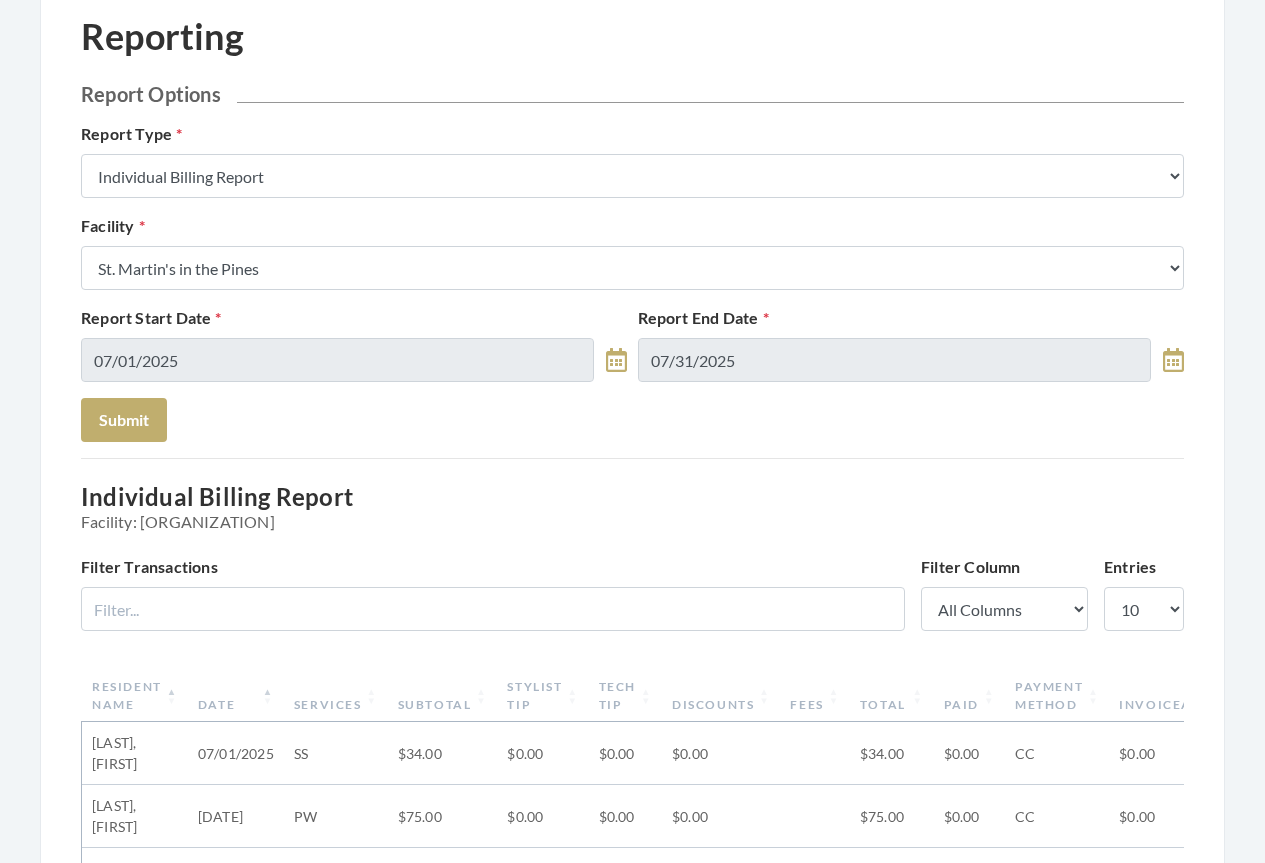 scroll, scrollTop: 22, scrollLeft: 0, axis: vertical 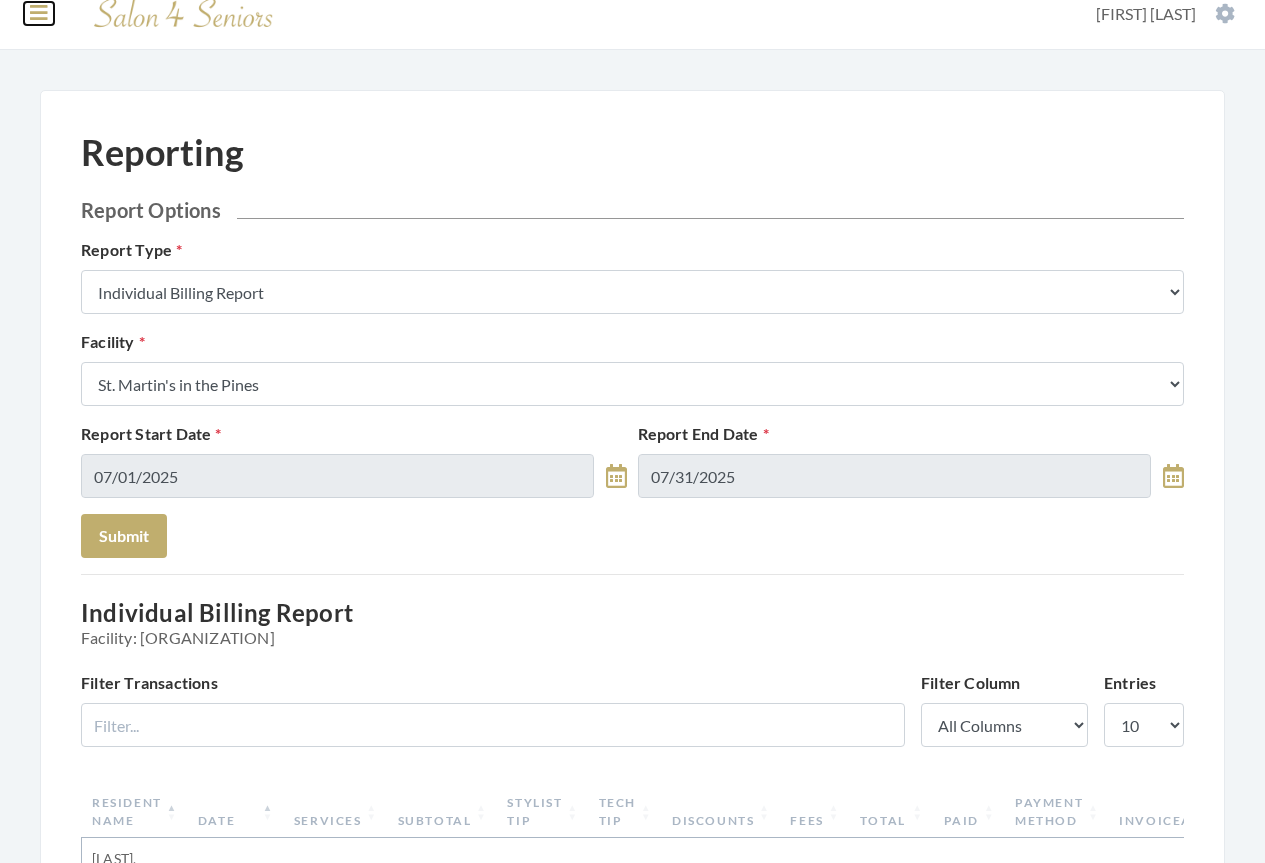 click at bounding box center [39, 13] 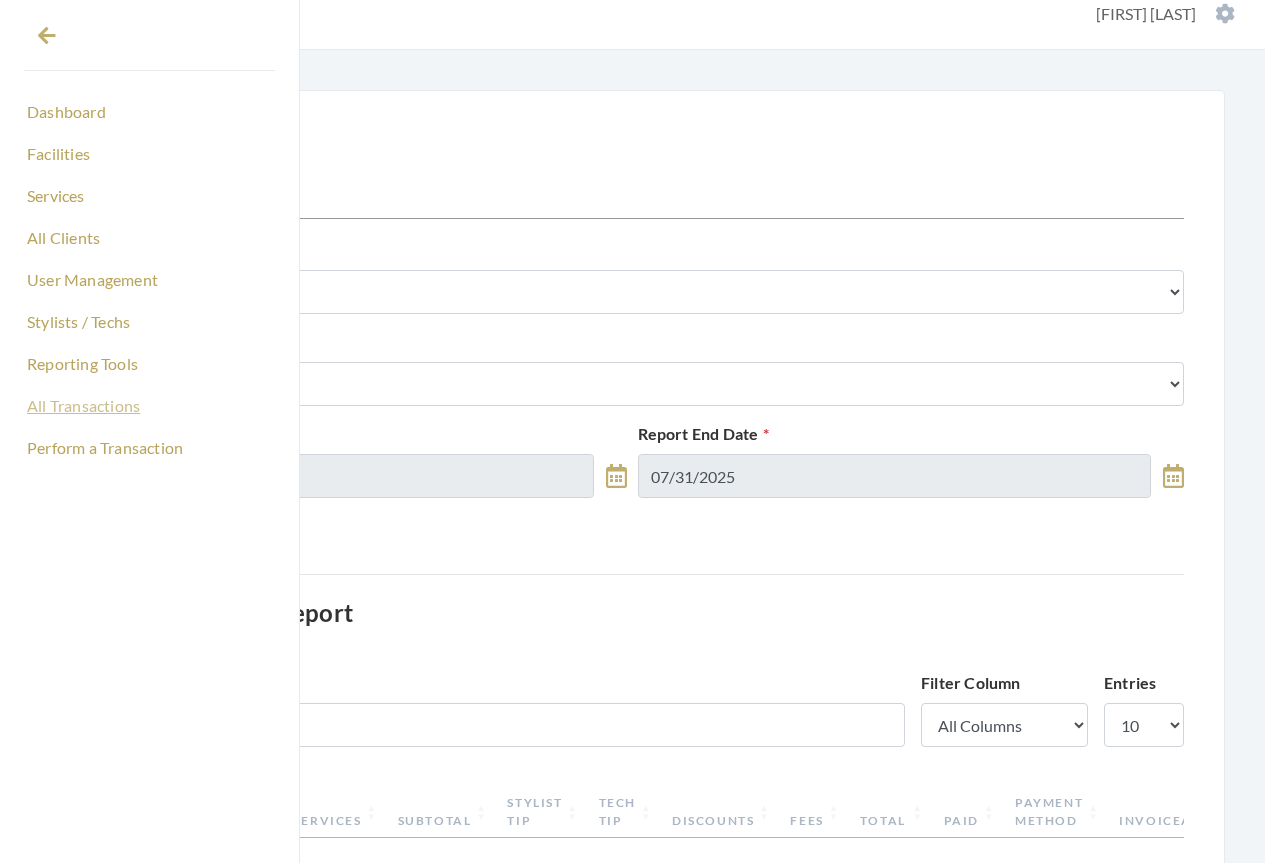 click on "All Transactions" at bounding box center (149, 406) 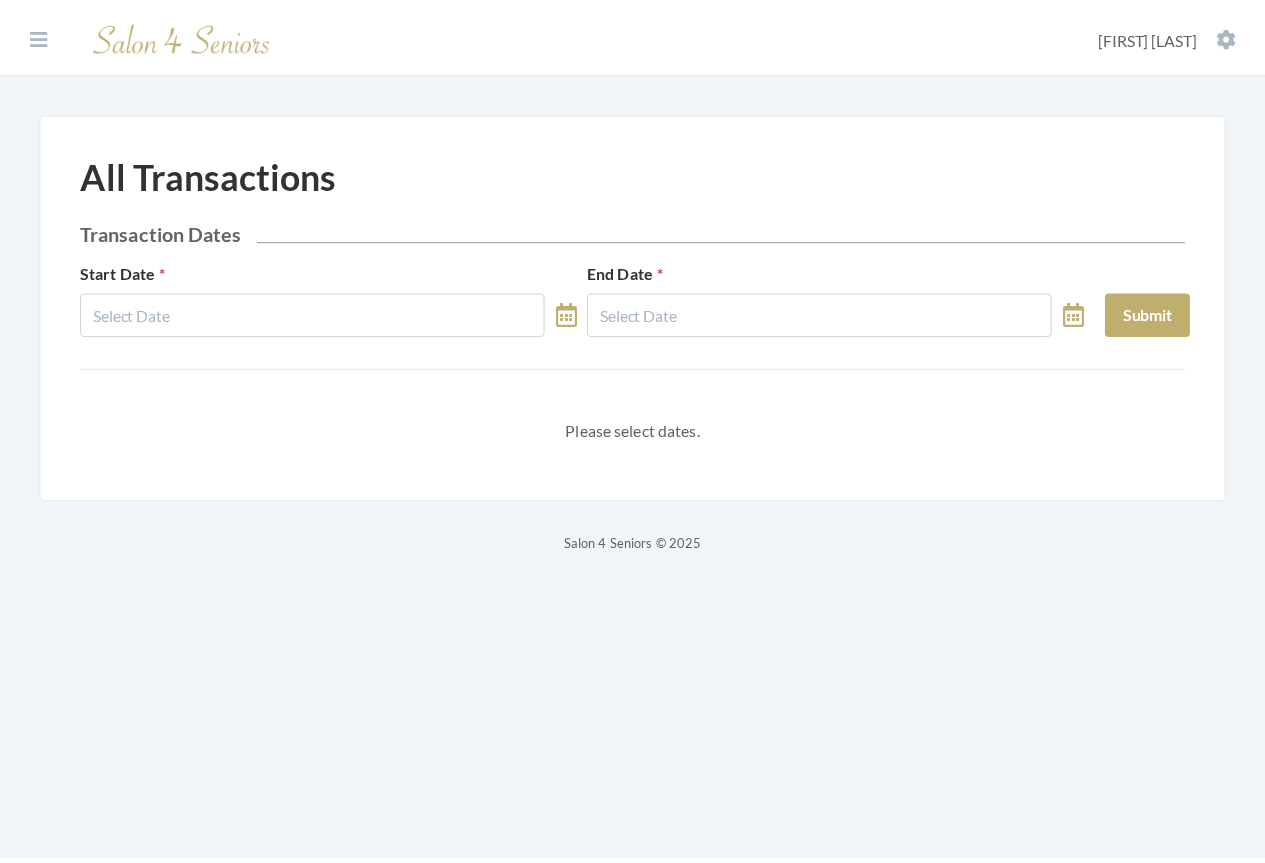 scroll, scrollTop: 0, scrollLeft: 0, axis: both 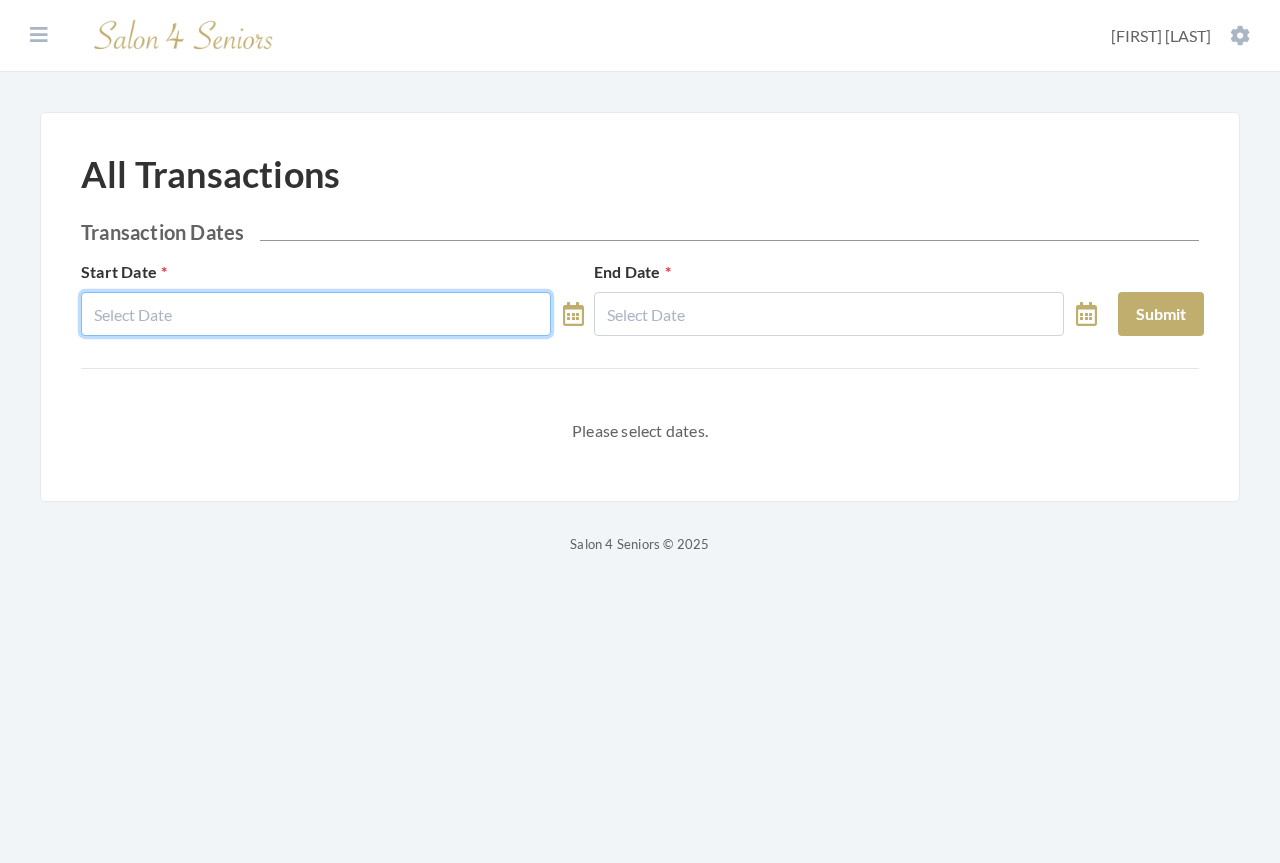 click at bounding box center [316, 314] 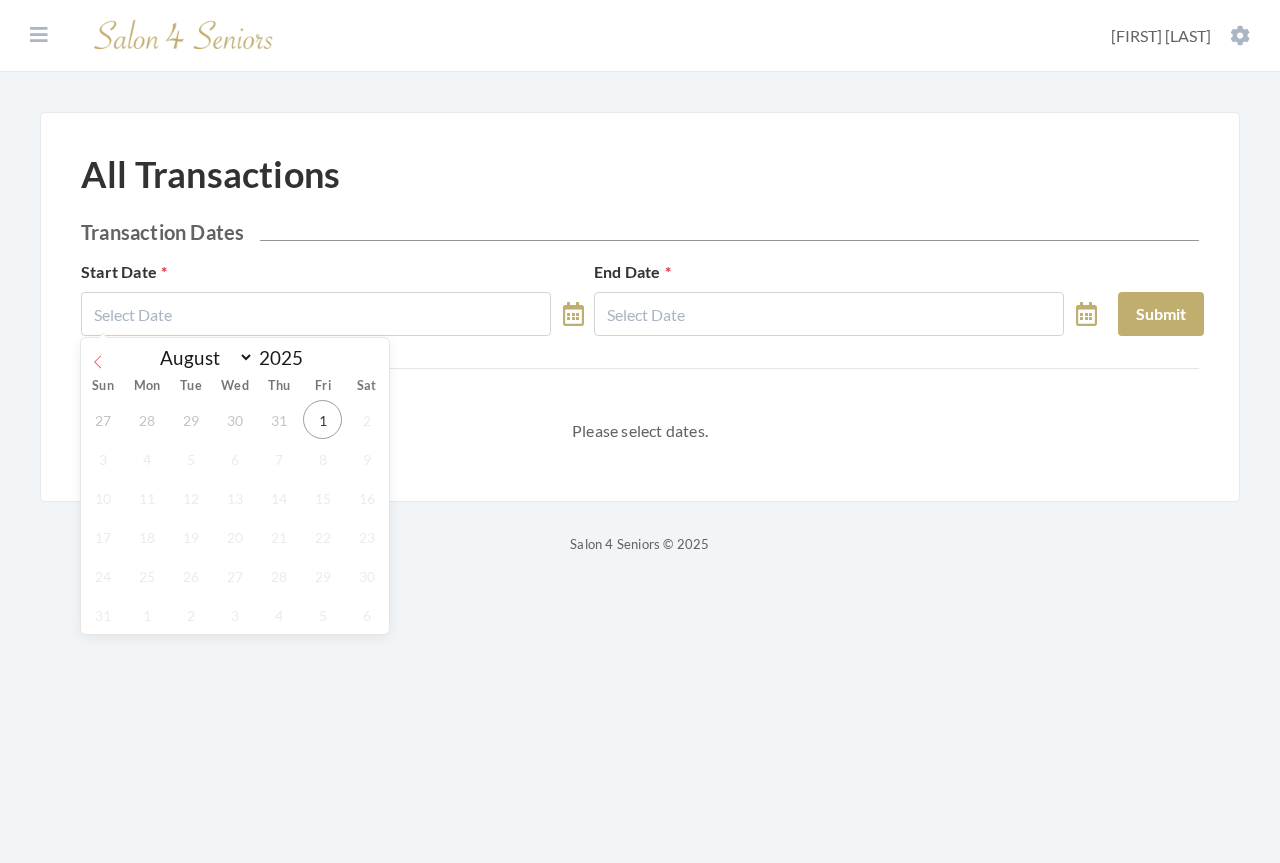 click 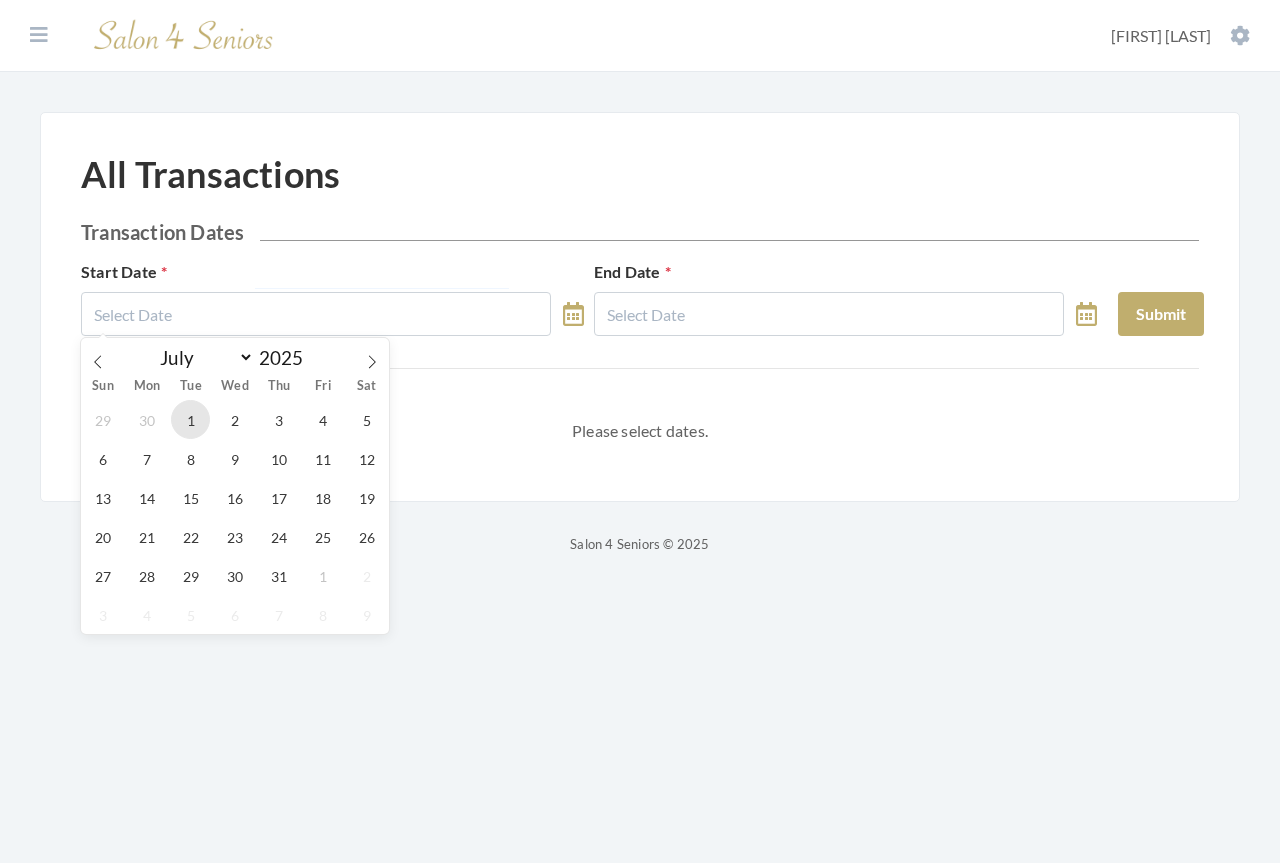 click on "1" at bounding box center (190, 419) 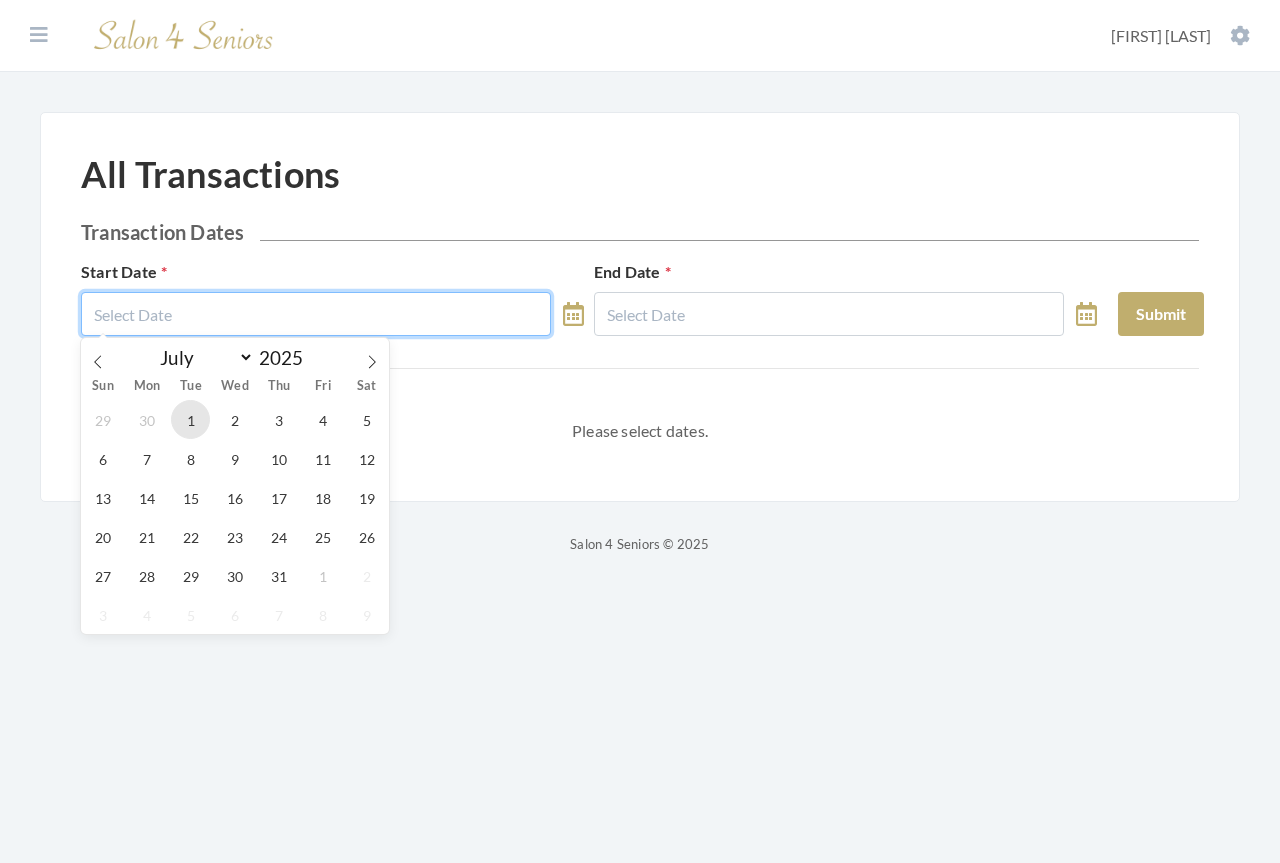 type on "07/01/2025" 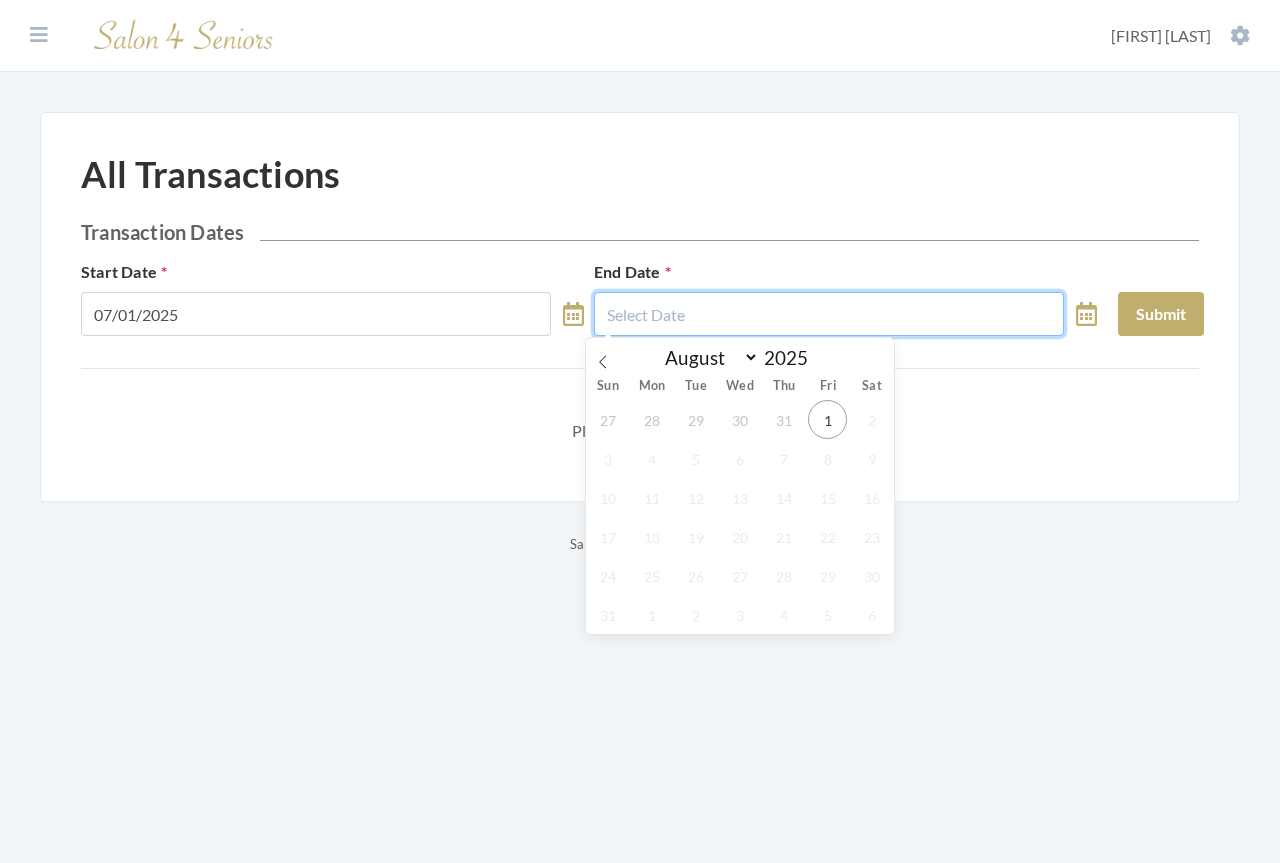click at bounding box center [829, 314] 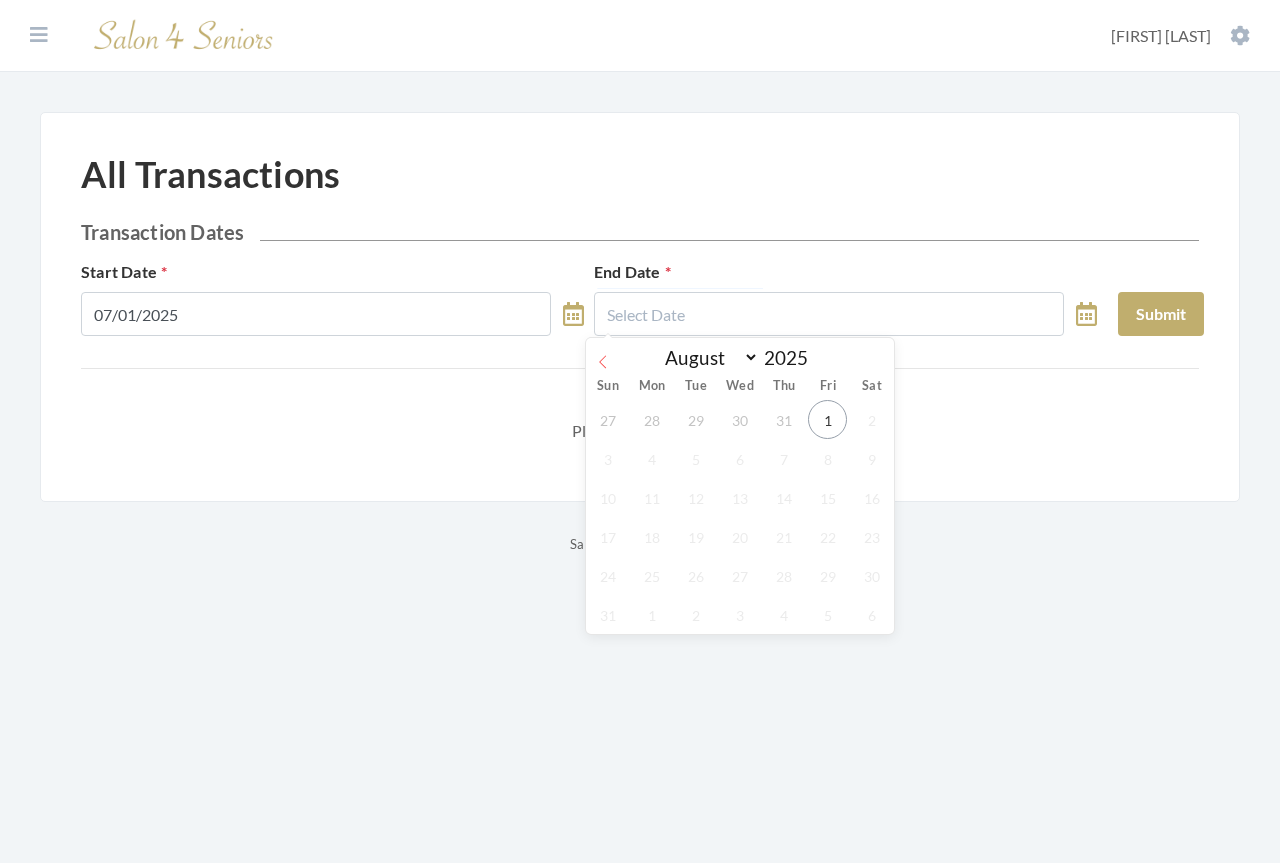 click 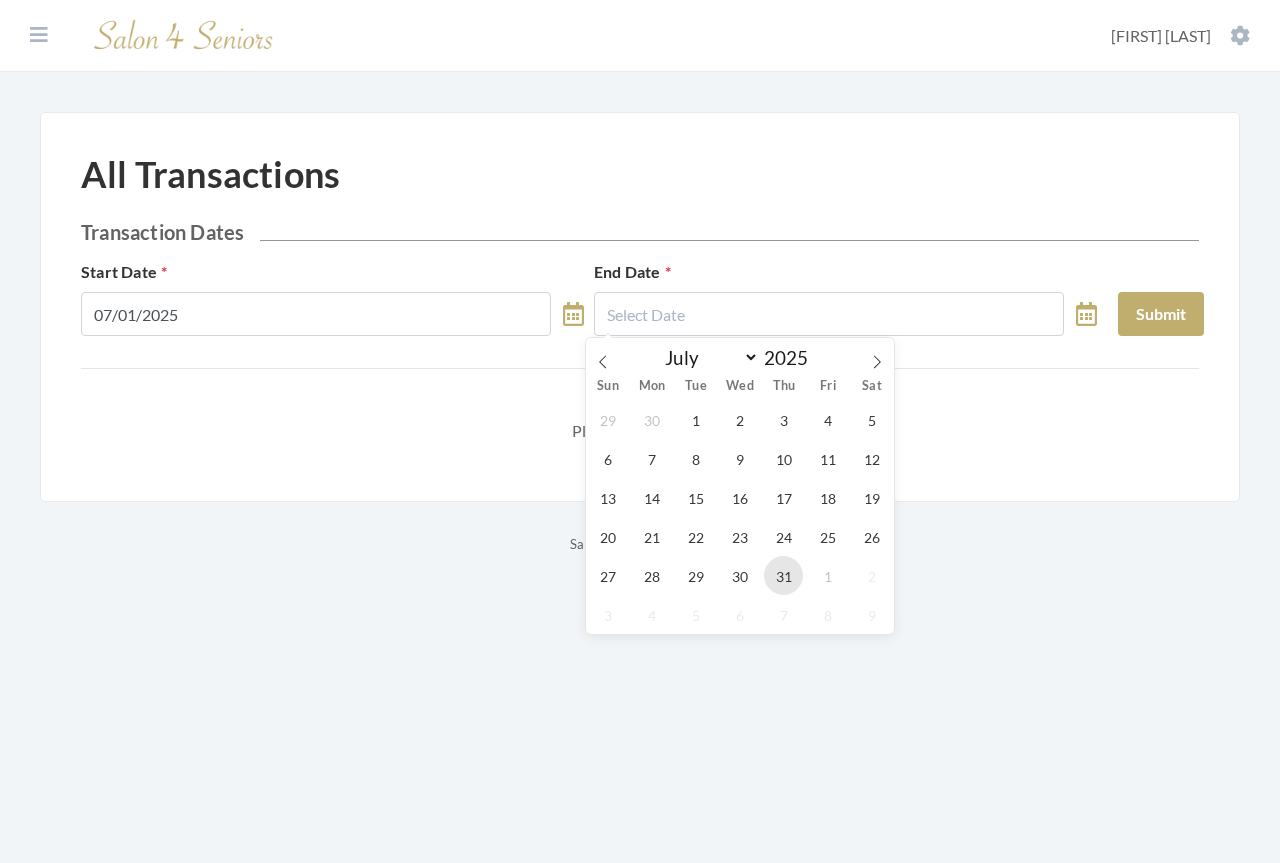 click on "31" at bounding box center [783, 575] 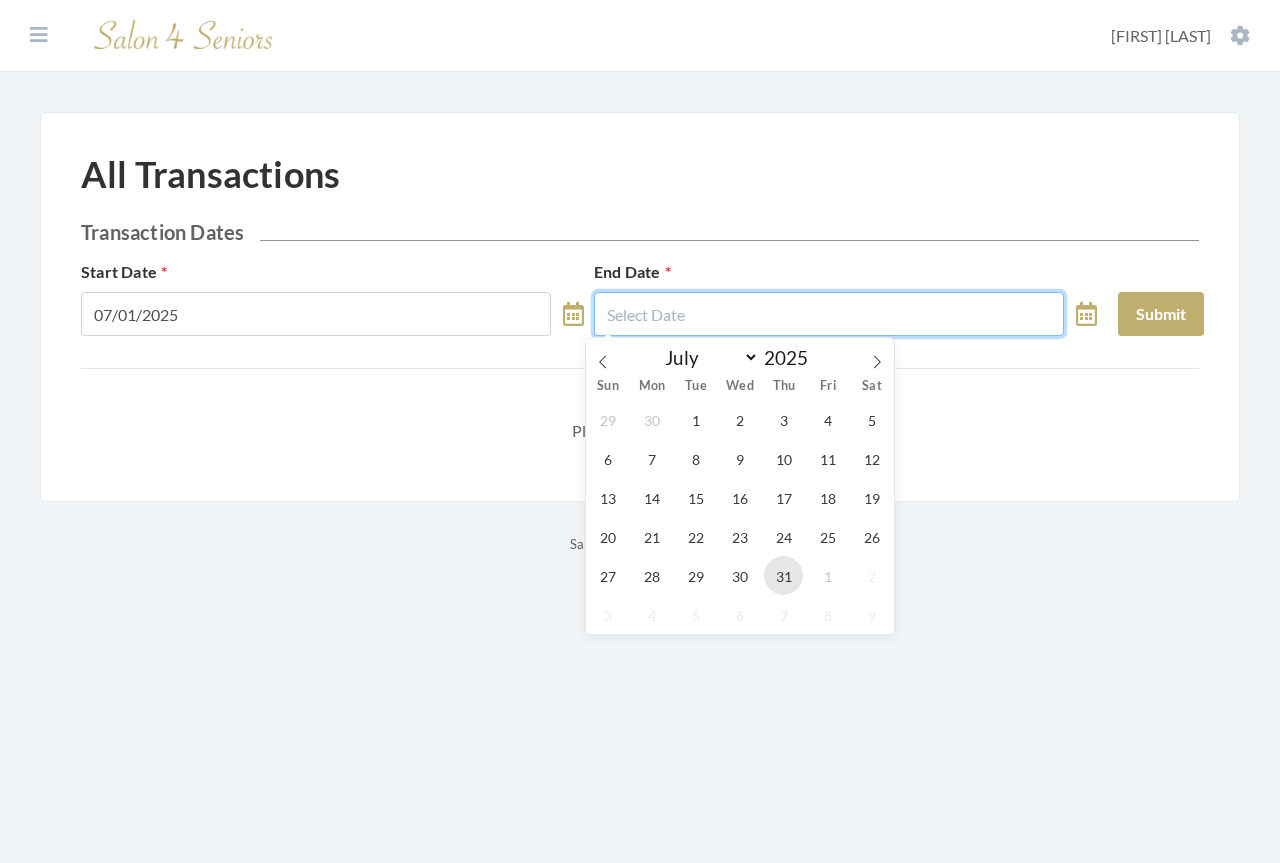type on "07/31/2025" 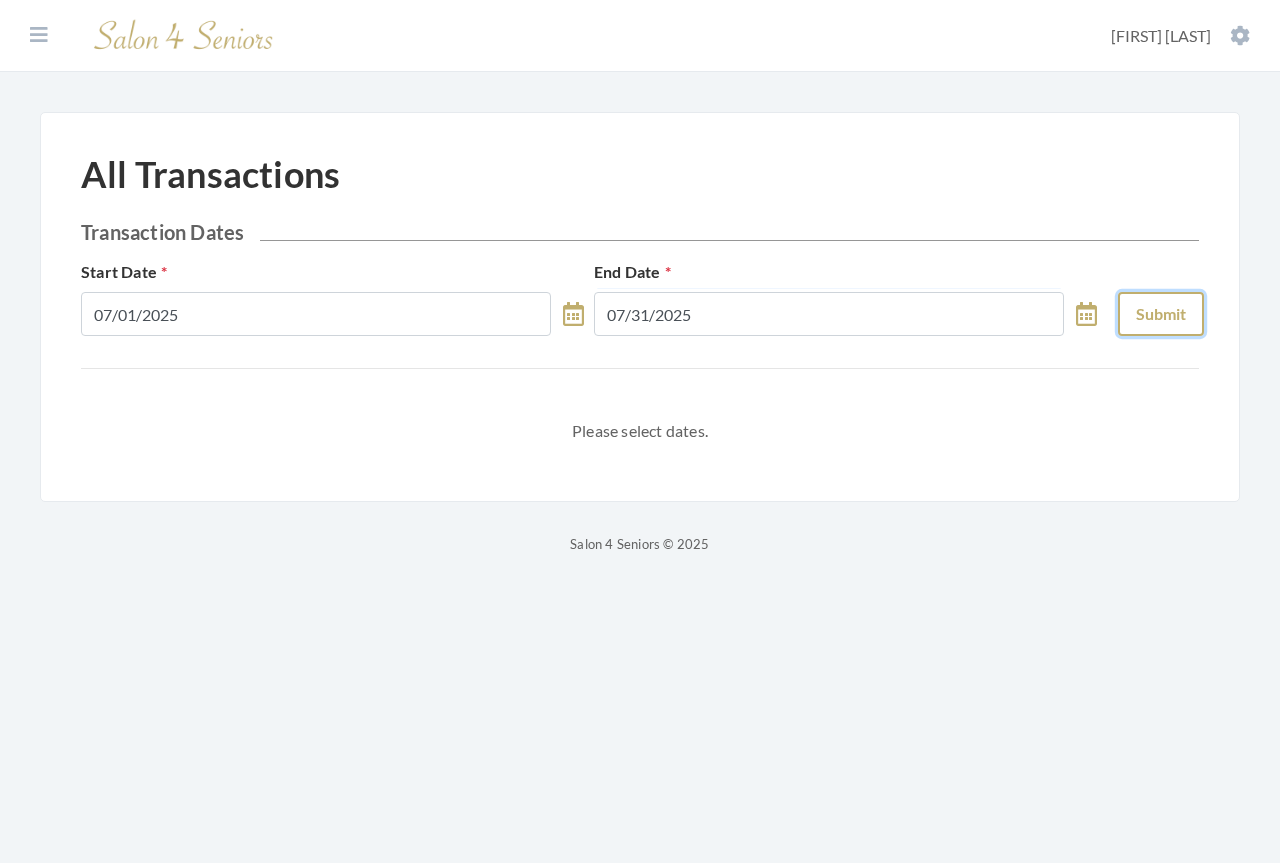 click on "Submit" at bounding box center [1161, 314] 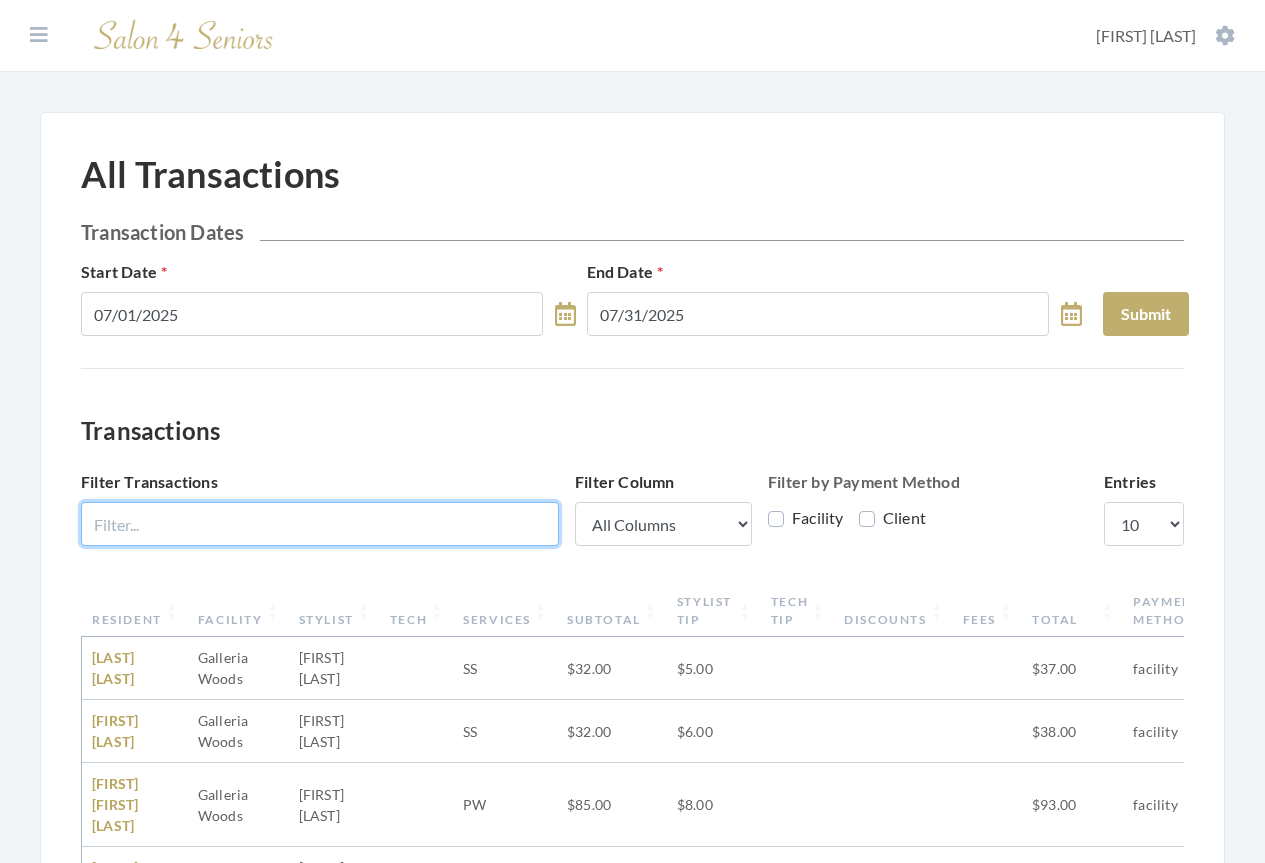 click on "Filter Transactions" at bounding box center [320, 524] 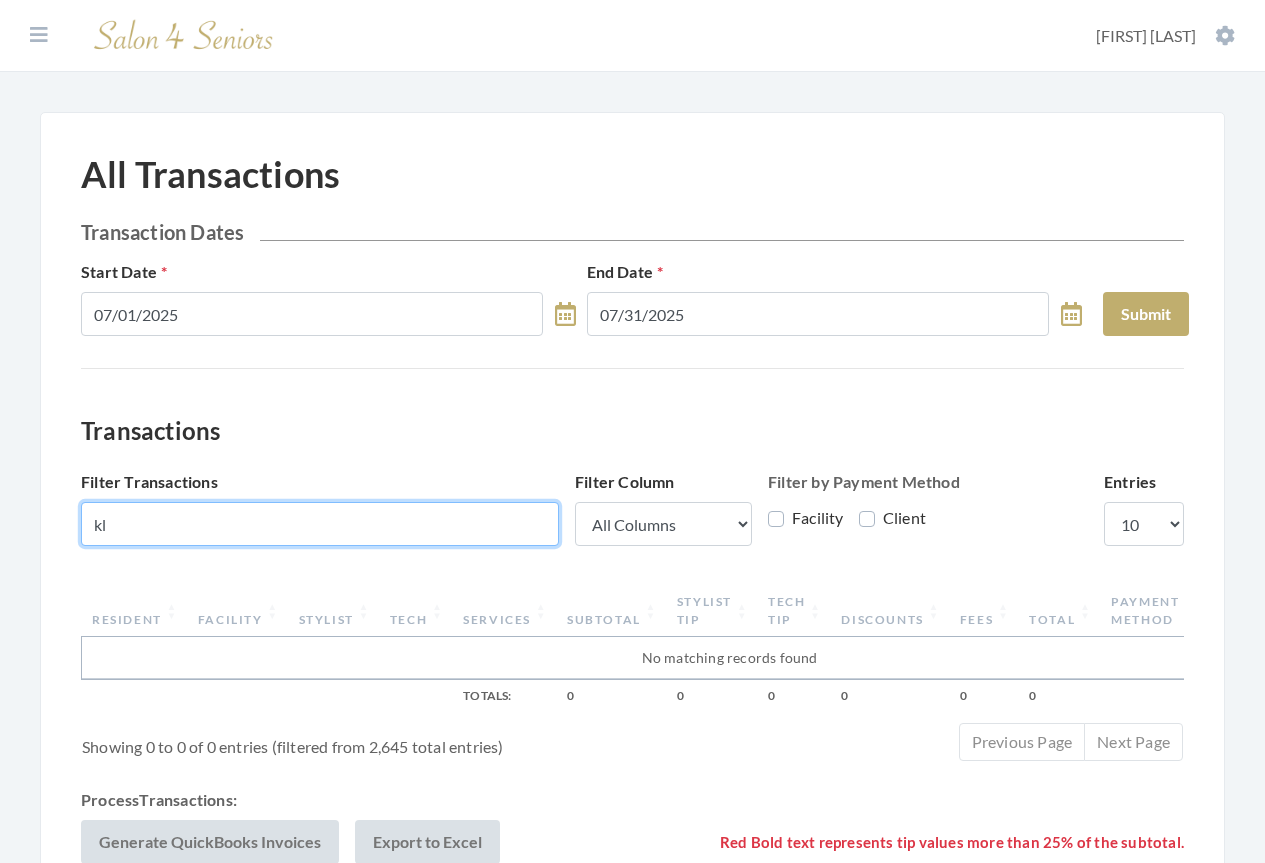 type on "k" 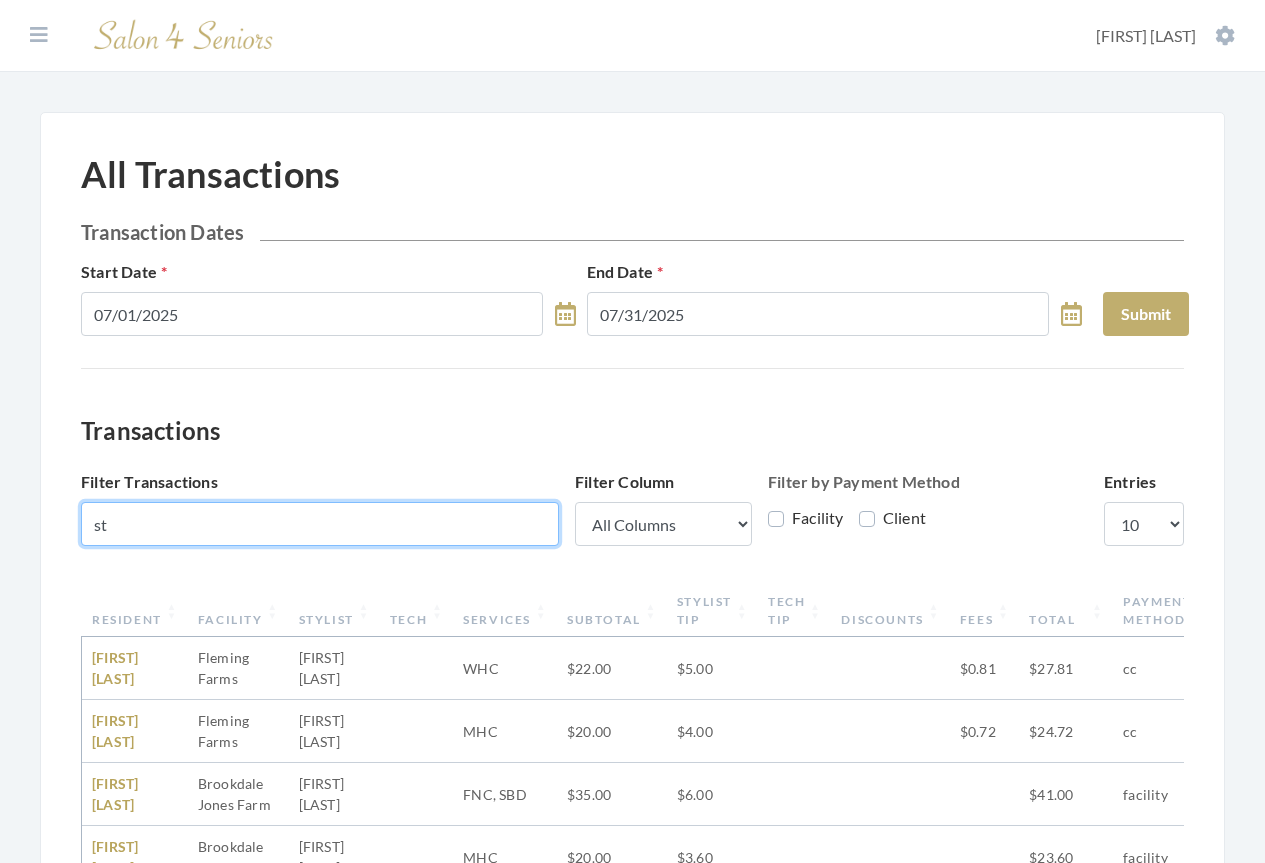 click on "st" at bounding box center [320, 524] 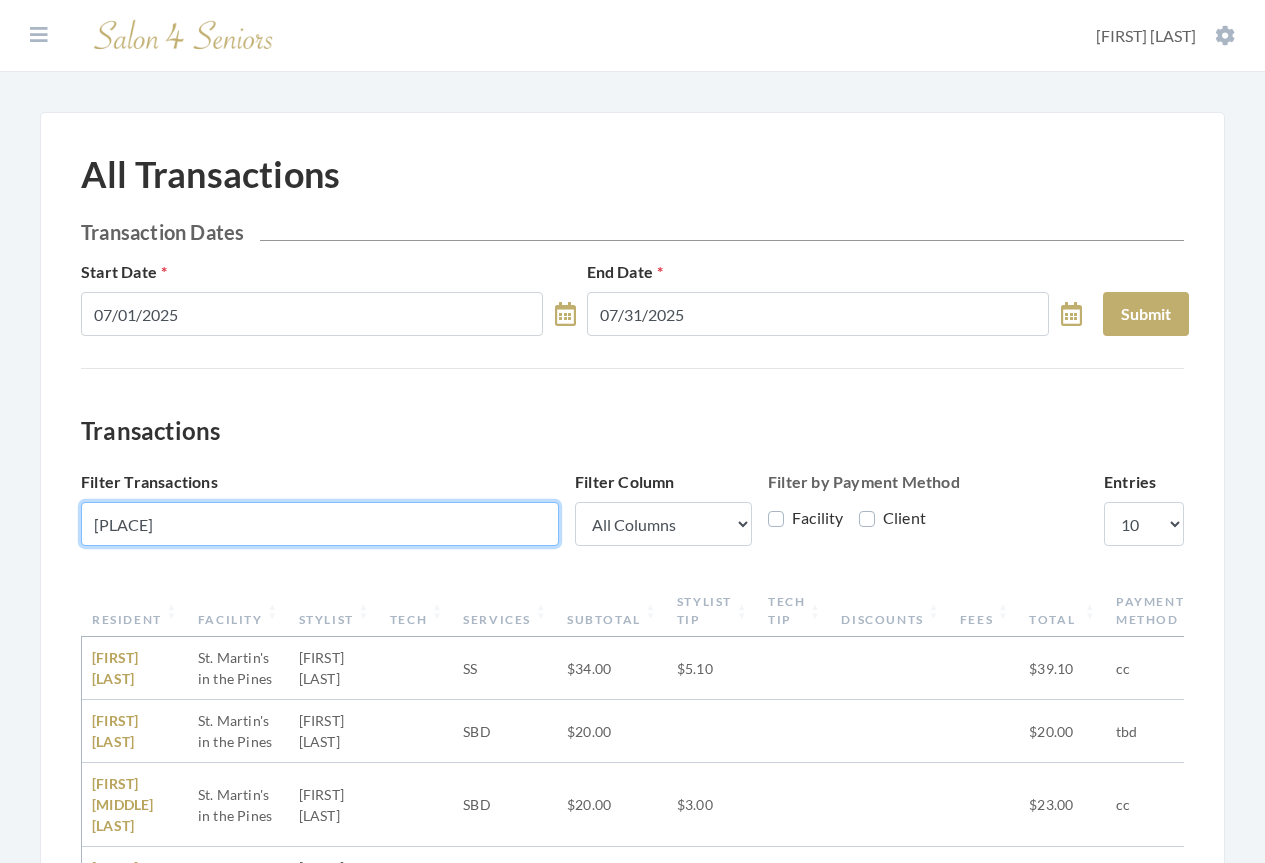 type on "st martin's" 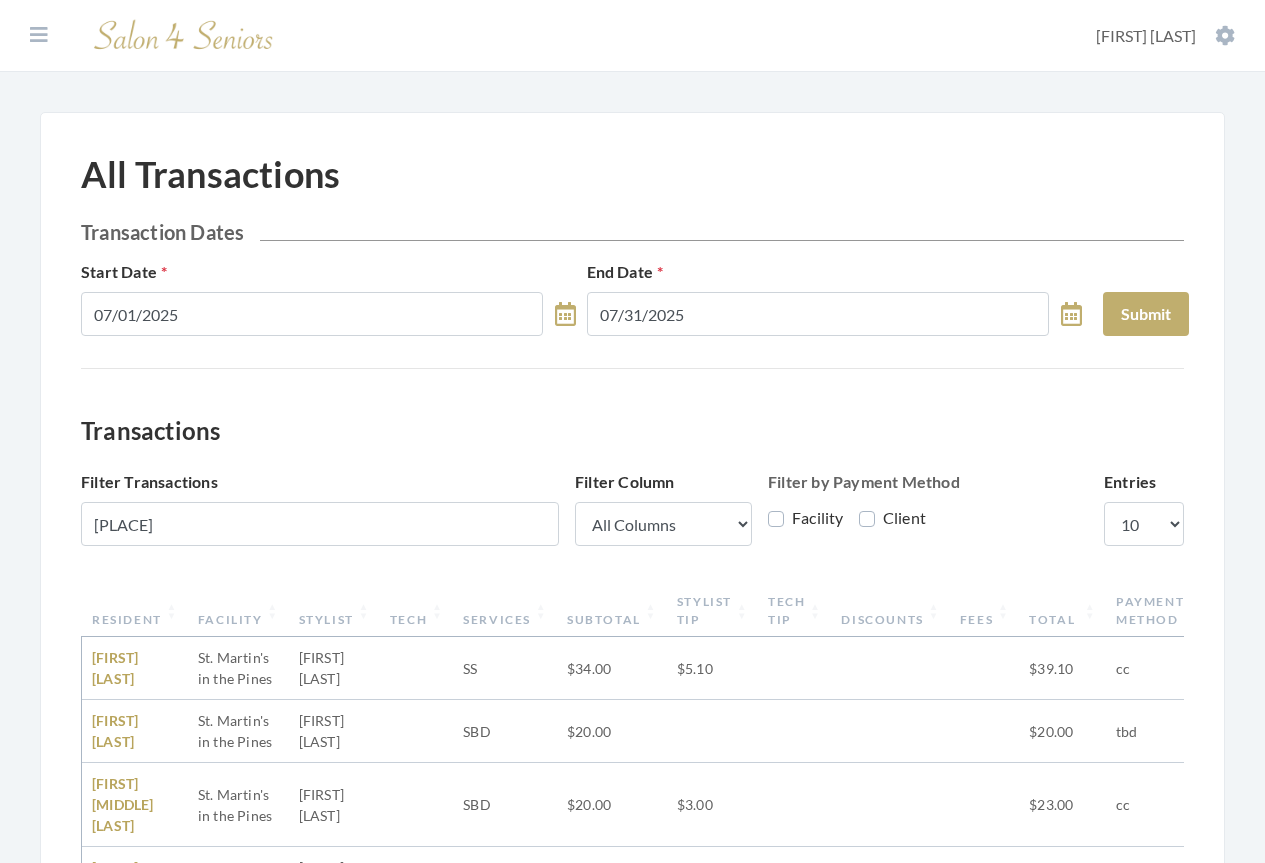 click on "Resident" at bounding box center [135, 611] 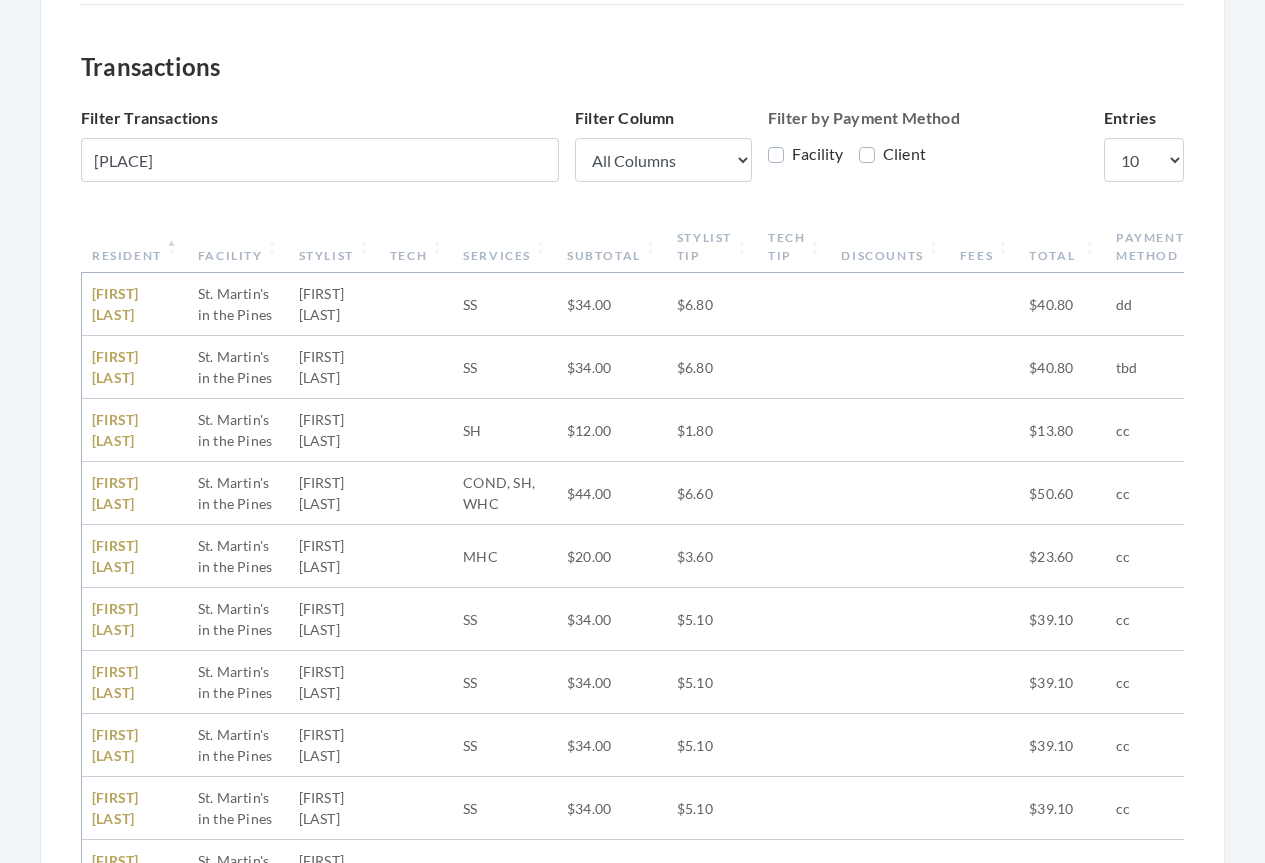 scroll, scrollTop: 729, scrollLeft: 0, axis: vertical 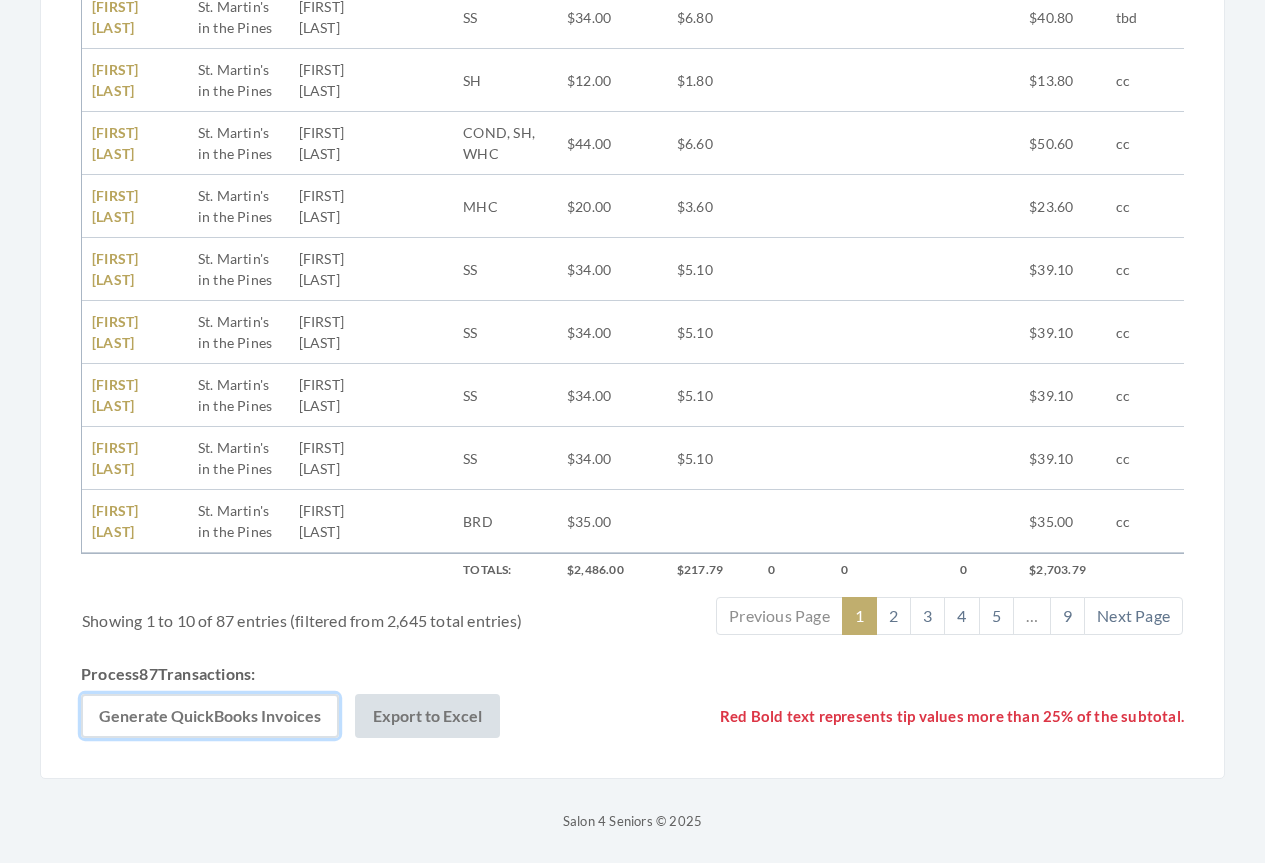 click on "Generate QuickBooks Invoices" at bounding box center (210, 716) 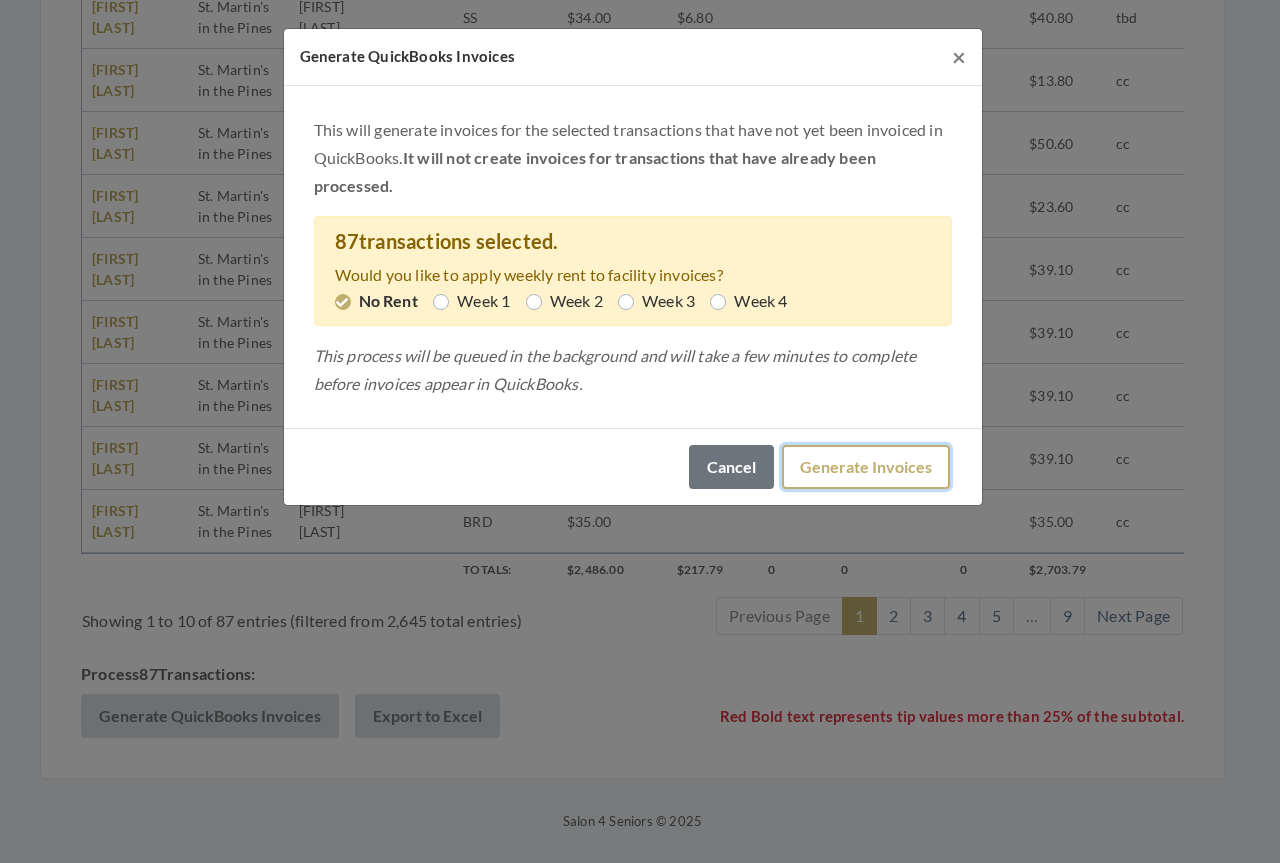 click on "Generate Invoices" at bounding box center (866, 467) 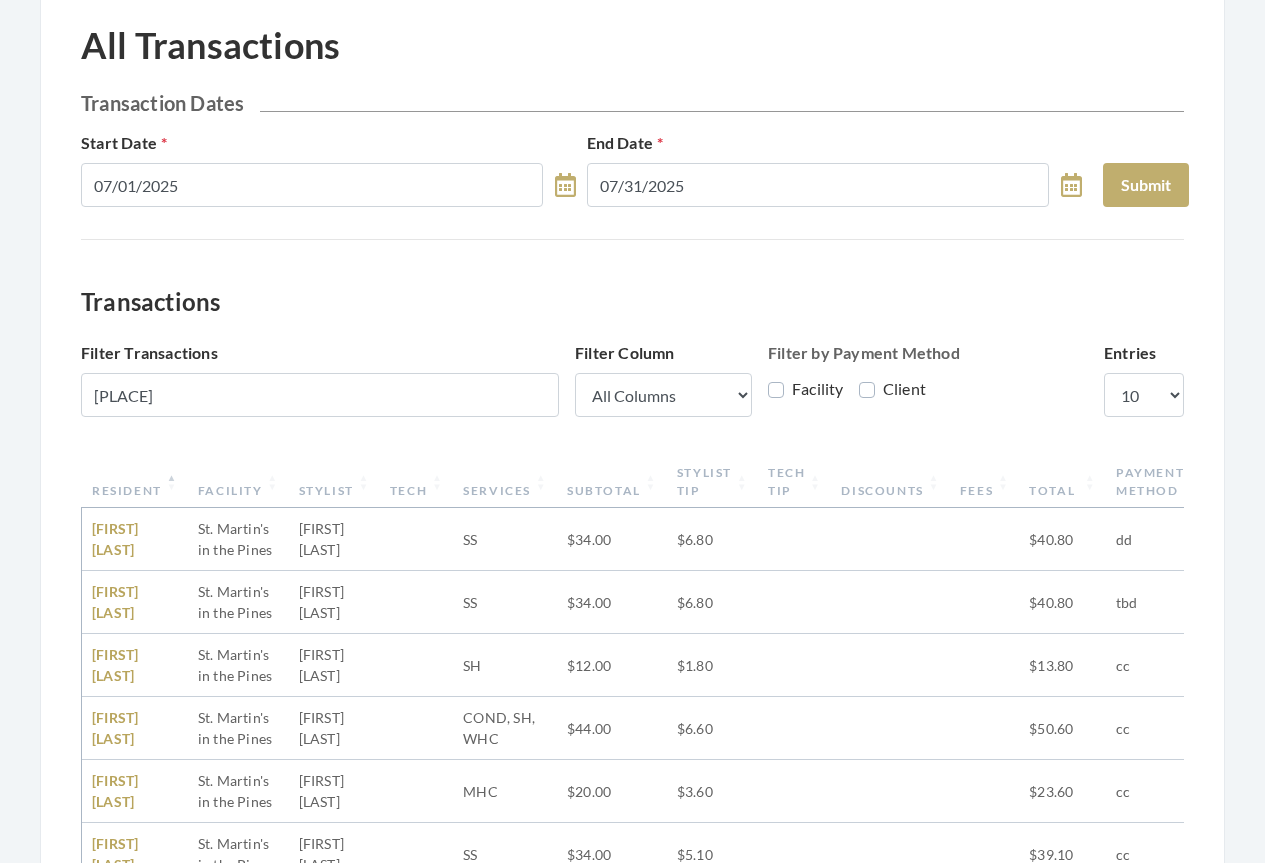 scroll, scrollTop: 0, scrollLeft: 0, axis: both 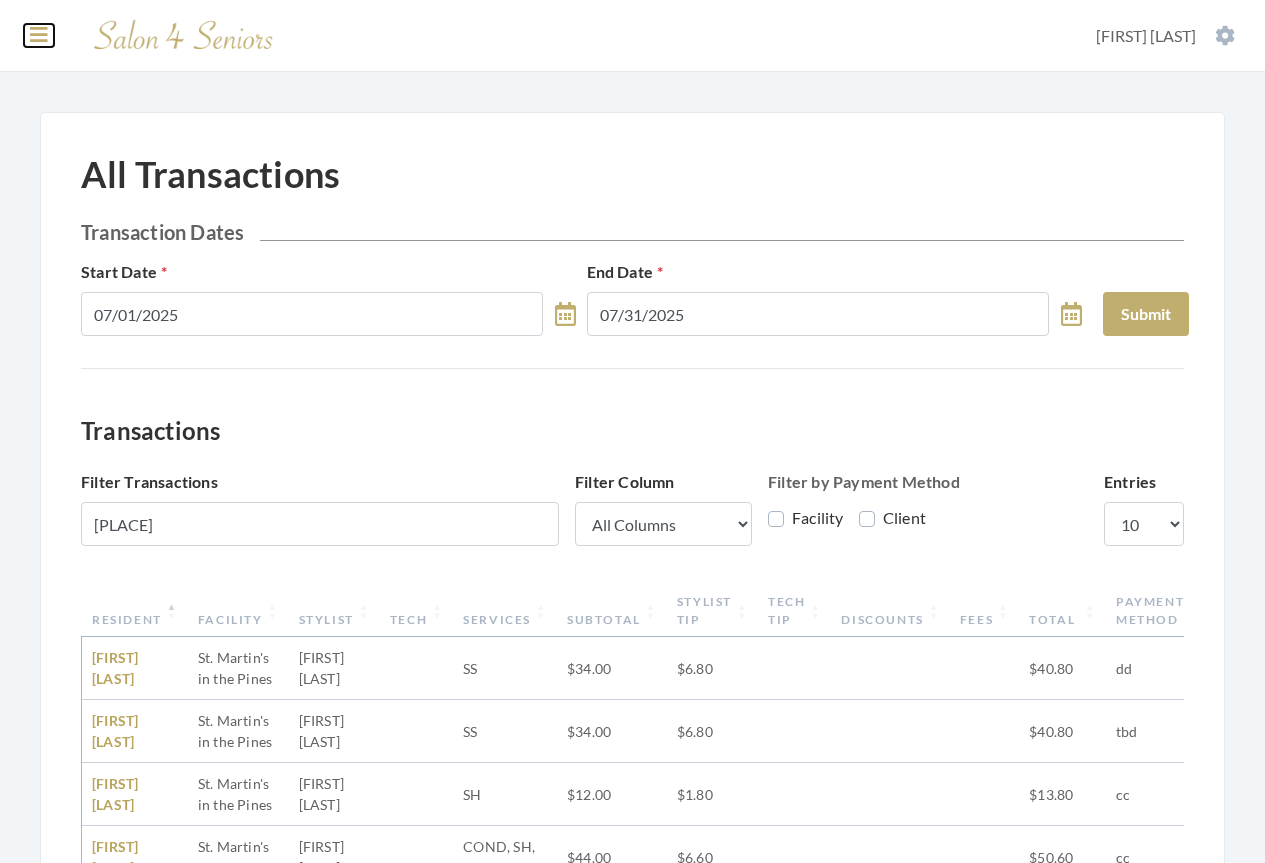 click at bounding box center (39, 35) 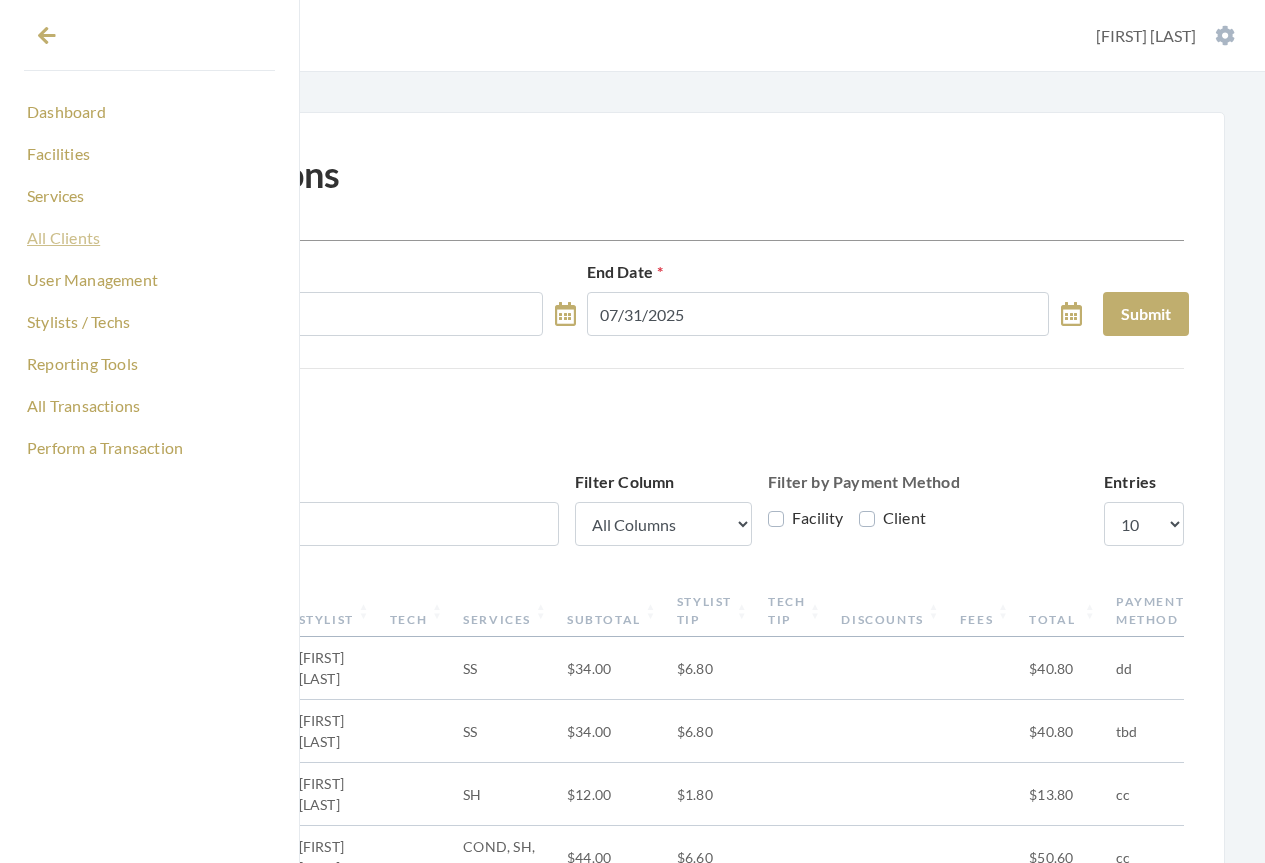 click on "All Clients" at bounding box center [149, 238] 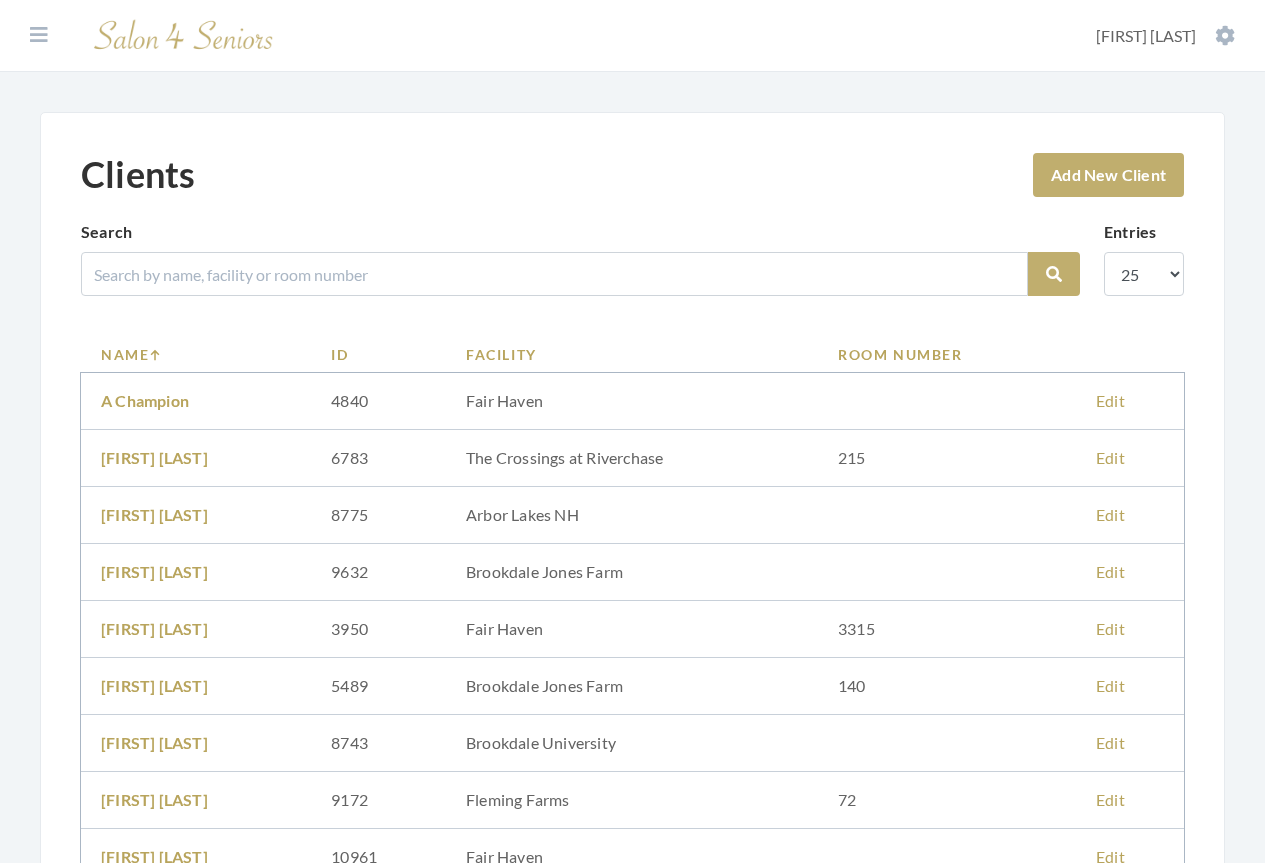 scroll, scrollTop: 0, scrollLeft: 0, axis: both 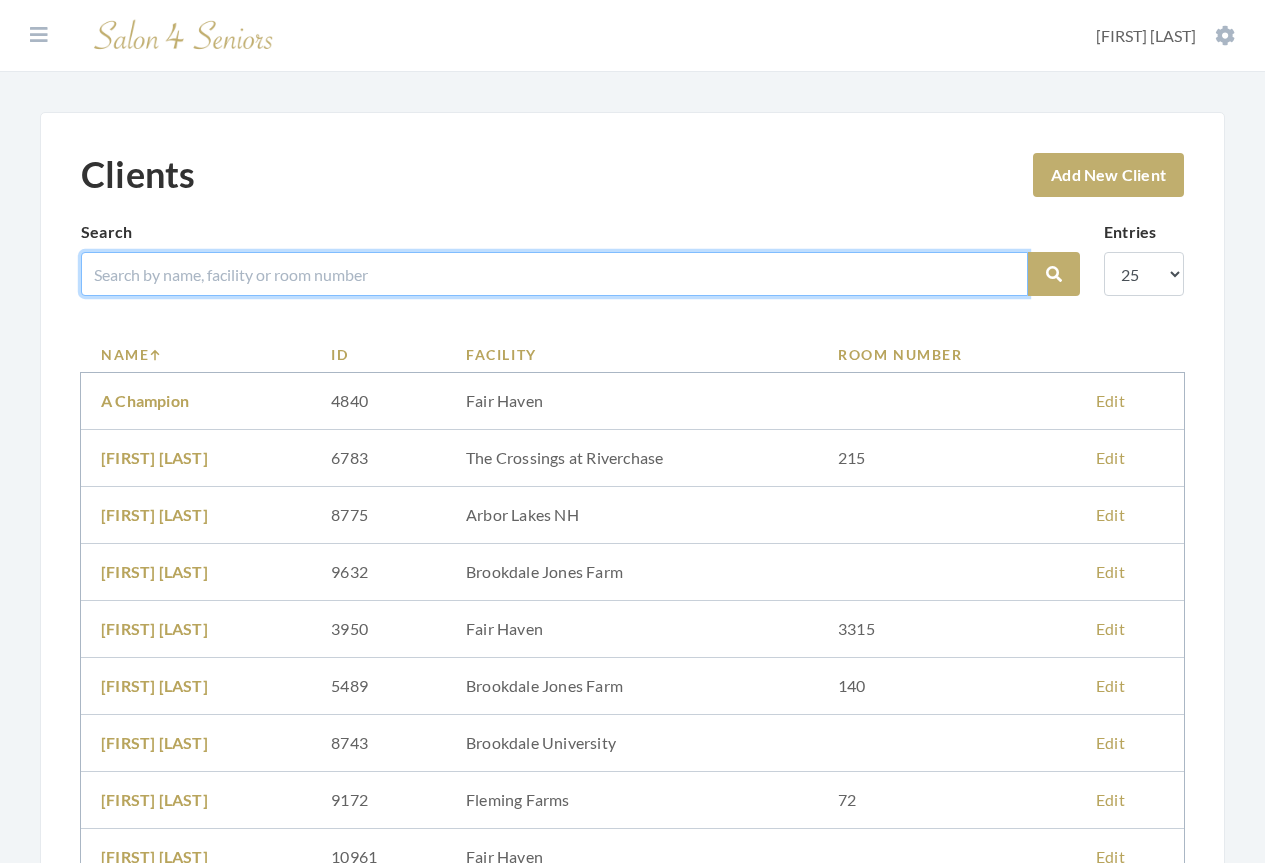click at bounding box center (554, 274) 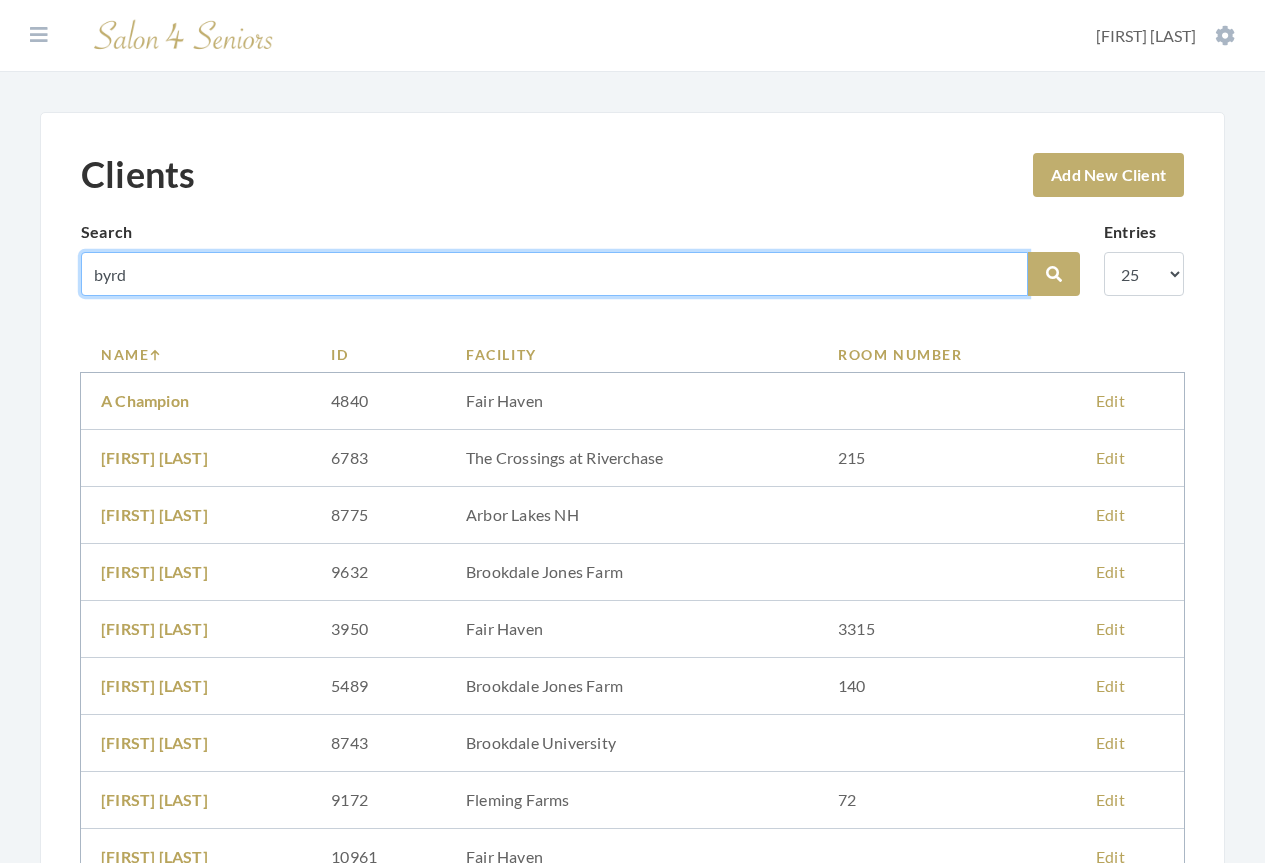 type on "byrd" 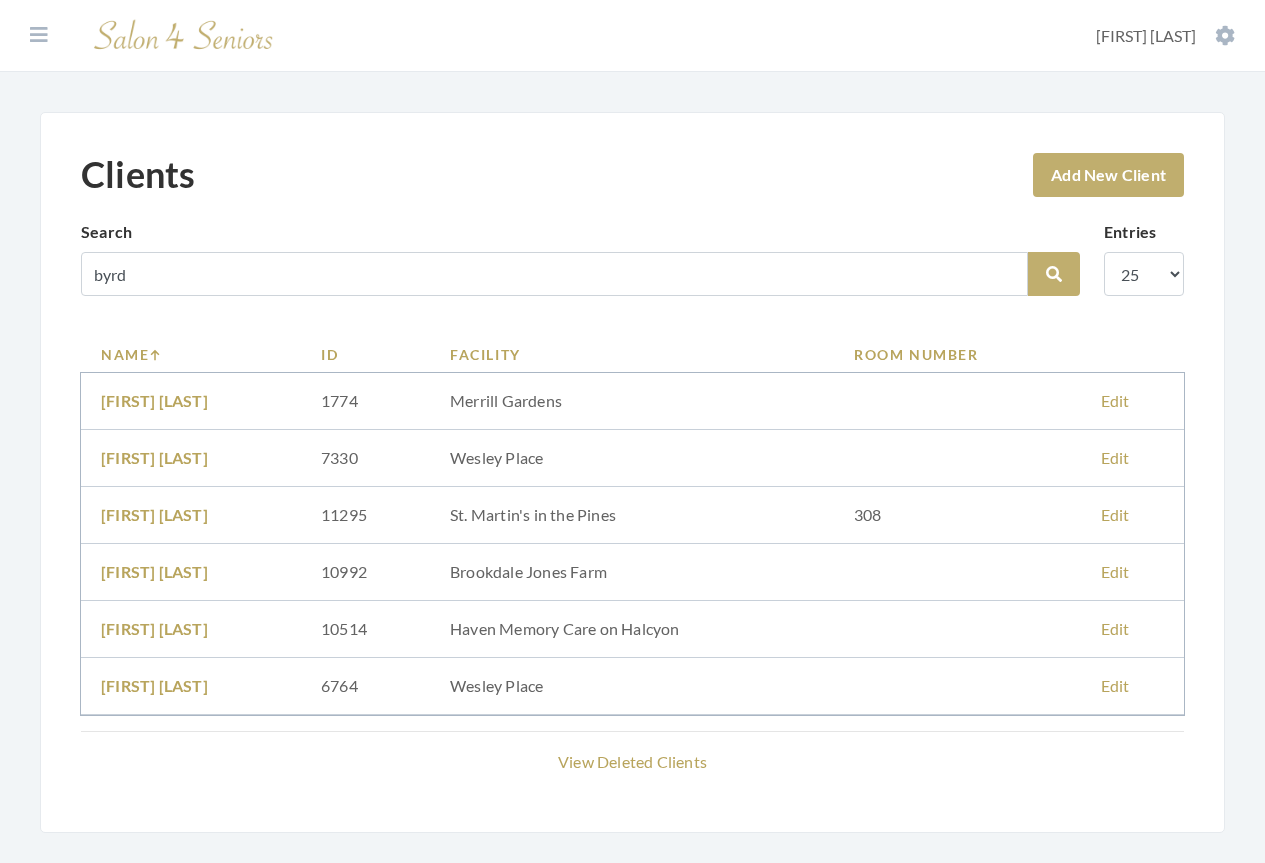 scroll, scrollTop: 0, scrollLeft: 0, axis: both 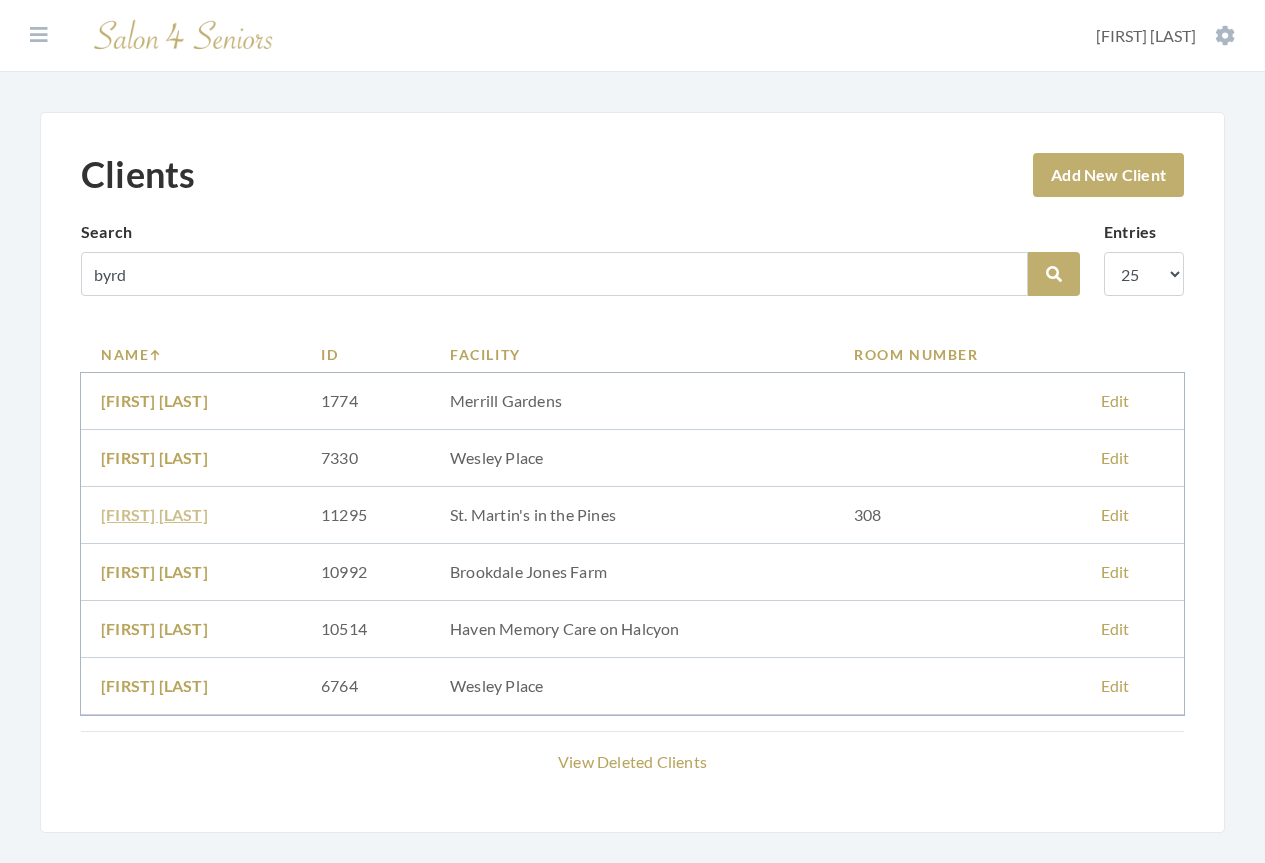 click on "PATRICIA
BYRD" at bounding box center [154, 514] 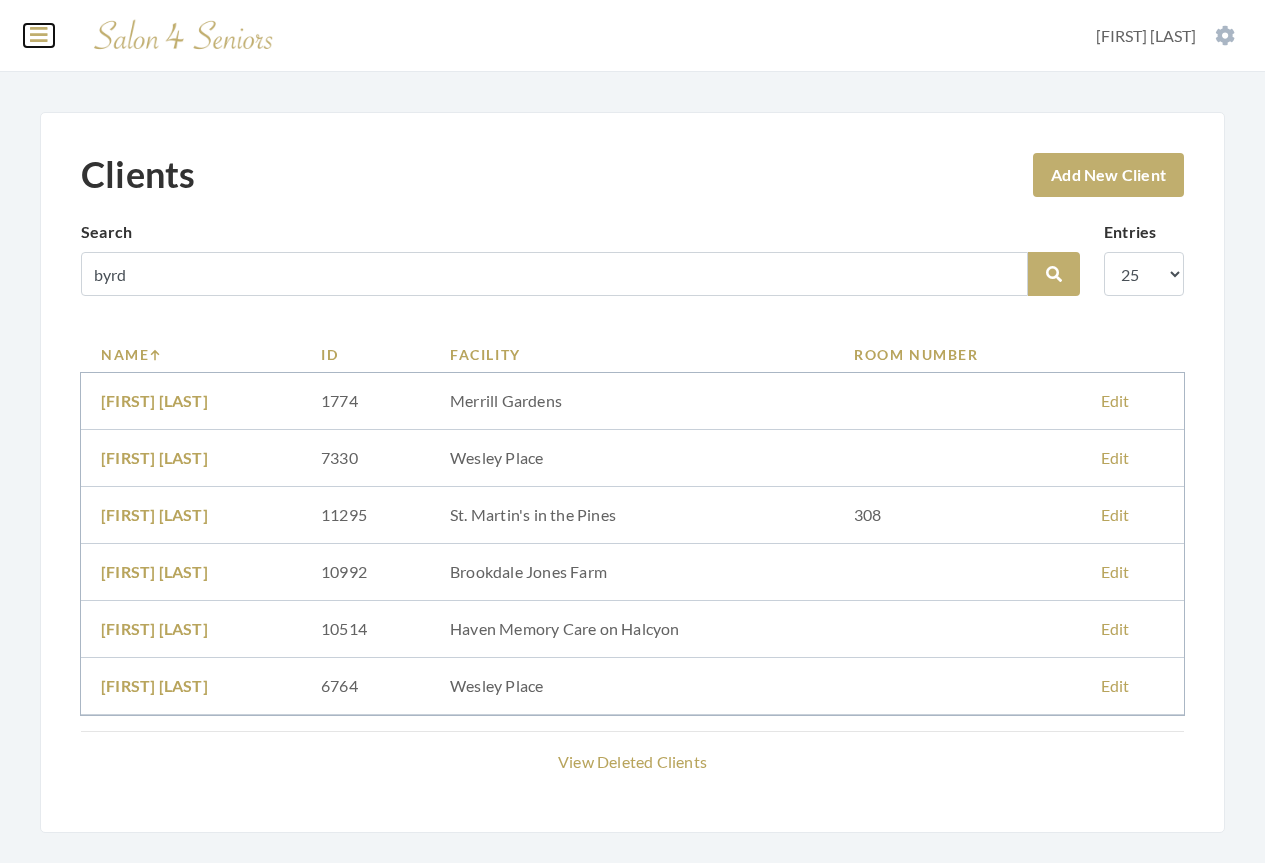 click at bounding box center [39, 35] 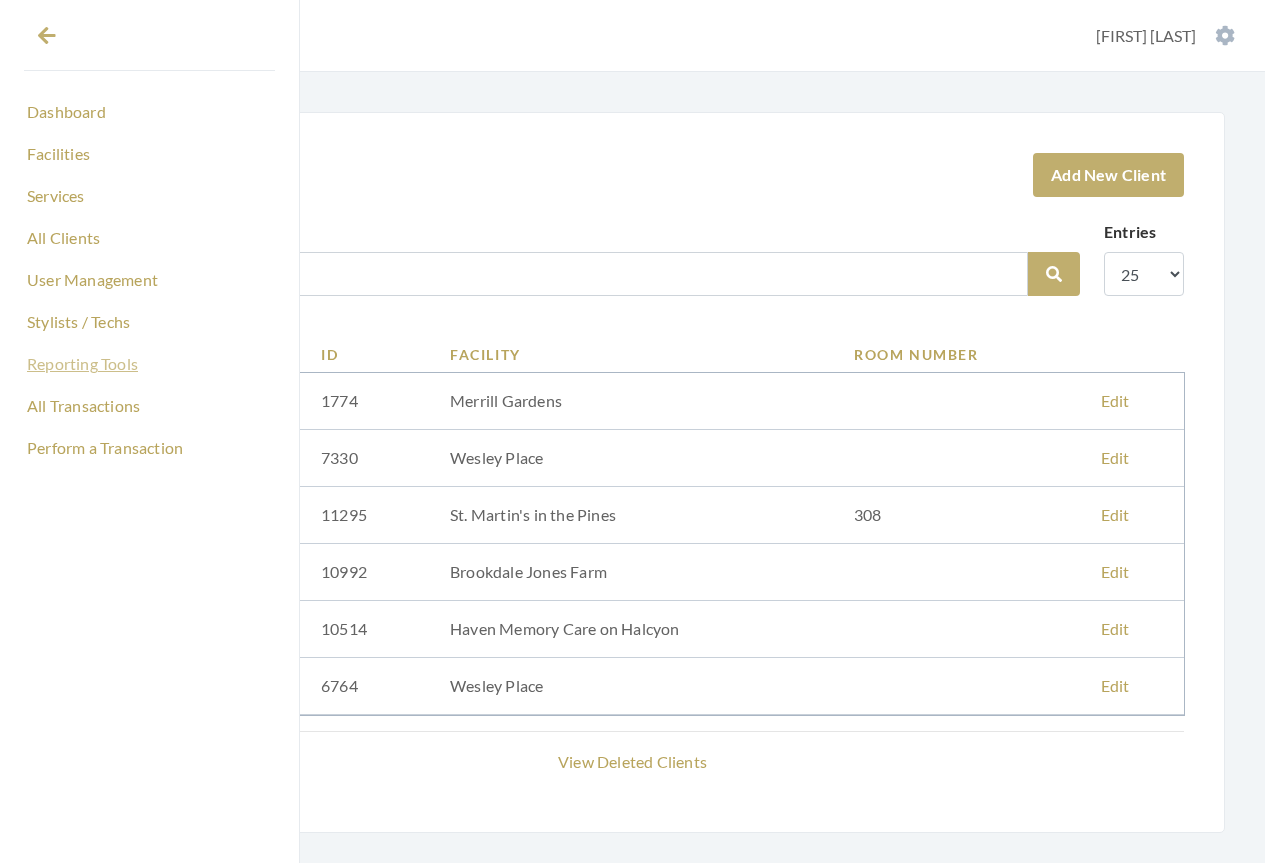 click on "Reporting Tools" at bounding box center [149, 364] 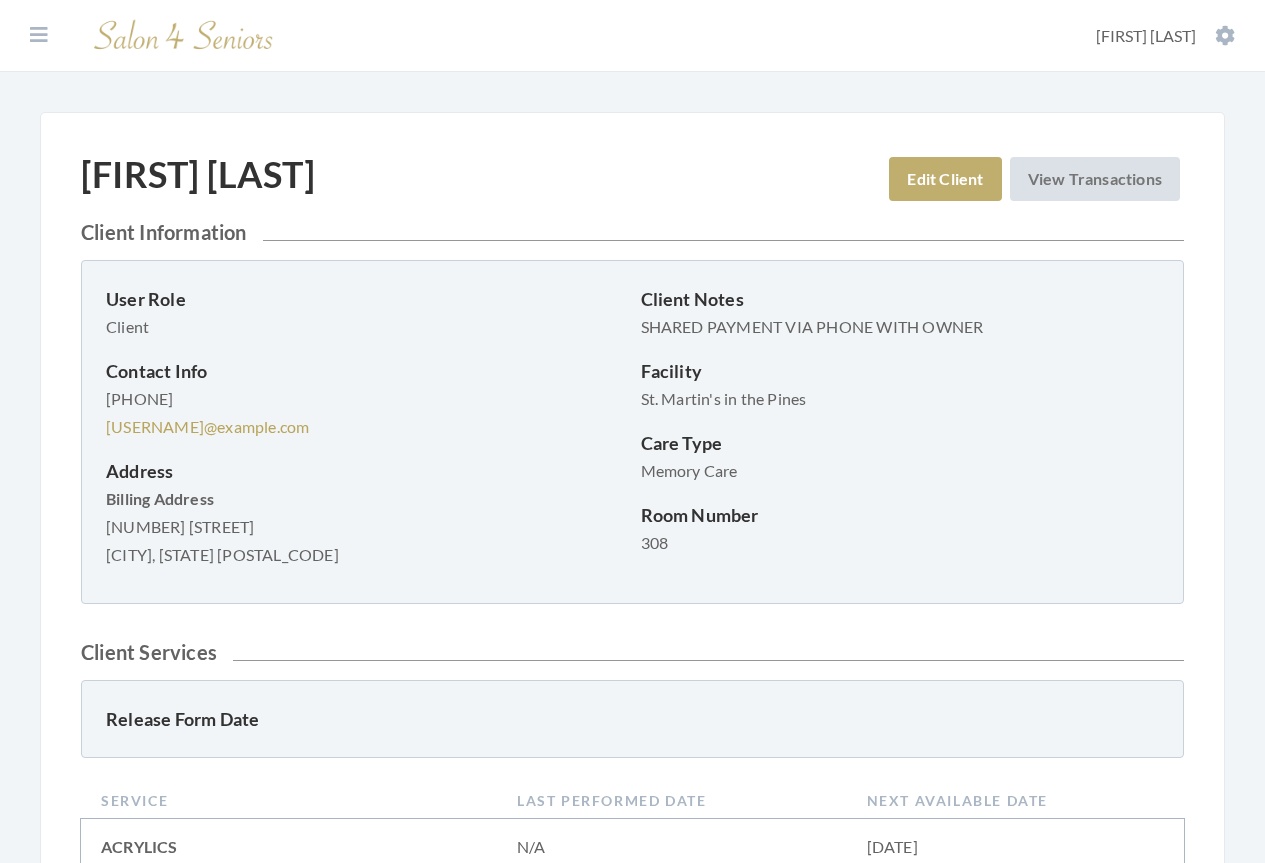 scroll, scrollTop: 0, scrollLeft: 0, axis: both 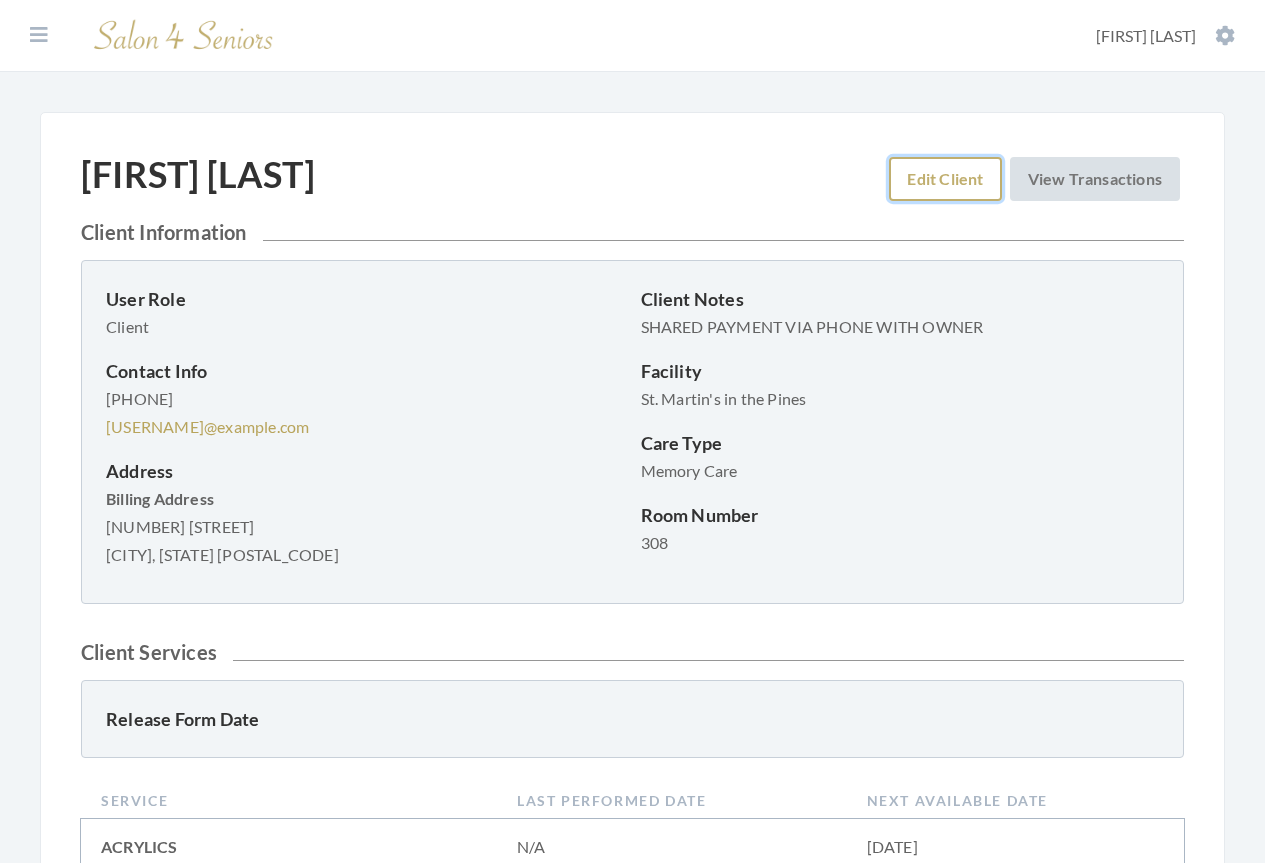 click on "Edit Client" at bounding box center (945, 179) 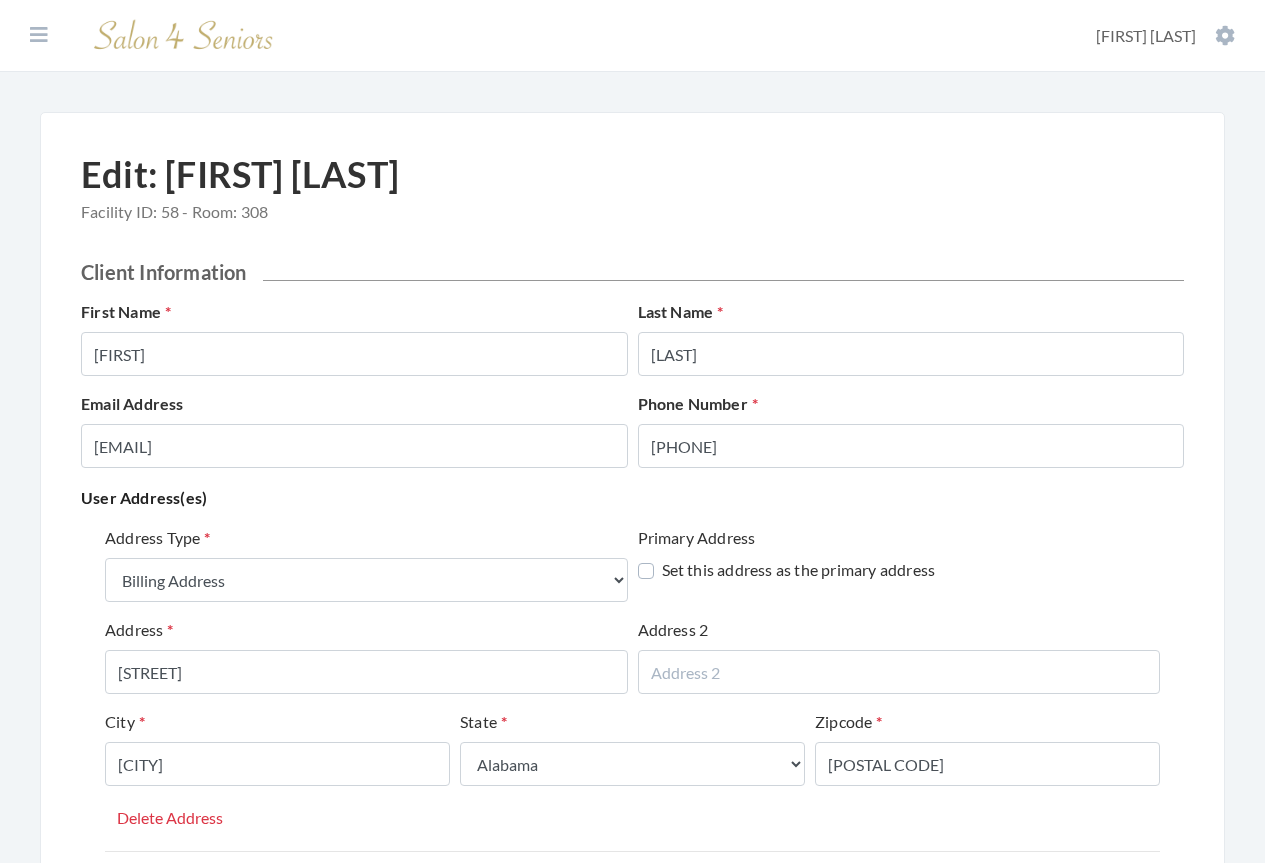 select on "billing" 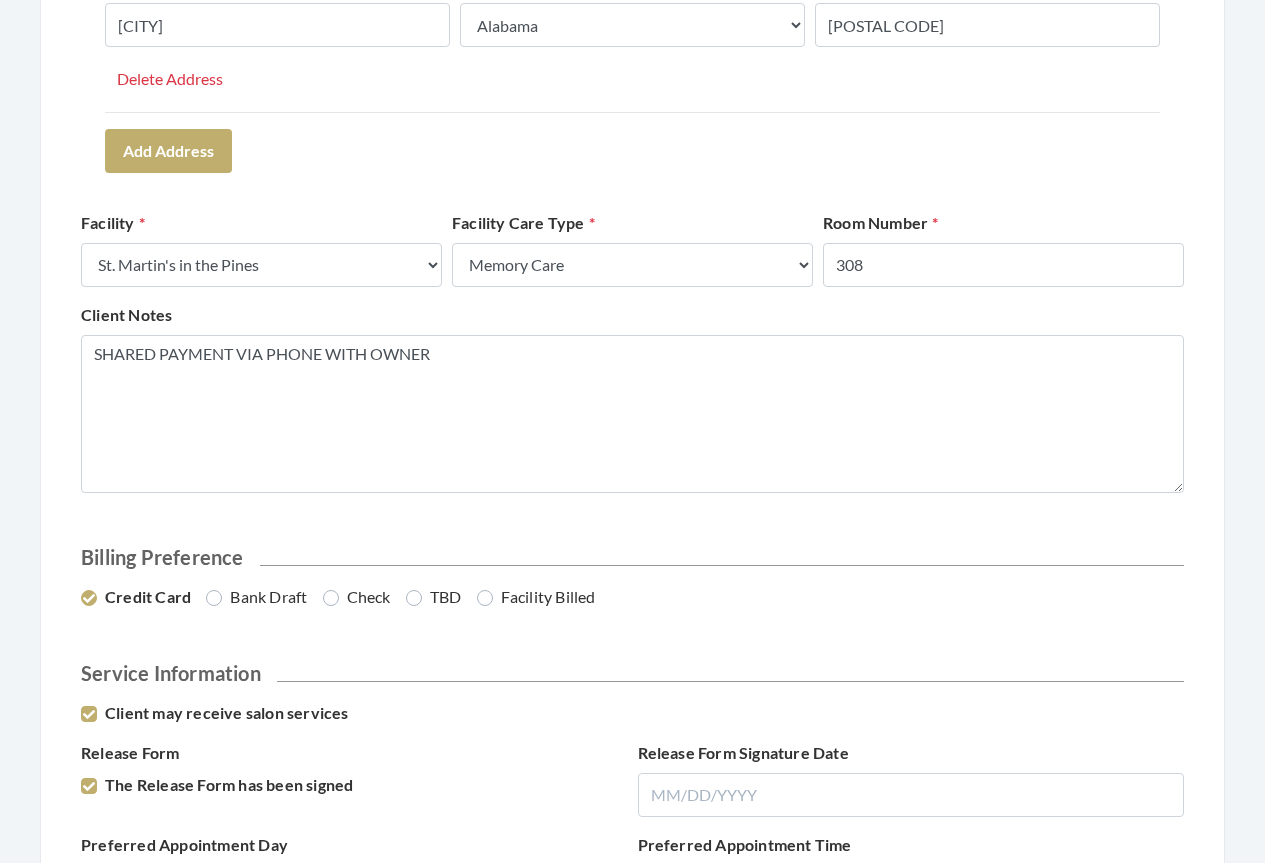 scroll, scrollTop: 800, scrollLeft: 0, axis: vertical 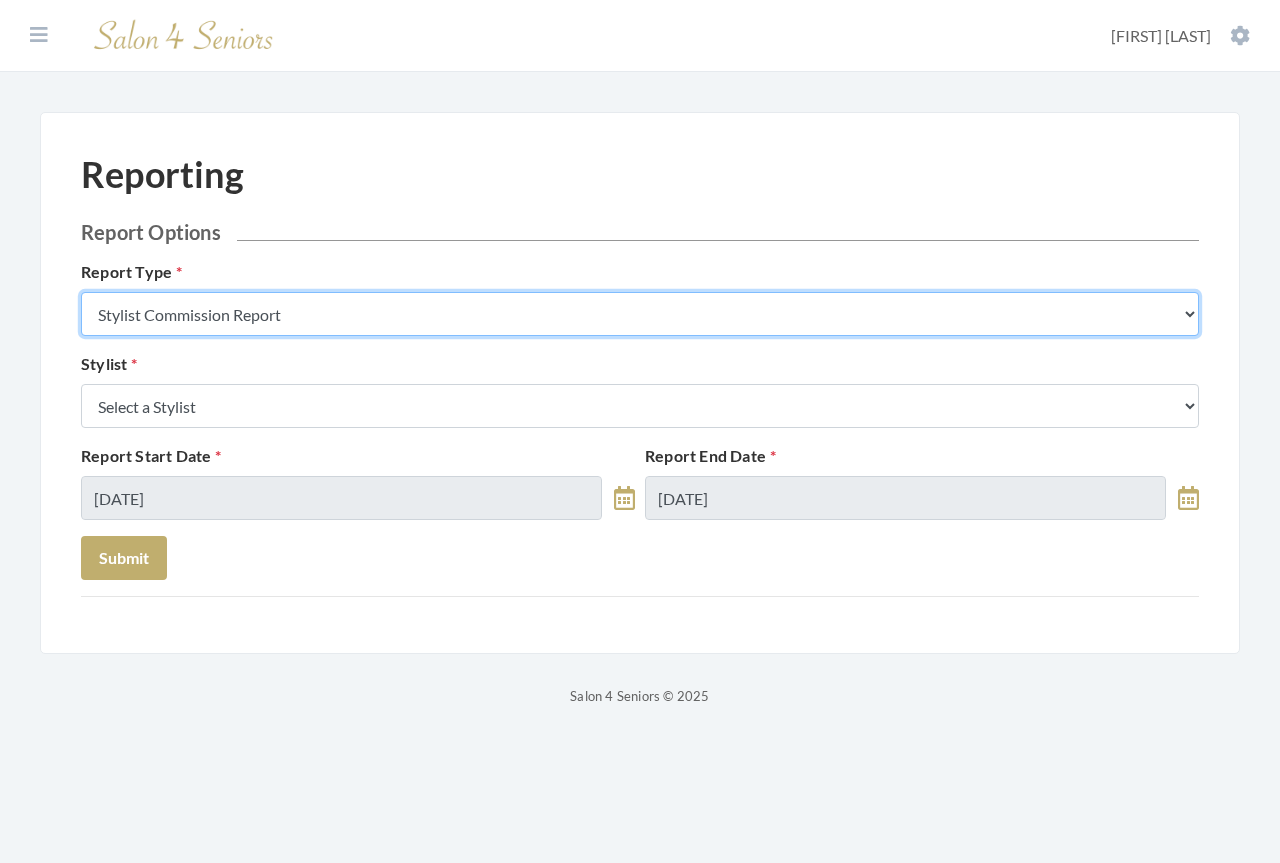 click on "Stylist Commission Report   Tech Payroll Report   Facility Billing Report   Individual Billing Report   Service History Report" at bounding box center [640, 314] 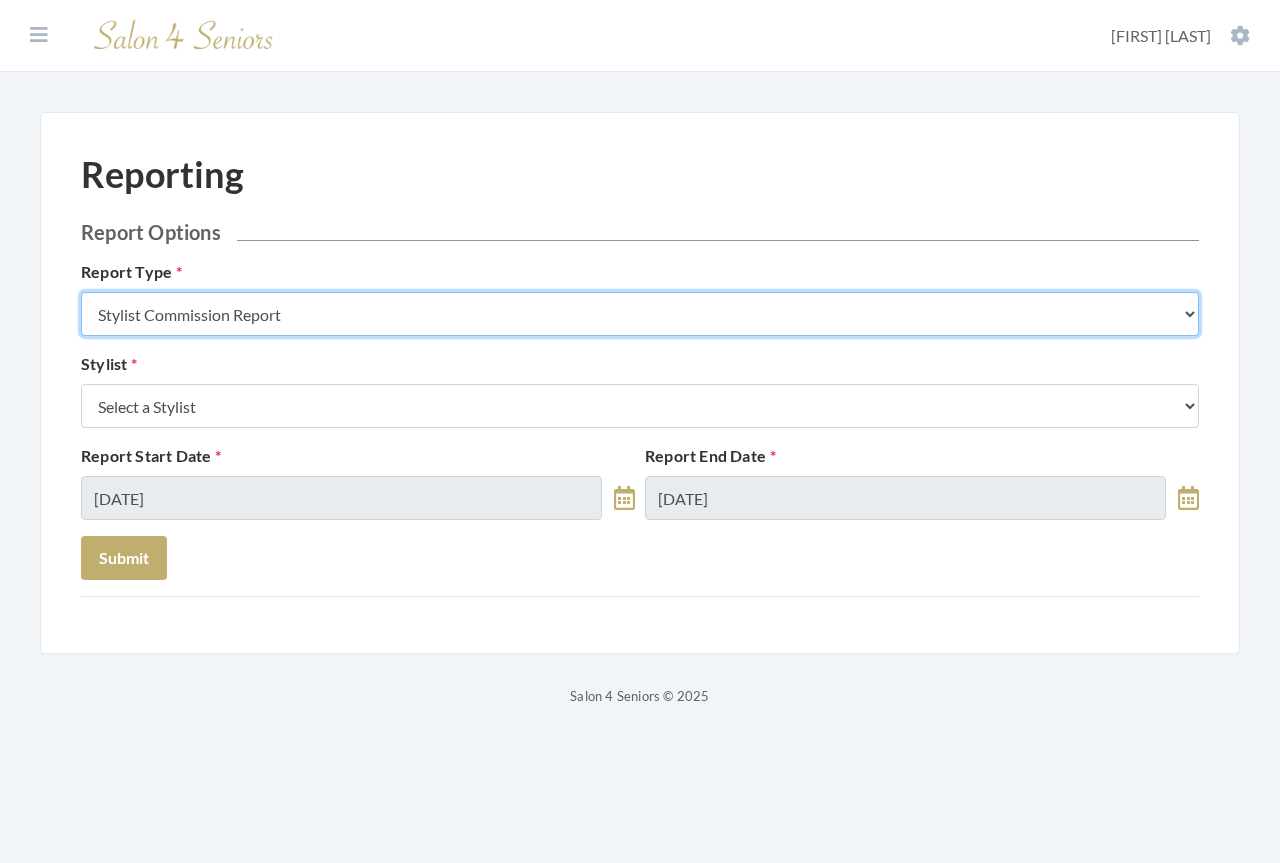 select on "individual" 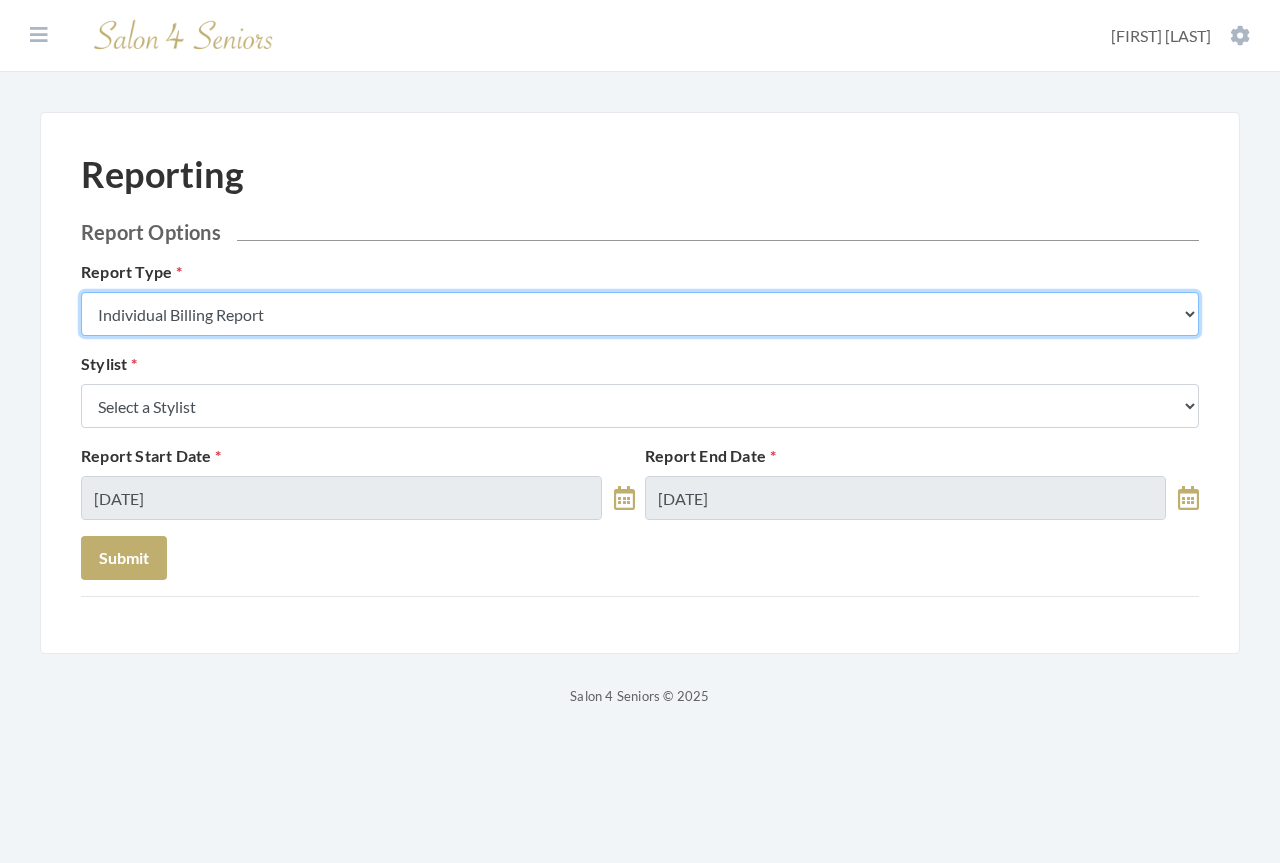 click on "Stylist Commission Report   Tech Payroll Report   Facility Billing Report   Individual Billing Report   Service History Report" at bounding box center (640, 314) 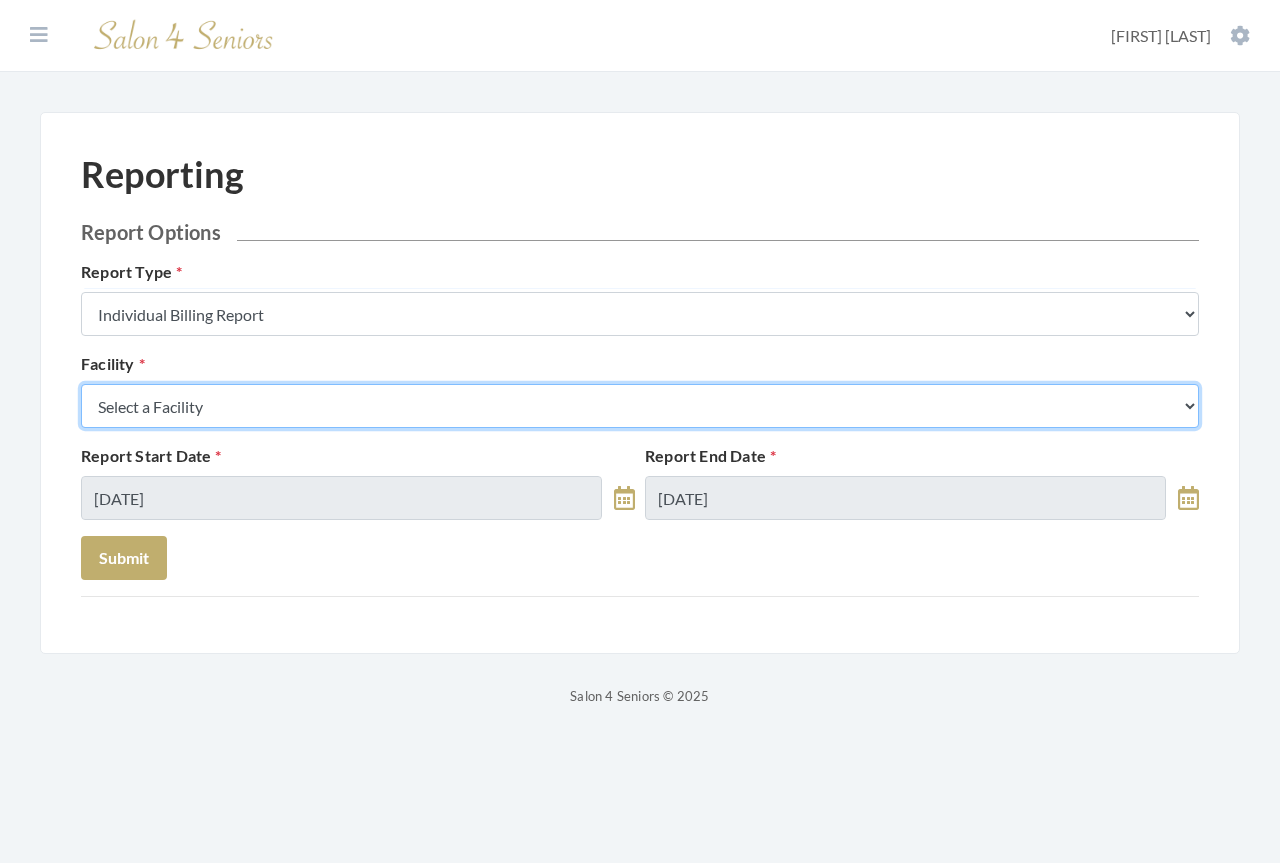 click on "Select a Facility   Arbor Lakes NH   Asher Point   Belvedere Commons   Brookdale Jones Farm   Brookdale University   Cook Springs   Creekside at Three Rivers   East Glen Nursing Home   Fair Haven   Fleming Farms   Galleria Woods   Greenbriar at the Altamont   Haven Gulf Shores   Haven Memory Care on Halcyon   Heritage   Legacy Village   Live Oak Village   Madison Village   Meadowview   Merrill Gardens   Monark Grove at Madison   Morningside Auburn   Neighborhood at  Cullman   Residences at Wellpoint   Shadescrest Health Care   St. Martin's in the Pines   The Crossings at Riverchase   The Harbor at Opelika   Wesley Gardens   Wesley Place" at bounding box center [640, 406] 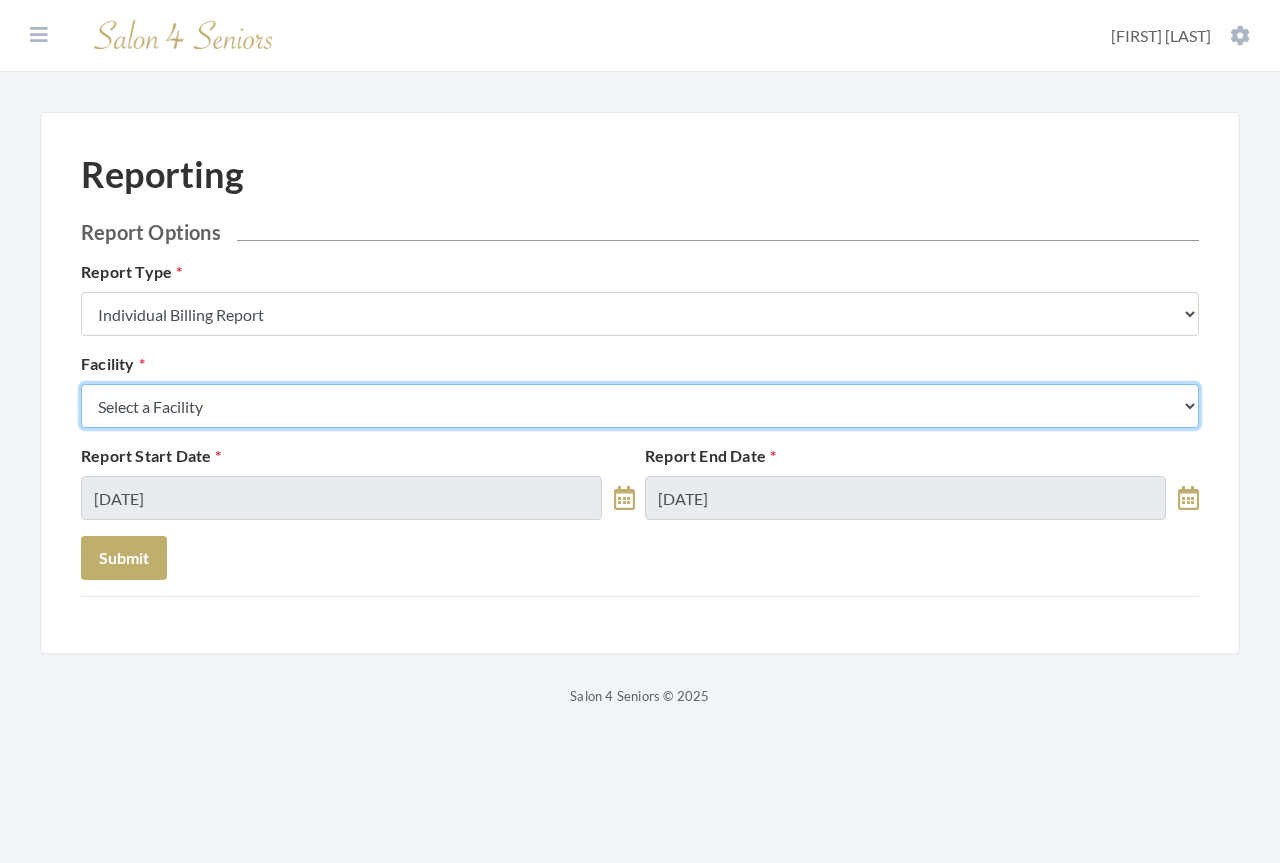 select on "53" 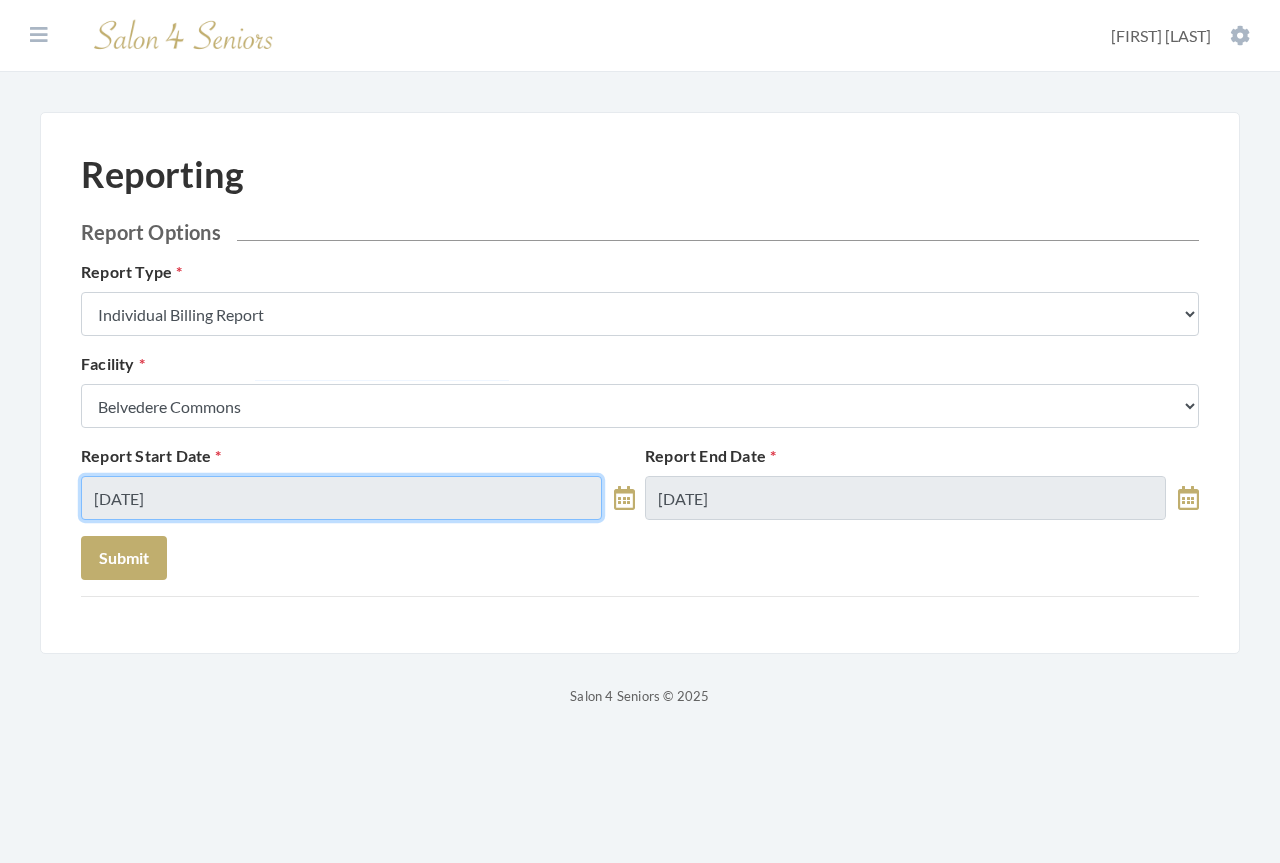 click on "[DATE]" at bounding box center (341, 498) 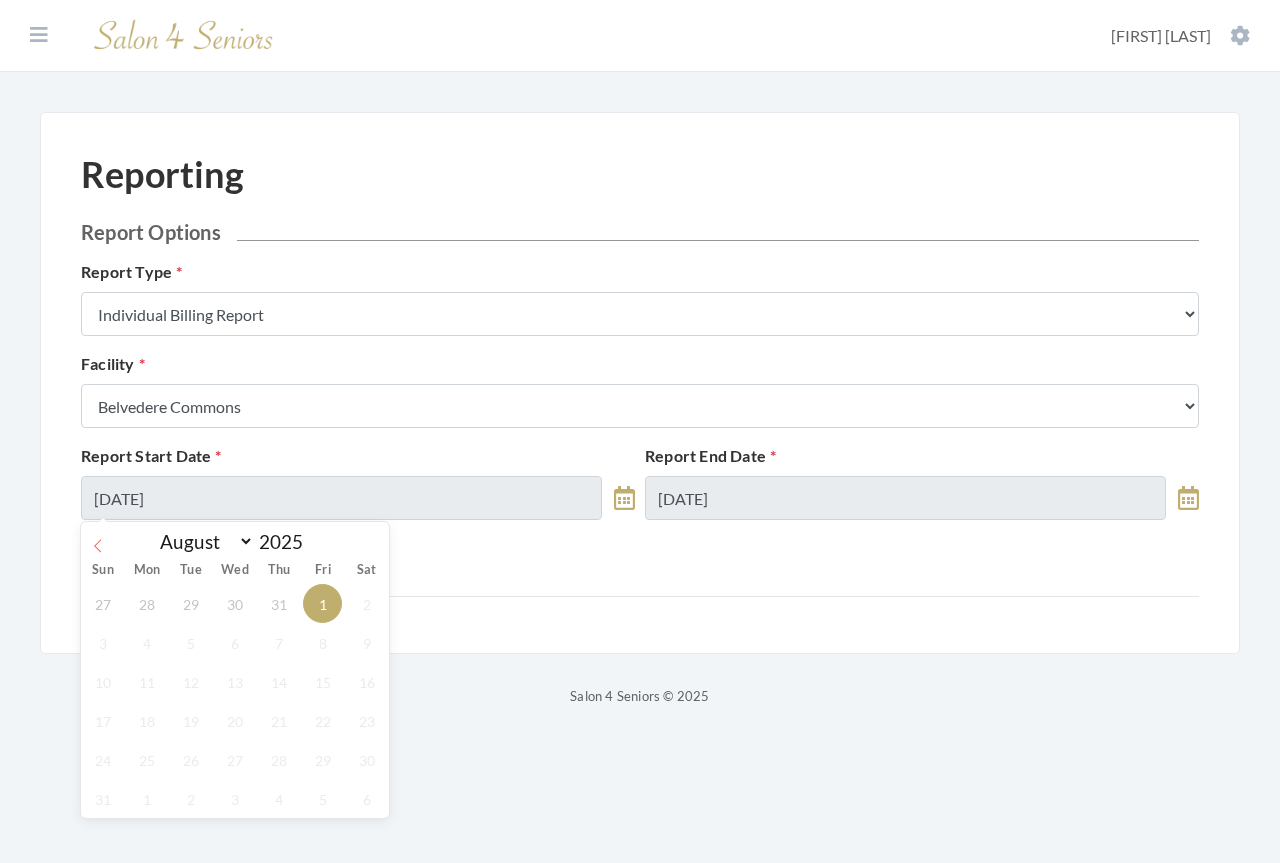 click 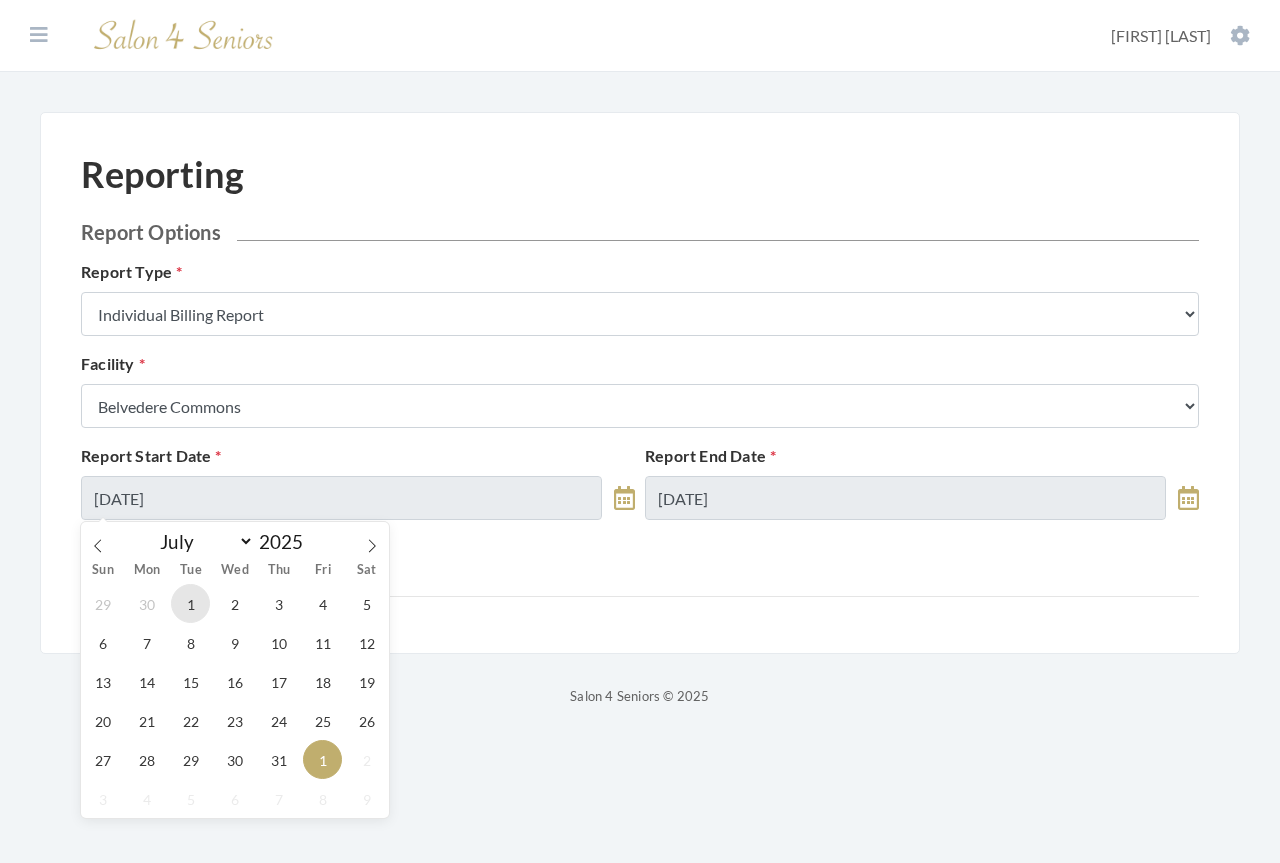 click on "1" at bounding box center [190, 603] 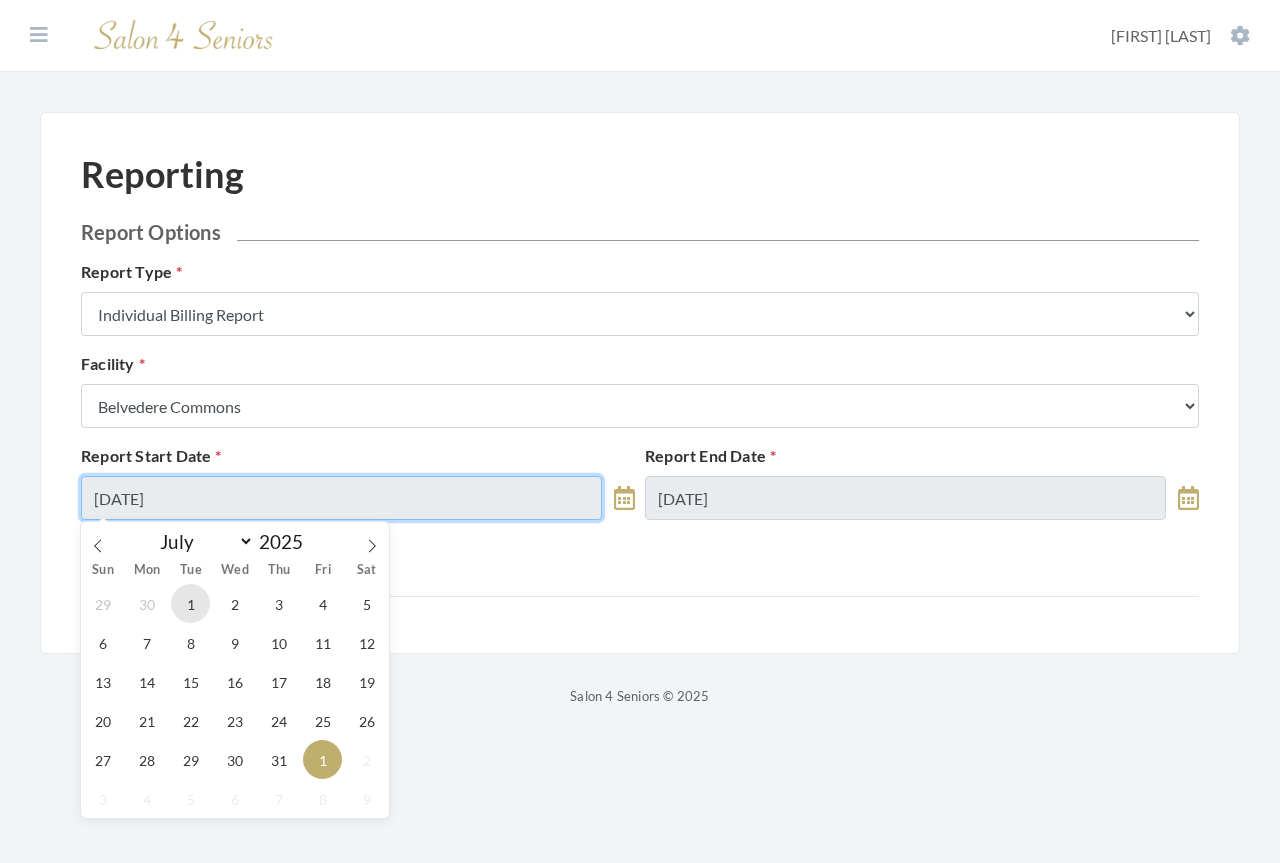type on "07/01/2025" 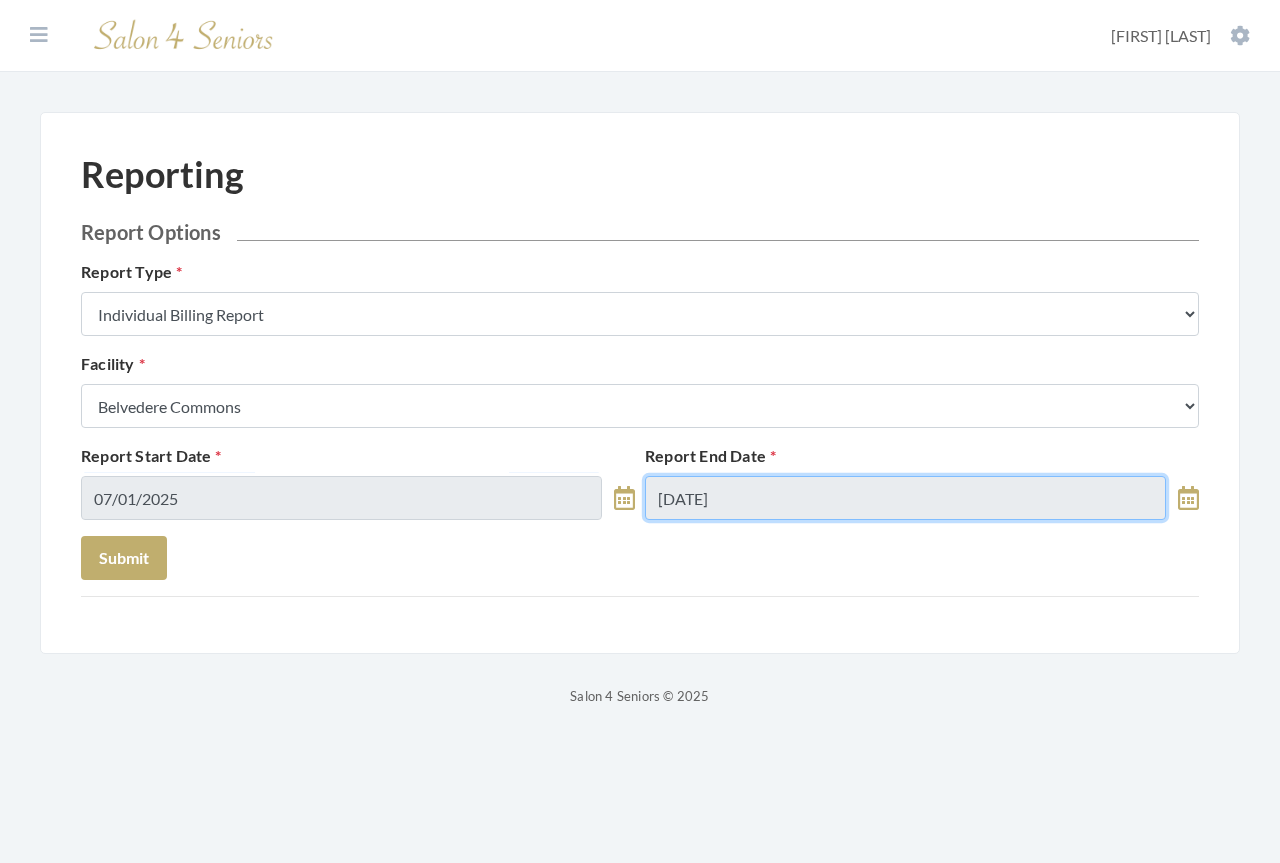 click on "08/01/2025" at bounding box center [905, 498] 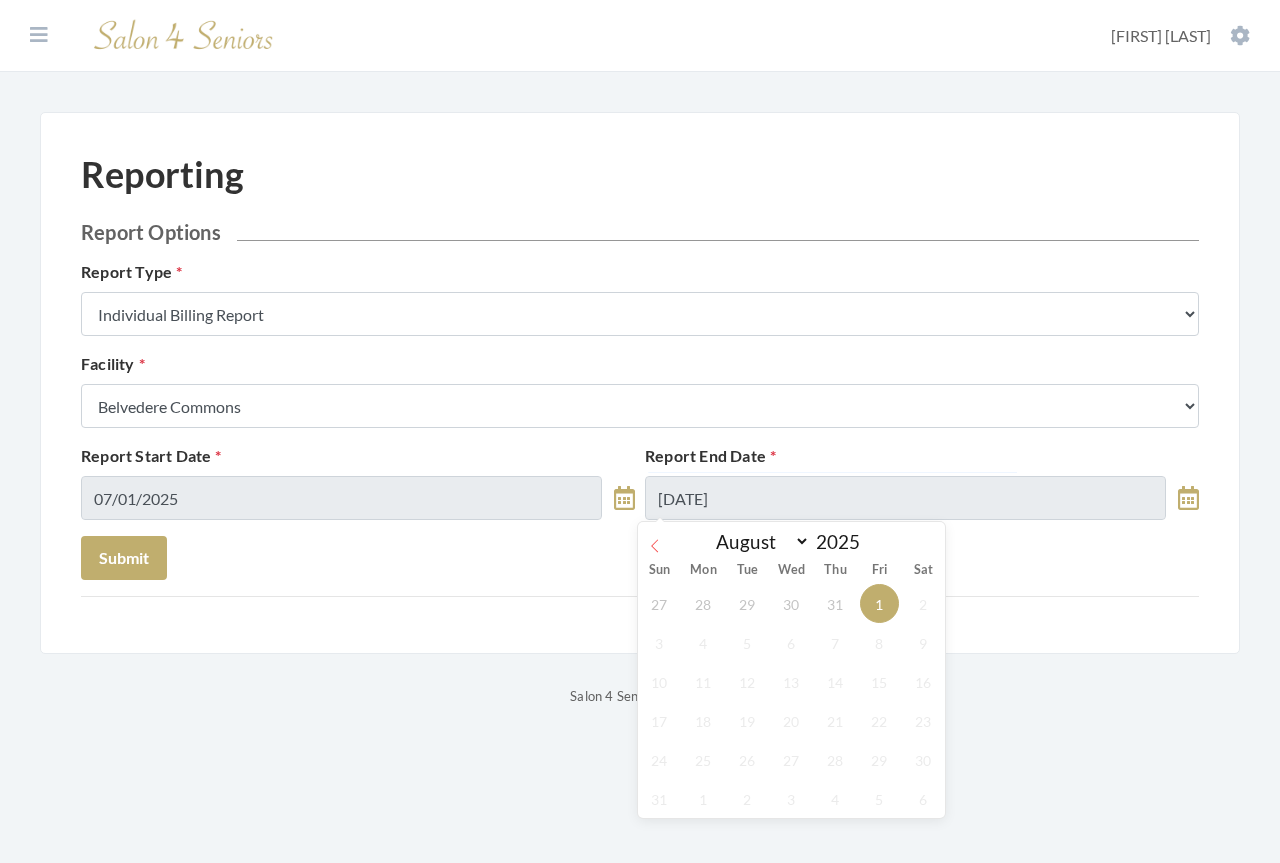 click 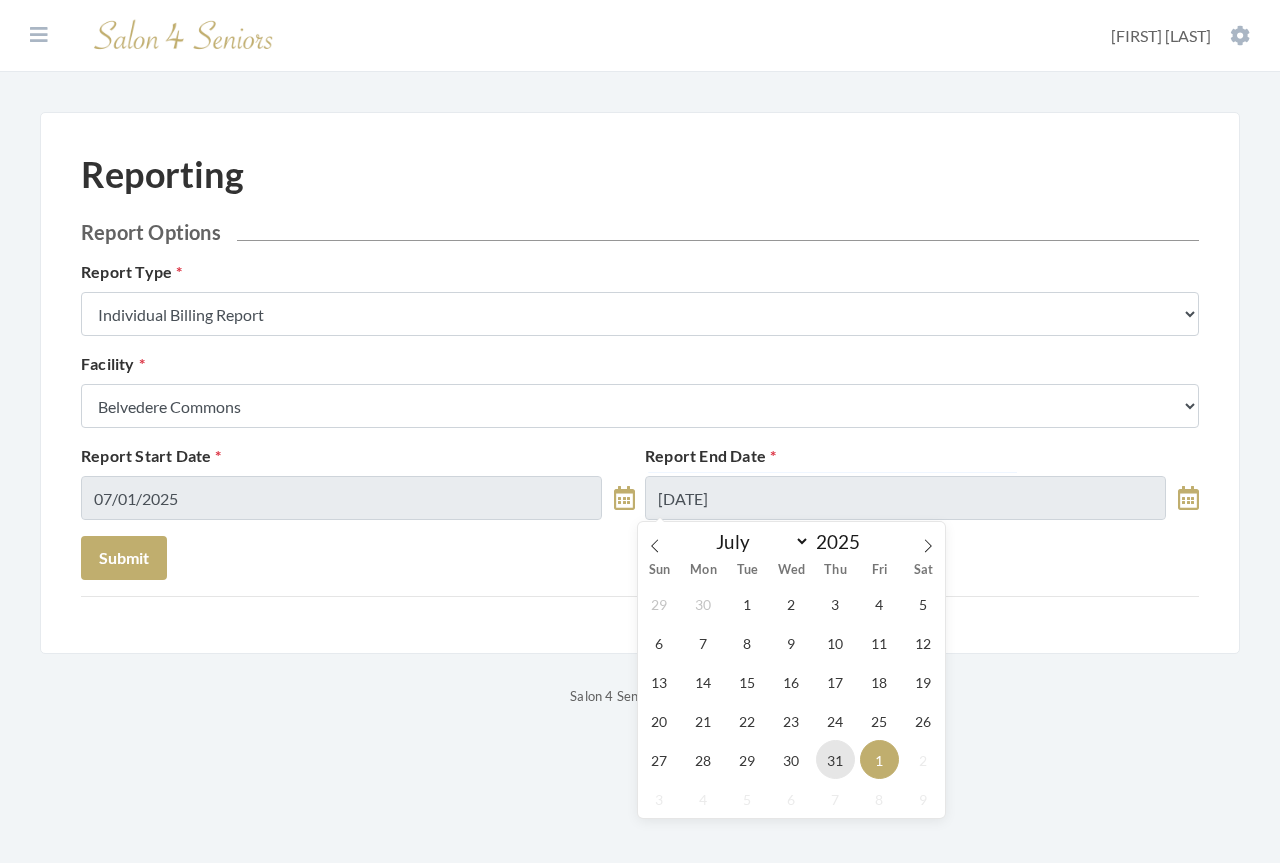 click on "31" at bounding box center (835, 759) 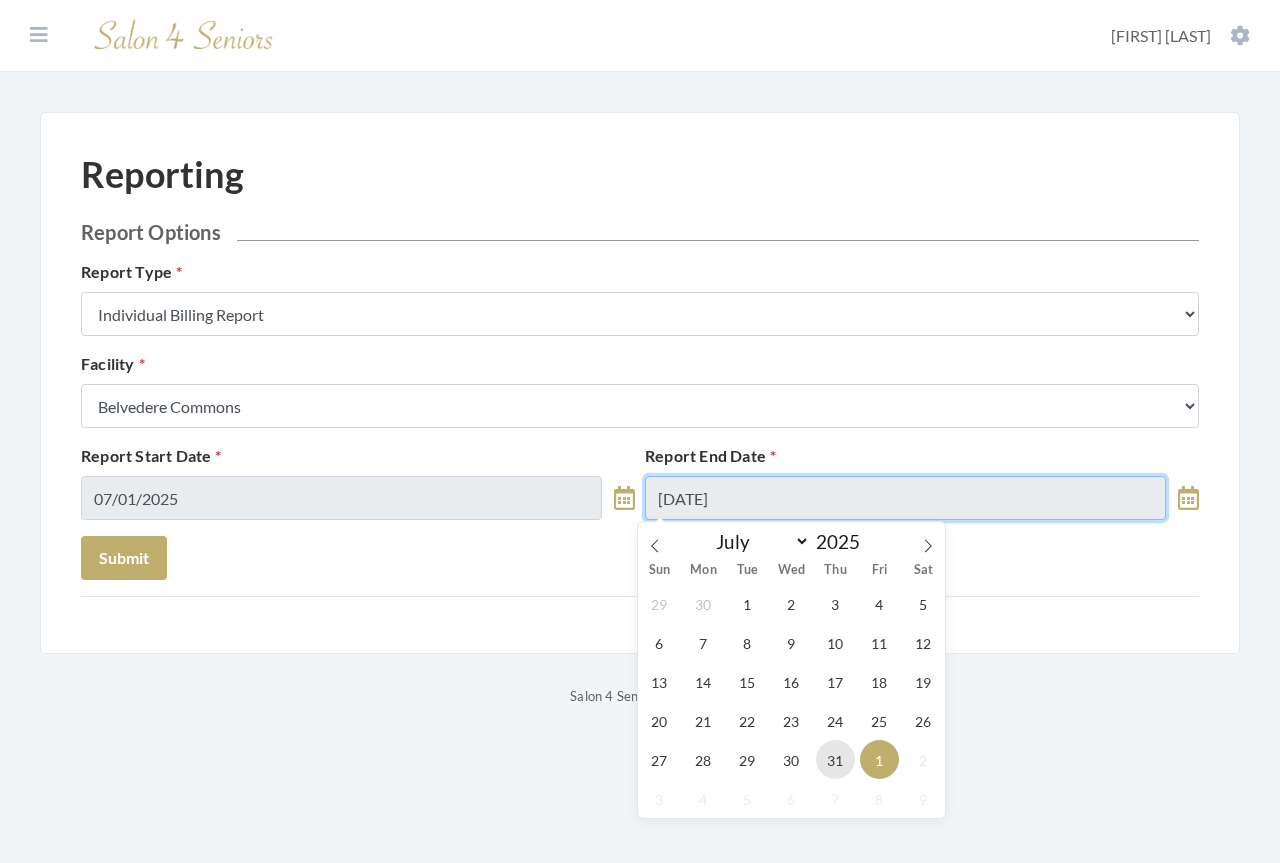 type on "07/31/2025" 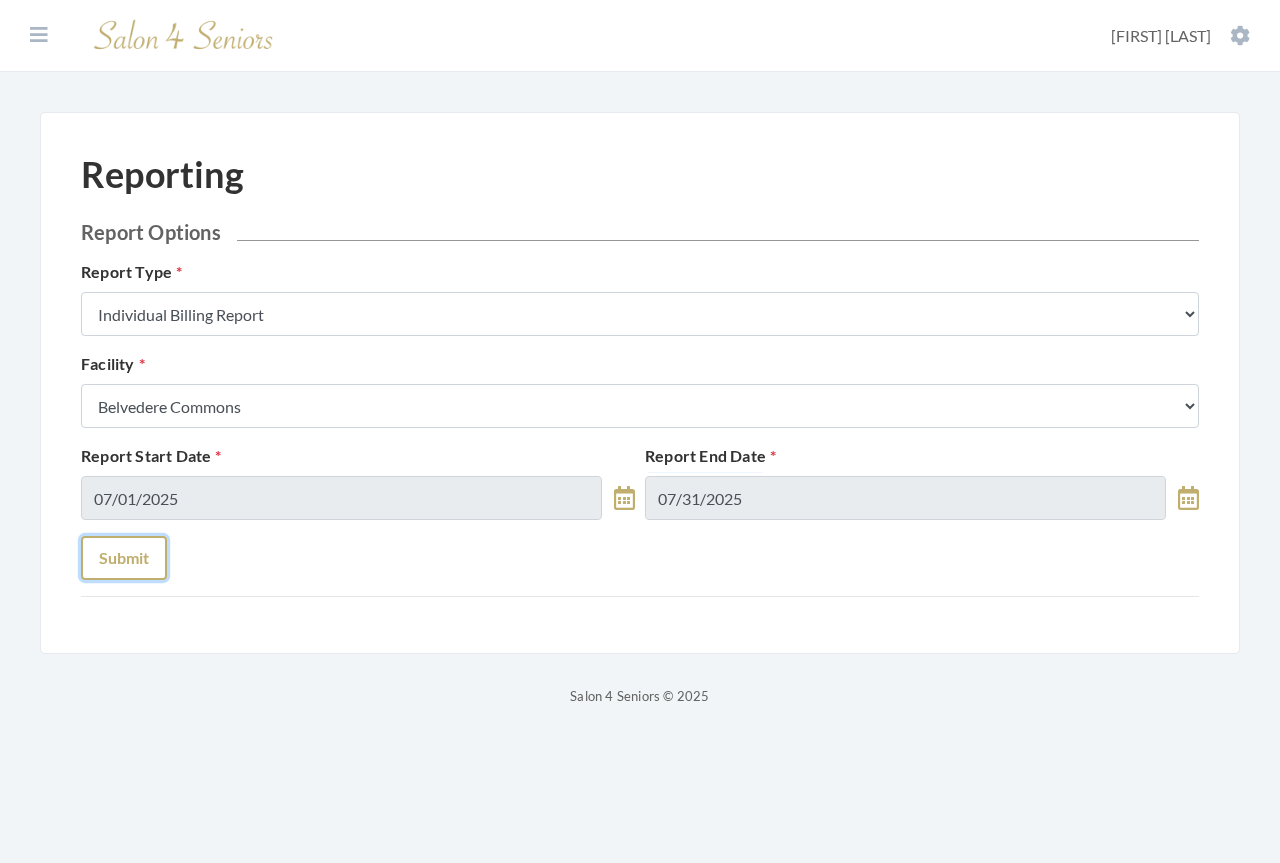 click on "Submit" at bounding box center [124, 558] 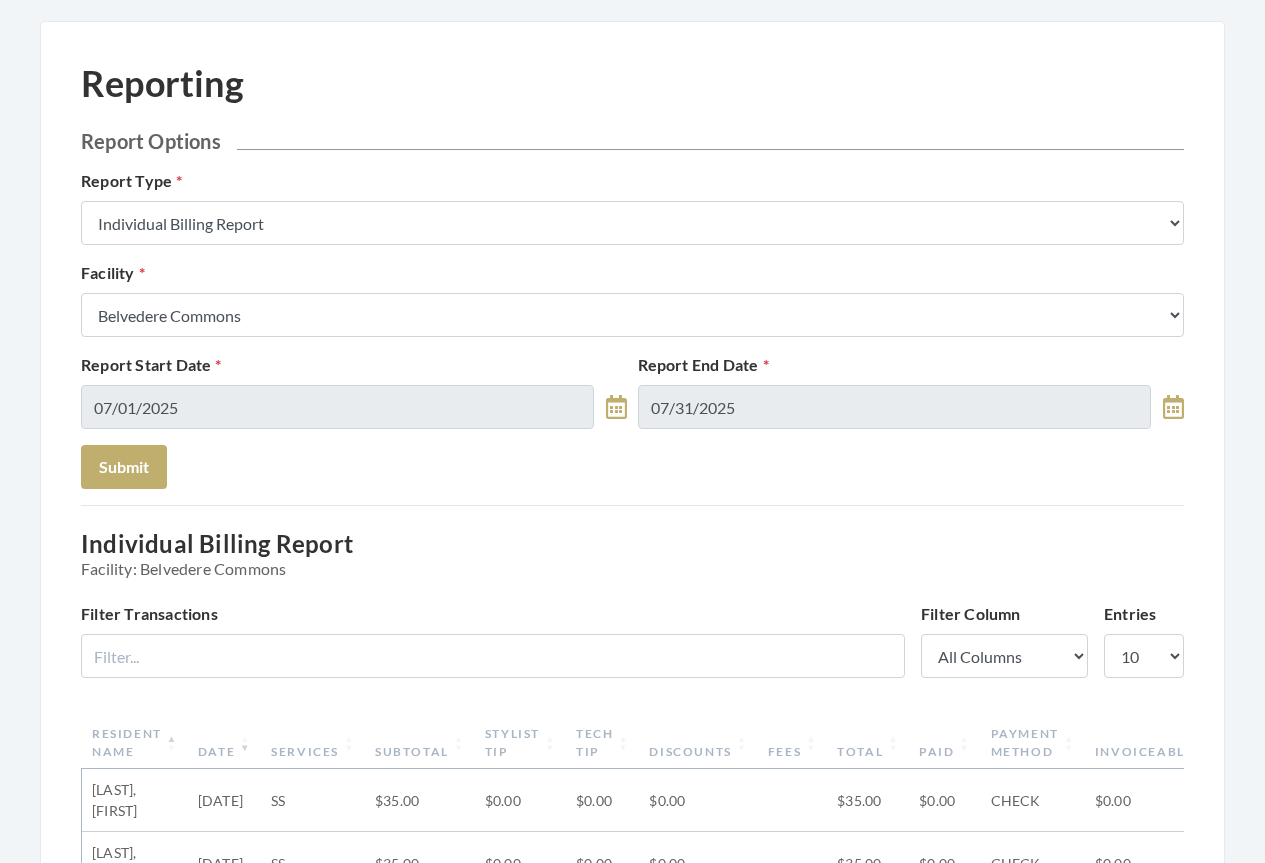 scroll, scrollTop: 300, scrollLeft: 0, axis: vertical 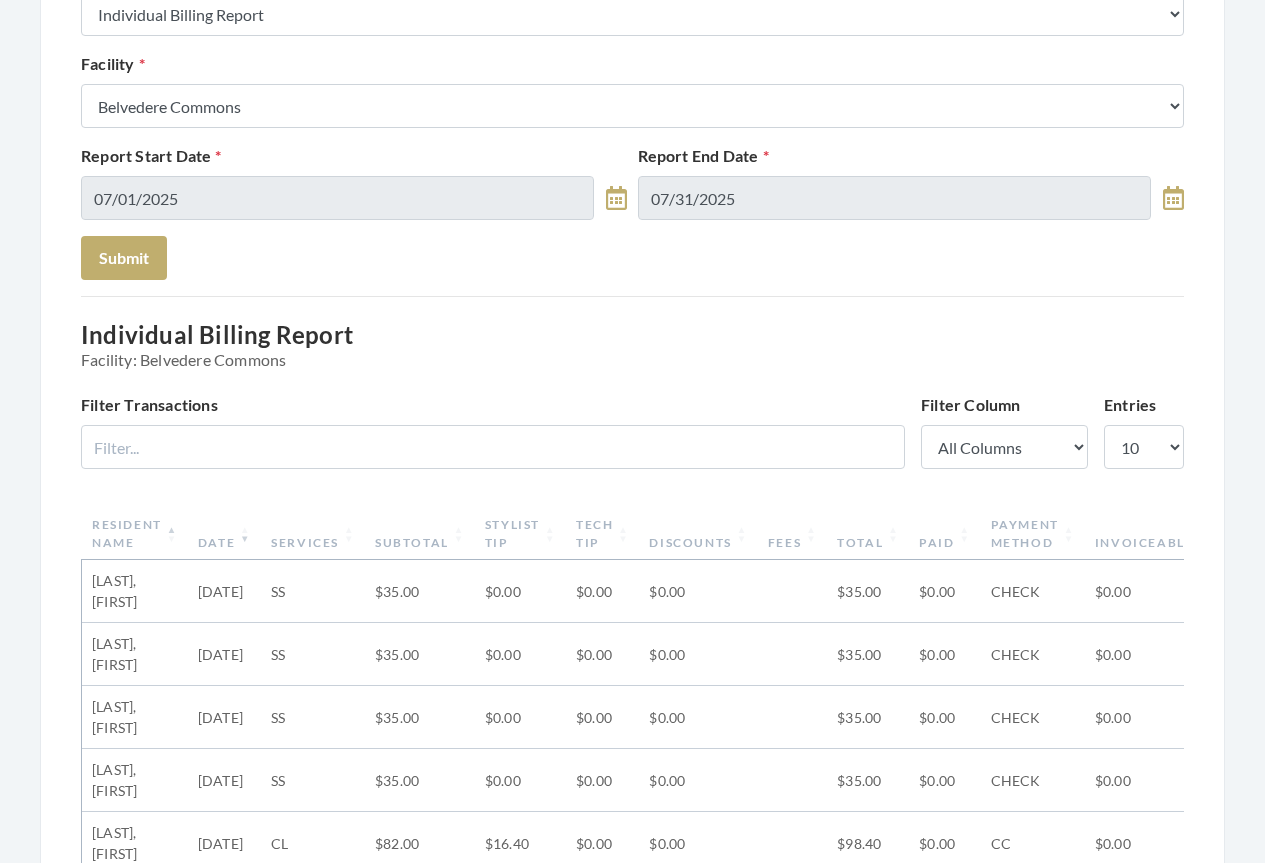 click on "Date" at bounding box center (224, 534) 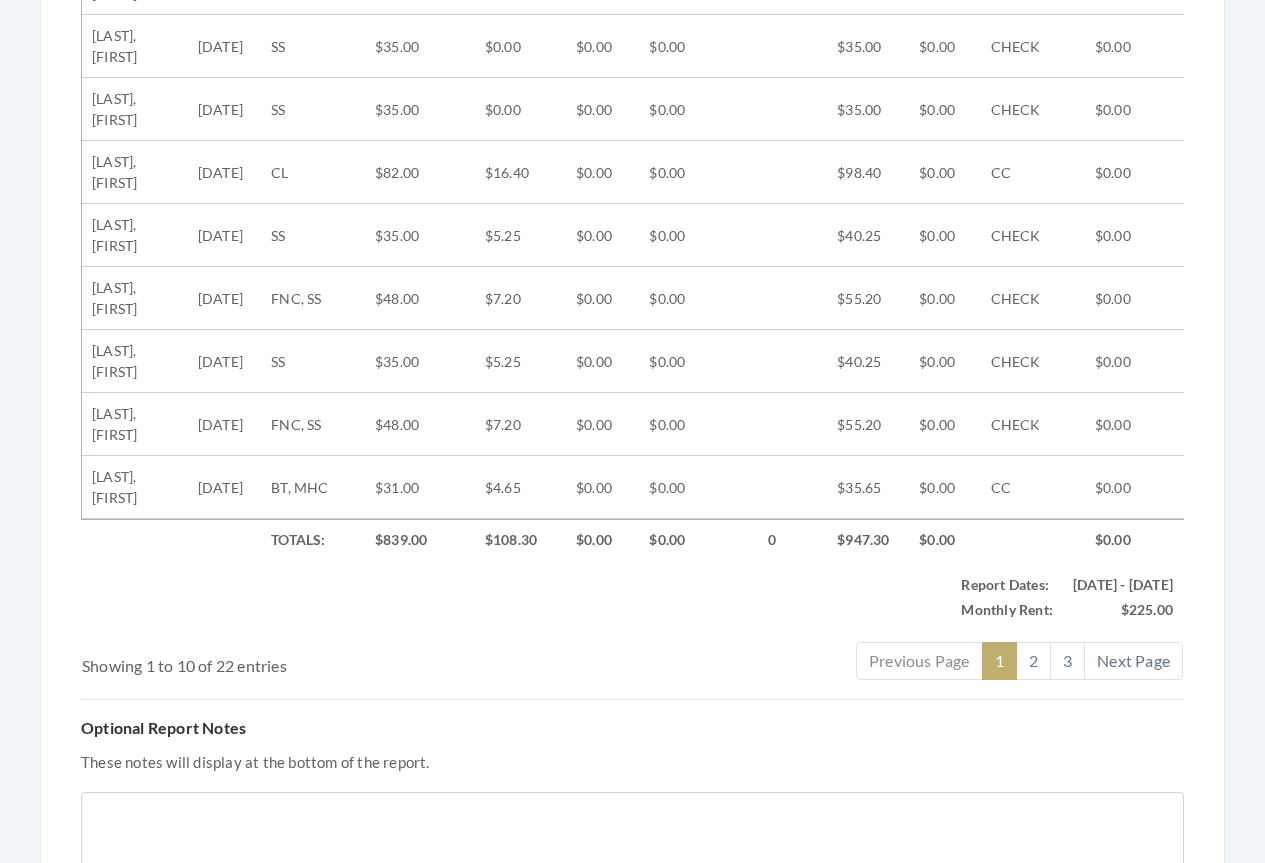 scroll, scrollTop: 1154, scrollLeft: 0, axis: vertical 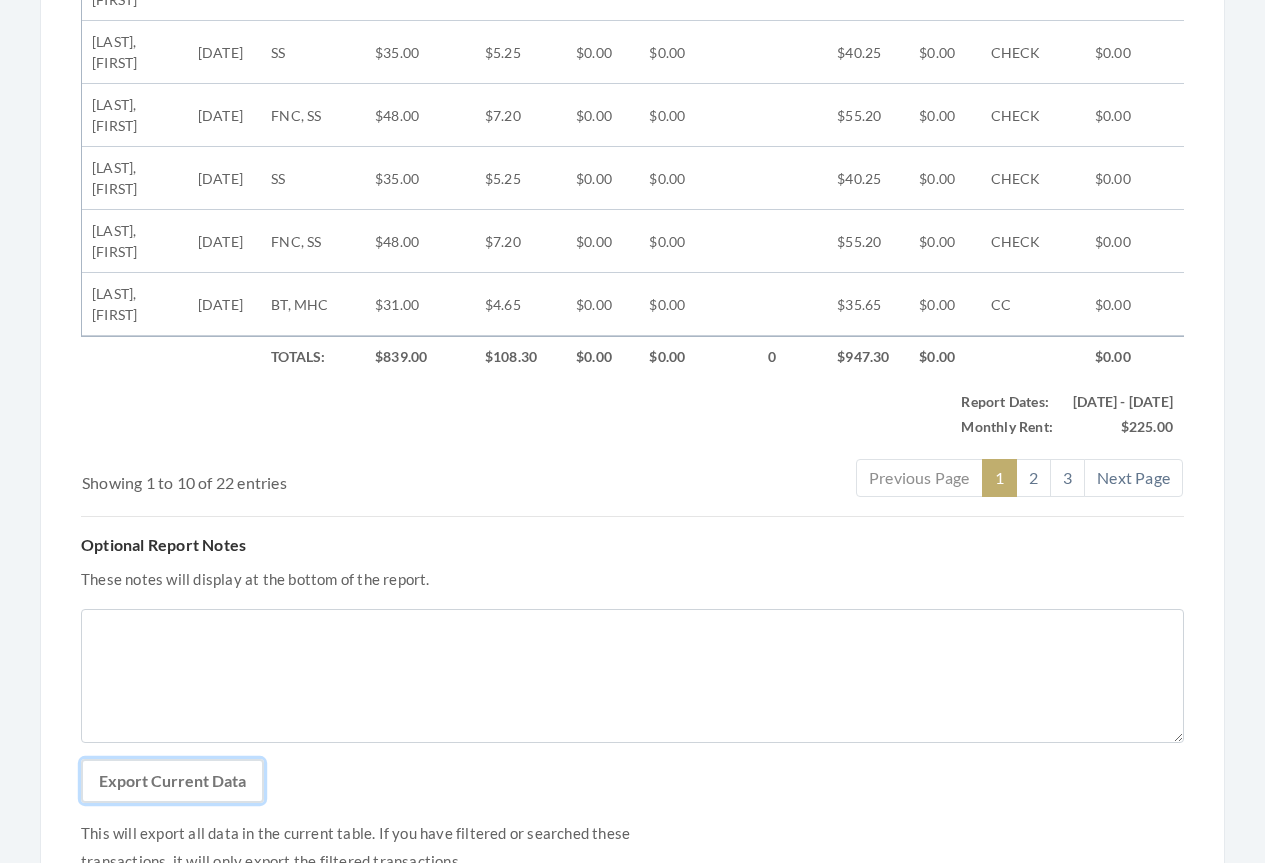 click on "Export Current Data" at bounding box center [172, 781] 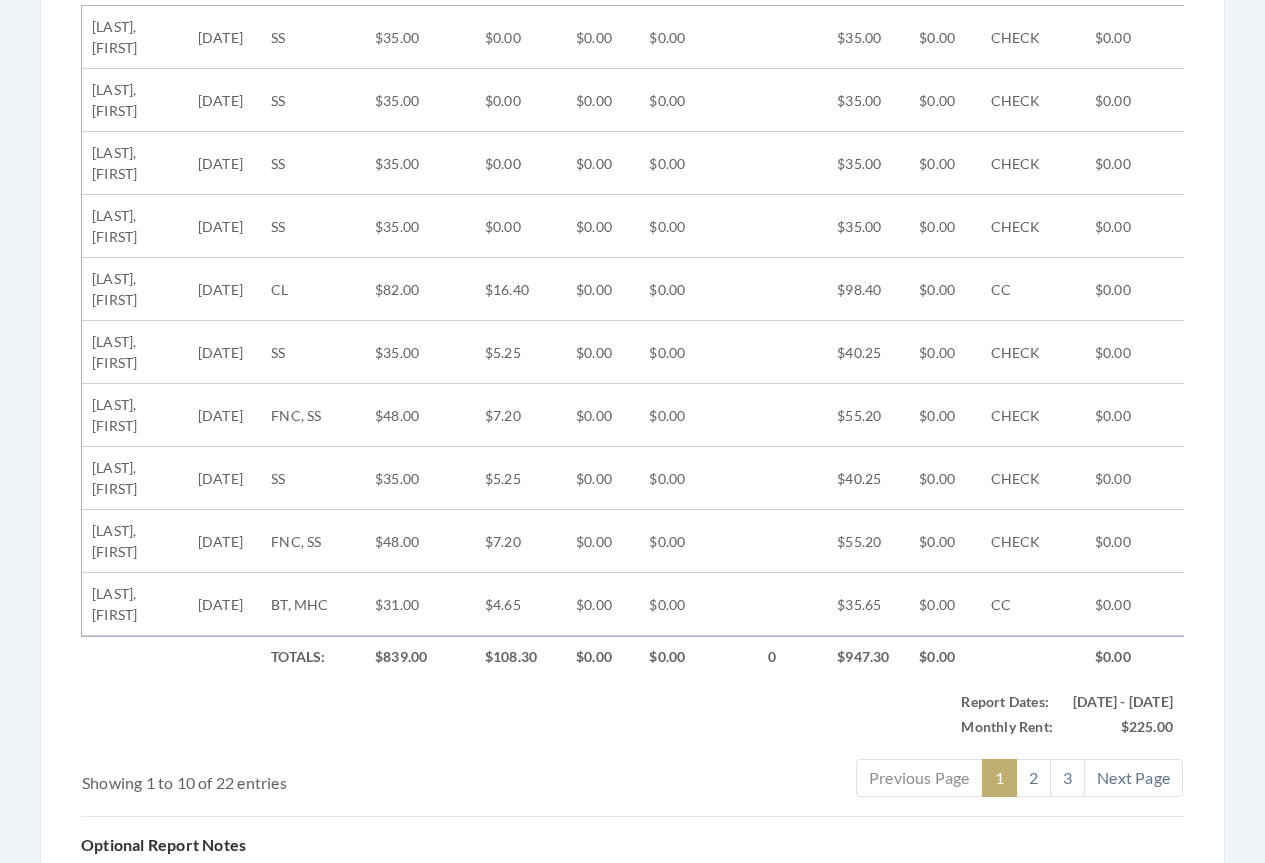 scroll, scrollTop: 0, scrollLeft: 0, axis: both 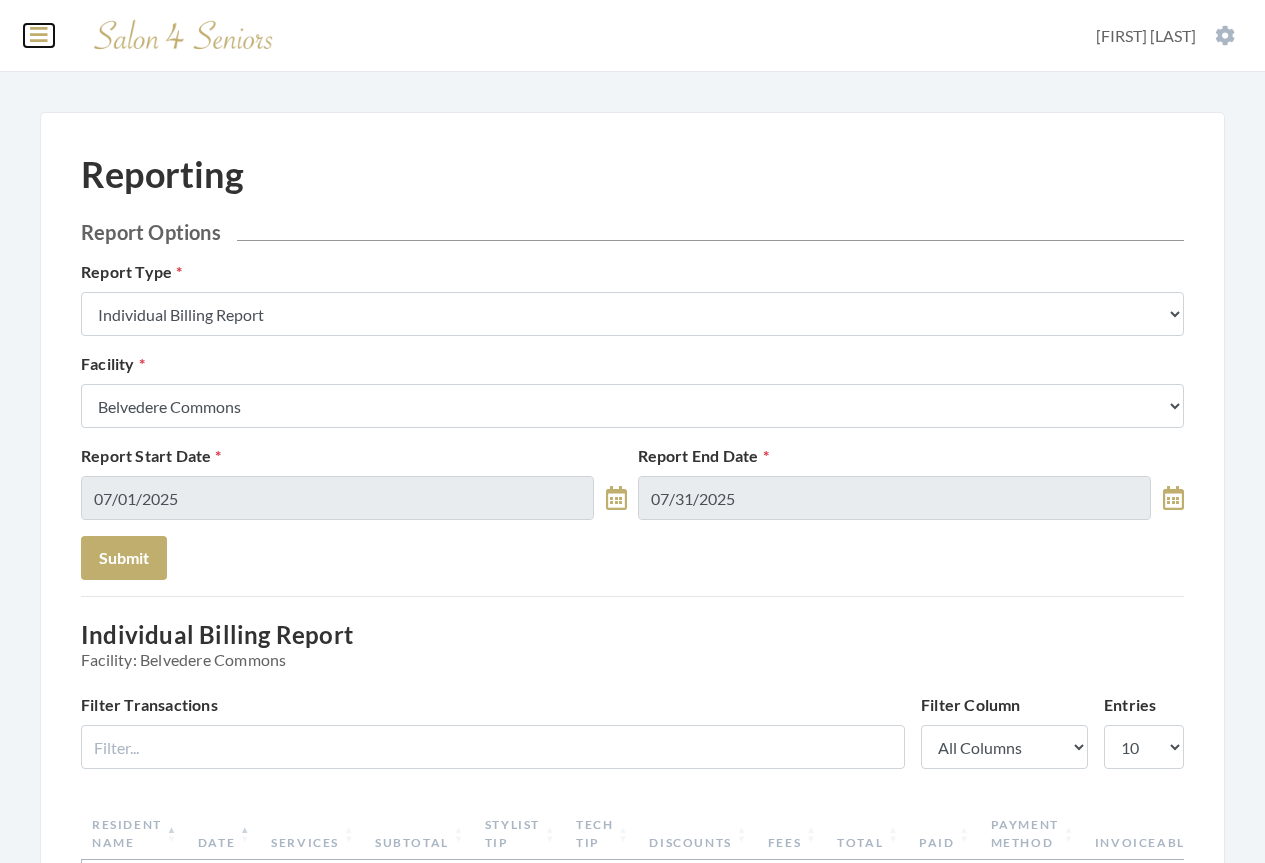 click at bounding box center (39, 35) 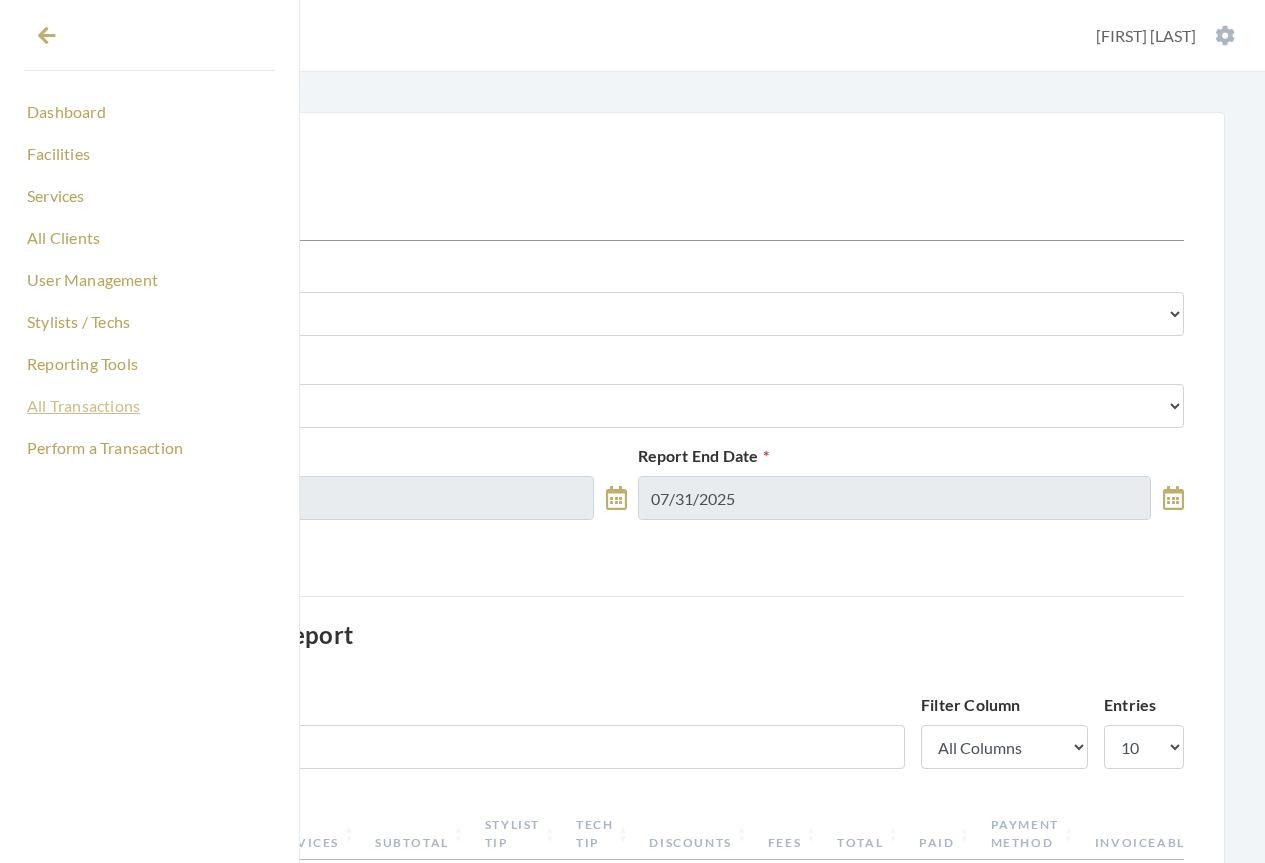 click on "All Transactions" at bounding box center (149, 406) 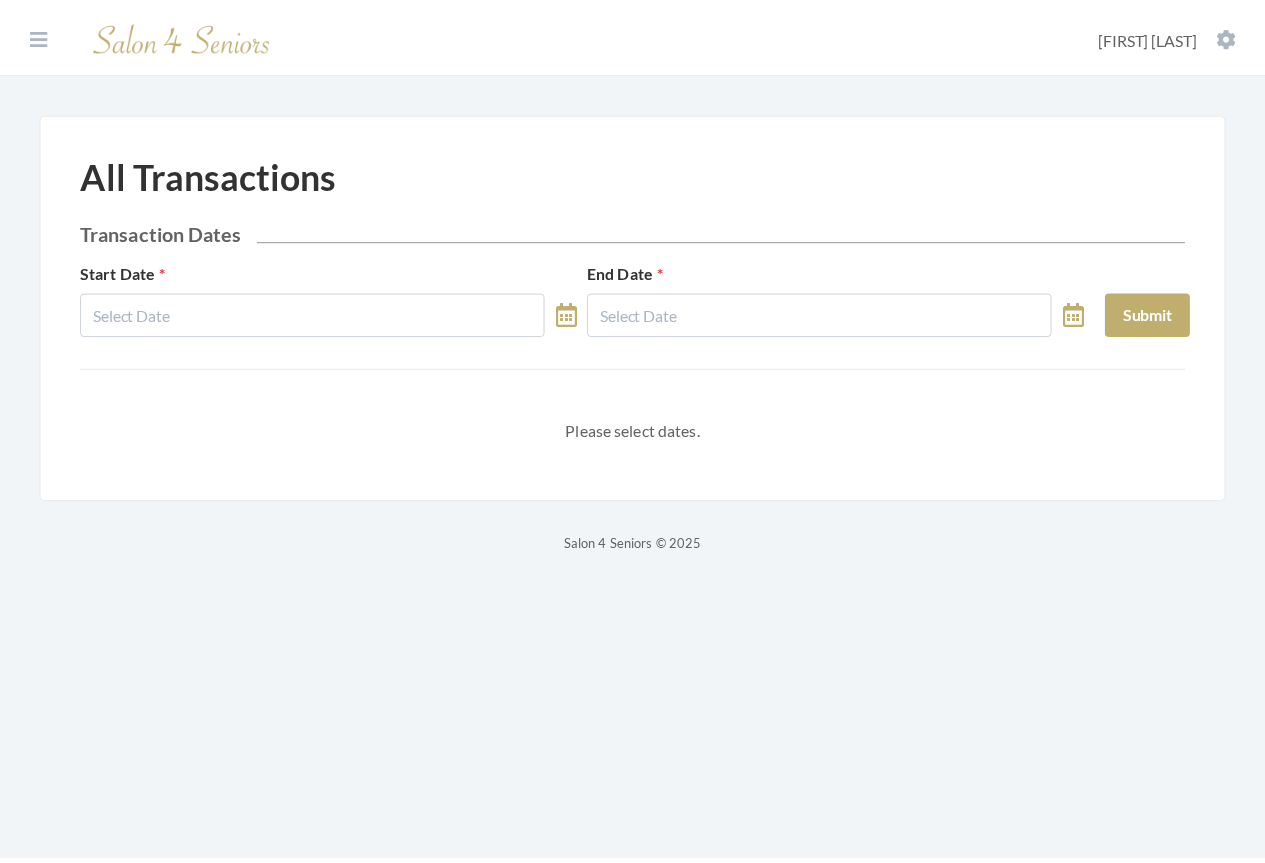 scroll, scrollTop: 0, scrollLeft: 0, axis: both 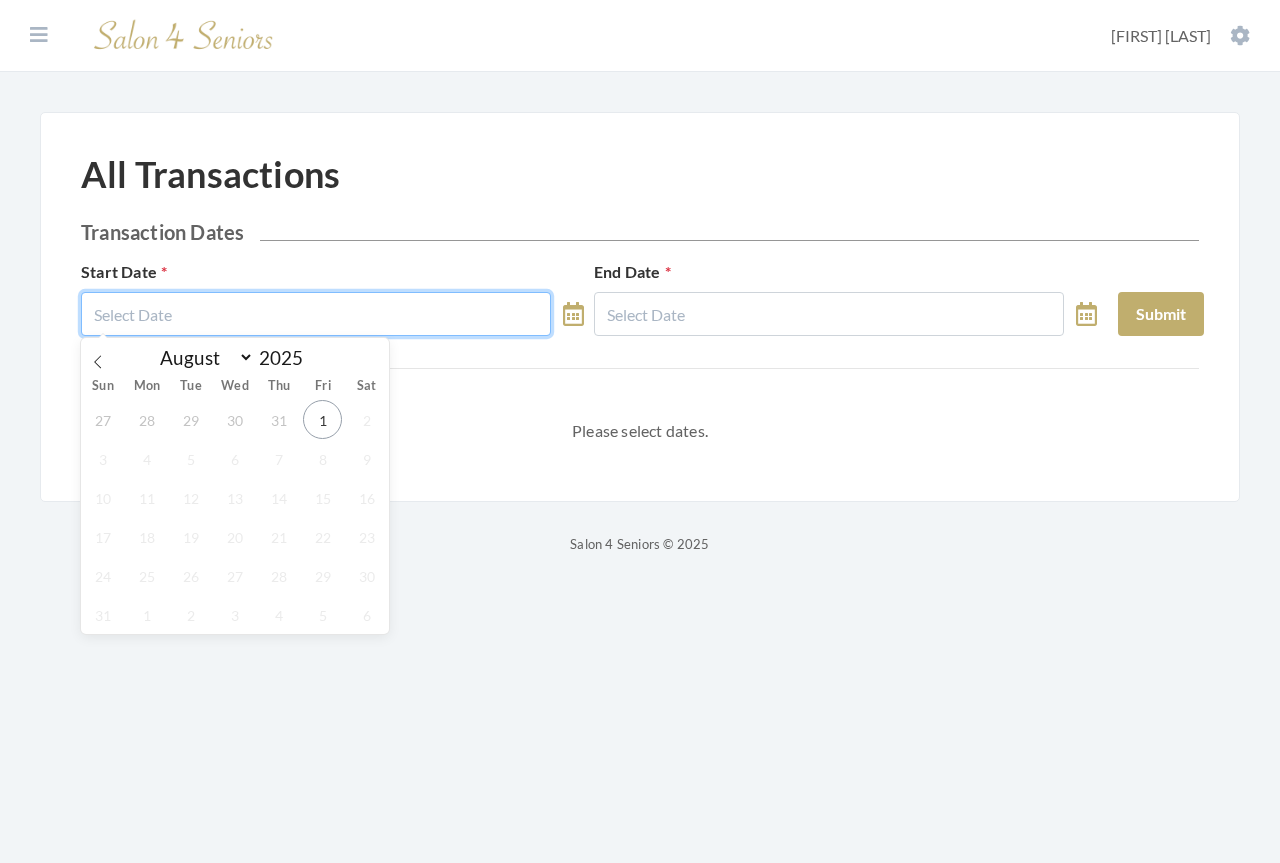 click at bounding box center (316, 314) 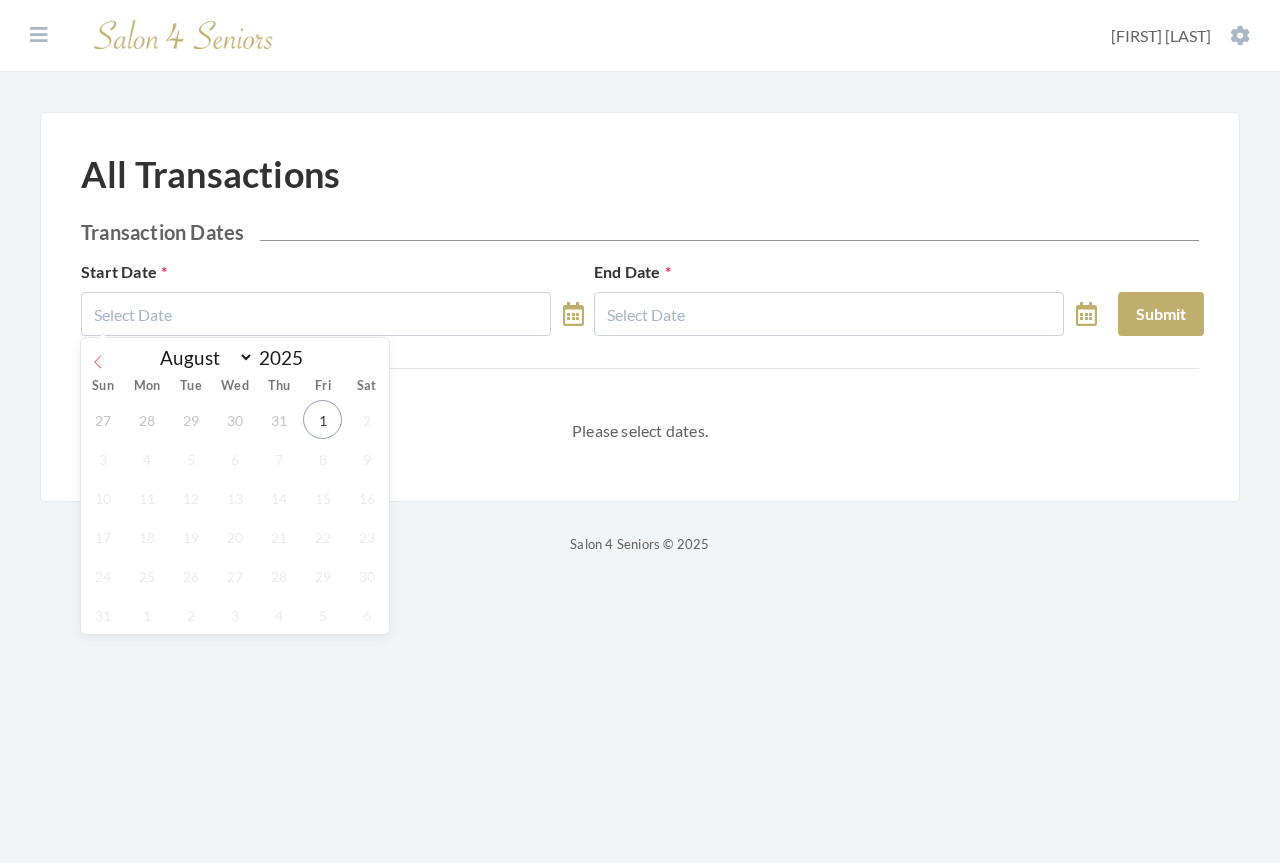 click 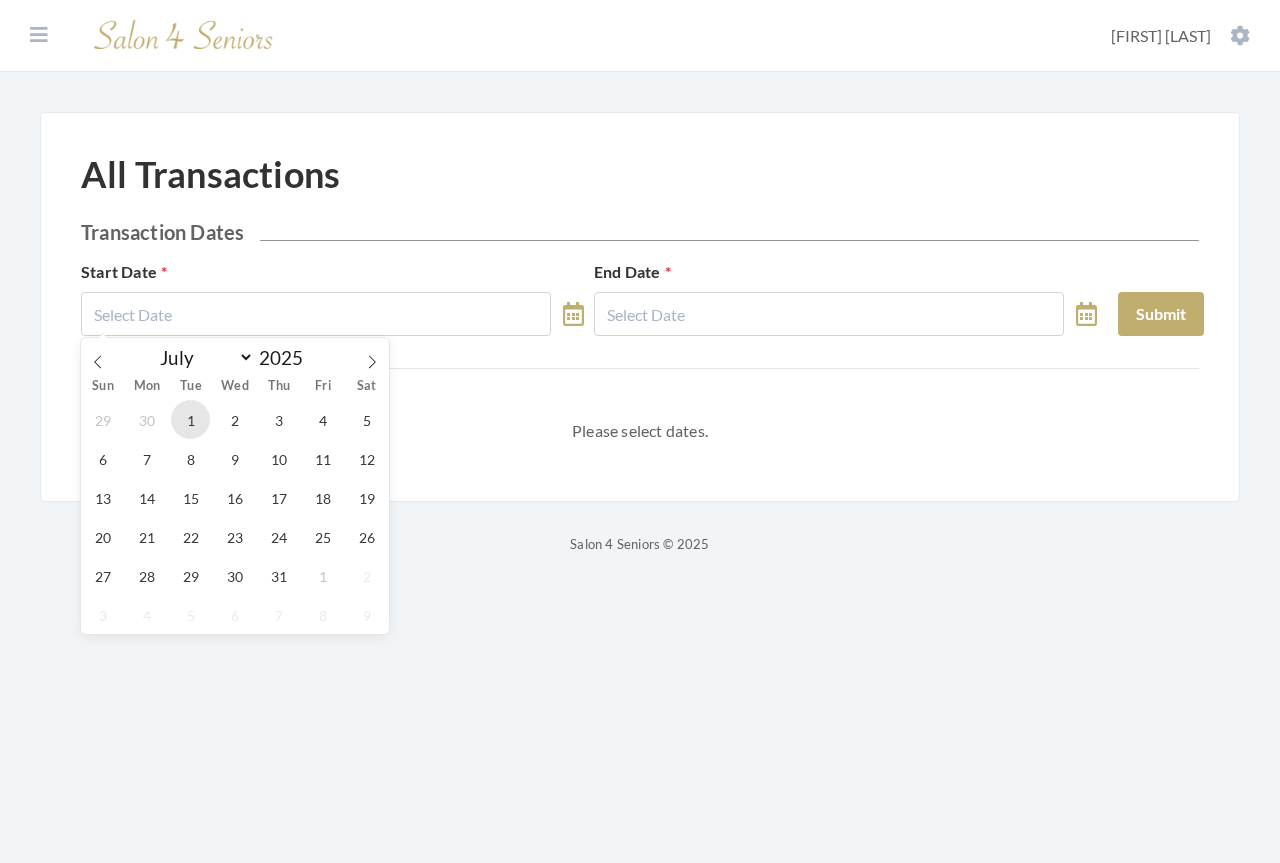 click on "1" at bounding box center [190, 419] 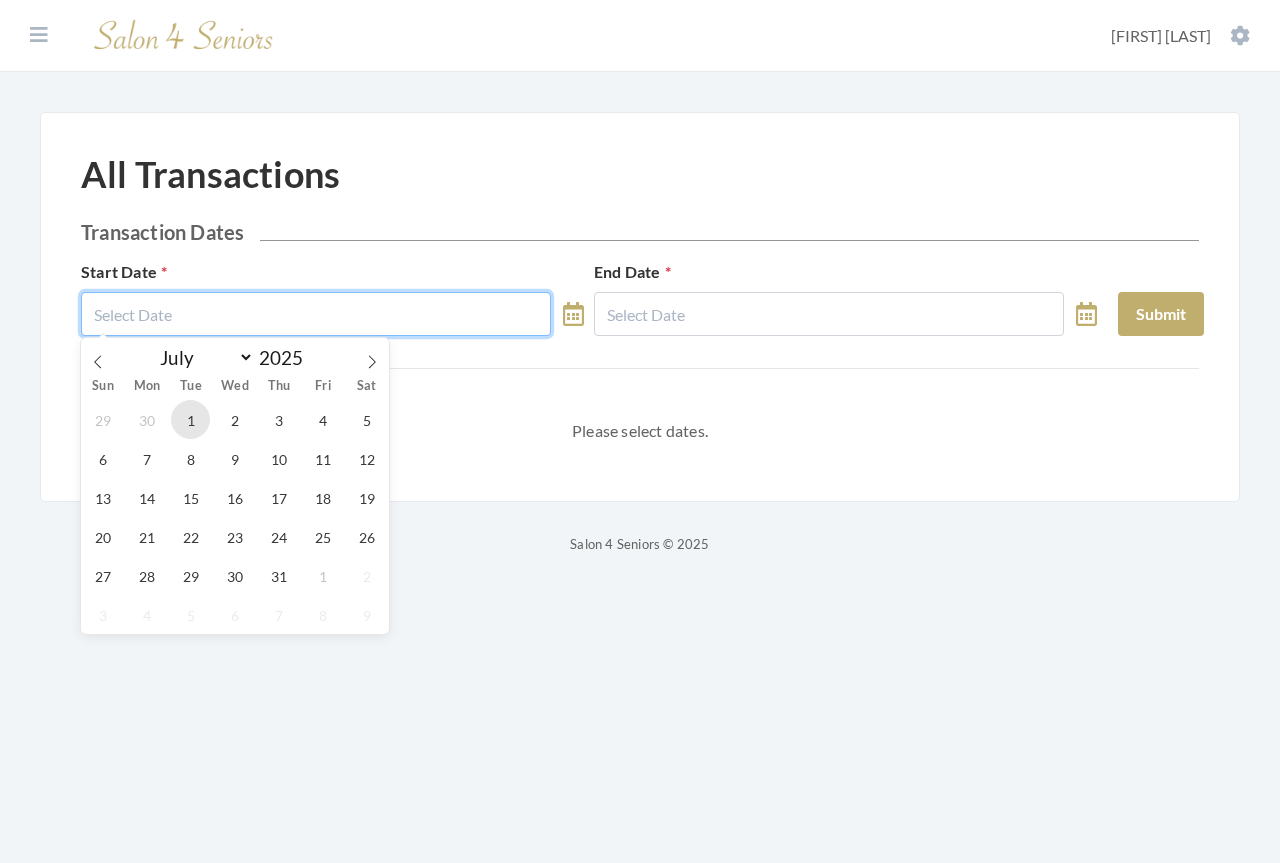 type on "07/01/2025" 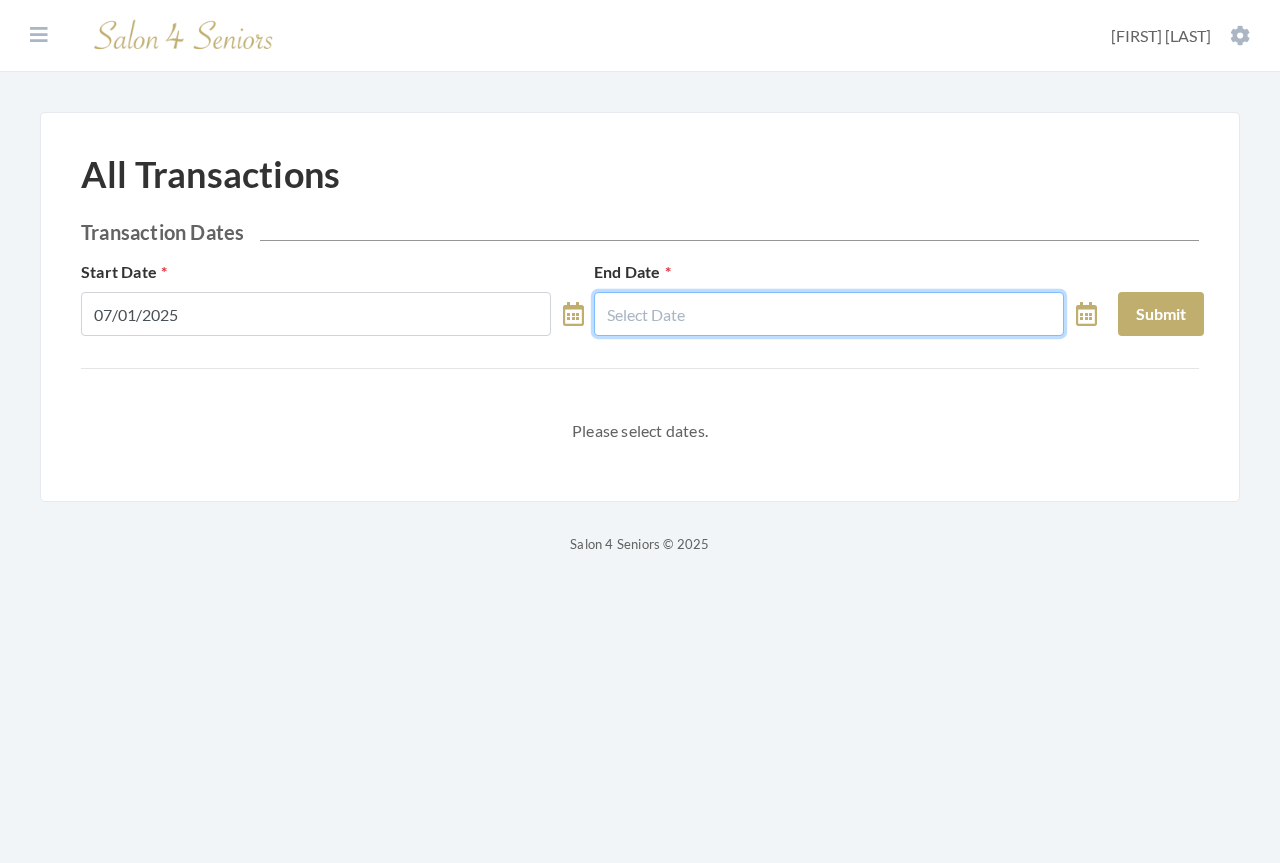 click at bounding box center [829, 314] 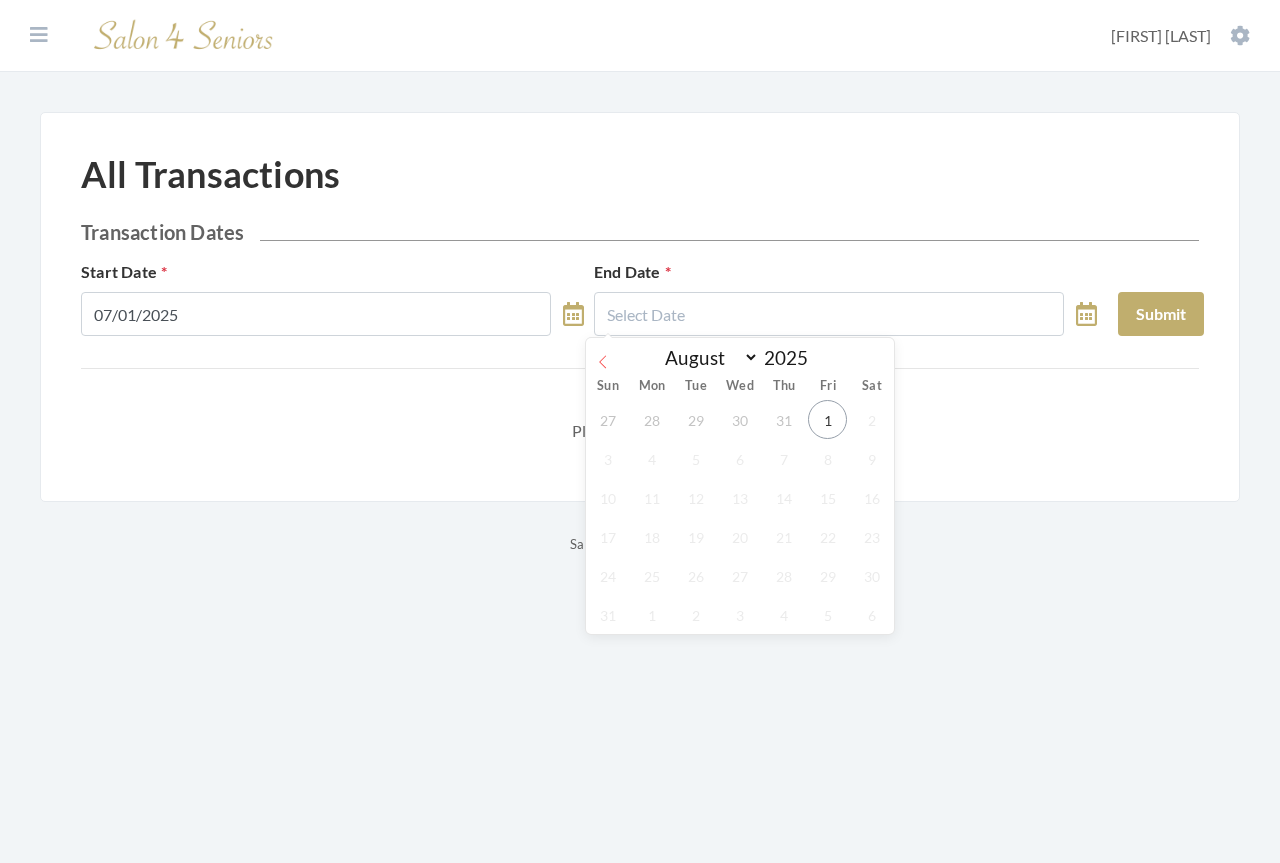 click 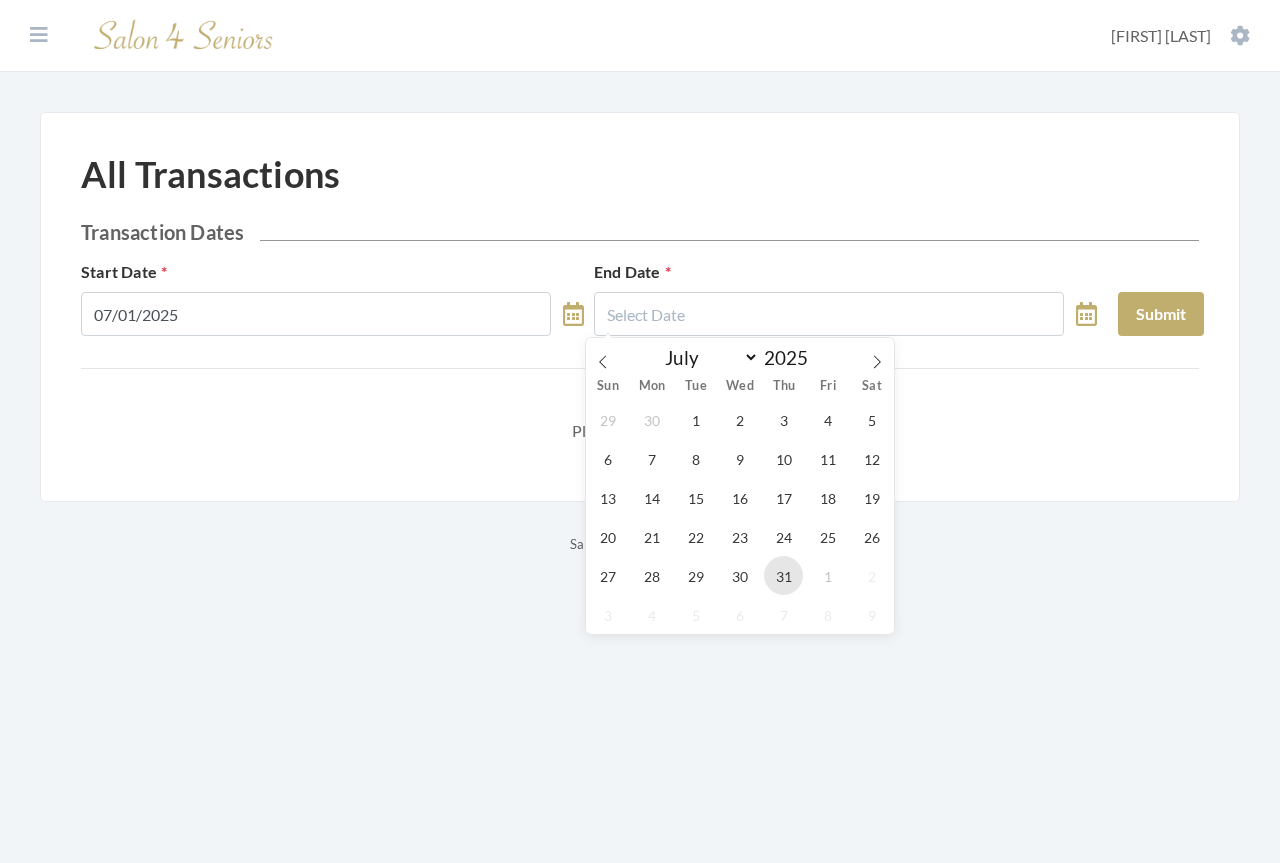 click on "31" at bounding box center [783, 575] 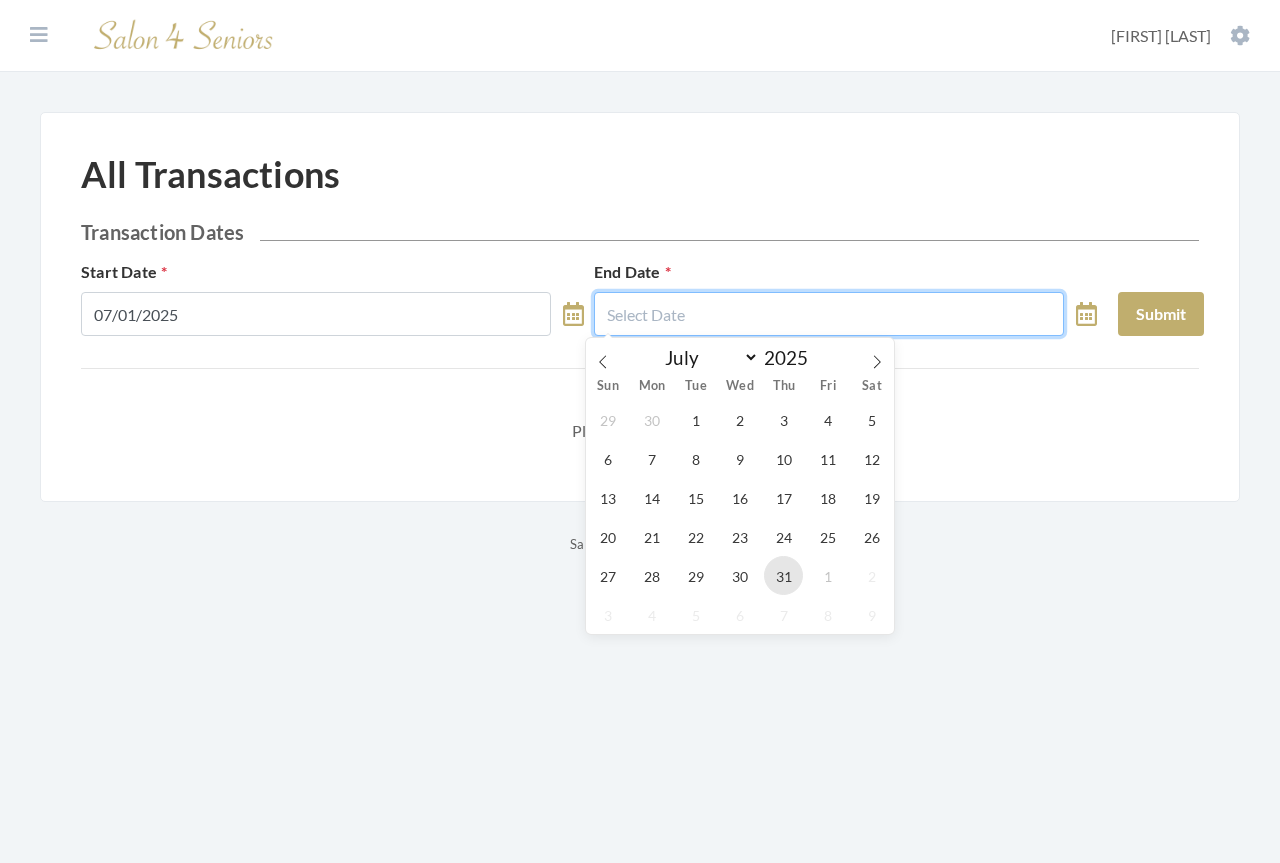 type on "07/31/2025" 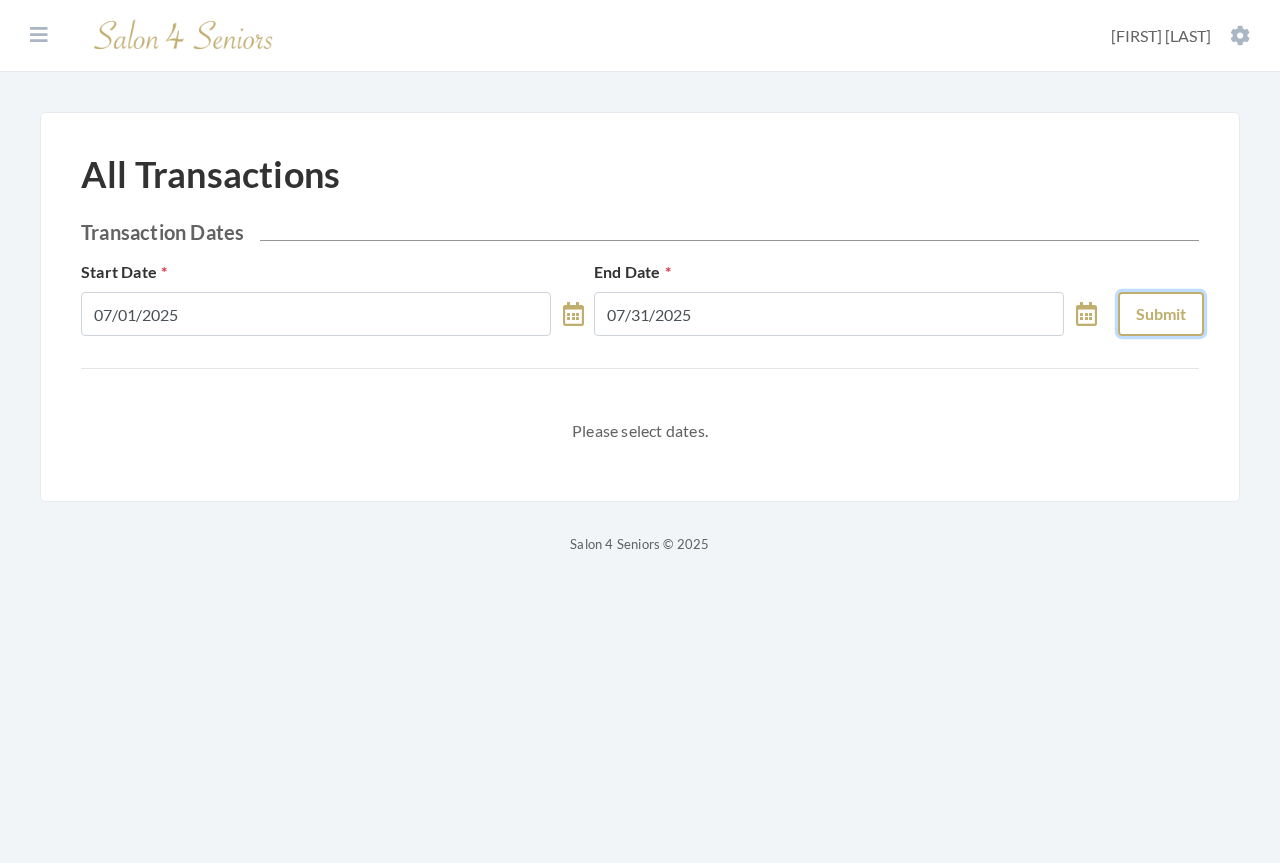 click on "Submit" at bounding box center [1161, 314] 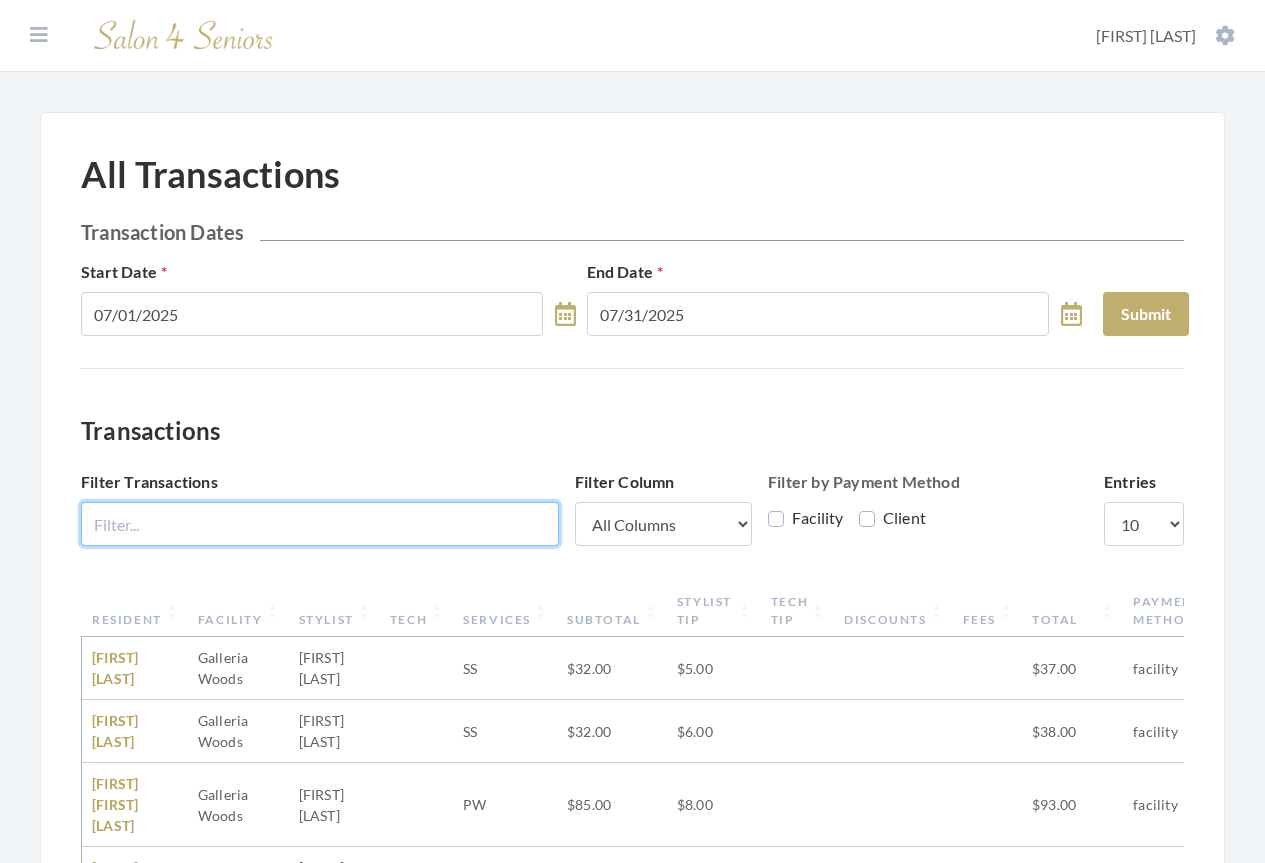 click on "Filter Transactions" at bounding box center [320, 524] 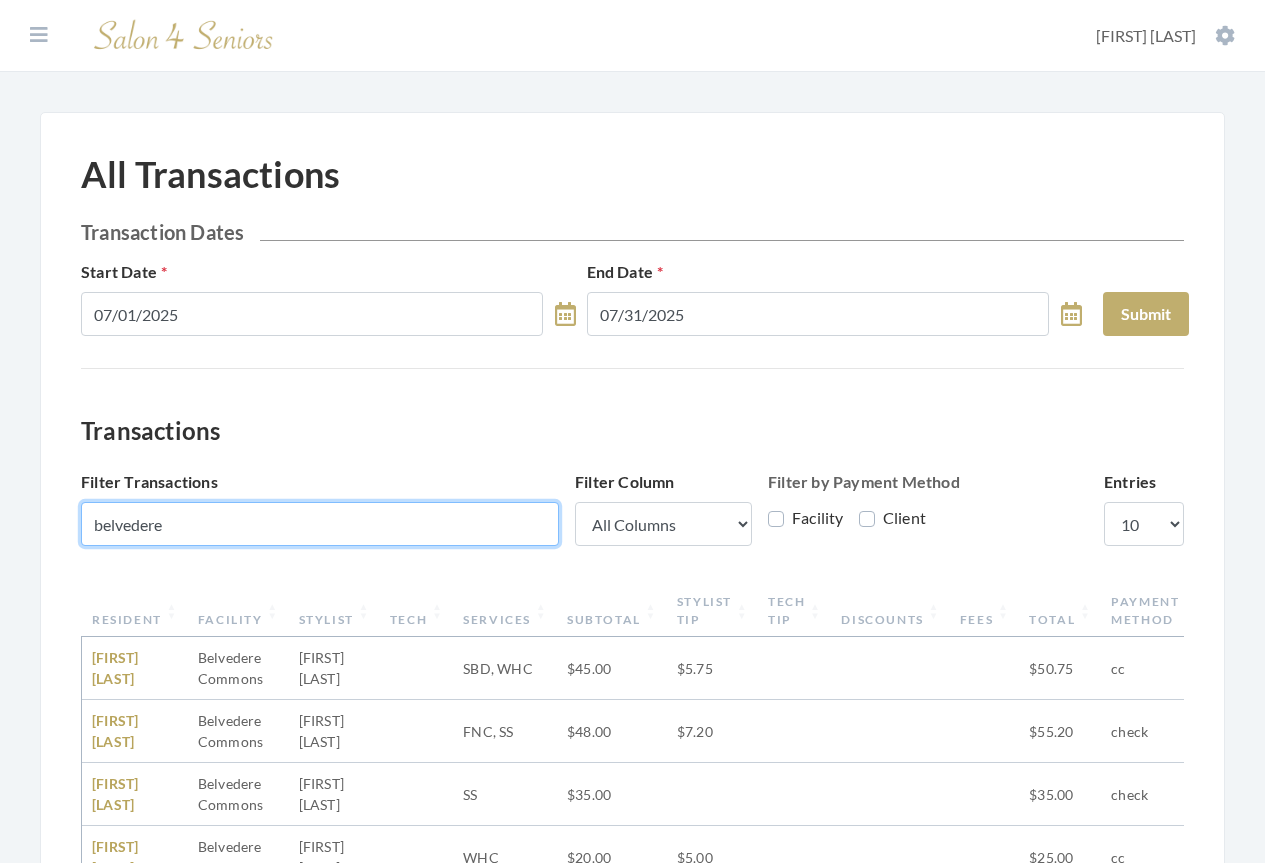 type on "belvedere" 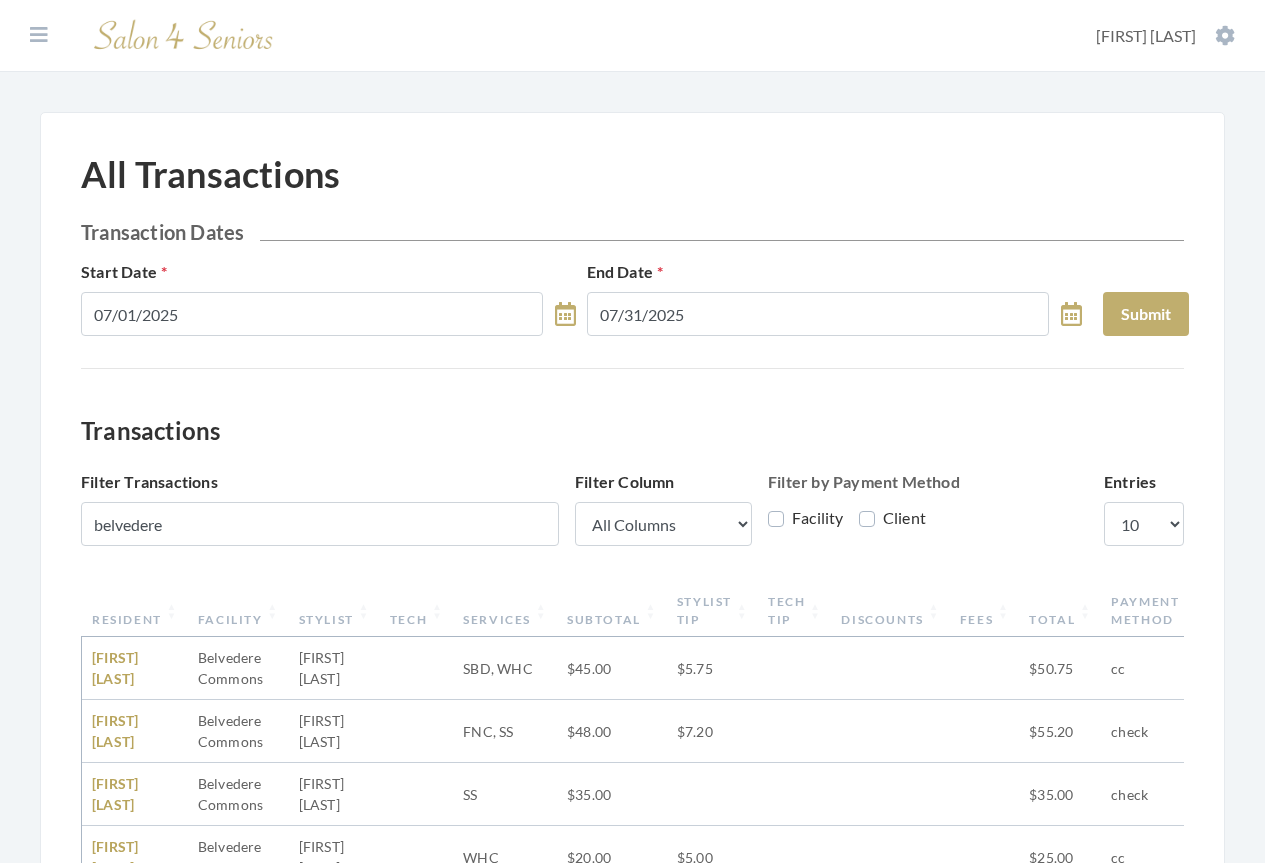 click on "Resident" at bounding box center (135, 611) 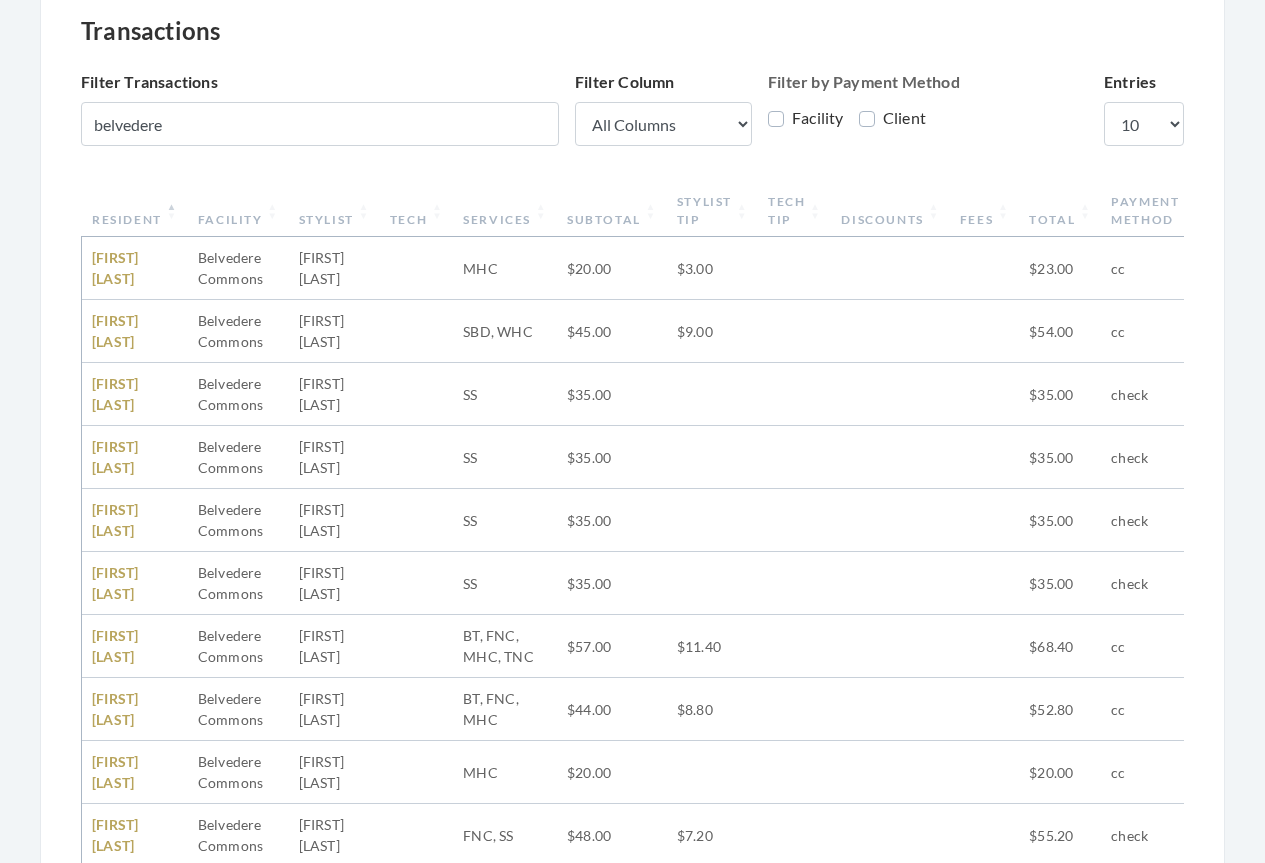 scroll, scrollTop: 729, scrollLeft: 0, axis: vertical 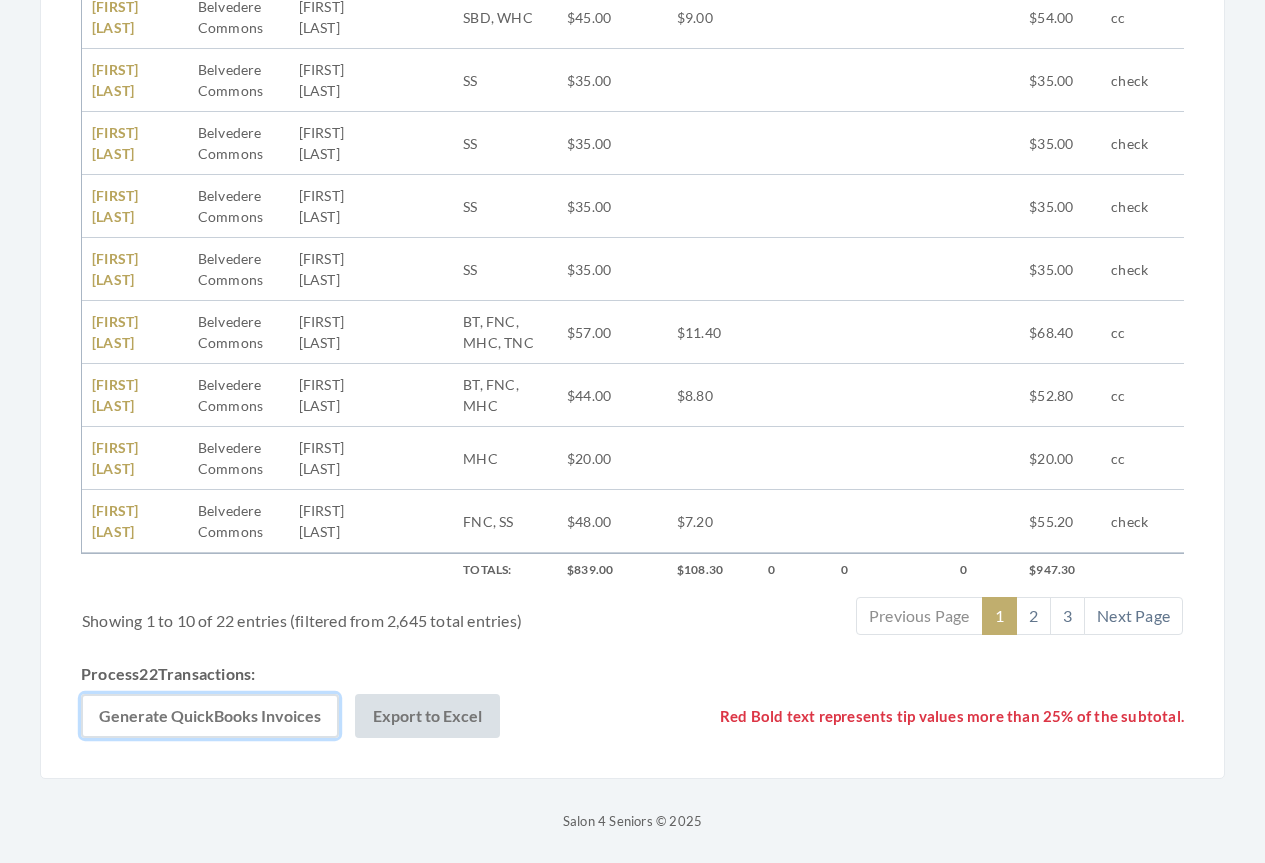 click on "Generate QuickBooks Invoices" at bounding box center [210, 716] 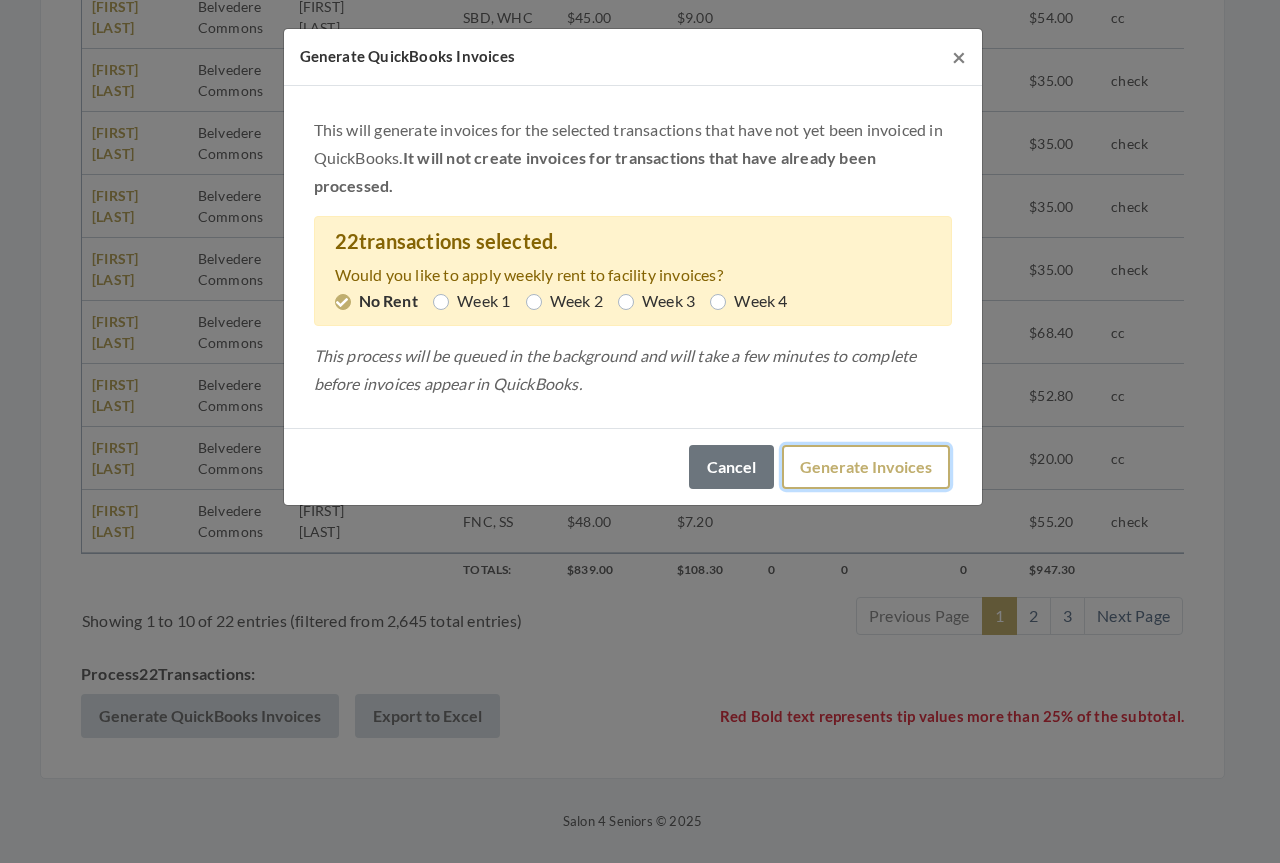 click on "Generate Invoices" at bounding box center (866, 467) 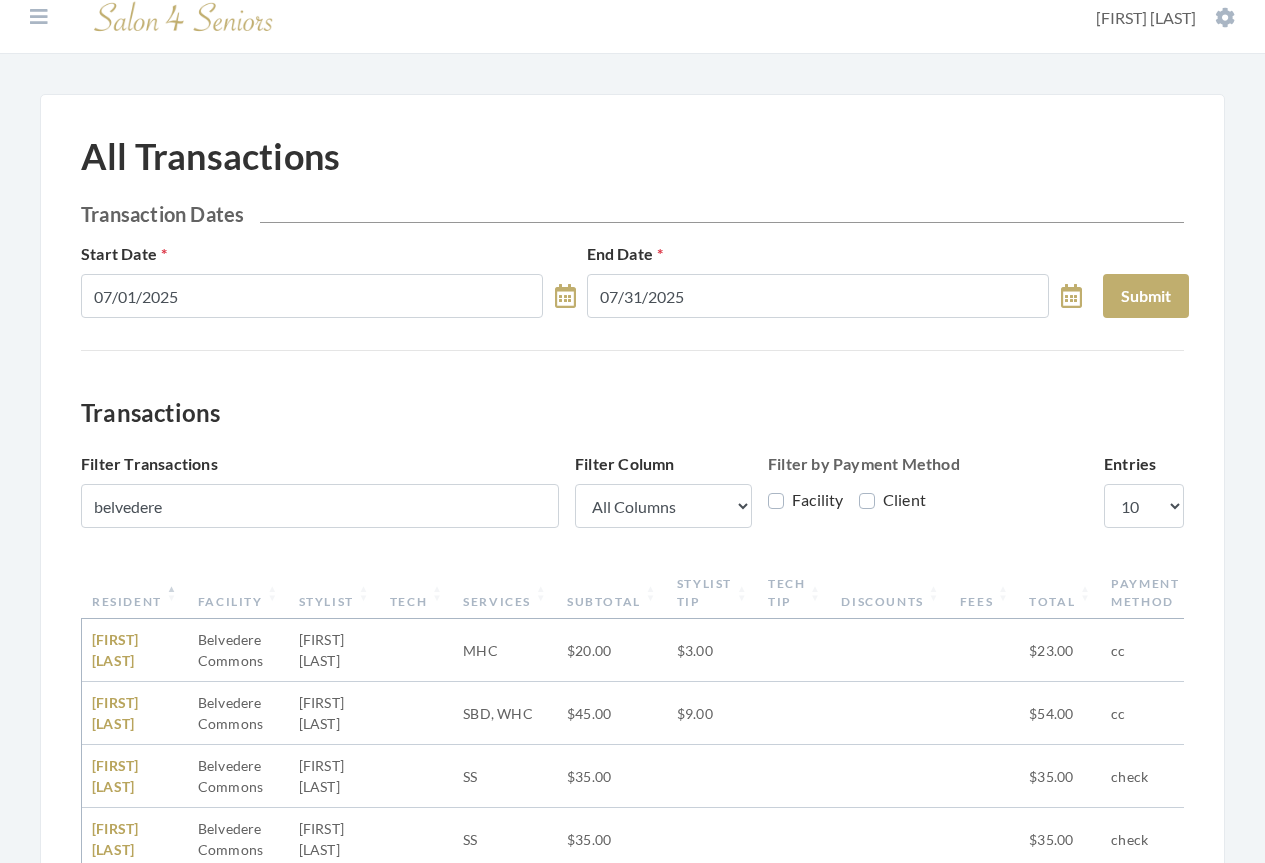 scroll, scrollTop: 0, scrollLeft: 0, axis: both 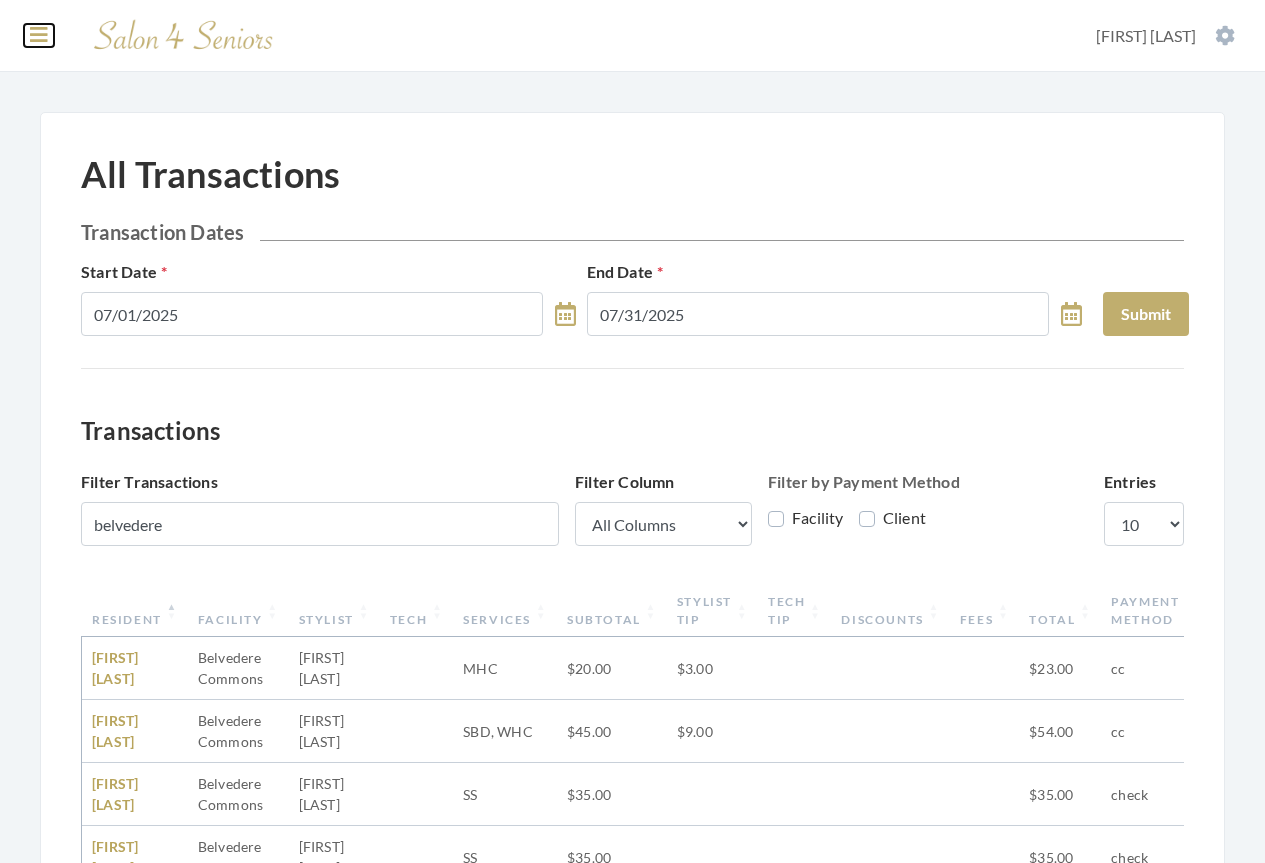 click at bounding box center [39, 35] 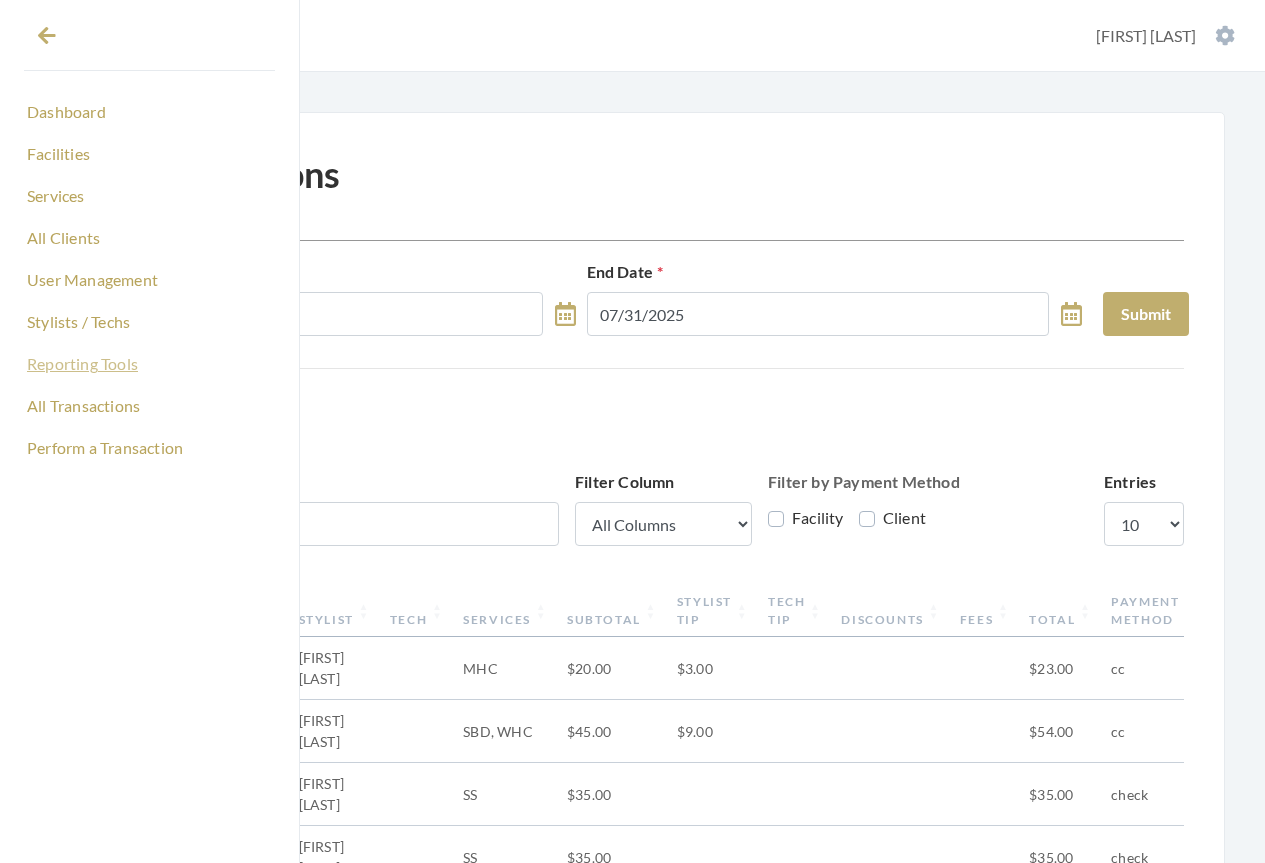 click on "Reporting Tools" at bounding box center (149, 364) 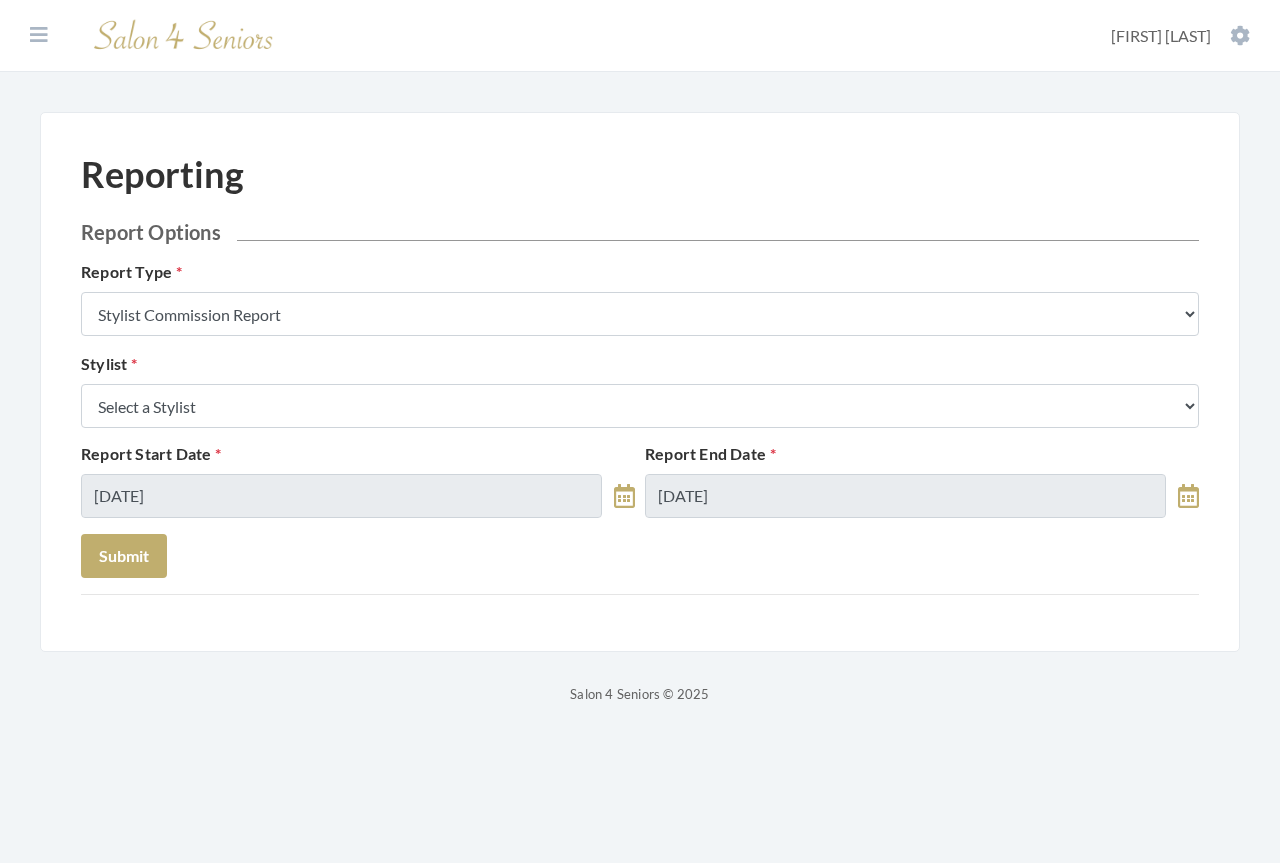 scroll, scrollTop: 0, scrollLeft: 0, axis: both 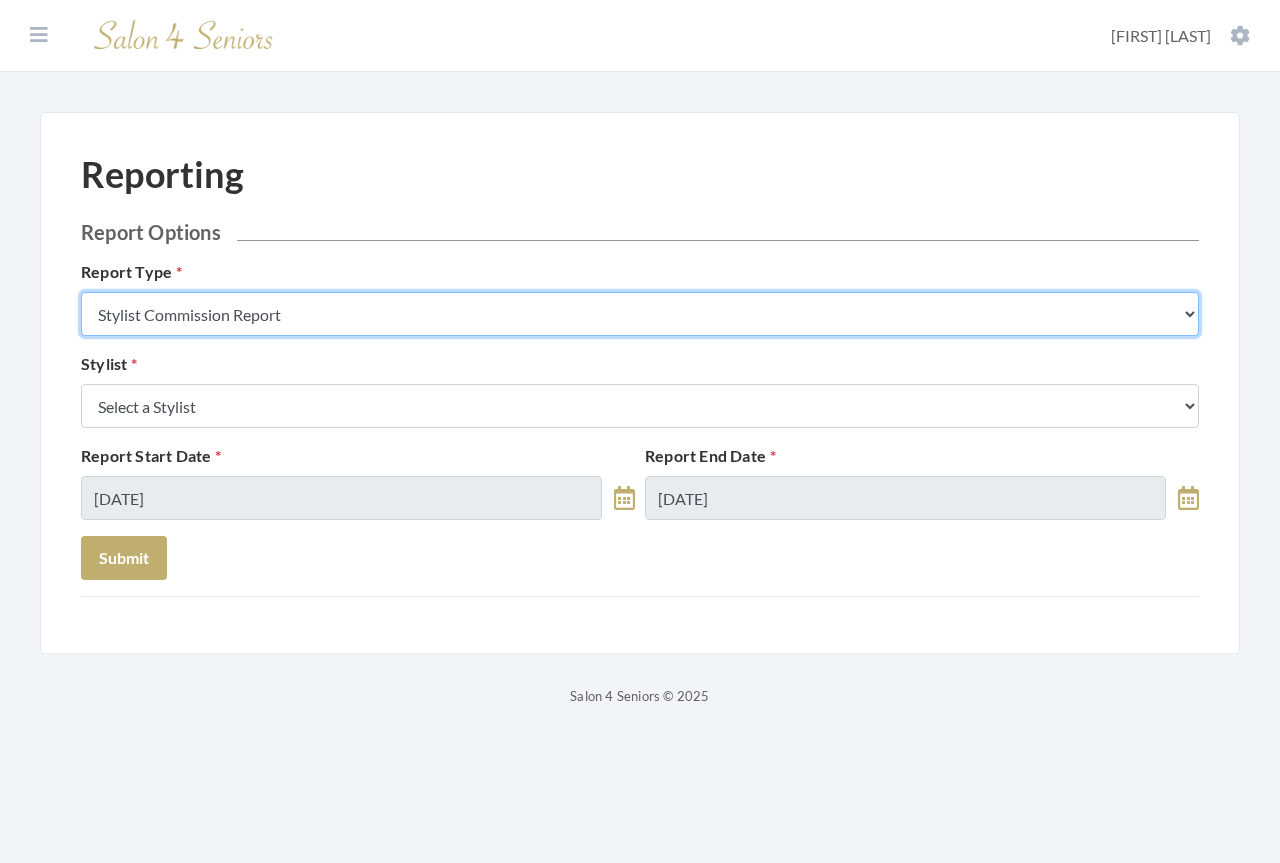 click on "Stylist Commission Report   Tech Payroll Report   Facility Billing Report   Individual Billing Report   Service History Report" at bounding box center (640, 314) 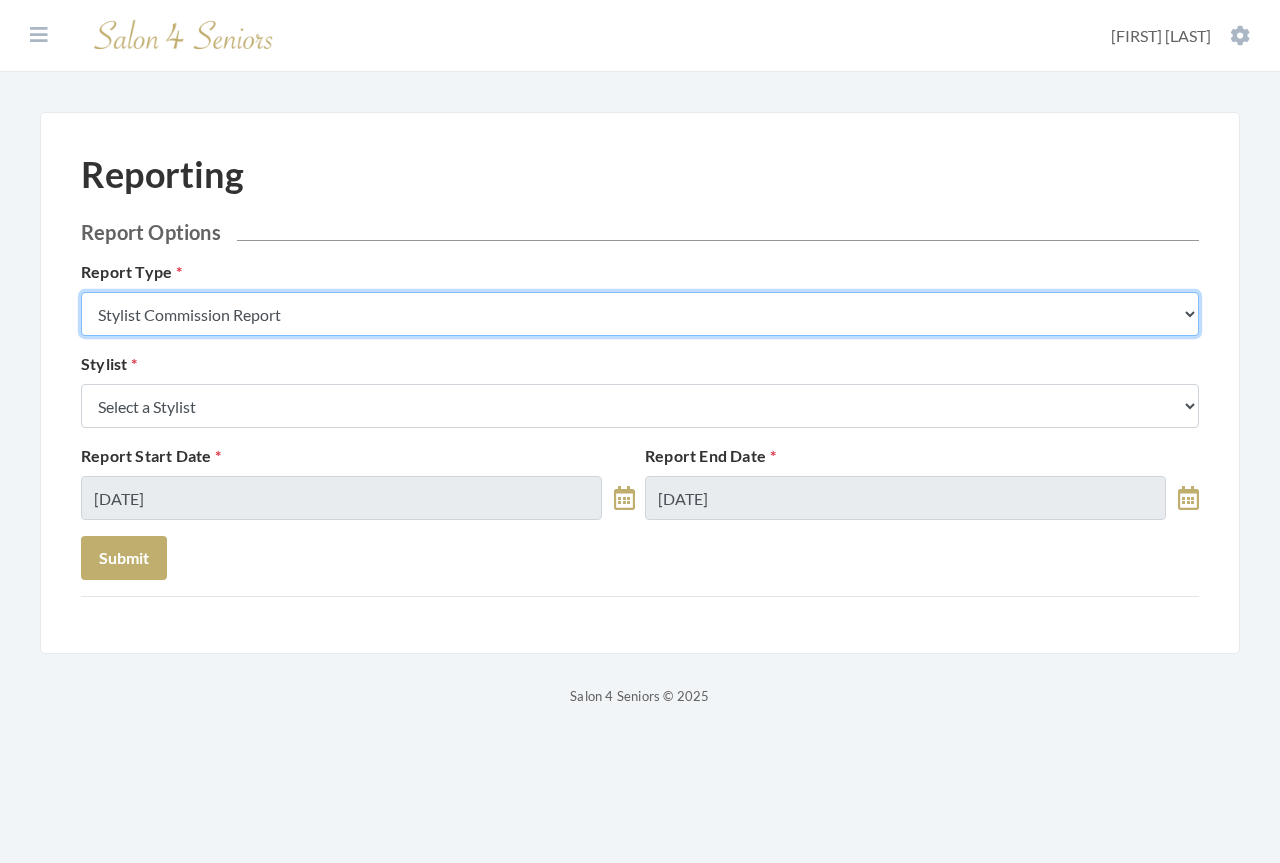 select on "individual" 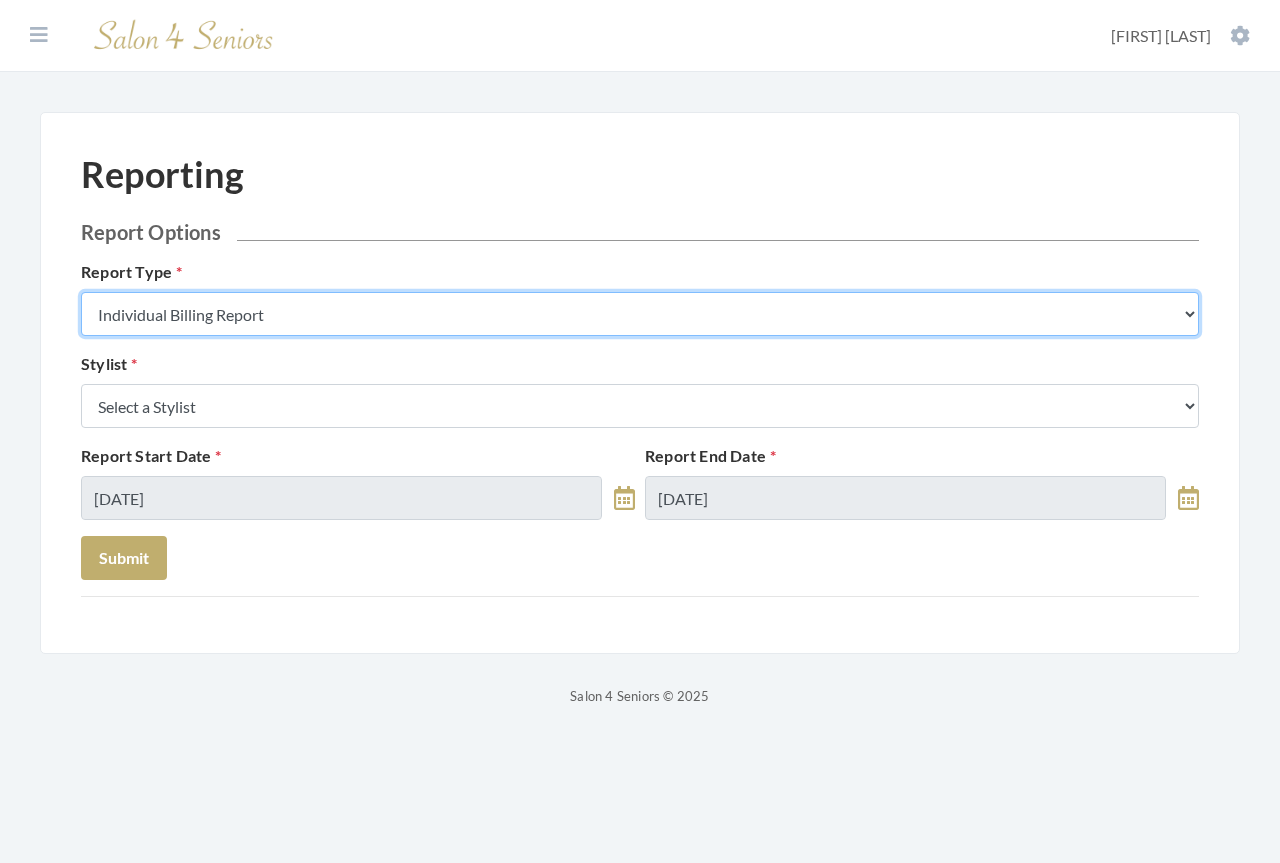 click on "Stylist Commission Report   Tech Payroll Report   Facility Billing Report   Individual Billing Report   Service History Report" at bounding box center (640, 314) 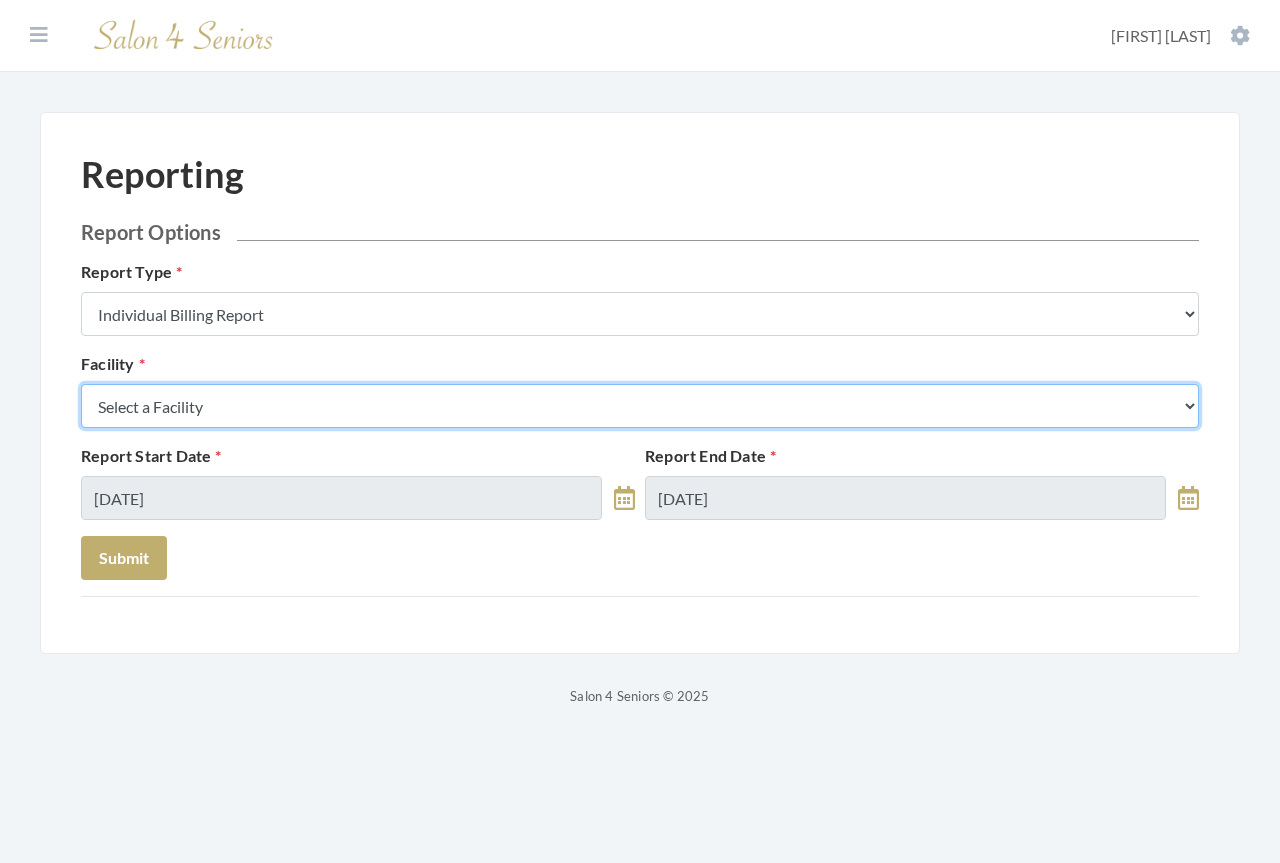 click on "Select a Facility   Arbor Lakes NH   Asher Point   Belvedere Commons   Brookdale Jones Farm   Brookdale University   Cook Springs   Creekside at Three Rivers   East Glen Nursing Home   Fair Haven   Fleming Farms   Galleria Woods   Greenbriar at the Altamont   Haven Gulf Shores   Haven Memory Care on Halcyon   Heritage   Legacy Village   Live Oak Village   Madison Village   Meadowview   Merrill Gardens   Monark Grove at Madison   Morningside Auburn   Neighborhood at  Cullman   Residences at Wellpoint   Shadescrest Health Care   St. Martin's in the Pines   The Crossings at Riverchase   The Harbor at Opelika   Wesley Gardens   Wesley Place" at bounding box center (640, 406) 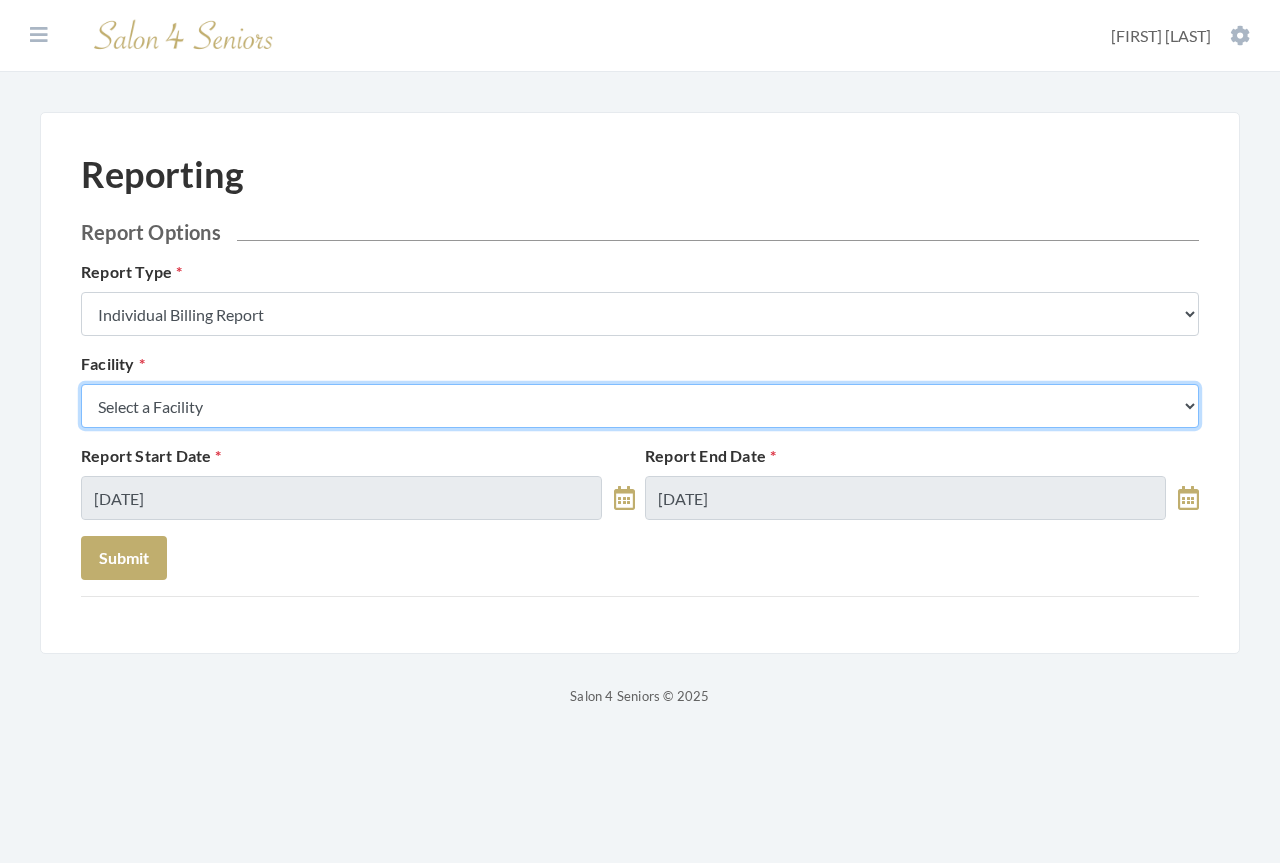 select on "42" 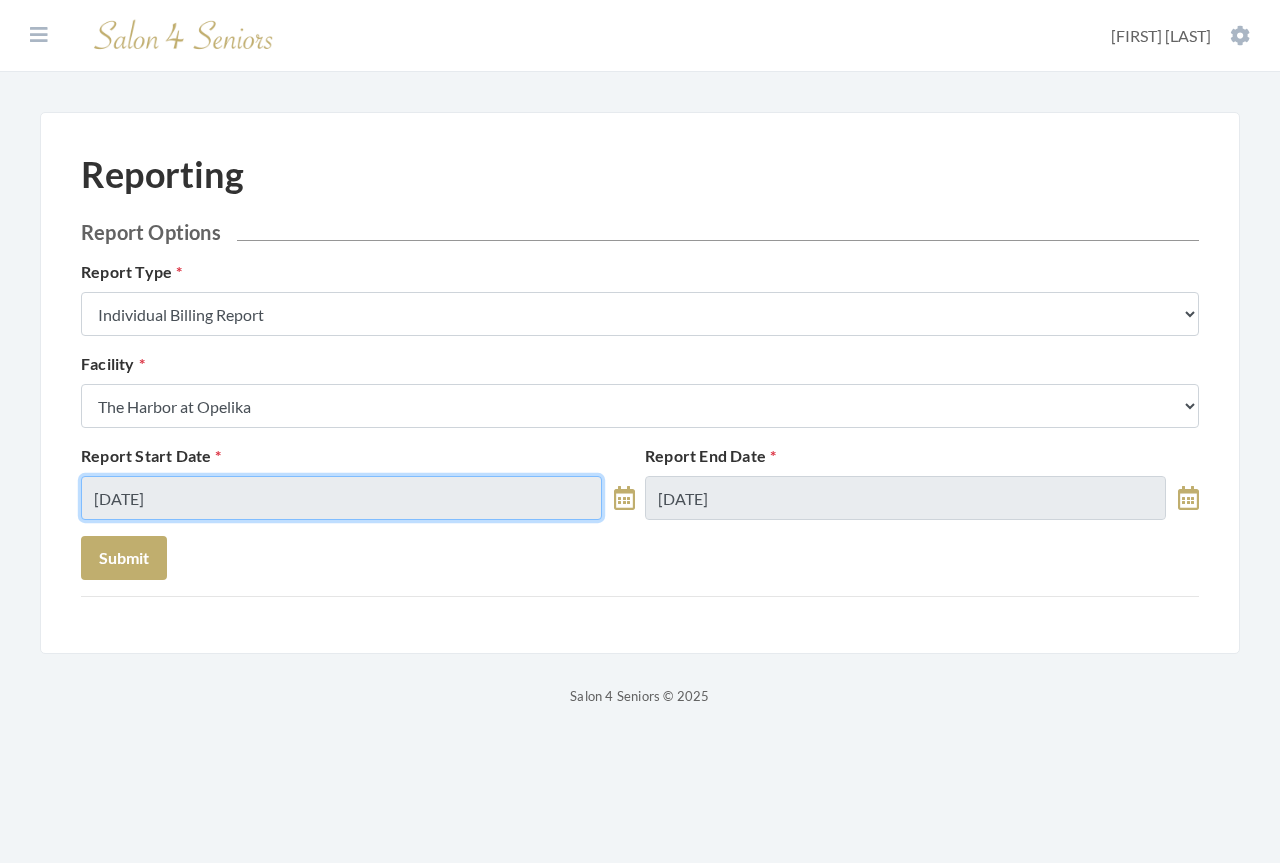 click on "08/01/2025" at bounding box center [341, 498] 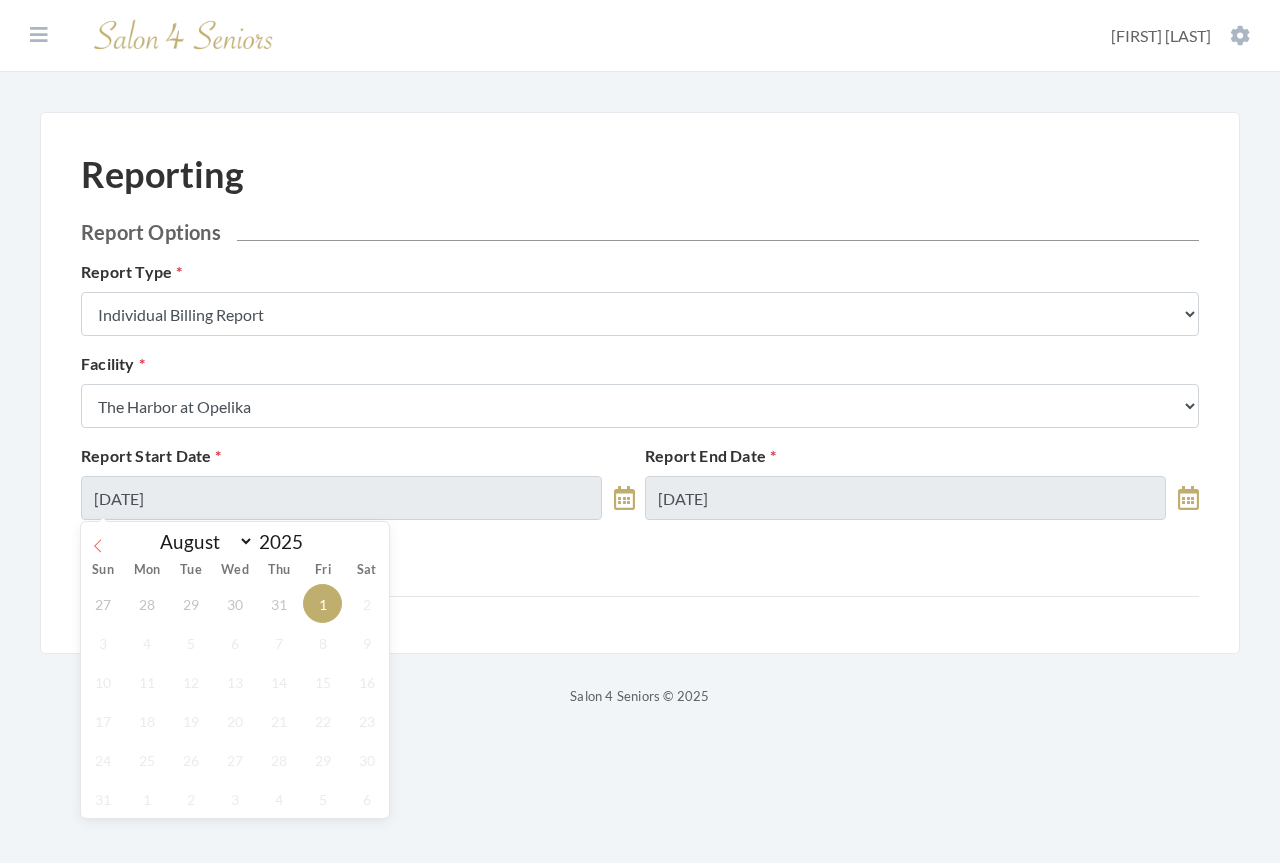 click 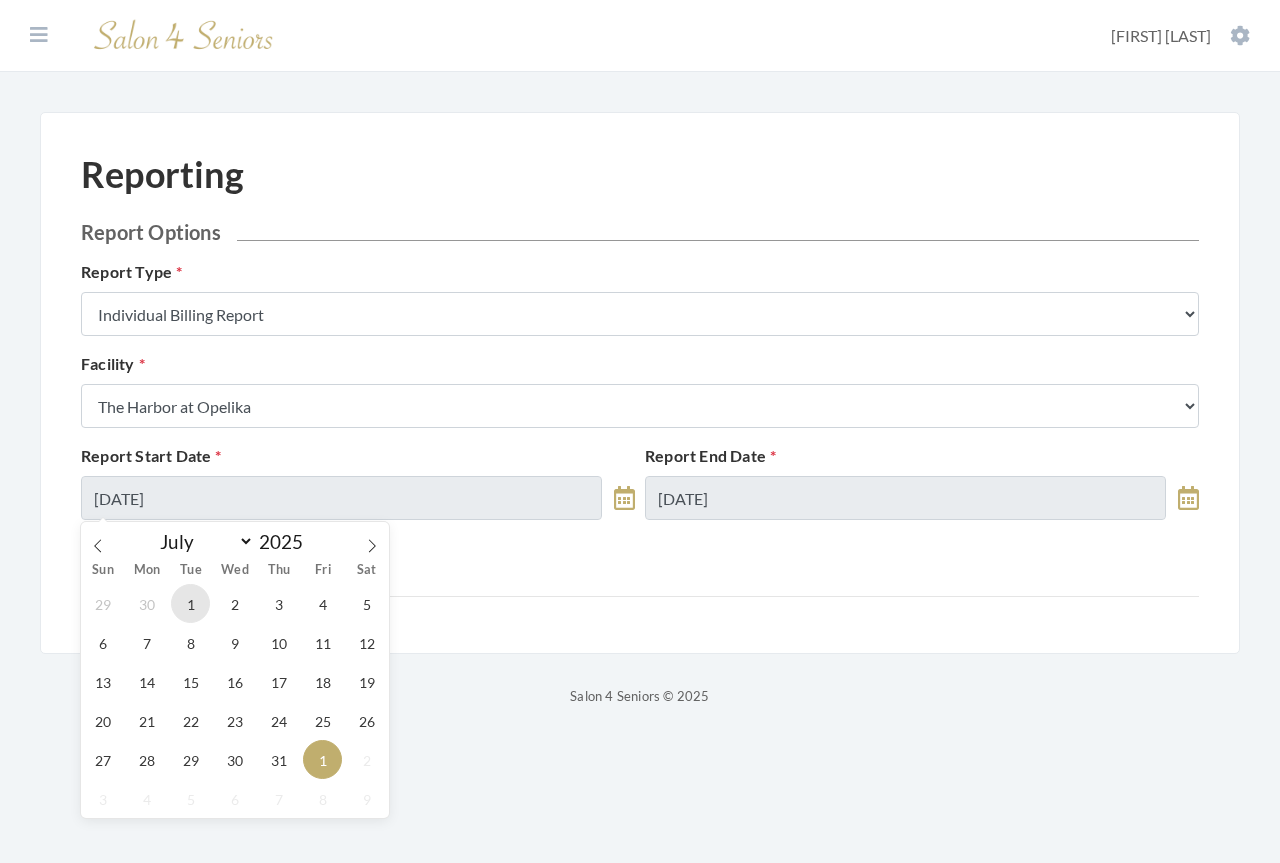 click on "1" at bounding box center (190, 603) 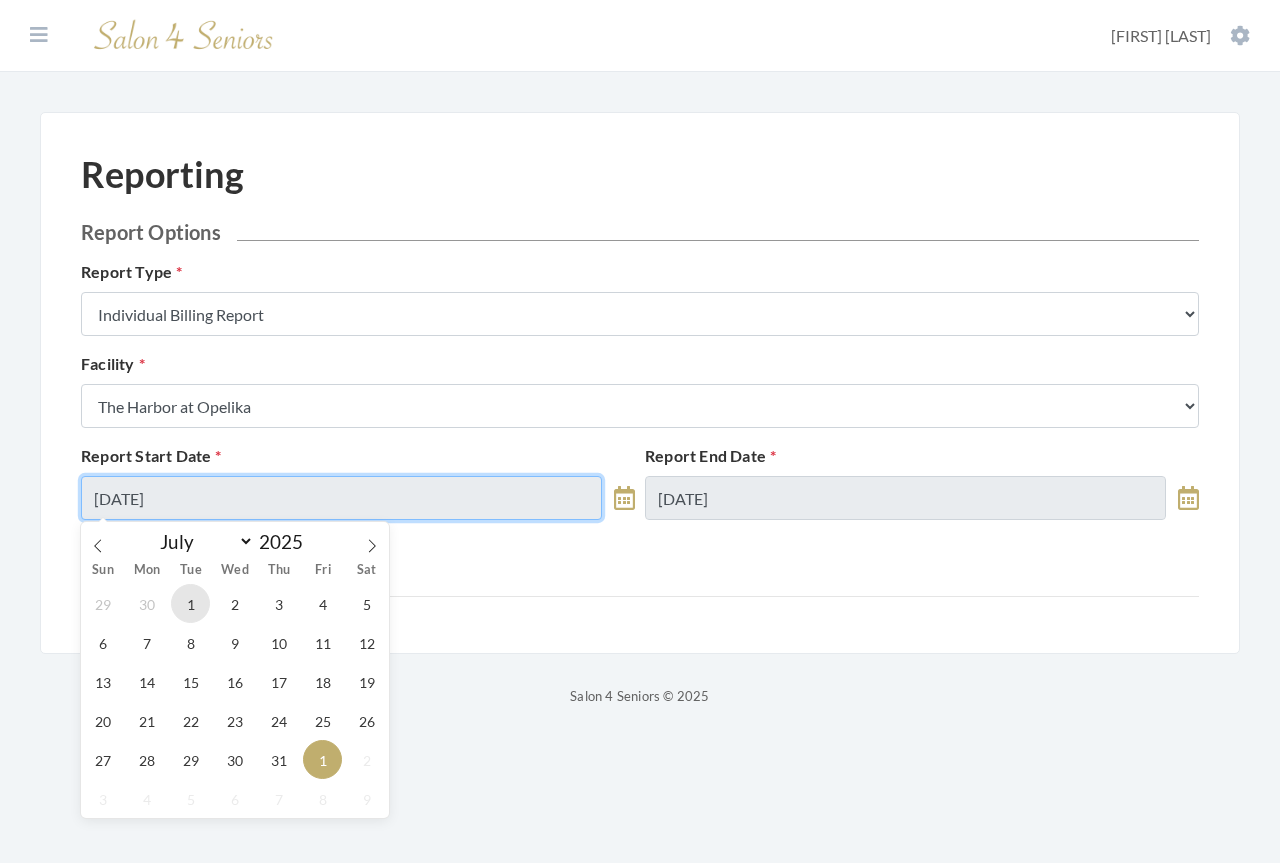 type on "07/01/2025" 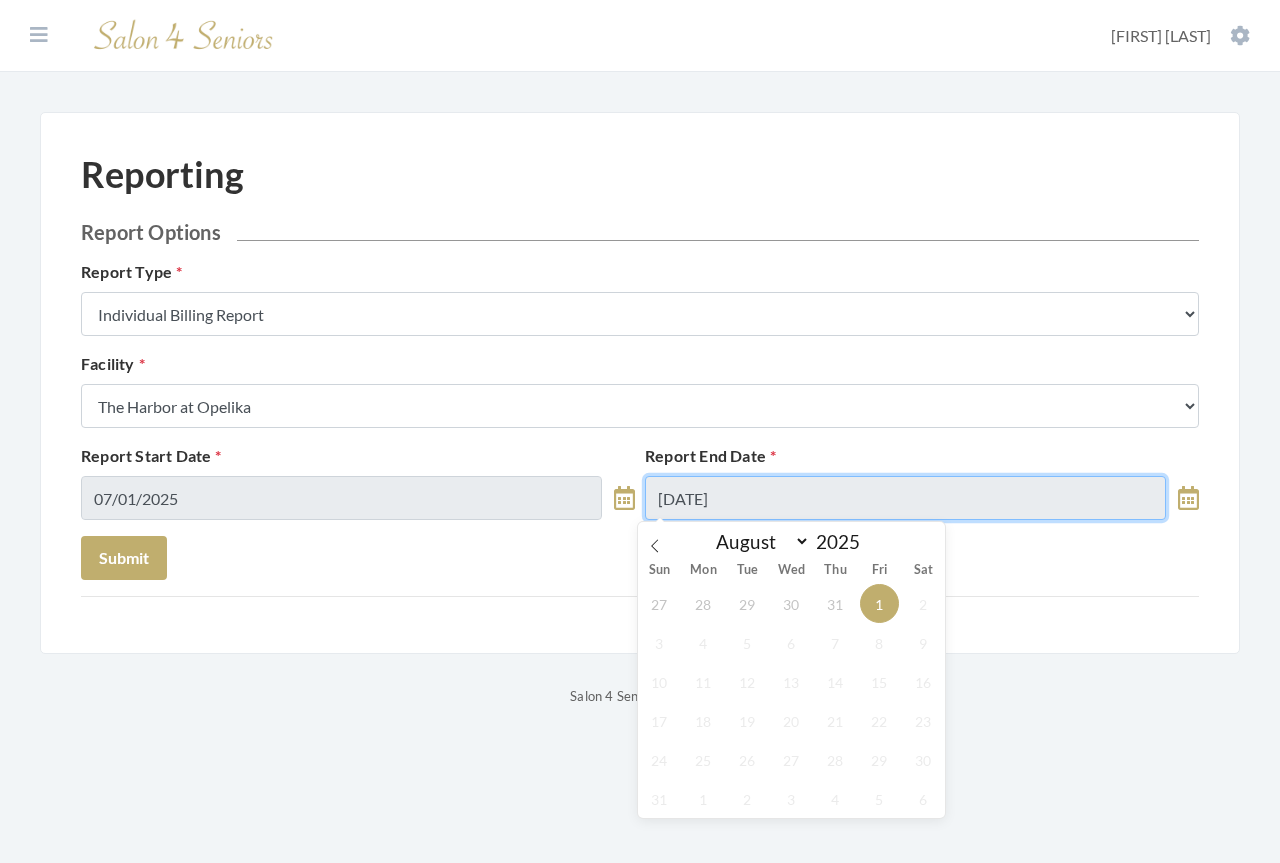 click on "08/01/2025" at bounding box center [905, 498] 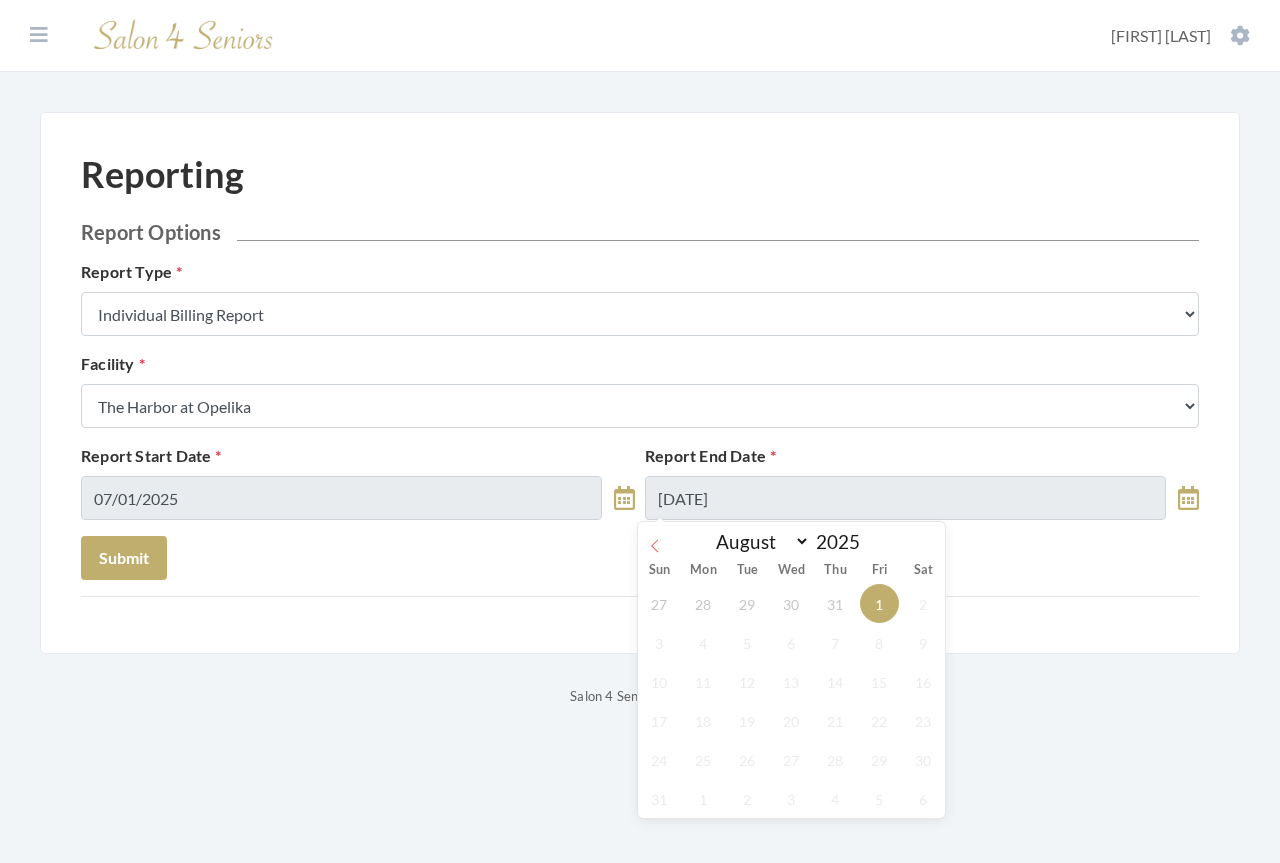 click 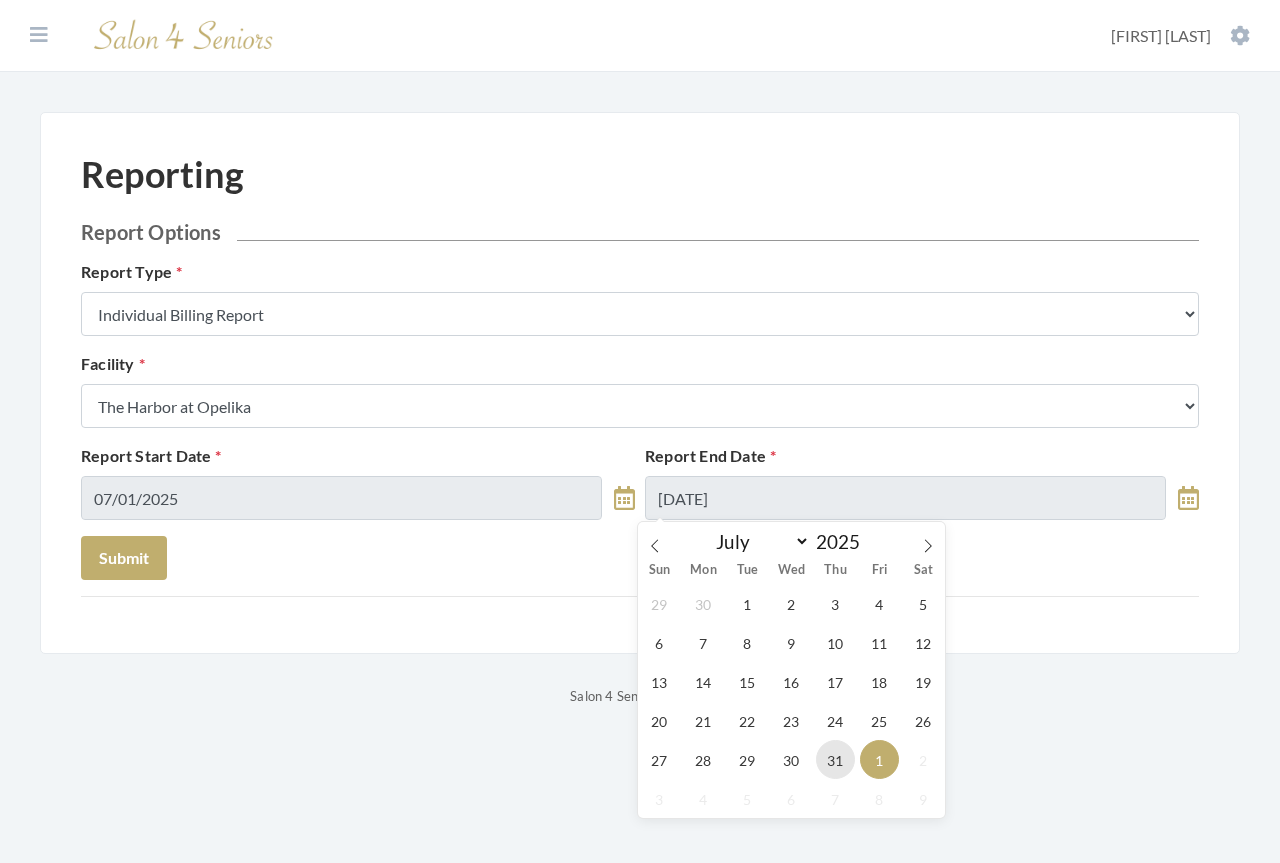 click on "31" at bounding box center (835, 759) 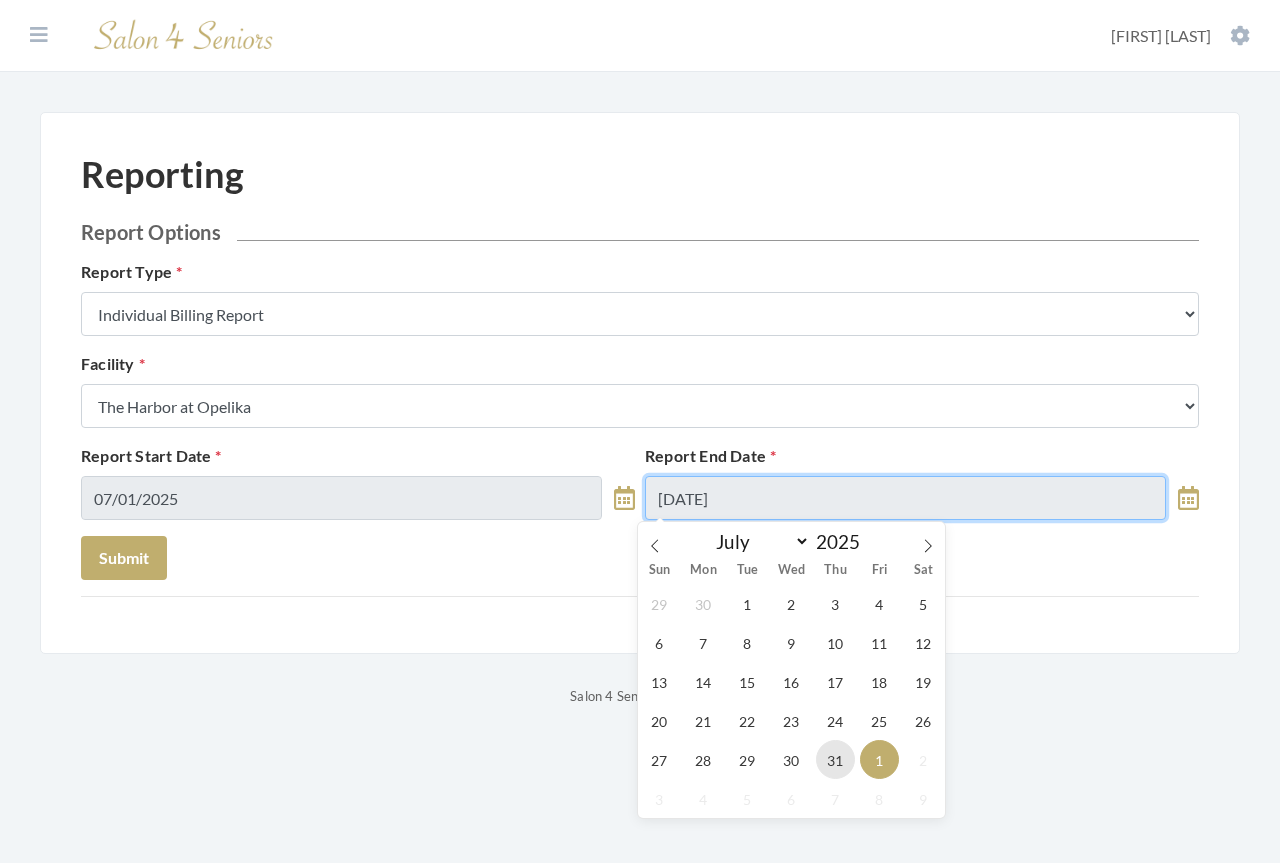 type on "07/31/2025" 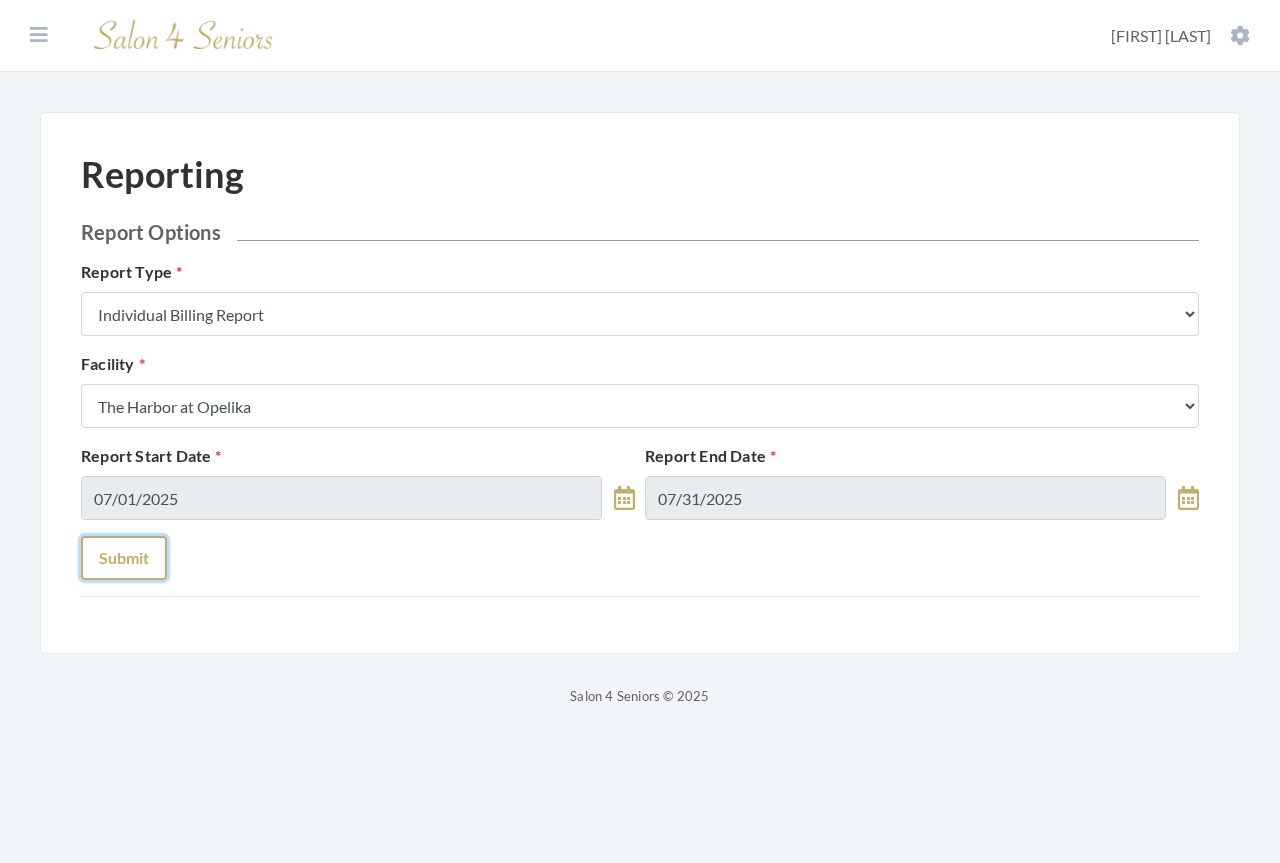 click on "Submit" at bounding box center [124, 558] 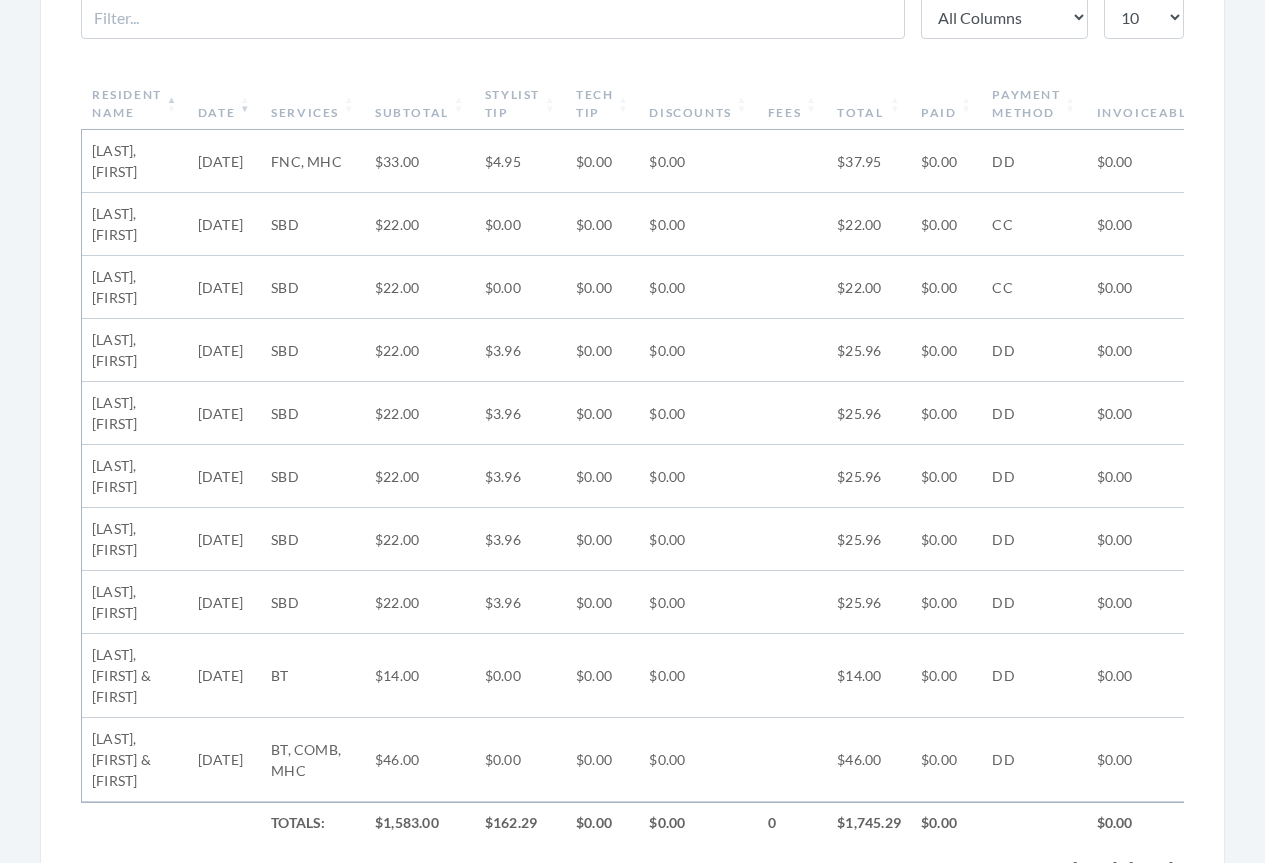 scroll, scrollTop: 700, scrollLeft: 0, axis: vertical 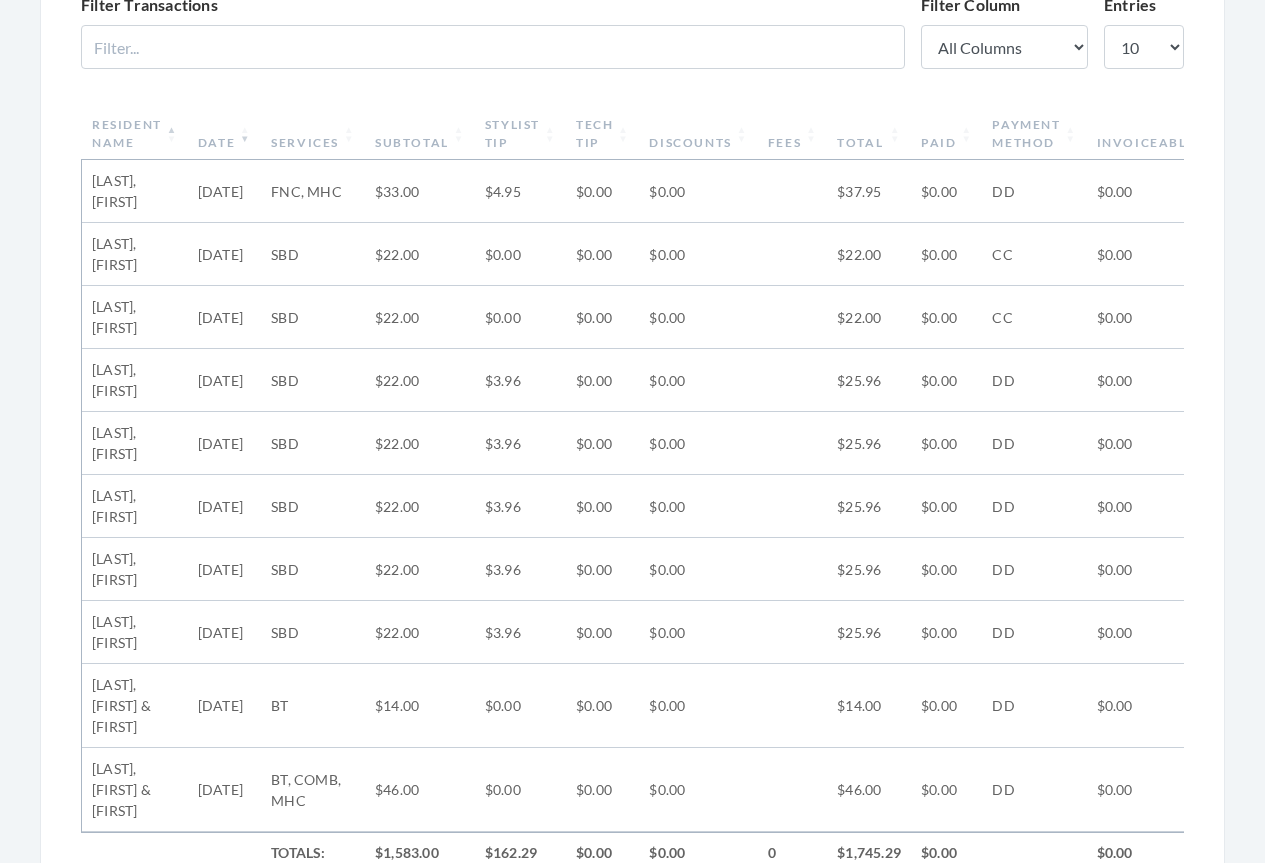 click on "Date" at bounding box center [224, 134] 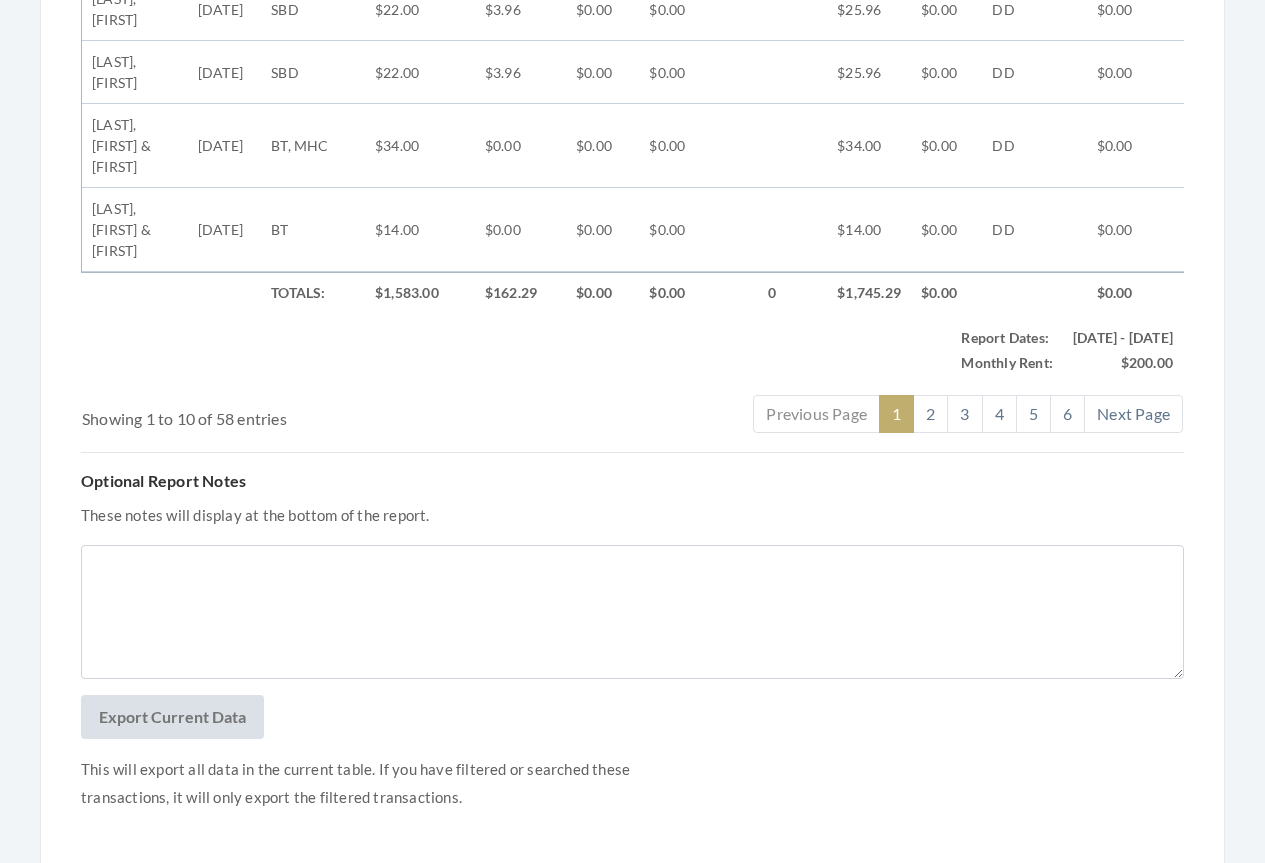 scroll, scrollTop: 1322, scrollLeft: 0, axis: vertical 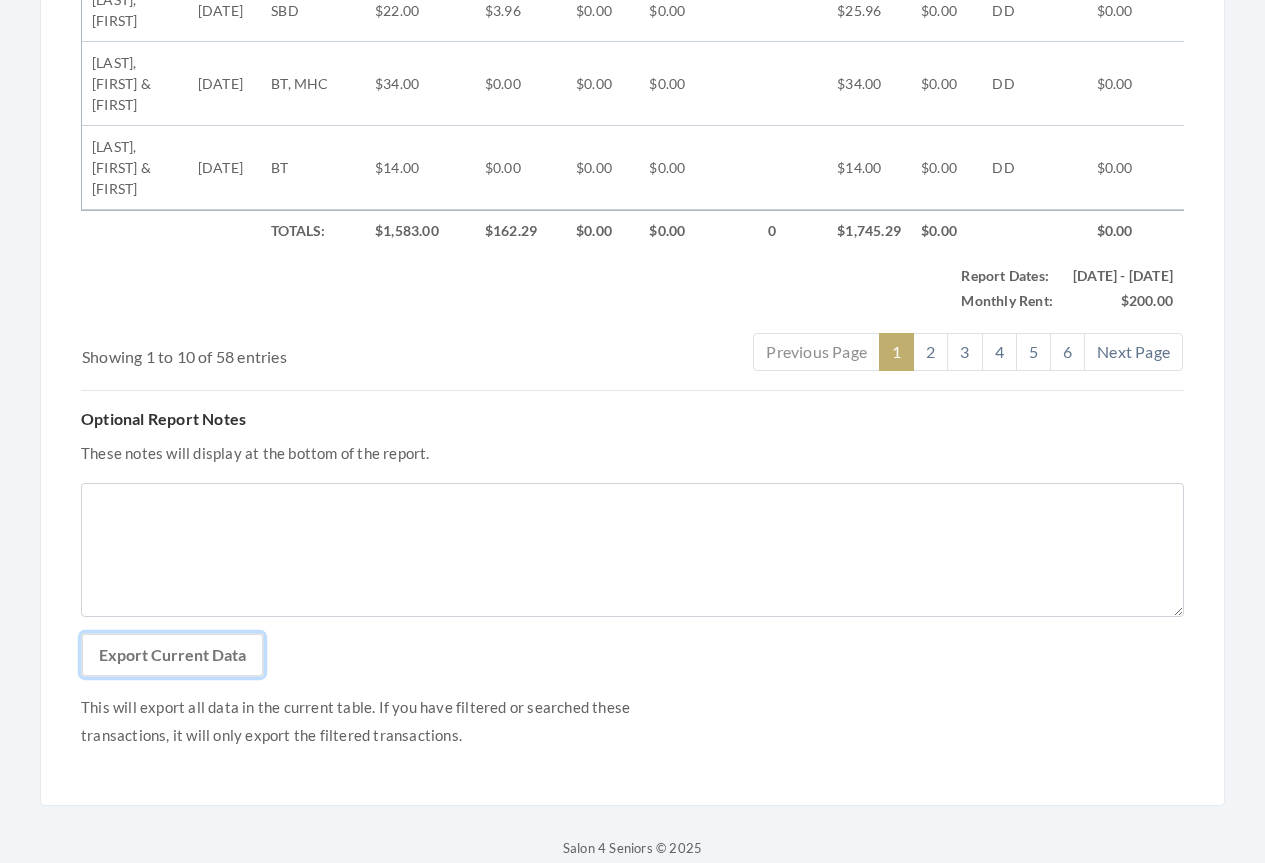 click on "Export Current Data" at bounding box center [172, 655] 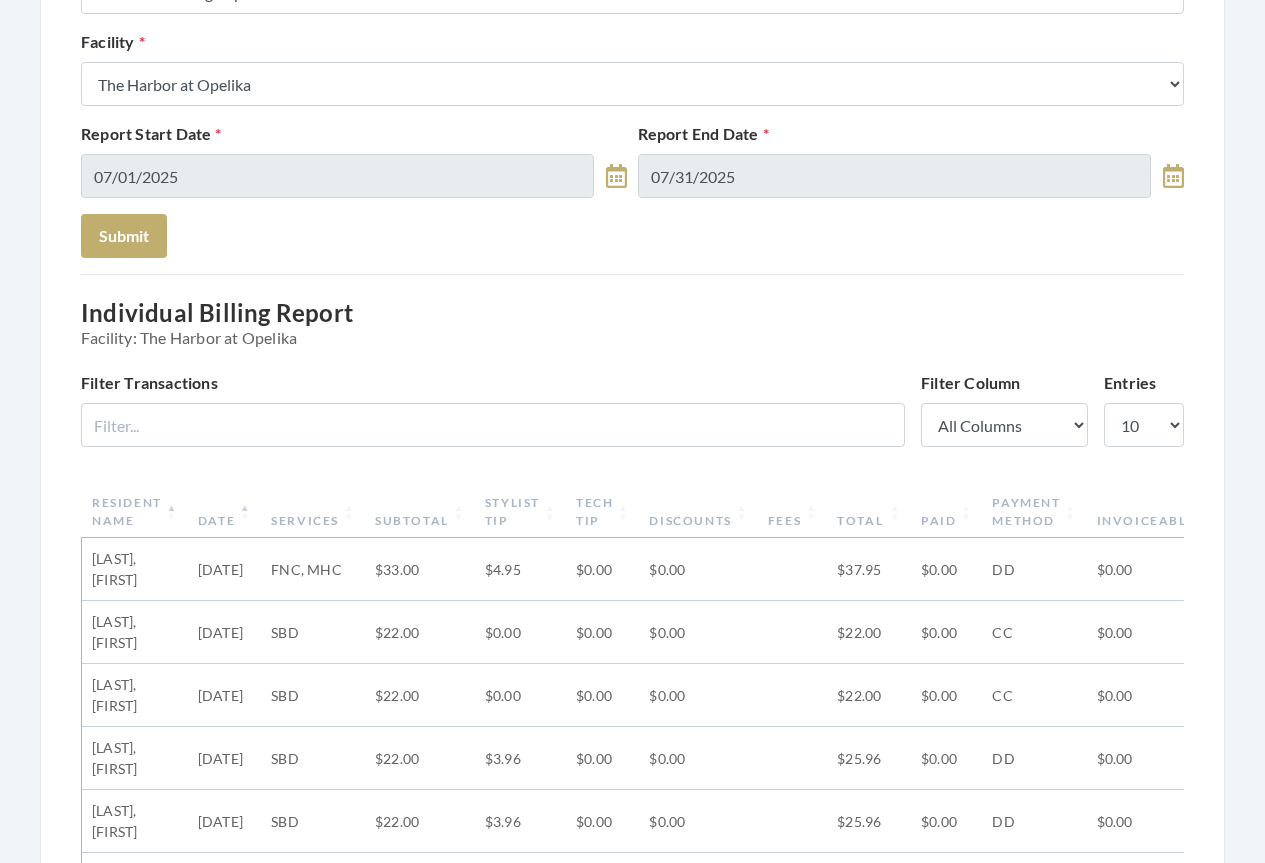 scroll, scrollTop: 0, scrollLeft: 0, axis: both 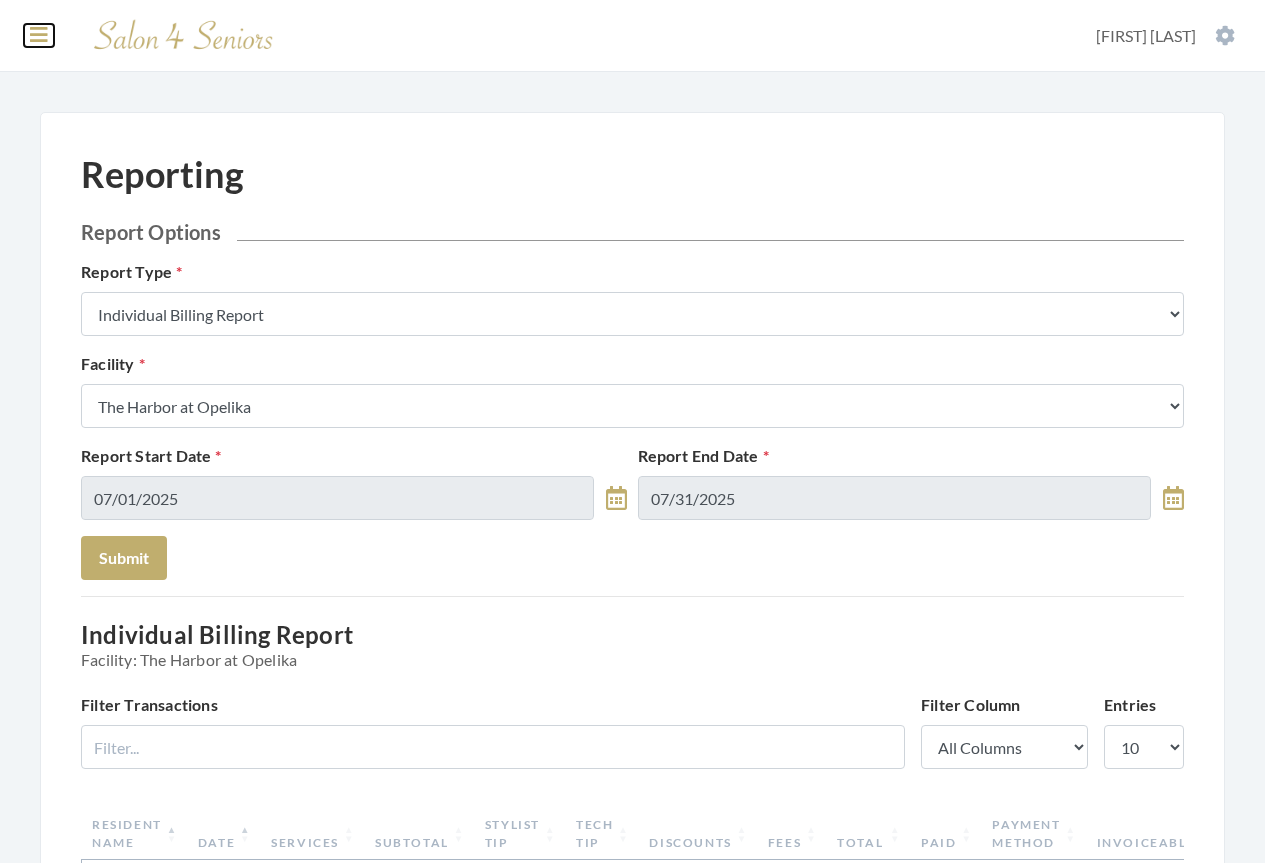 click at bounding box center [39, 35] 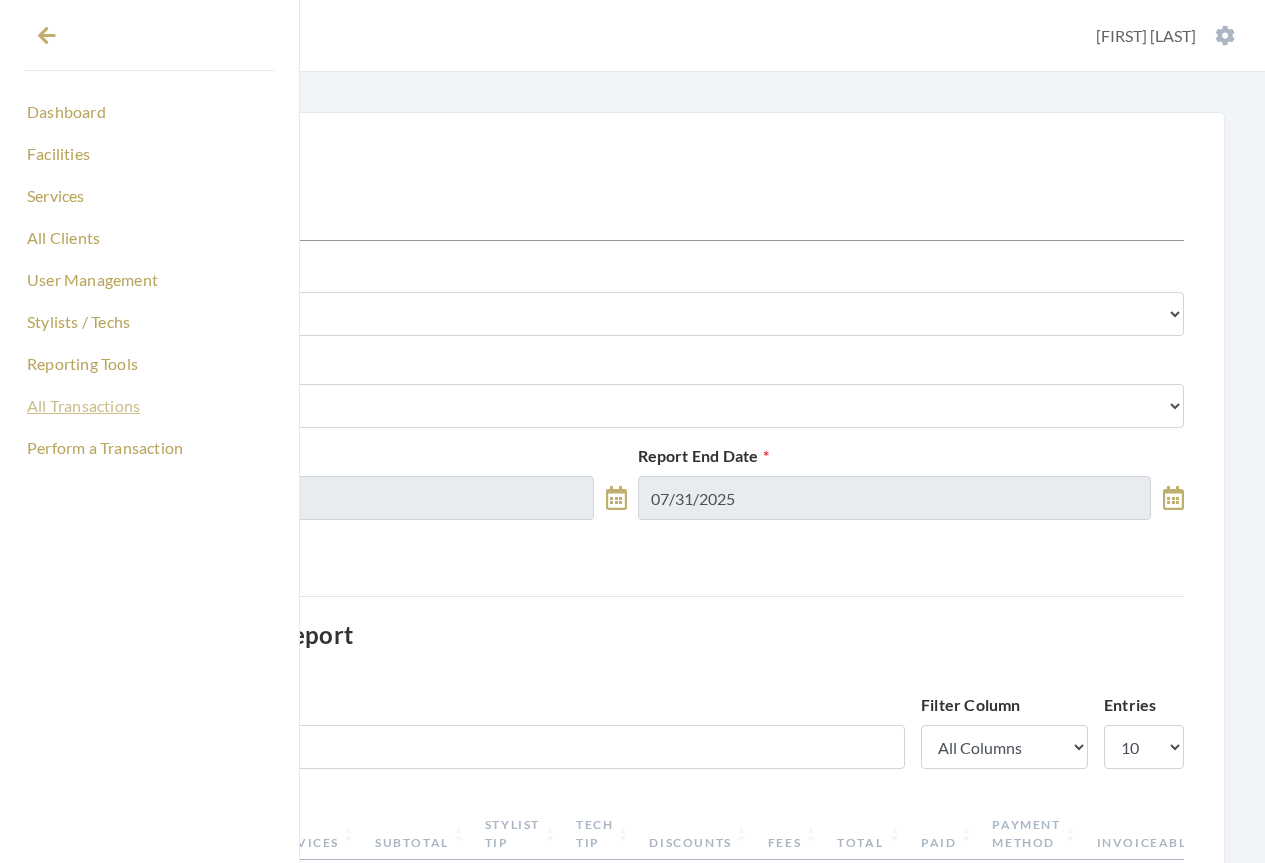 click on "All Transactions" at bounding box center [149, 406] 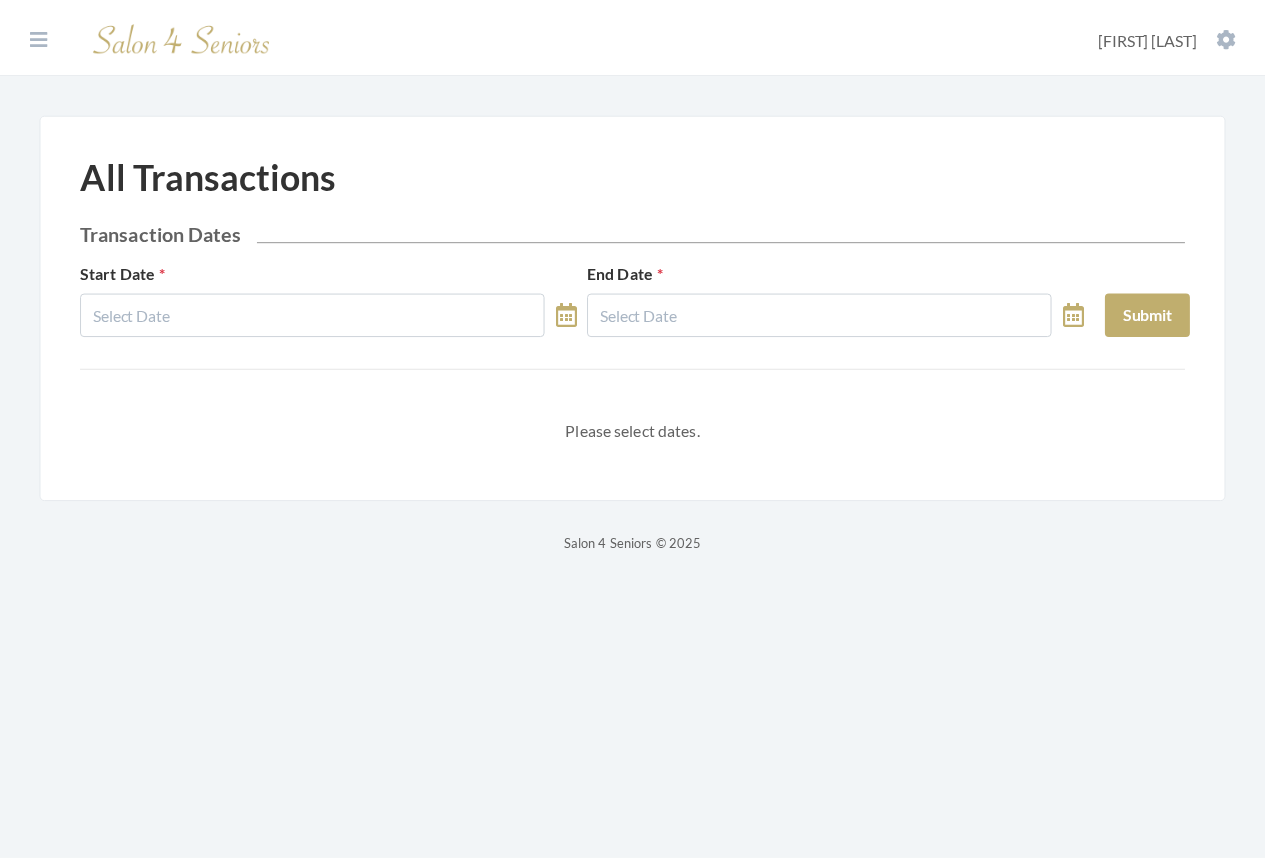 scroll, scrollTop: 0, scrollLeft: 0, axis: both 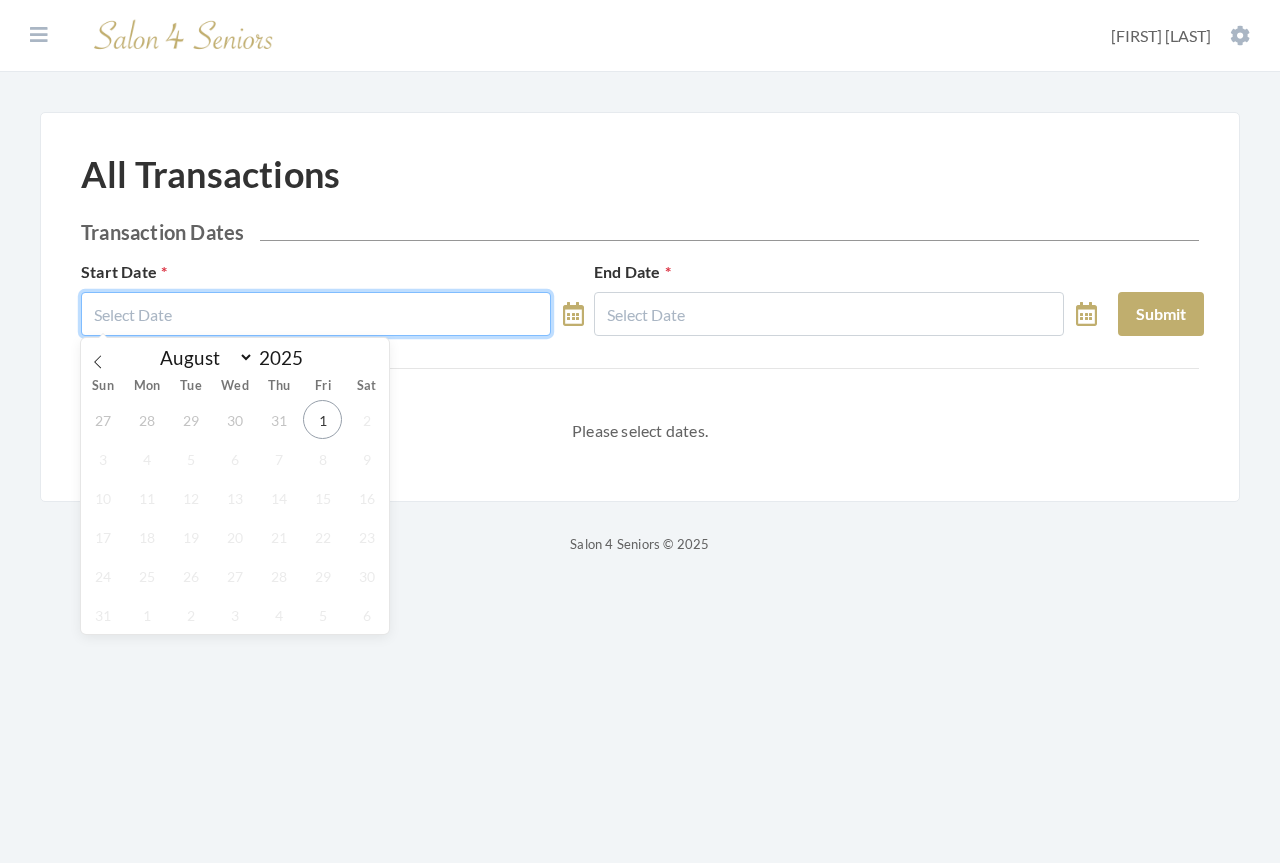 click at bounding box center (316, 314) 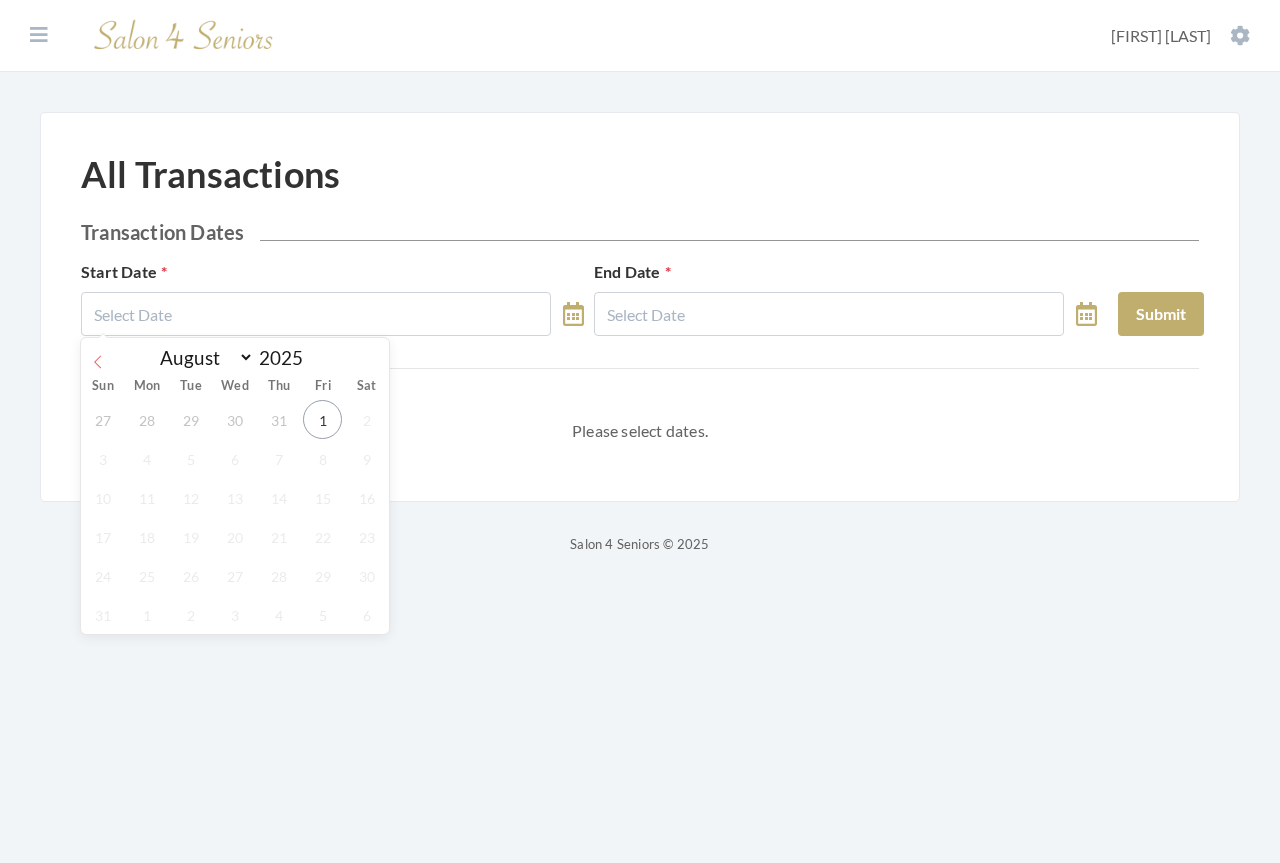 click 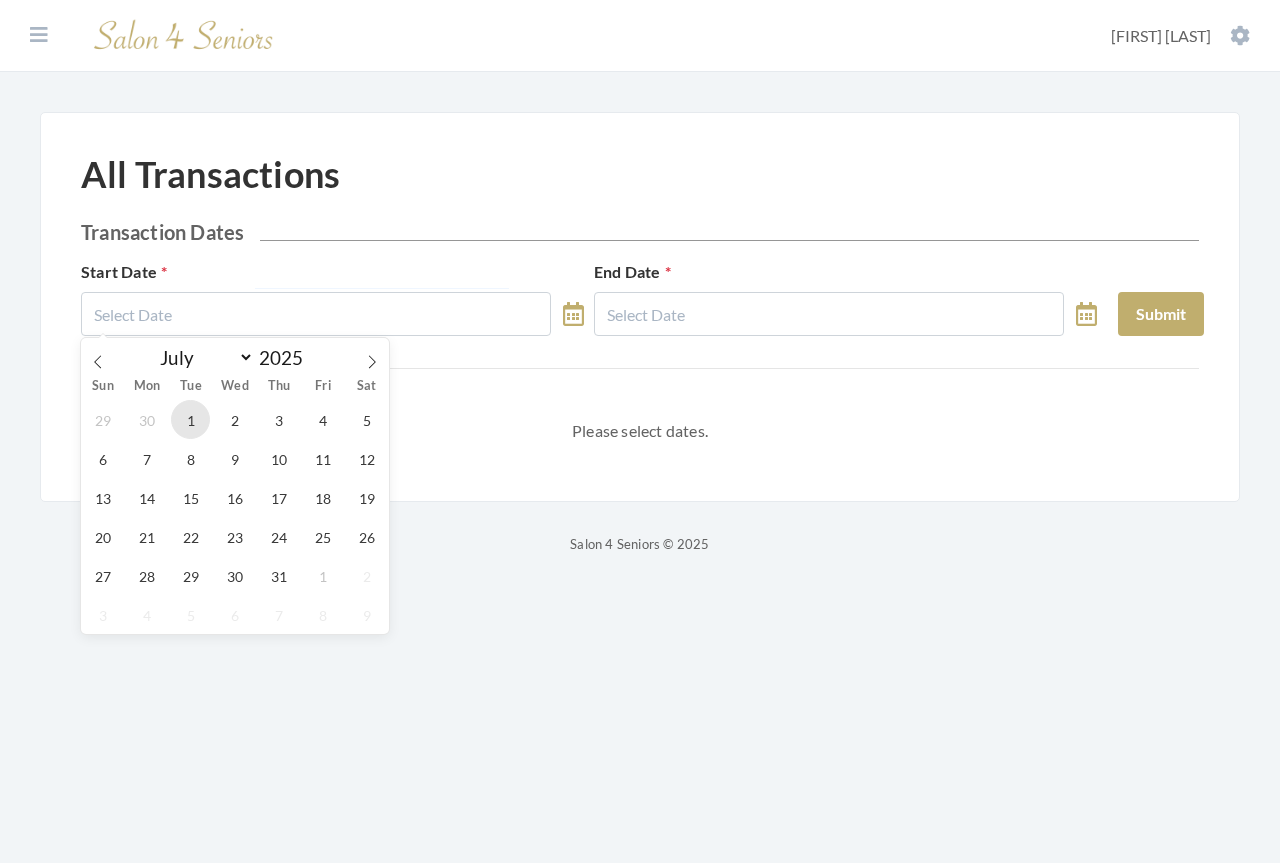 click on "1" at bounding box center (190, 419) 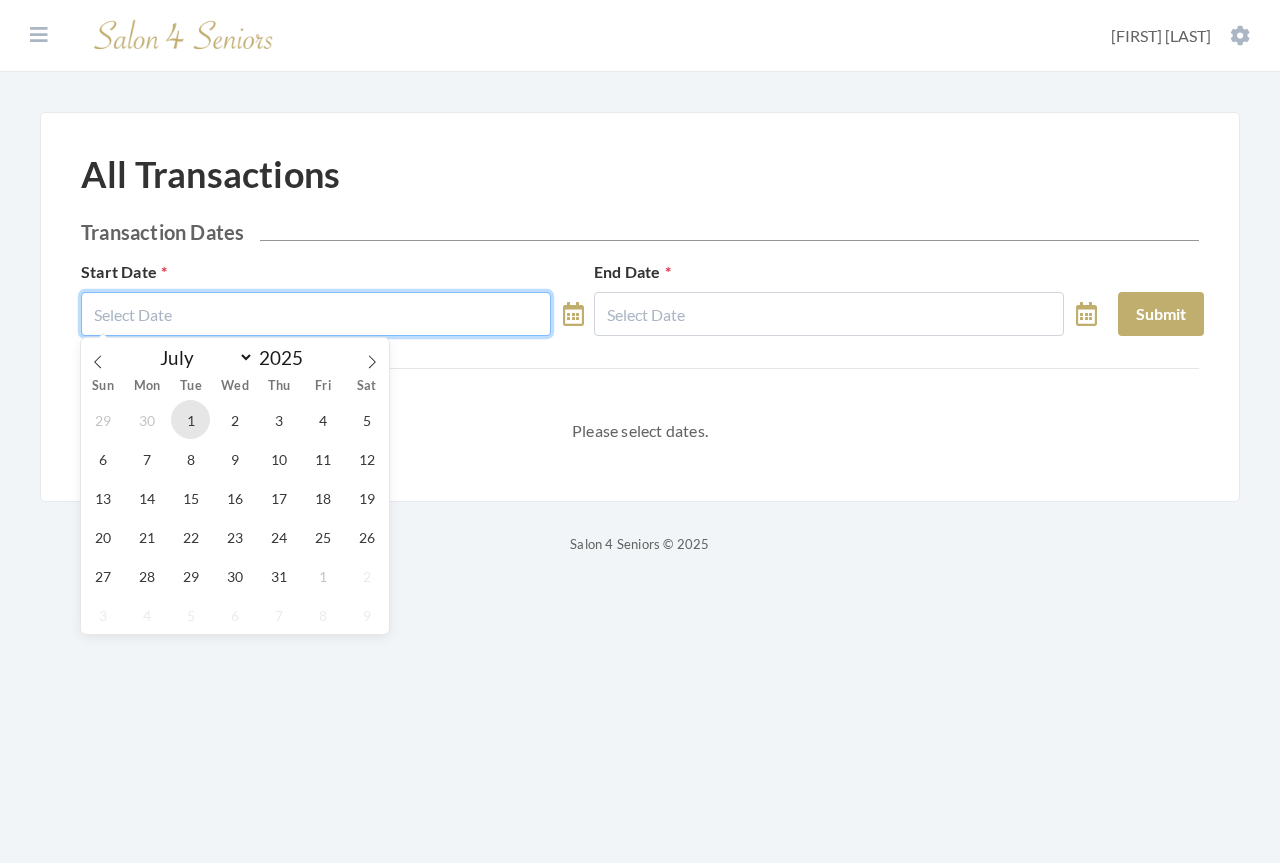 type on "07/01/2025" 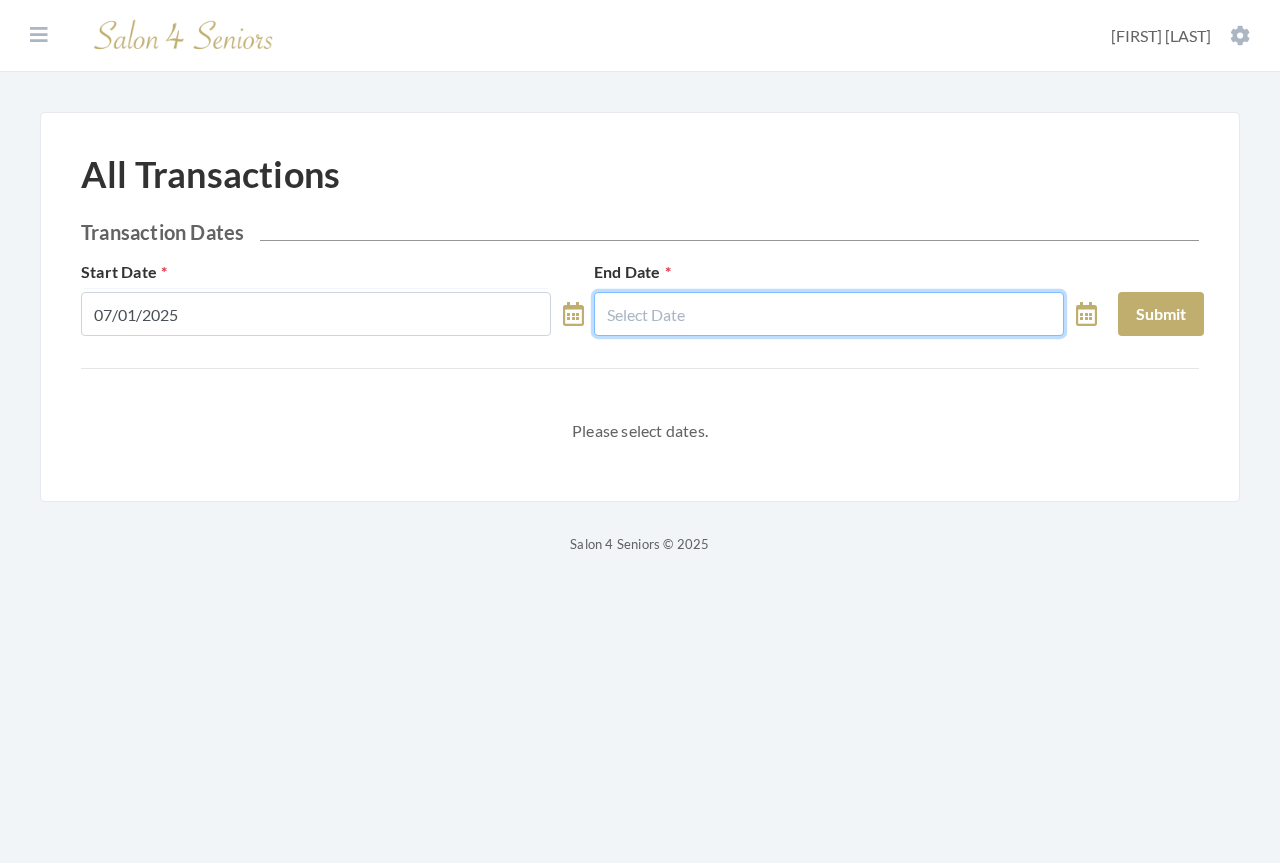 click at bounding box center (829, 314) 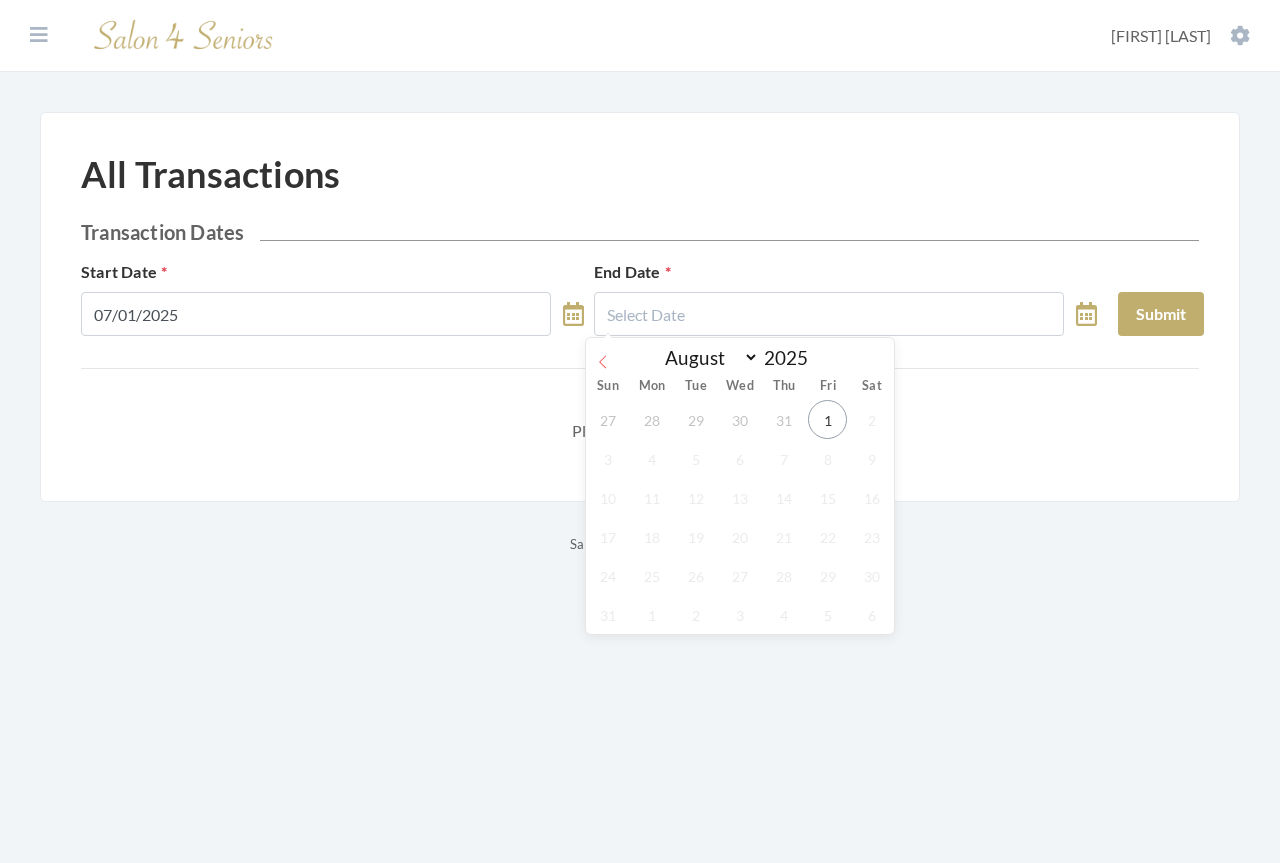 click 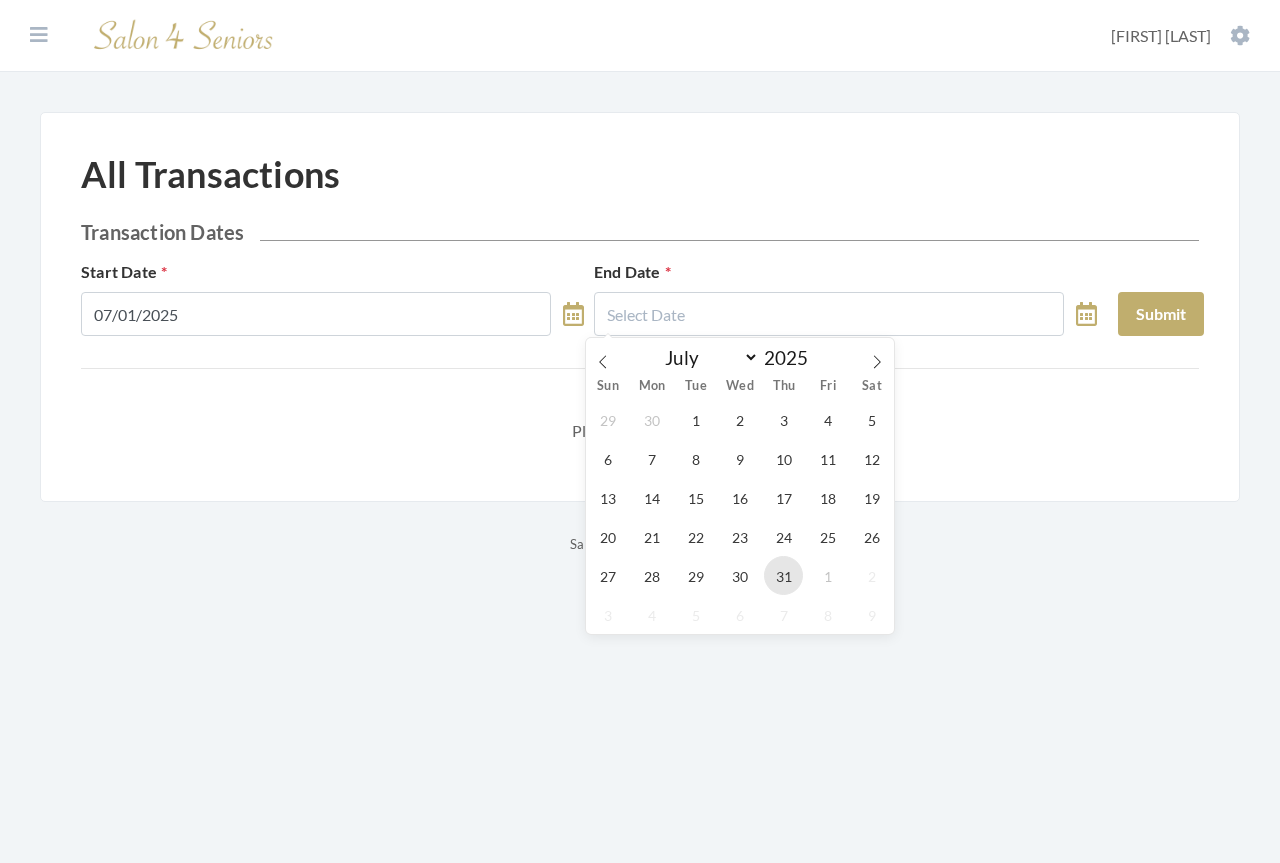 click on "31" at bounding box center [783, 575] 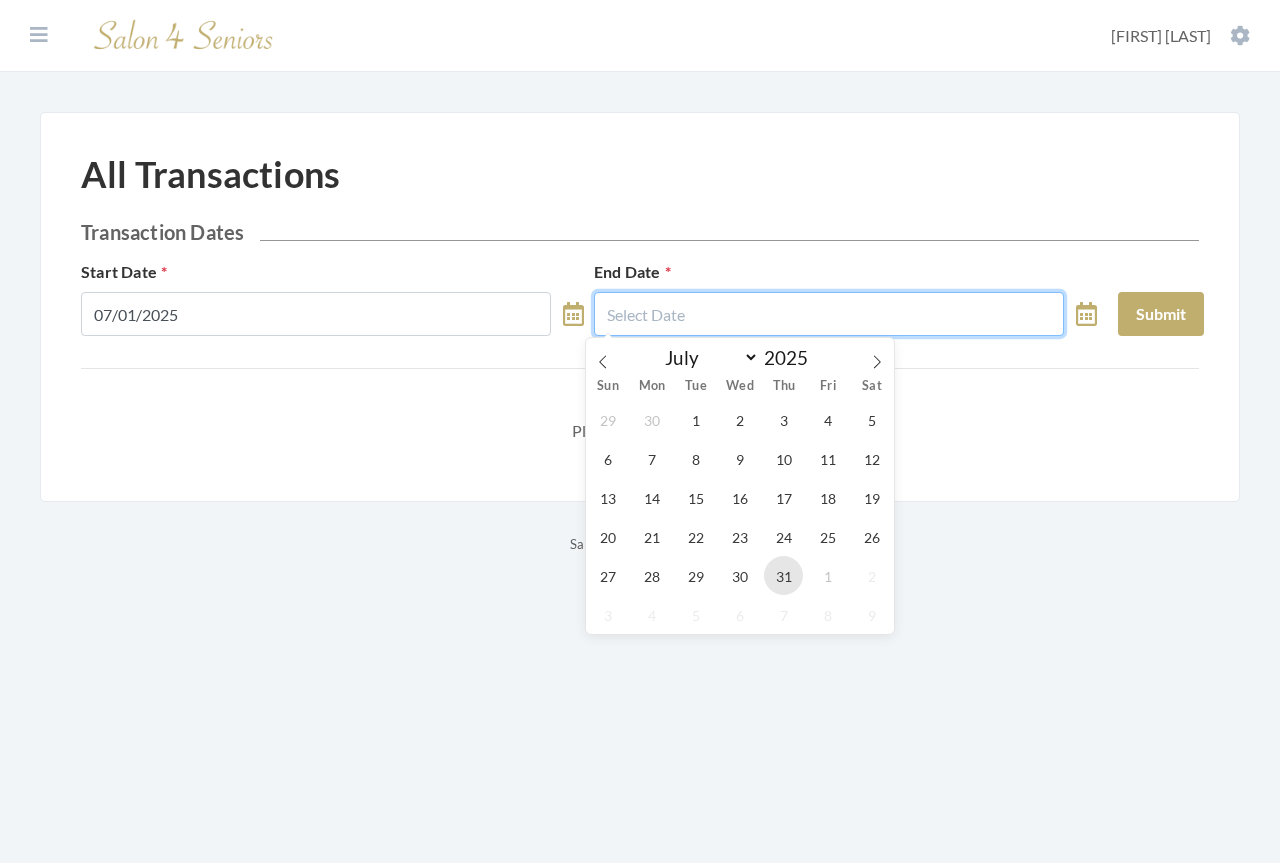 type on "07/31/2025" 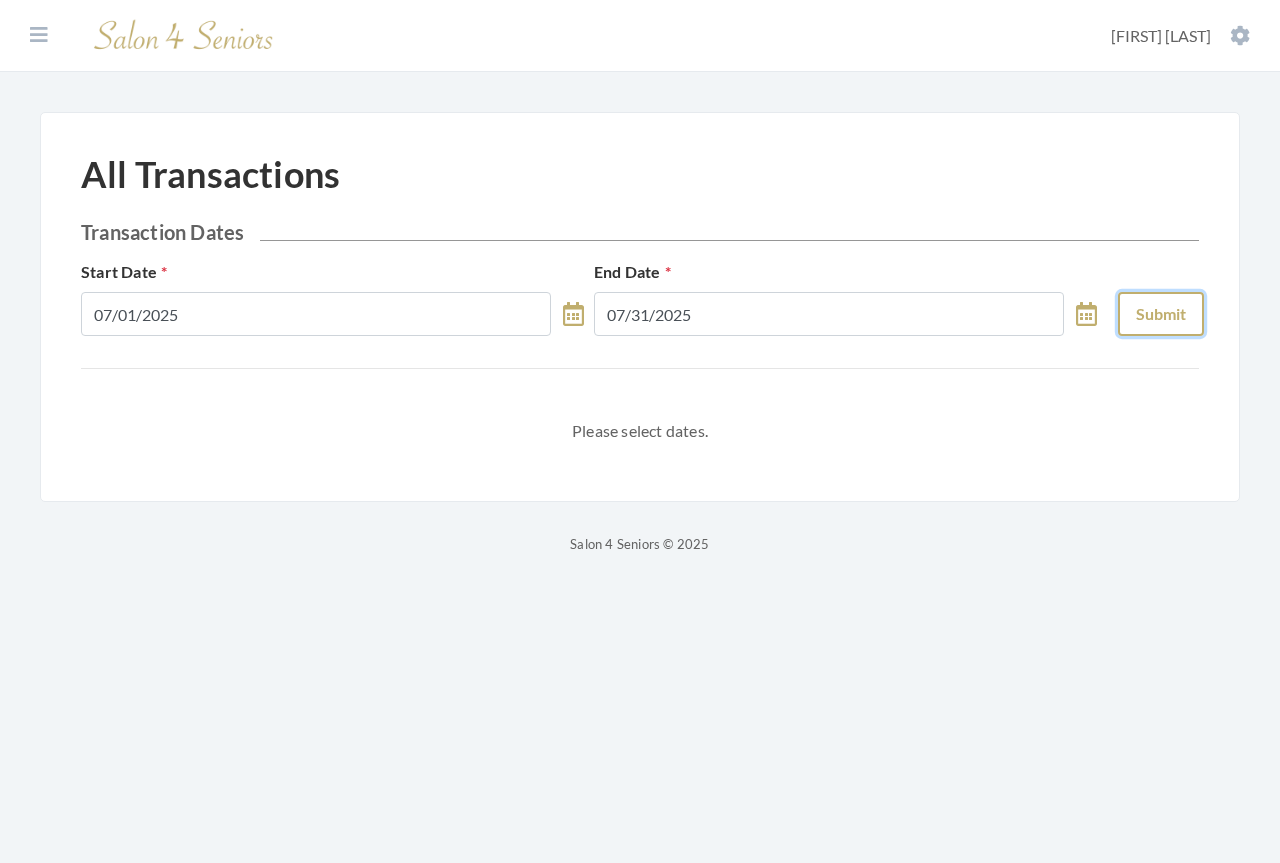 click on "Submit" at bounding box center (1161, 314) 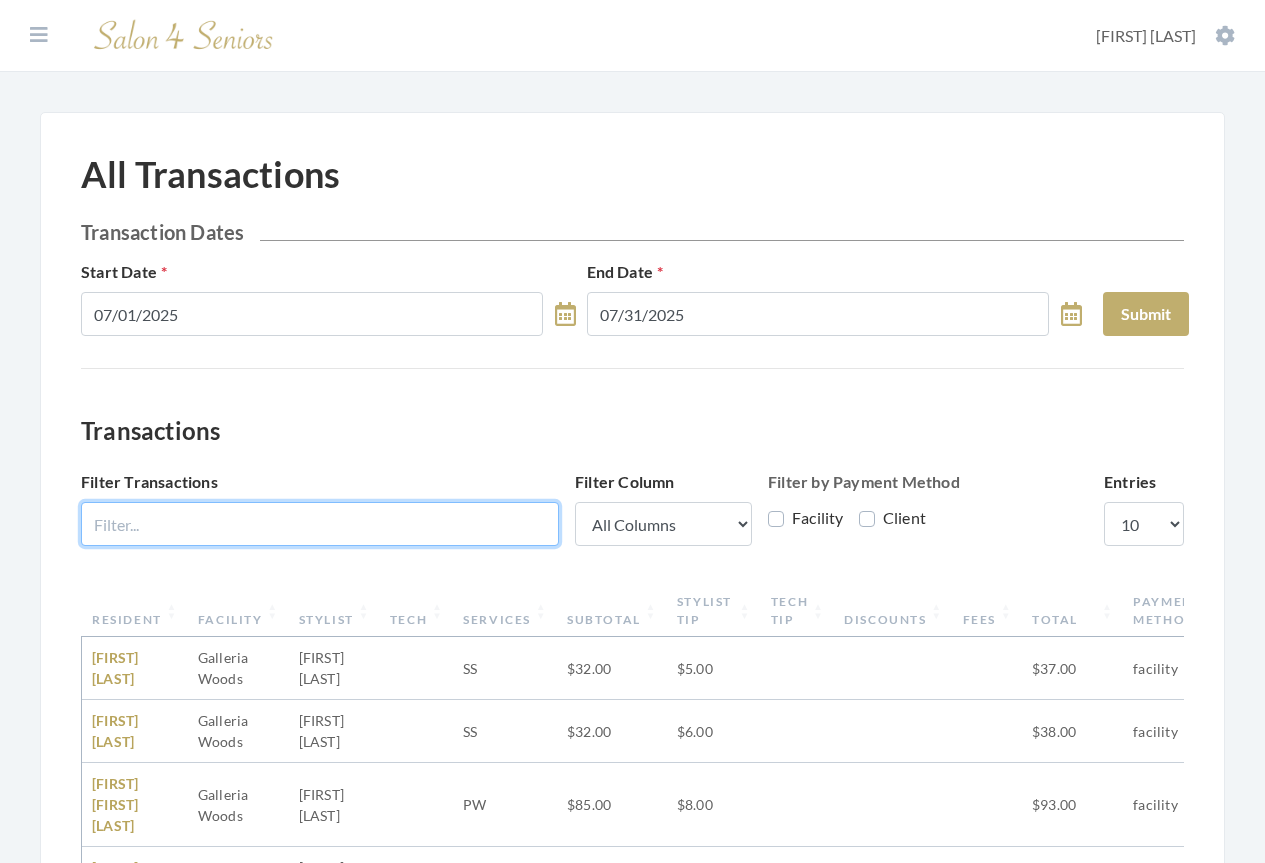 click on "Filter Transactions" at bounding box center [320, 524] 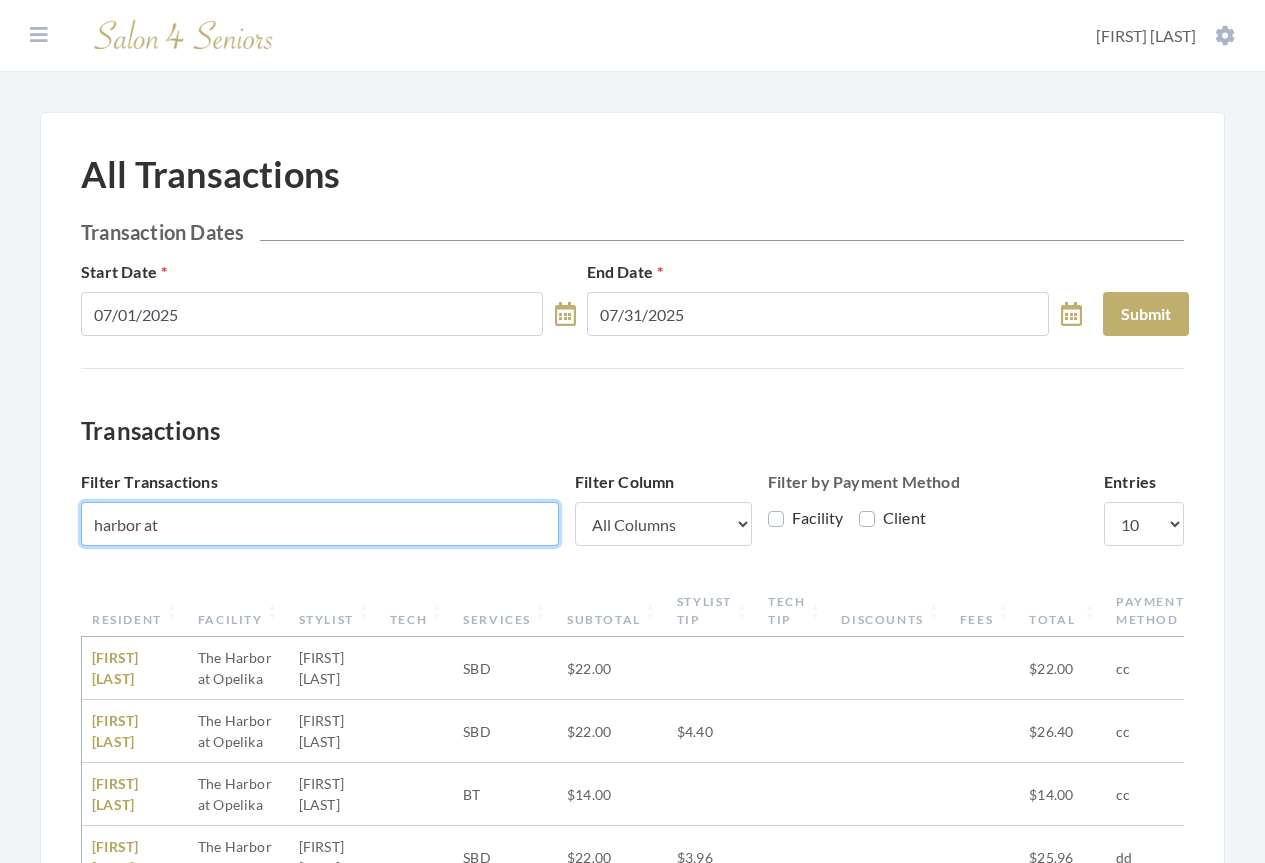 type on "harbor at" 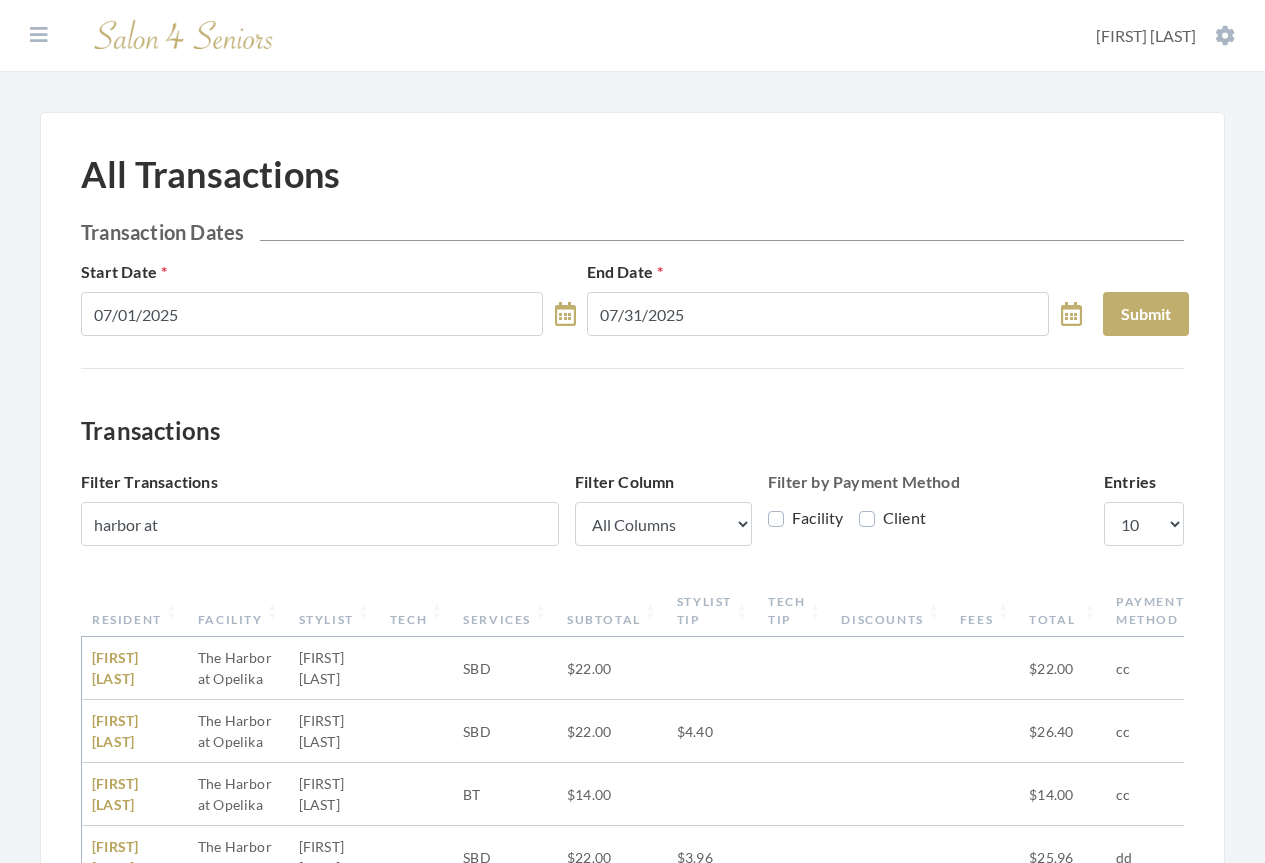 click on "Resident" at bounding box center [135, 611] 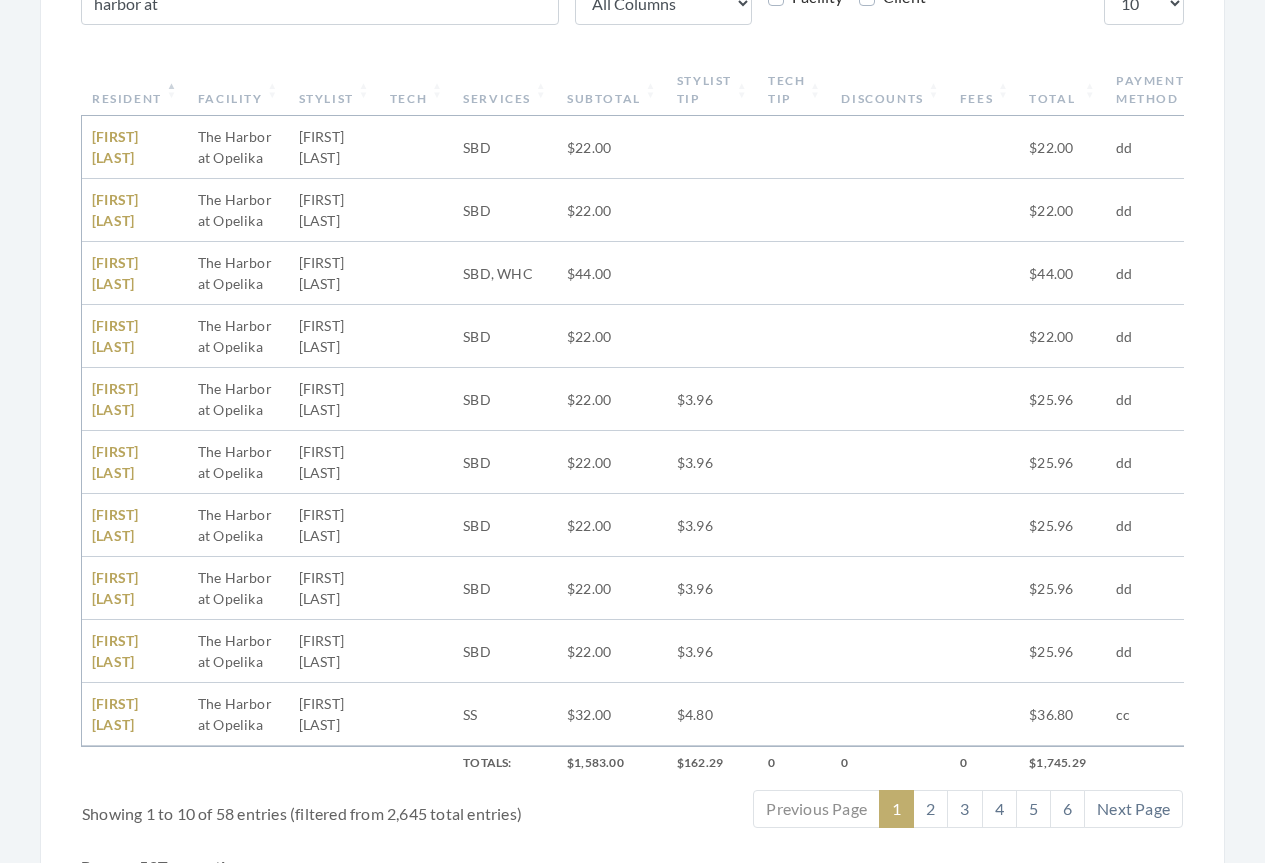 scroll, scrollTop: 729, scrollLeft: 0, axis: vertical 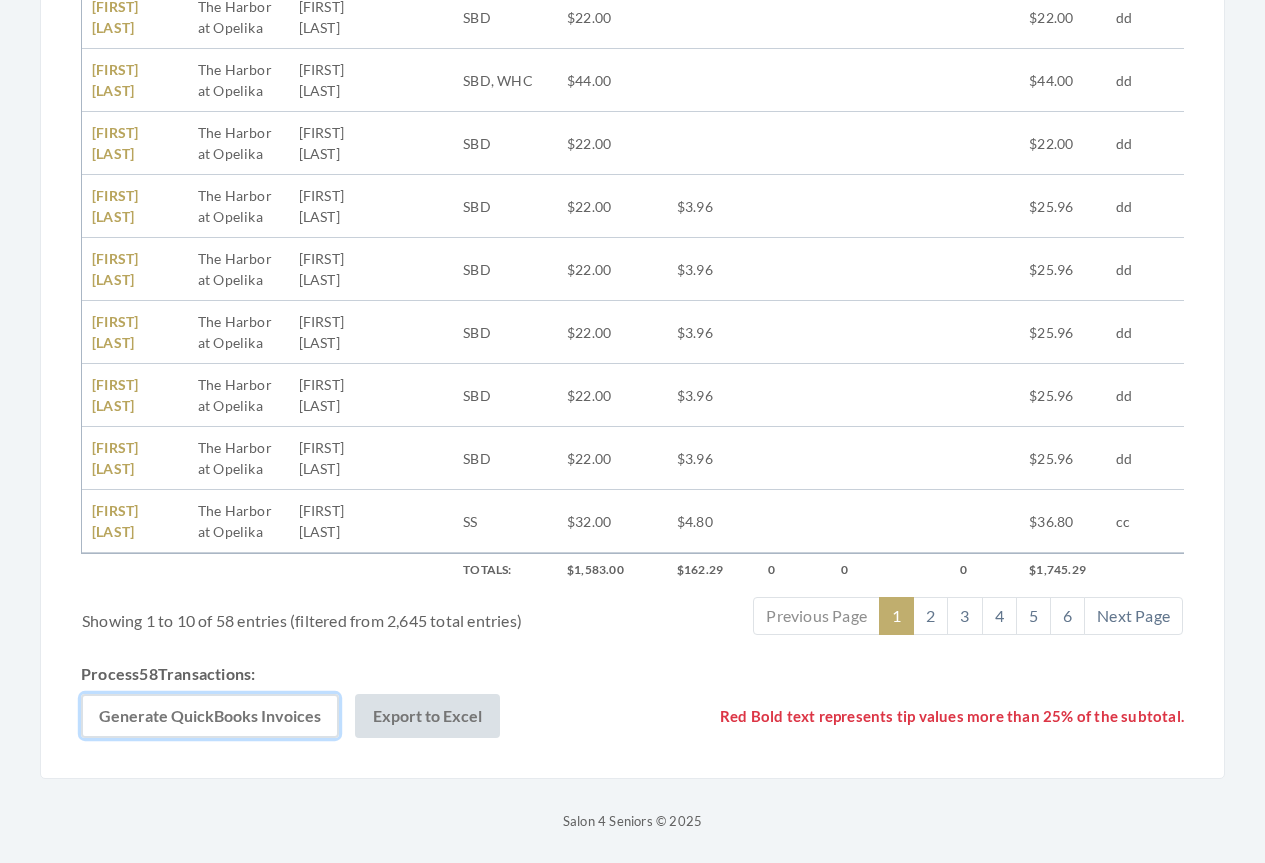 click on "Generate QuickBooks Invoices" at bounding box center [210, 716] 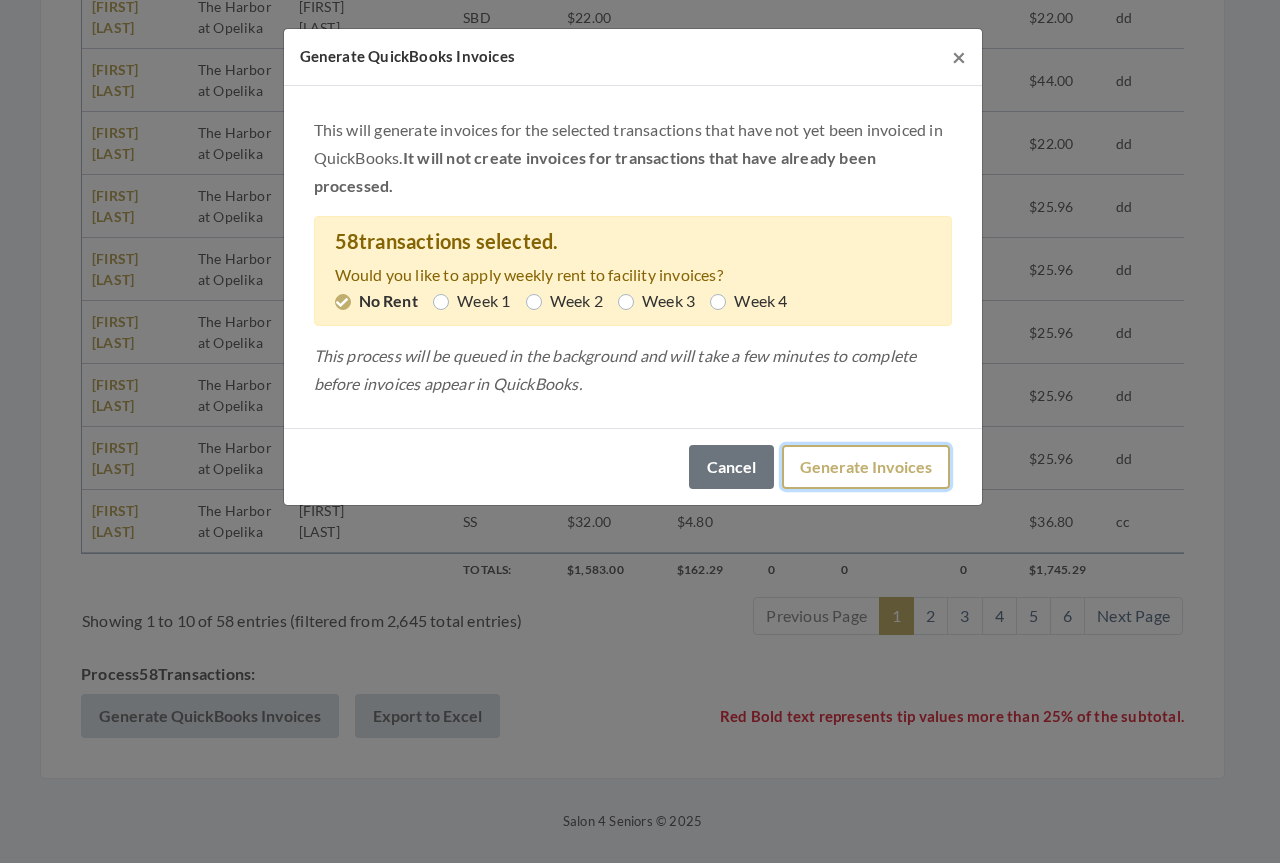 click on "Generate Invoices" at bounding box center (866, 467) 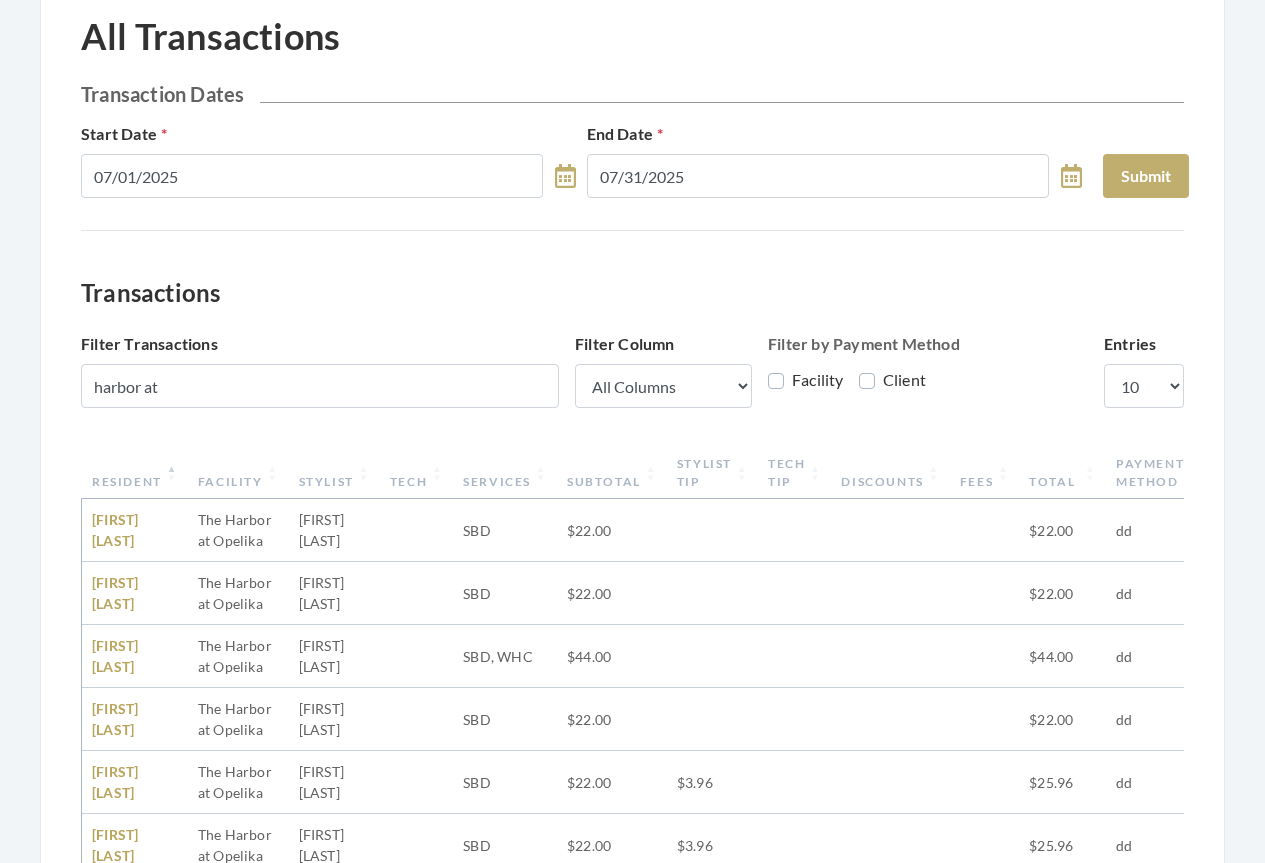scroll, scrollTop: 0, scrollLeft: 0, axis: both 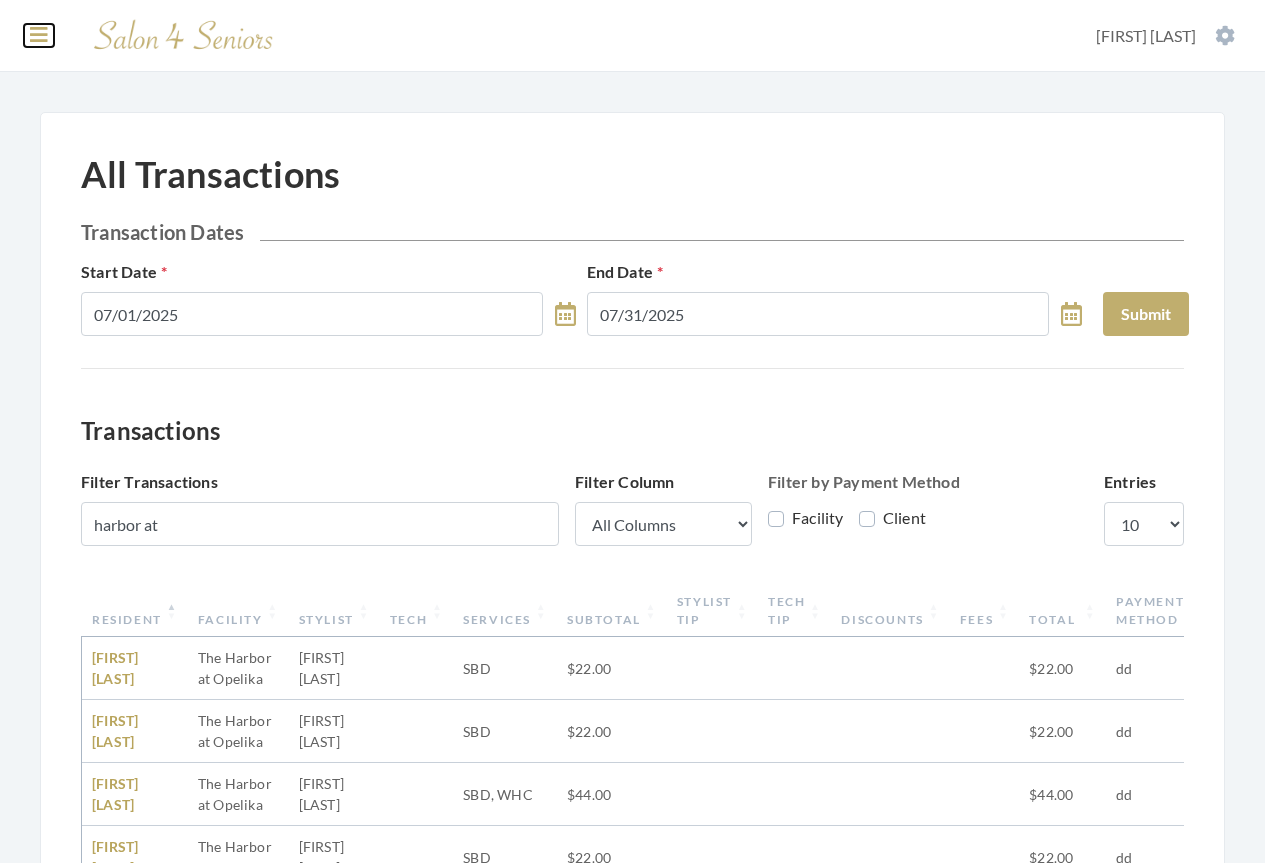 click at bounding box center [39, 35] 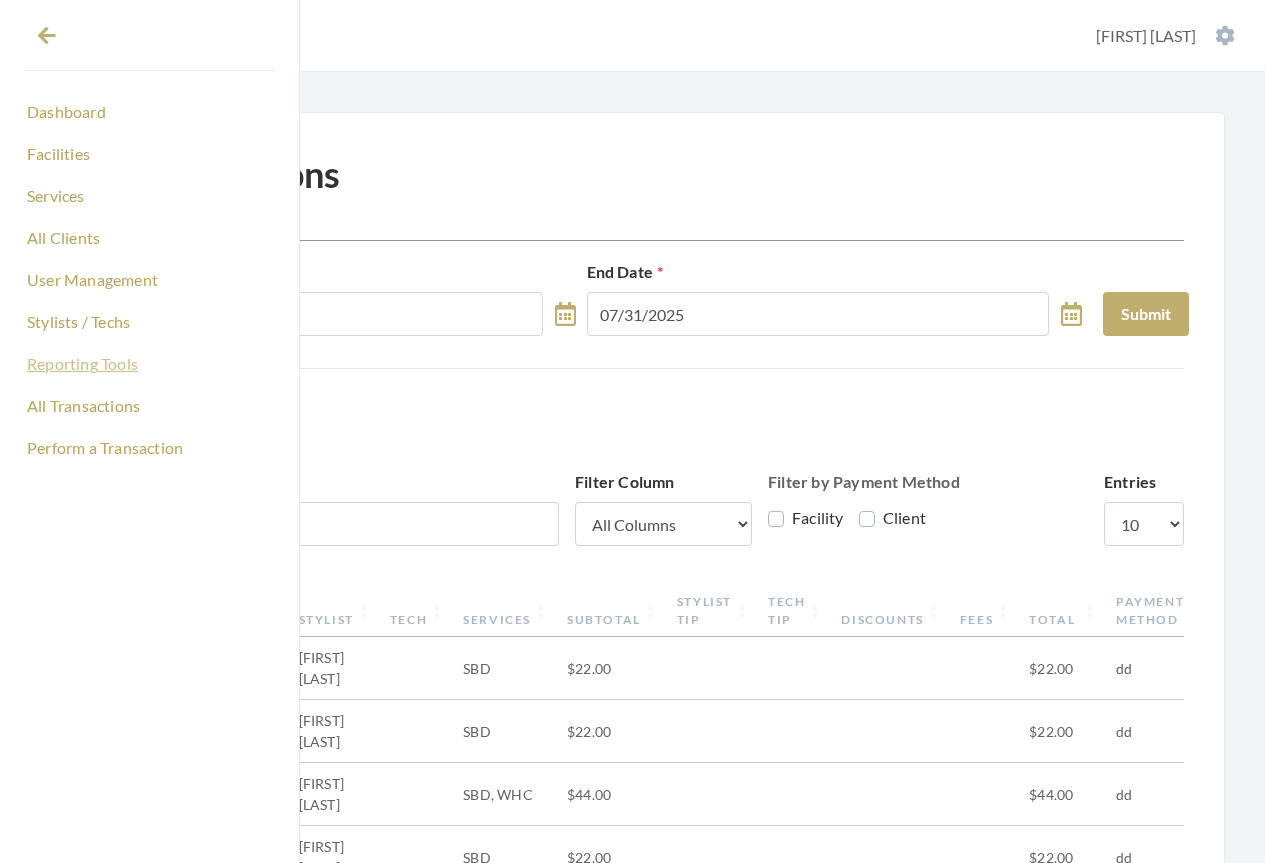 click on "Reporting Tools" at bounding box center (149, 364) 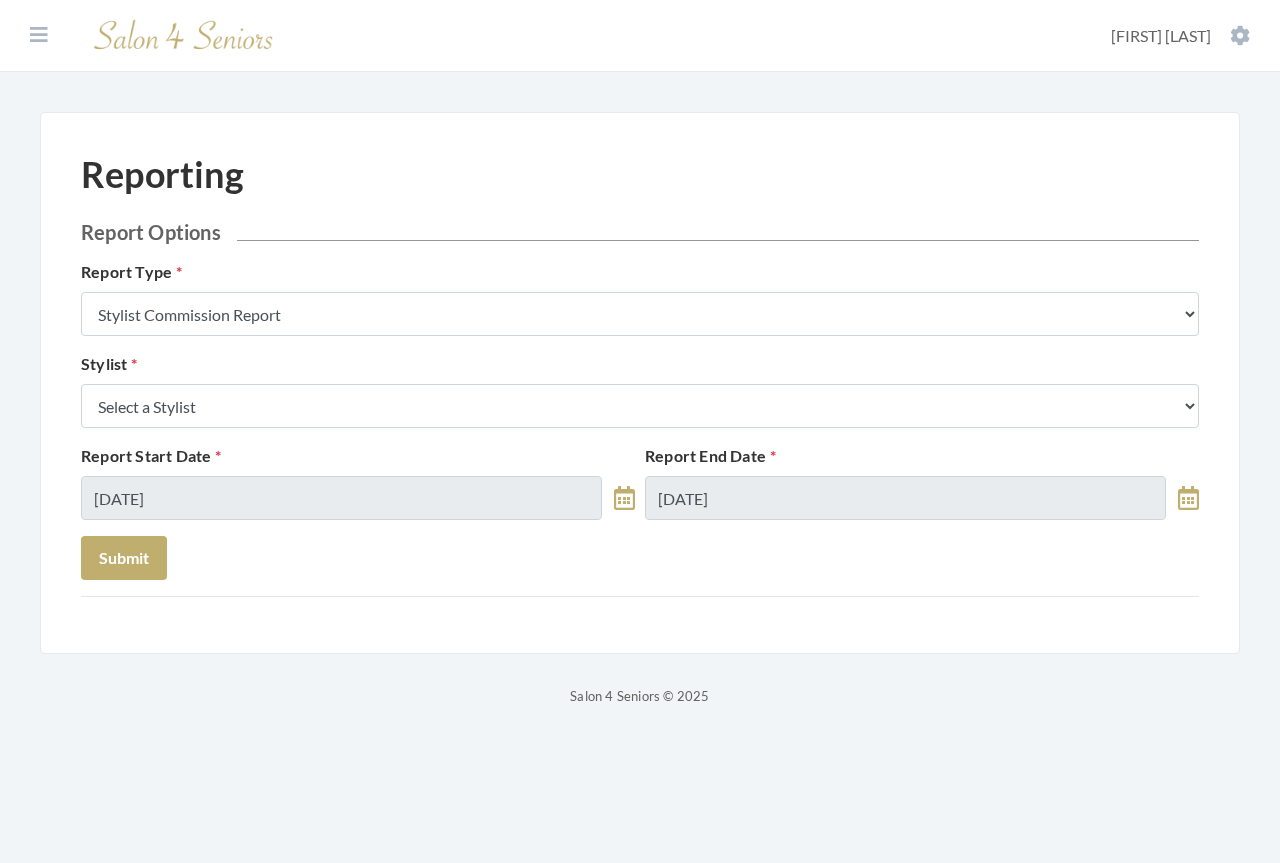 scroll, scrollTop: 0, scrollLeft: 0, axis: both 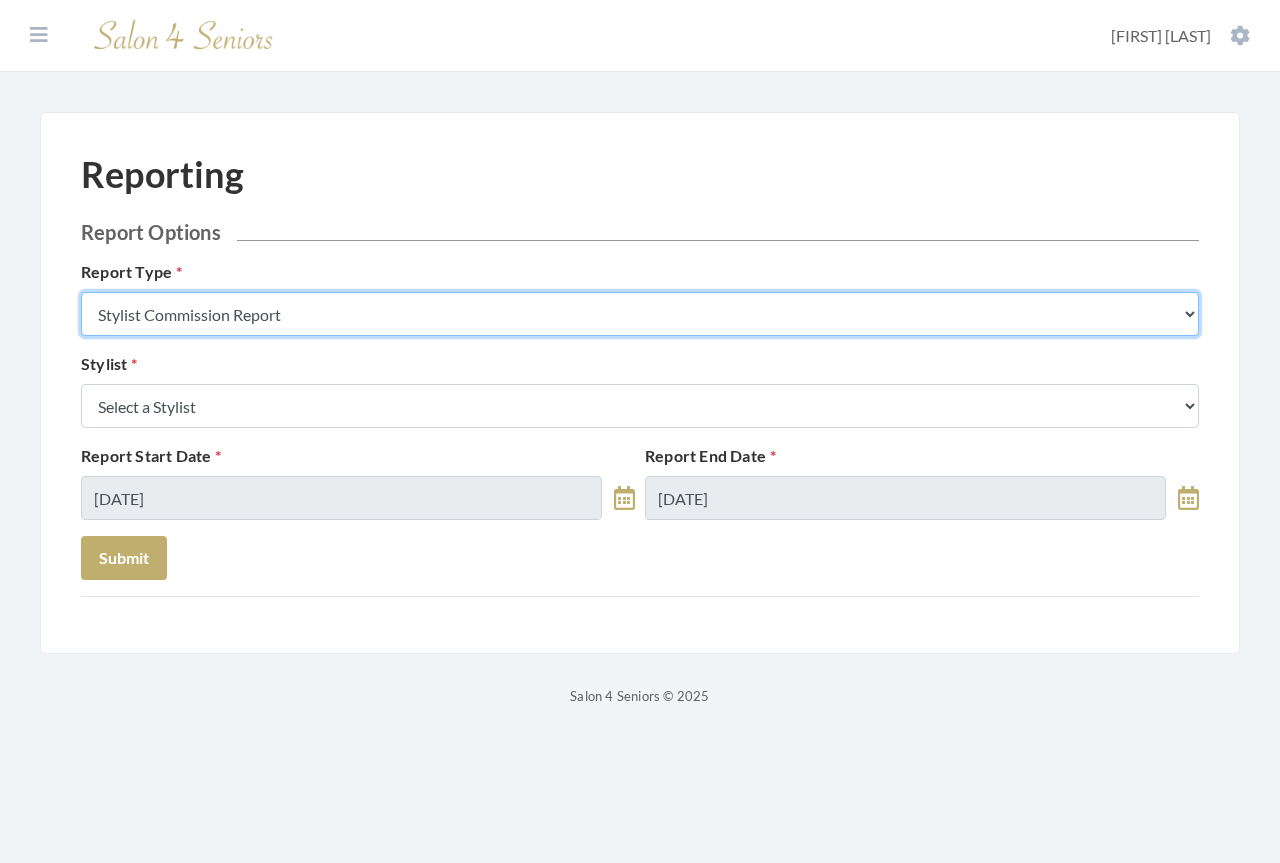 click on "Stylist Commission Report   Tech Payroll Report   Facility Billing Report   Individual Billing Report   Service History Report" at bounding box center [640, 314] 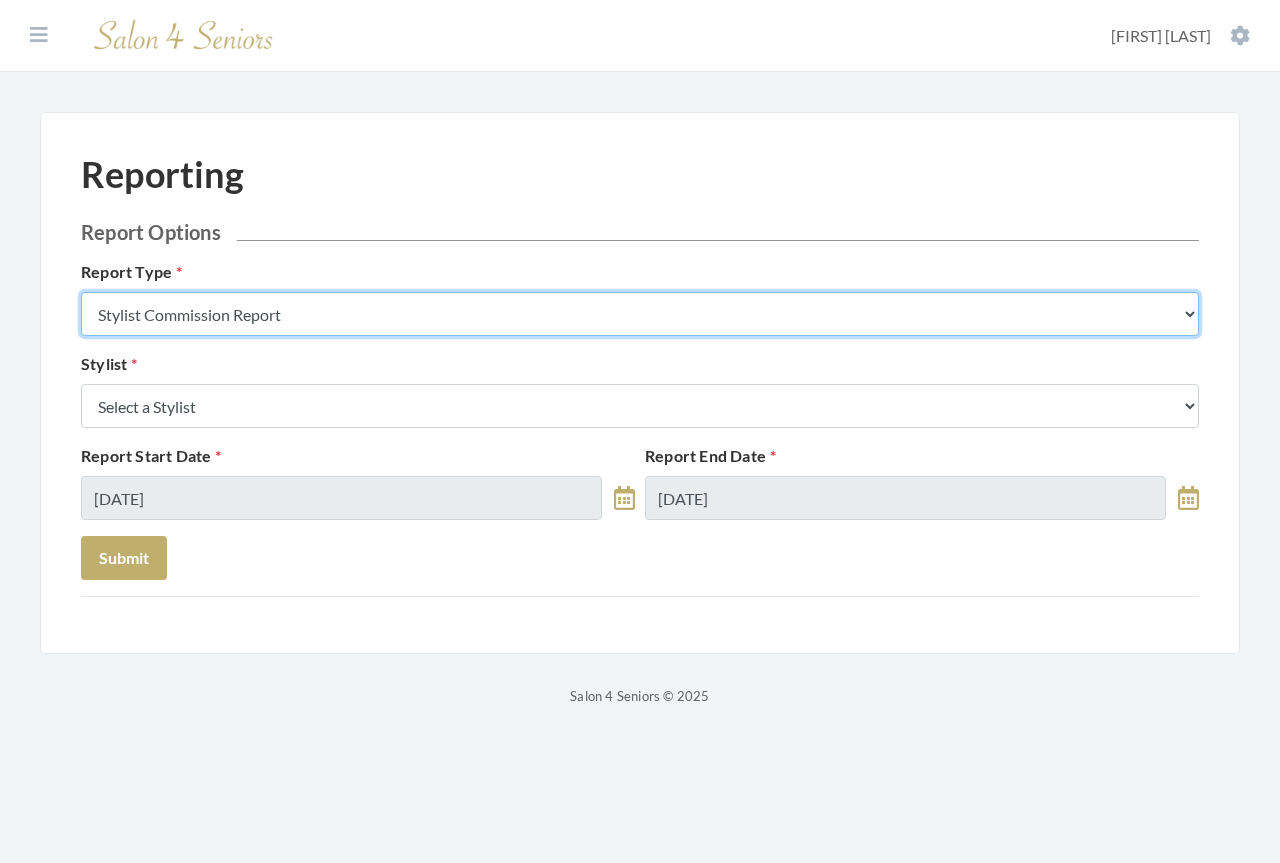 select on "individual" 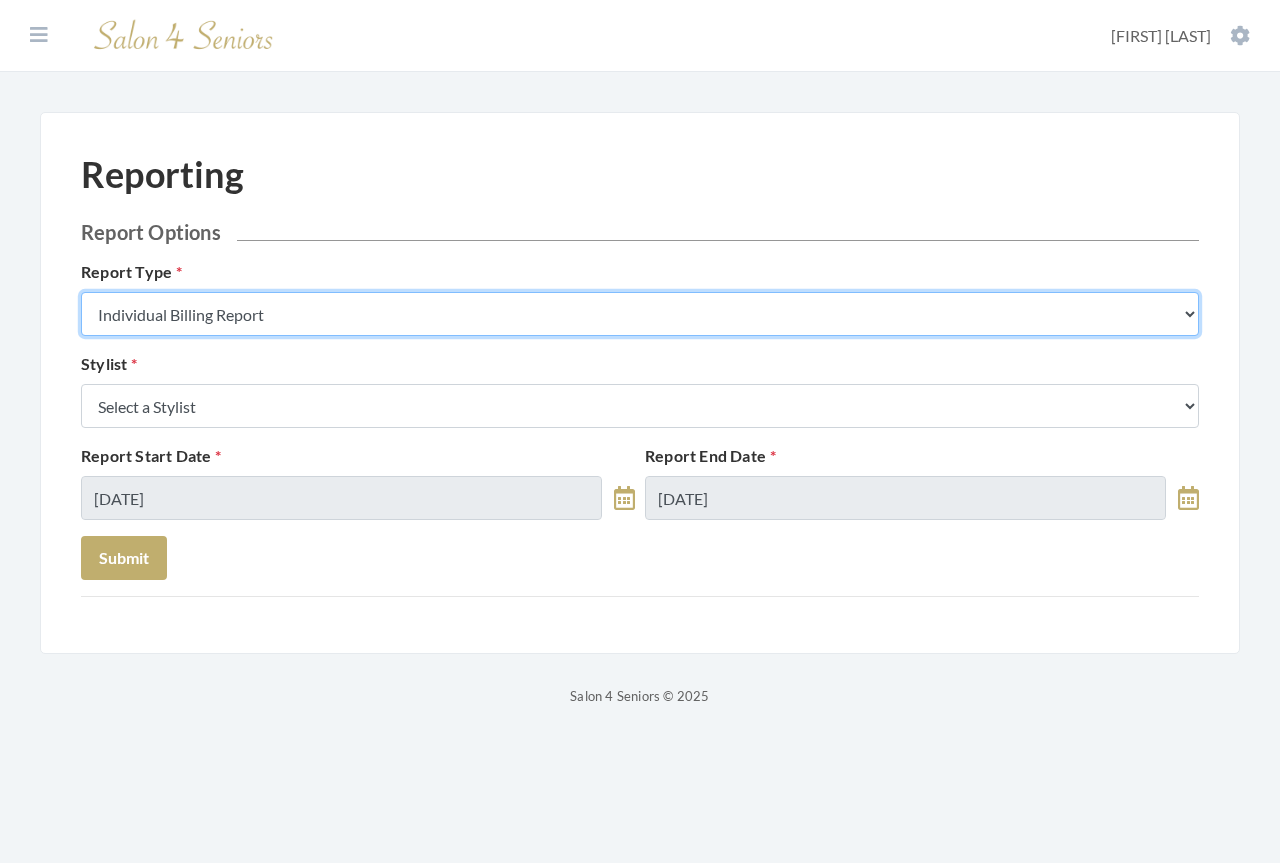 click on "Stylist Commission Report   Tech Payroll Report   Facility Billing Report   Individual Billing Report   Service History Report" at bounding box center (640, 314) 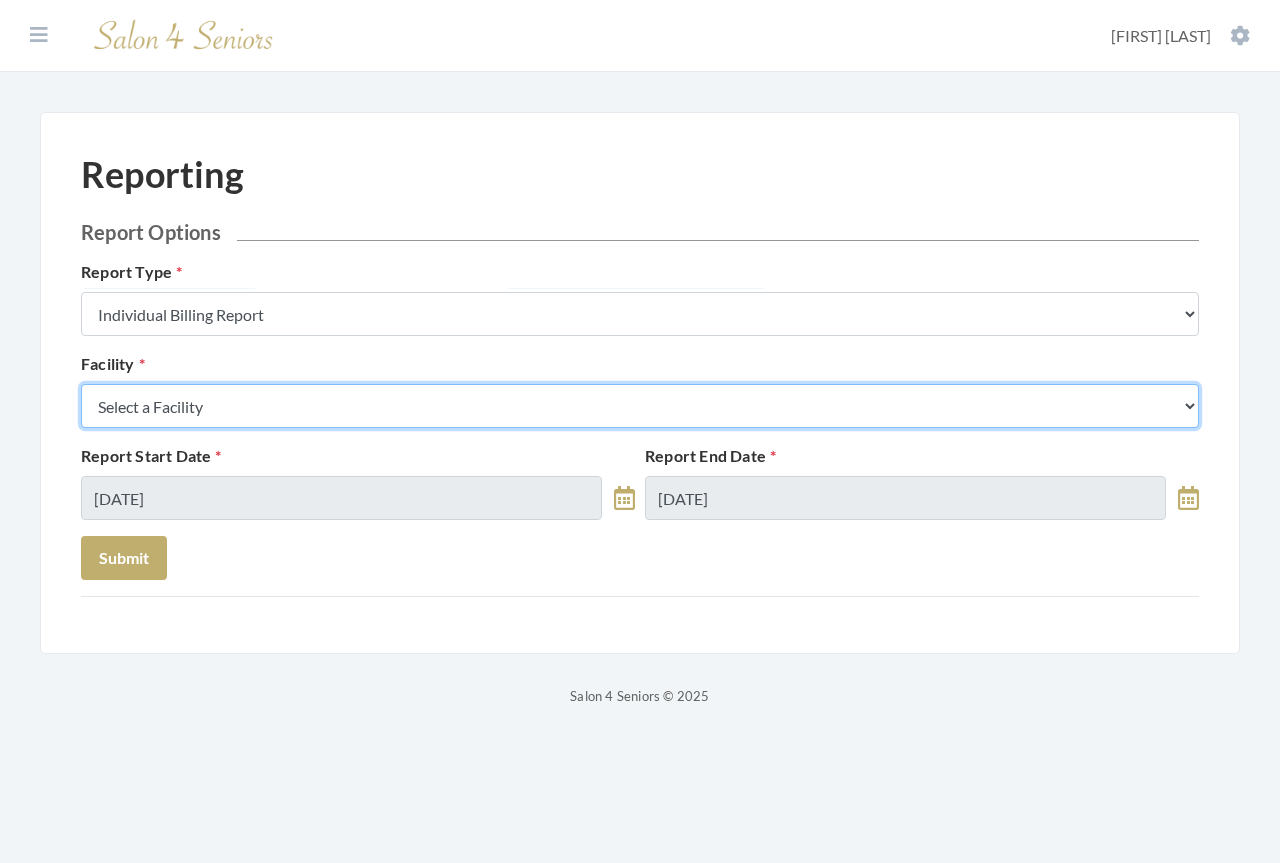 drag, startPoint x: 252, startPoint y: 414, endPoint x: 265, endPoint y: 414, distance: 13 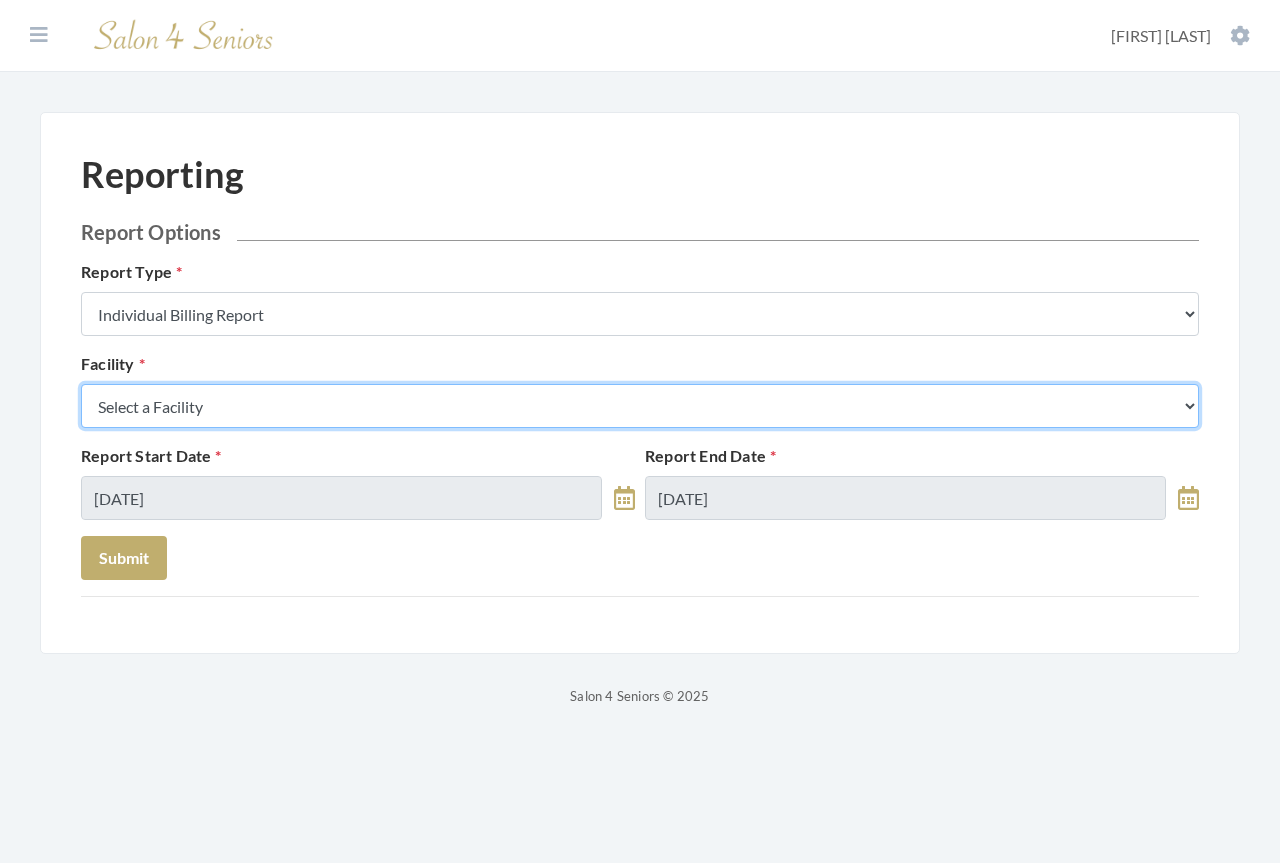 select on "4" 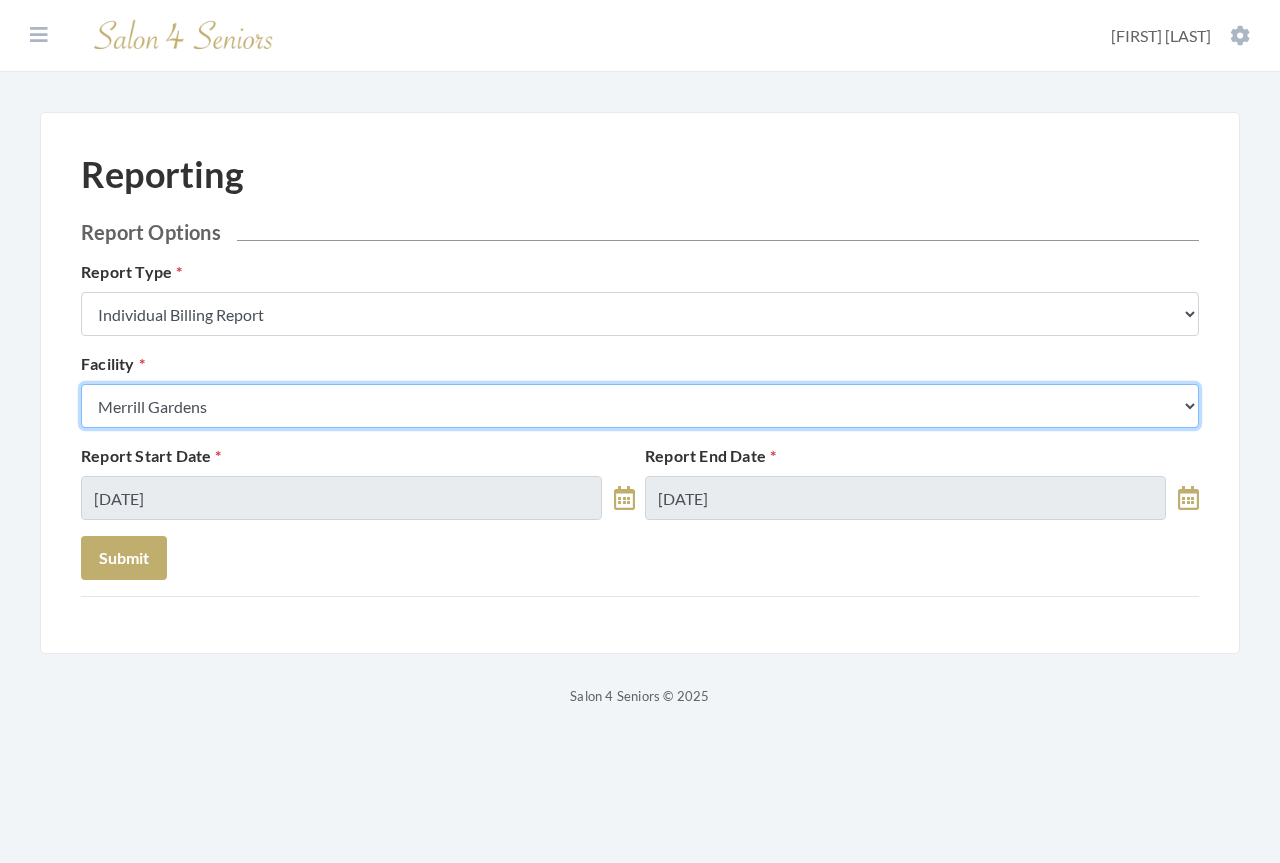click on "Select a Facility   Arbor Lakes NH   Asher Point   Belvedere Commons   Brookdale Jones Farm   Brookdale University   Cook Springs   Creekside at Three Rivers   East Glen Nursing Home   Fair Haven   Fleming Farms   Galleria Woods   Greenbriar at the Altamont   Haven Gulf Shores   Haven Memory Care on Halcyon   Heritage   Legacy Village   Live Oak Village   Madison Village   Meadowview   Merrill Gardens   Monark Grove at Madison   Morningside Auburn   Neighborhood at  Cullman   Residences at Wellpoint   Shadescrest Health Care   St. Martin's in the Pines   The Crossings at Riverchase   The Harbor at Opelika   Wesley Gardens   Wesley Place" at bounding box center [640, 406] 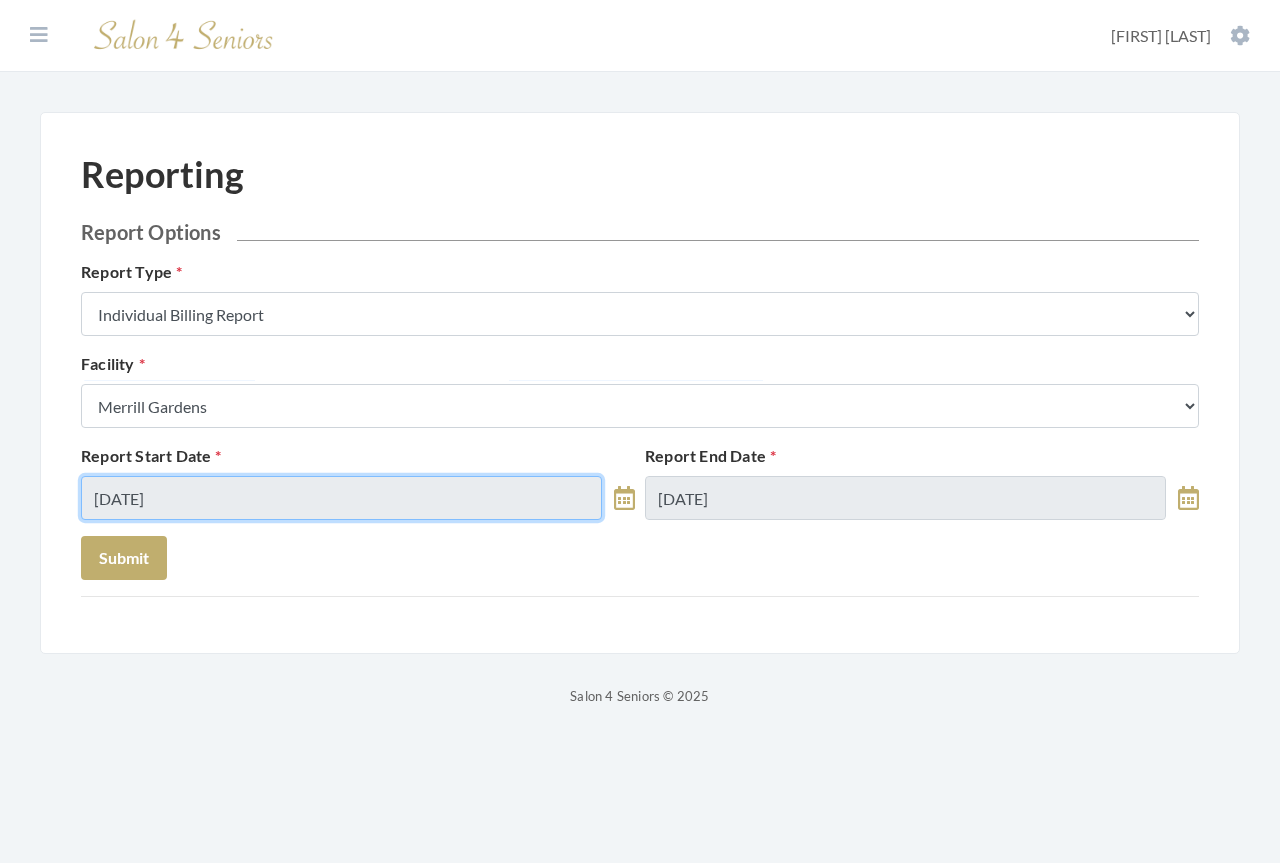 click on "[DATE]" at bounding box center (341, 498) 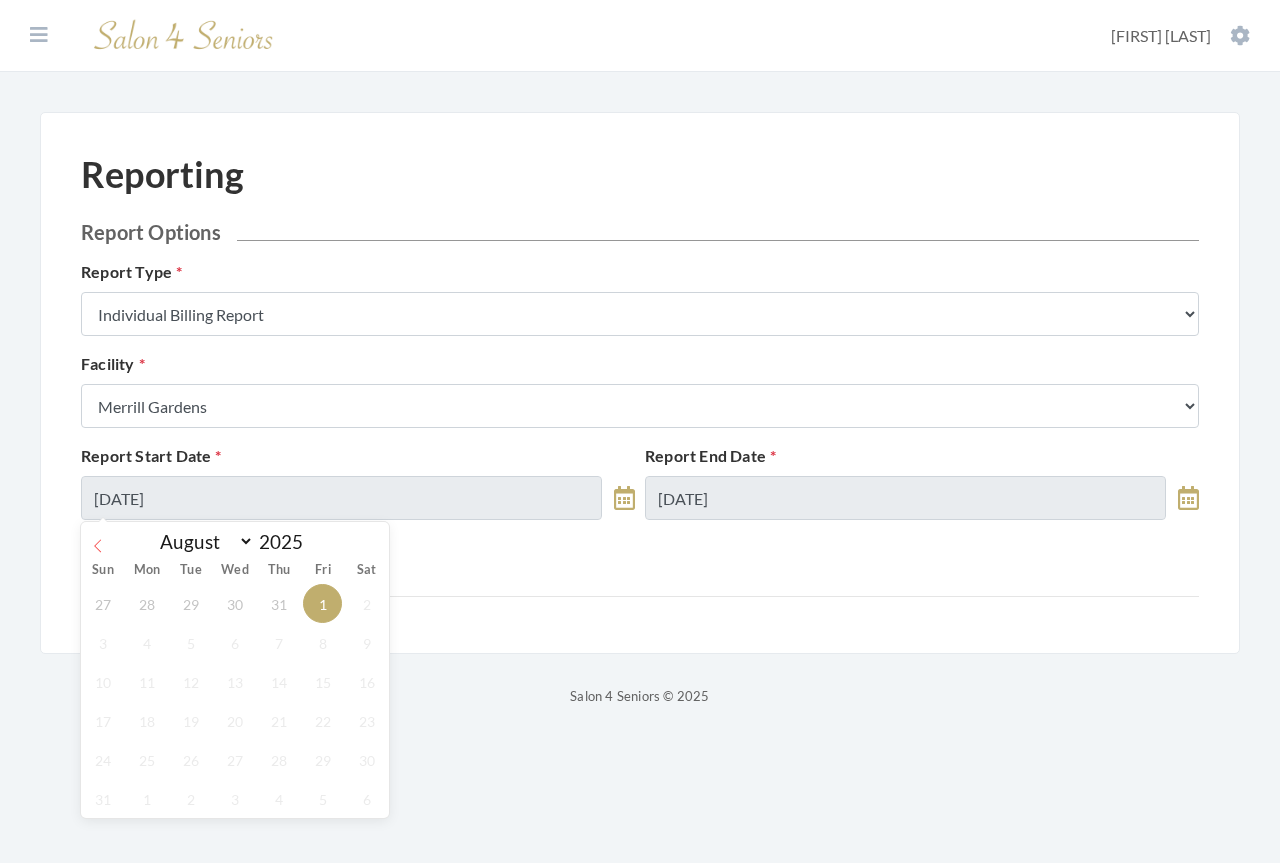 click 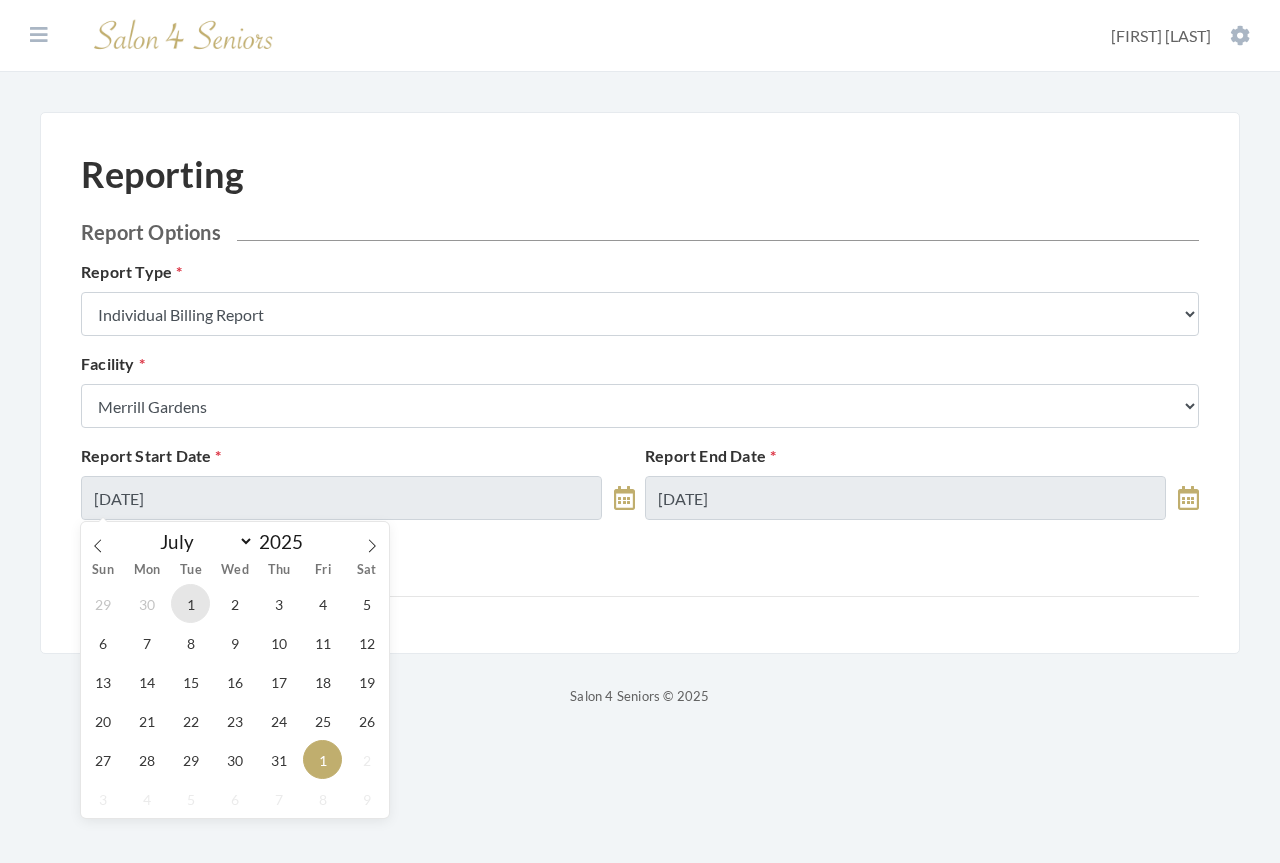 click on "1" at bounding box center (190, 603) 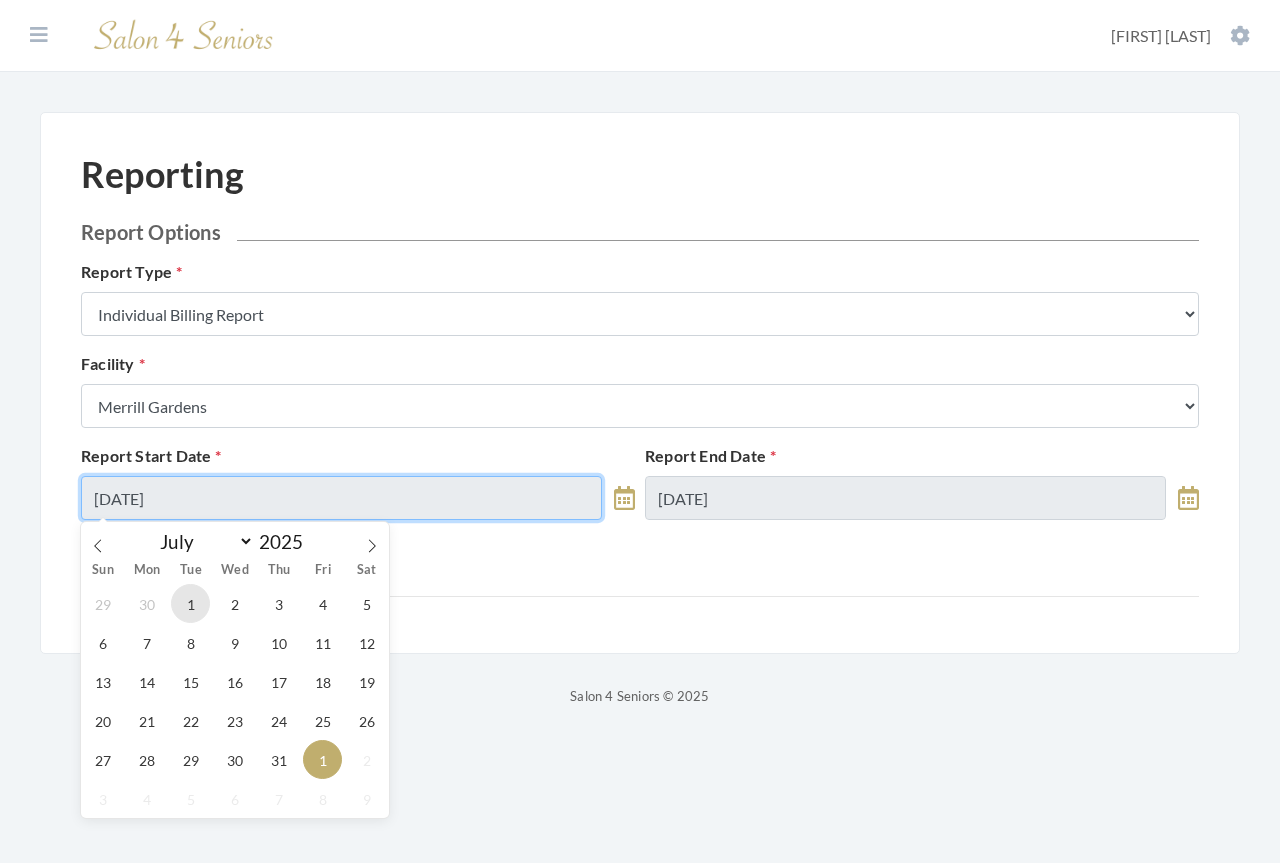 type on "07/01/2025" 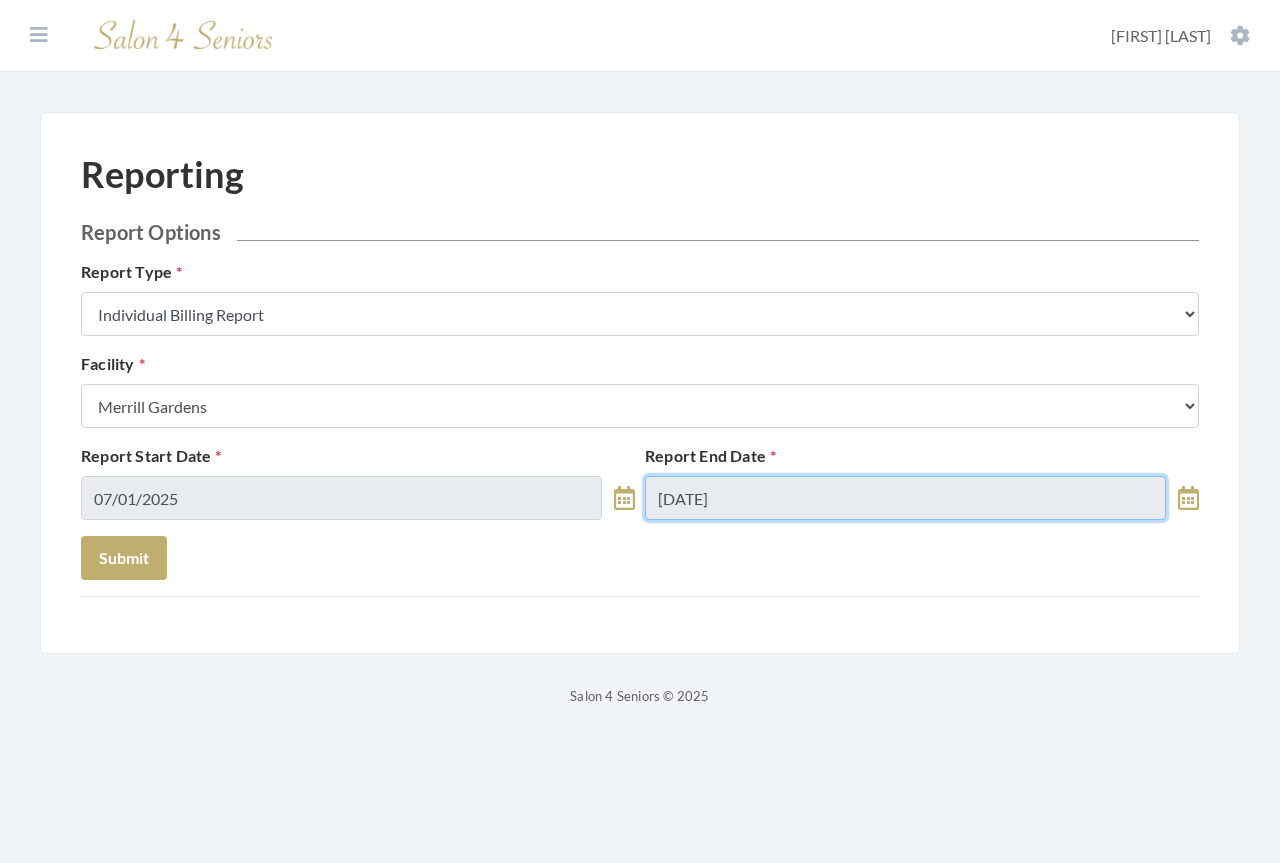 click on "[DATE]" at bounding box center [905, 498] 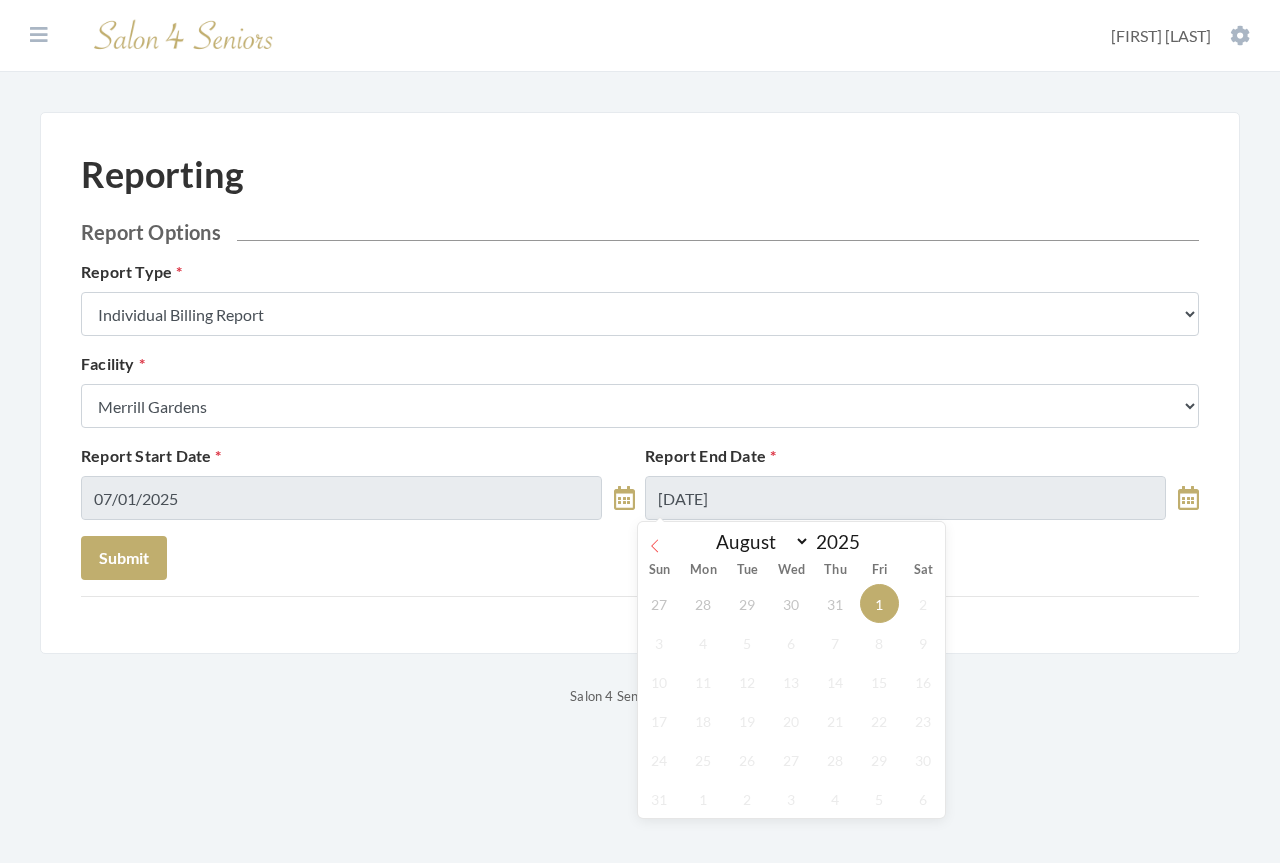 click 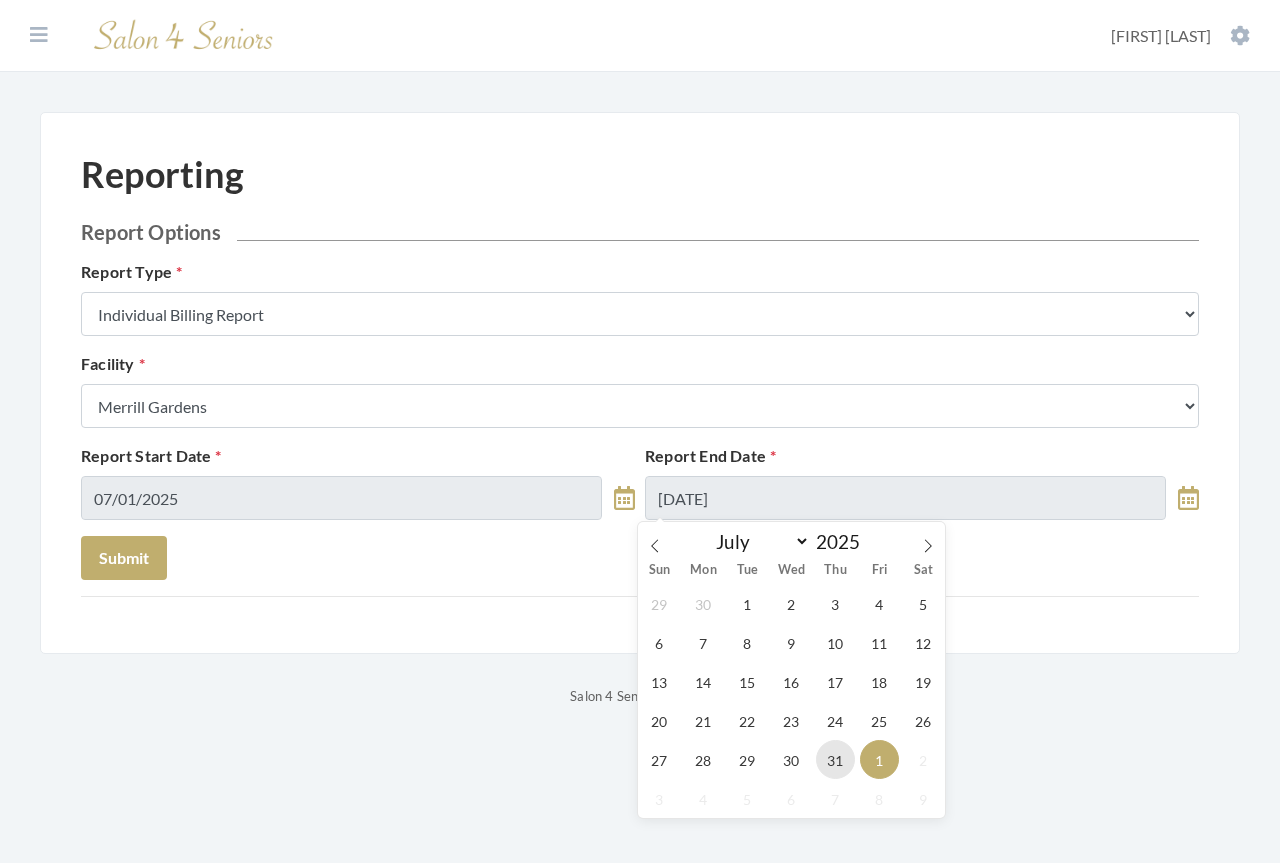 click on "31" at bounding box center (835, 759) 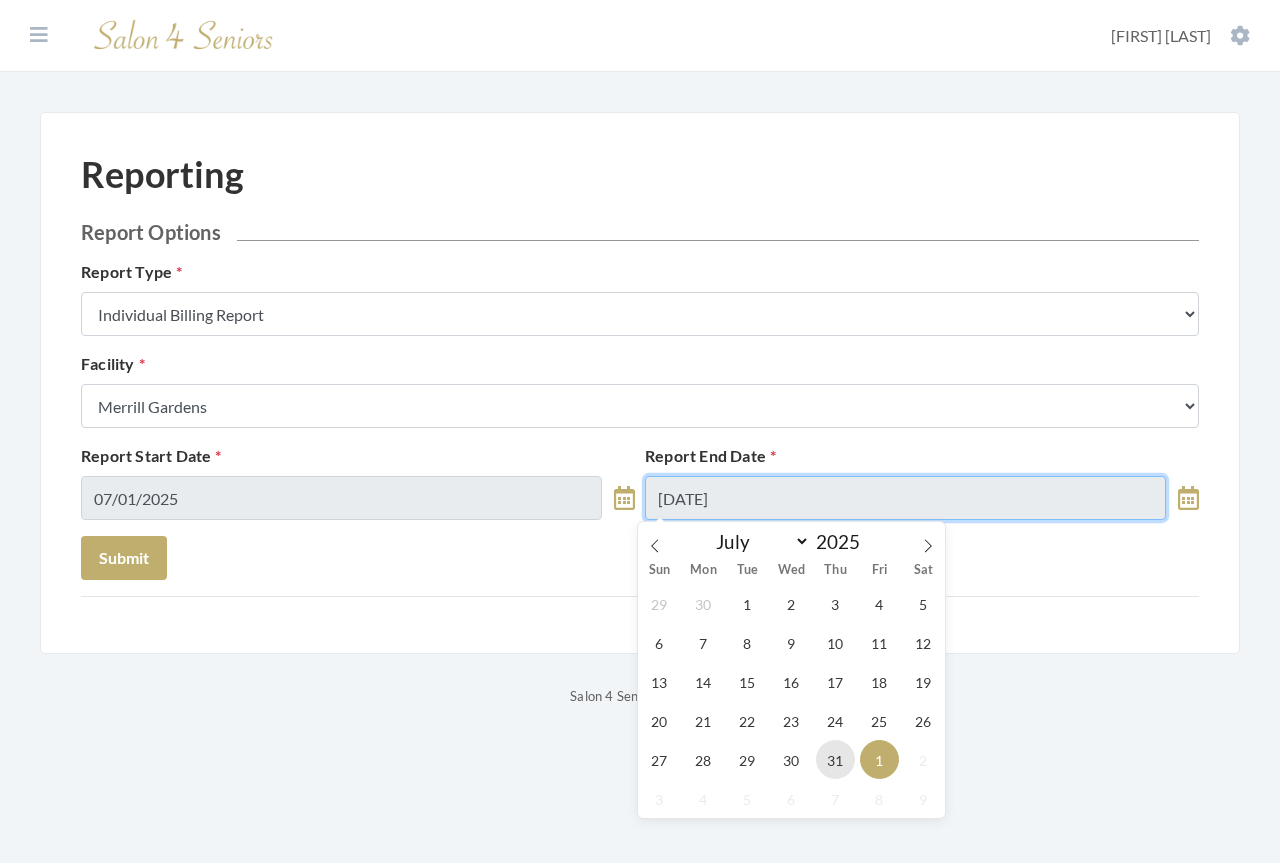 type on "07/31/2025" 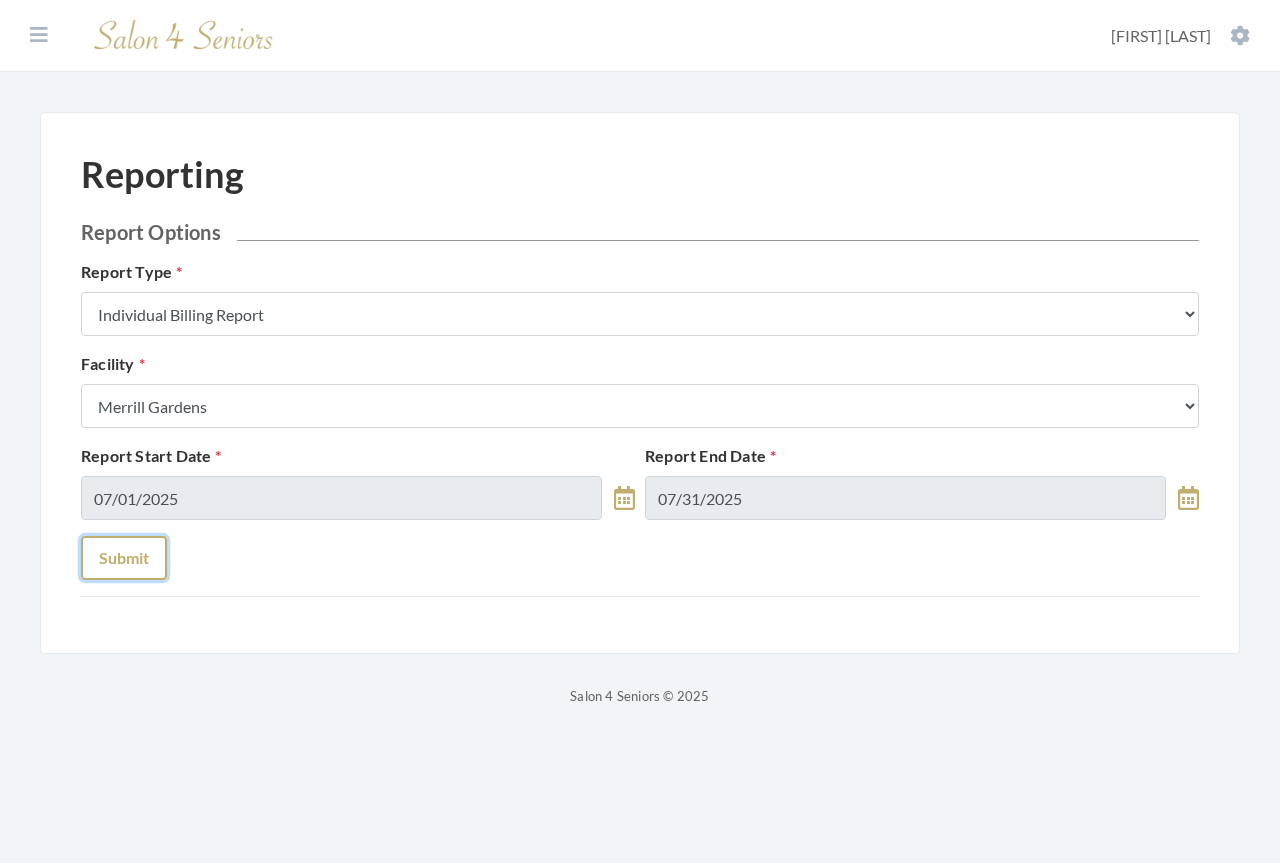 click on "Submit" at bounding box center (124, 558) 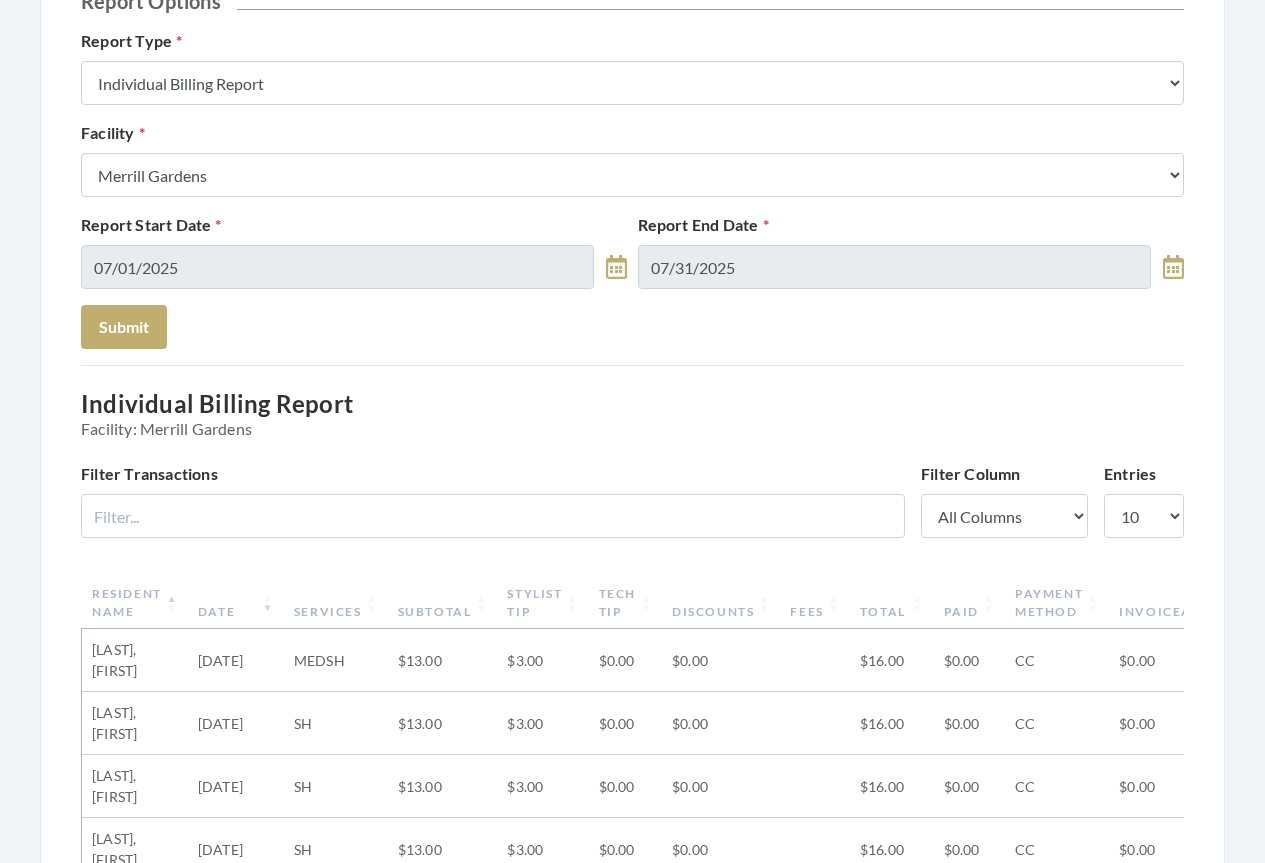 scroll, scrollTop: 300, scrollLeft: 0, axis: vertical 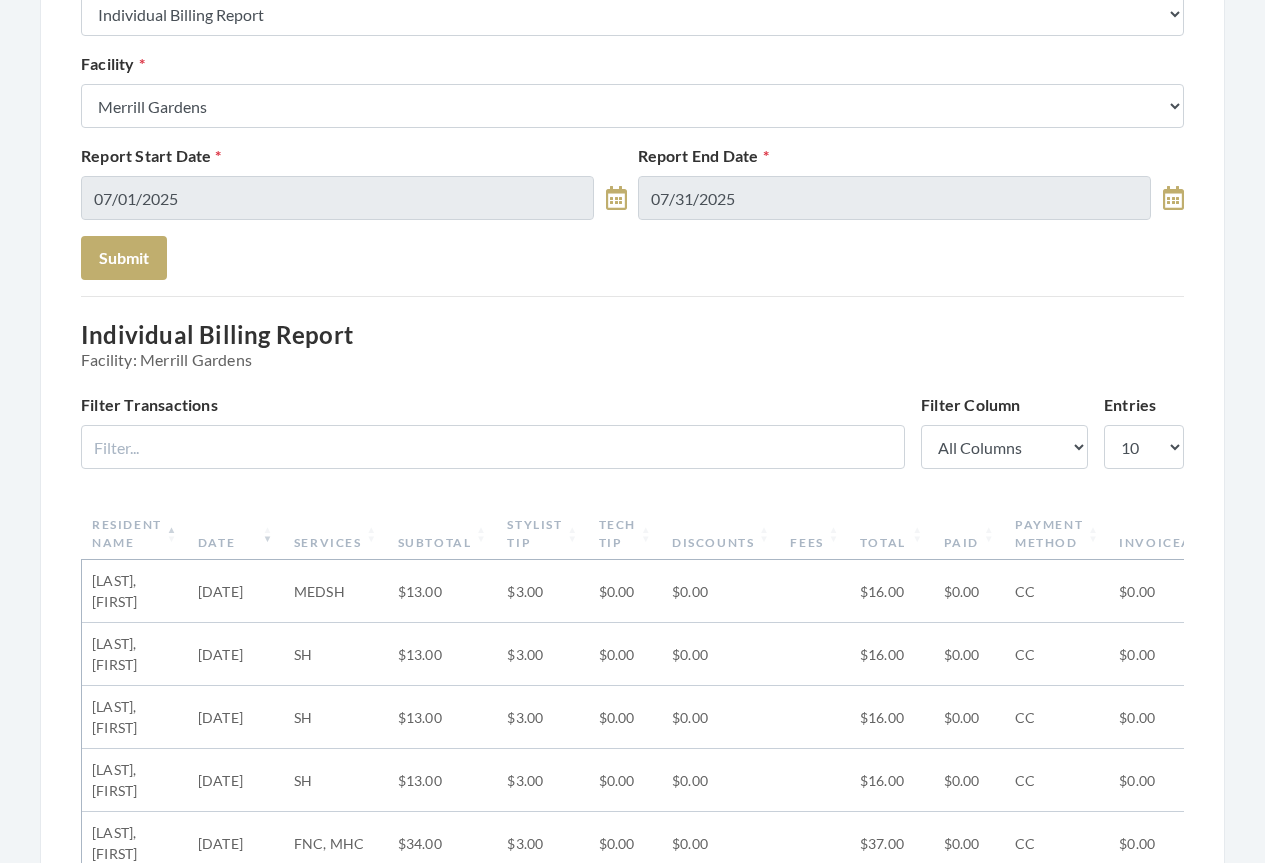 click on "Date" at bounding box center (236, 534) 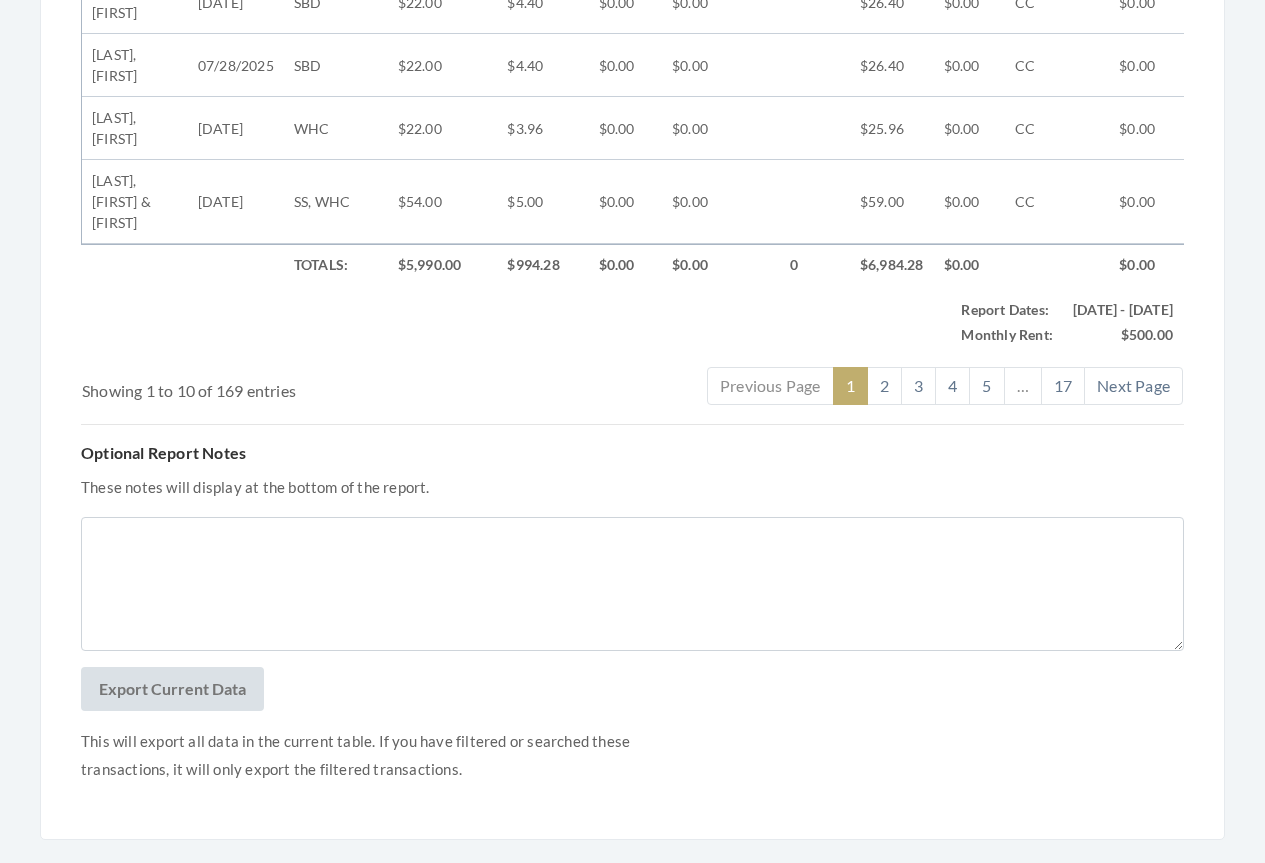 scroll, scrollTop: 1343, scrollLeft: 0, axis: vertical 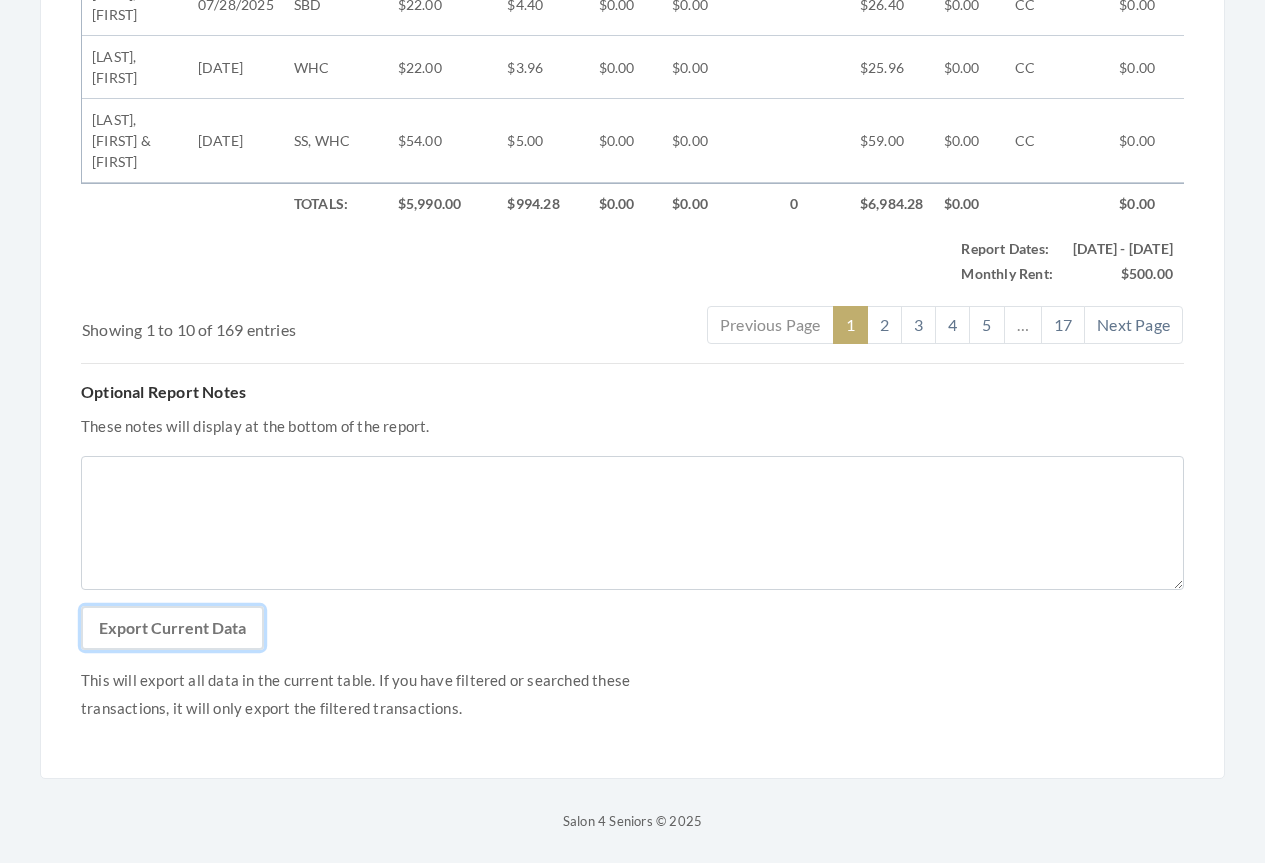 click on "Export Current Data" at bounding box center (172, 628) 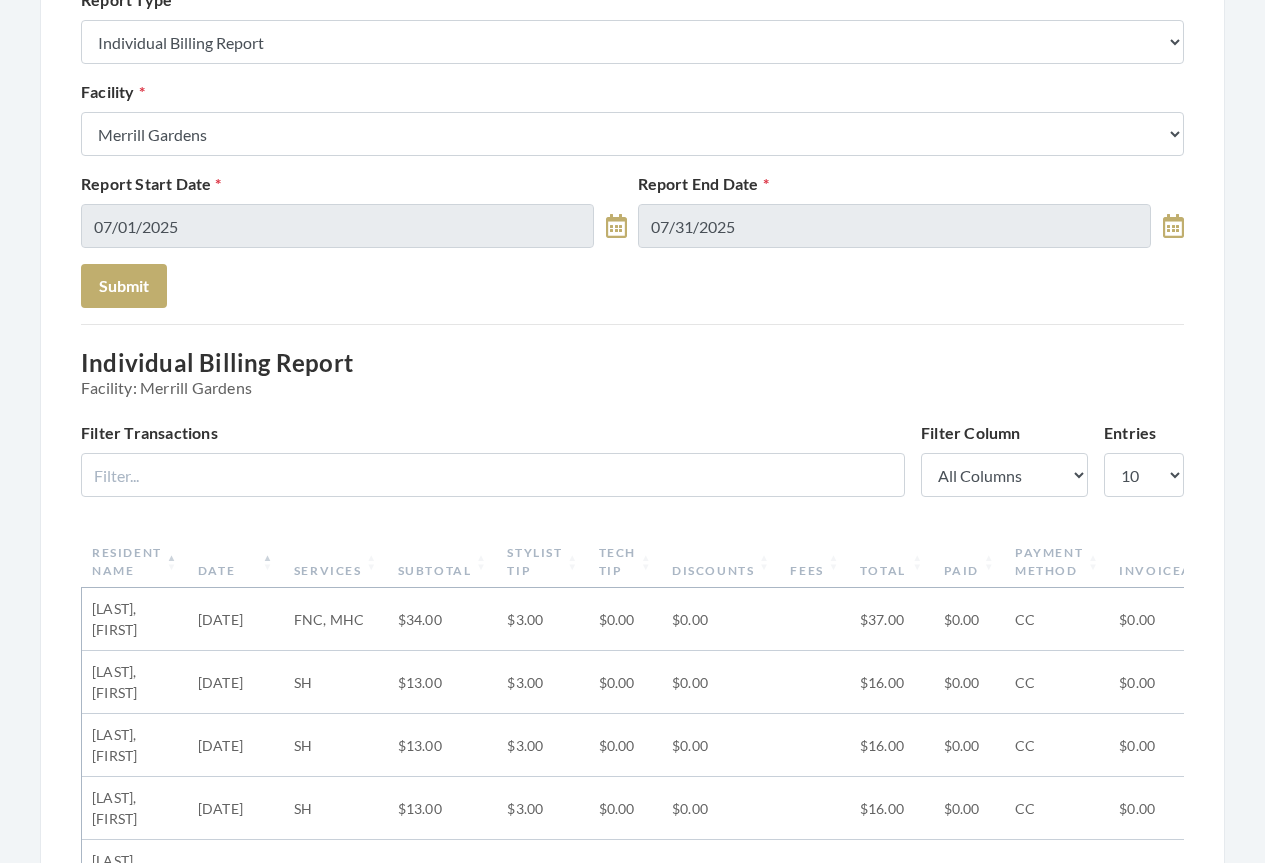scroll, scrollTop: 0, scrollLeft: 0, axis: both 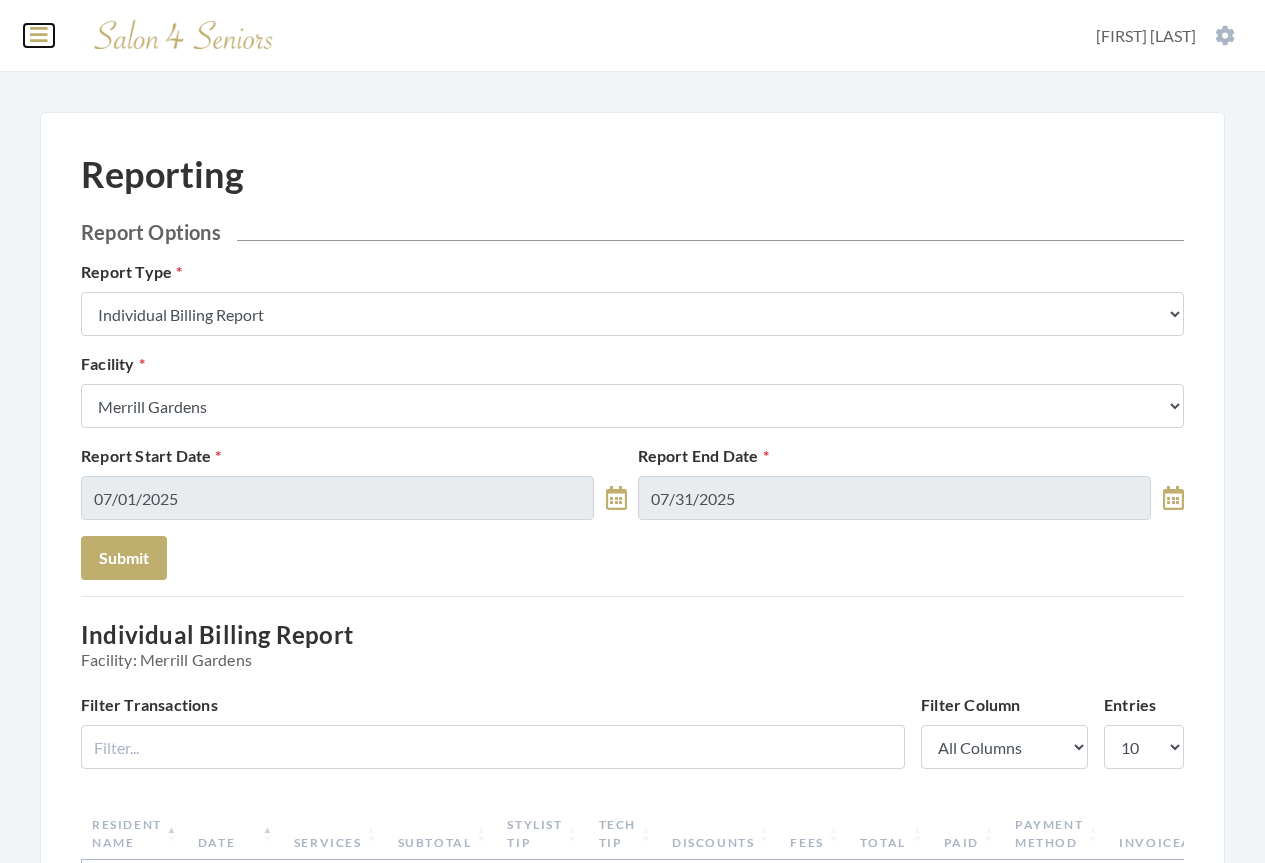 click at bounding box center [39, 35] 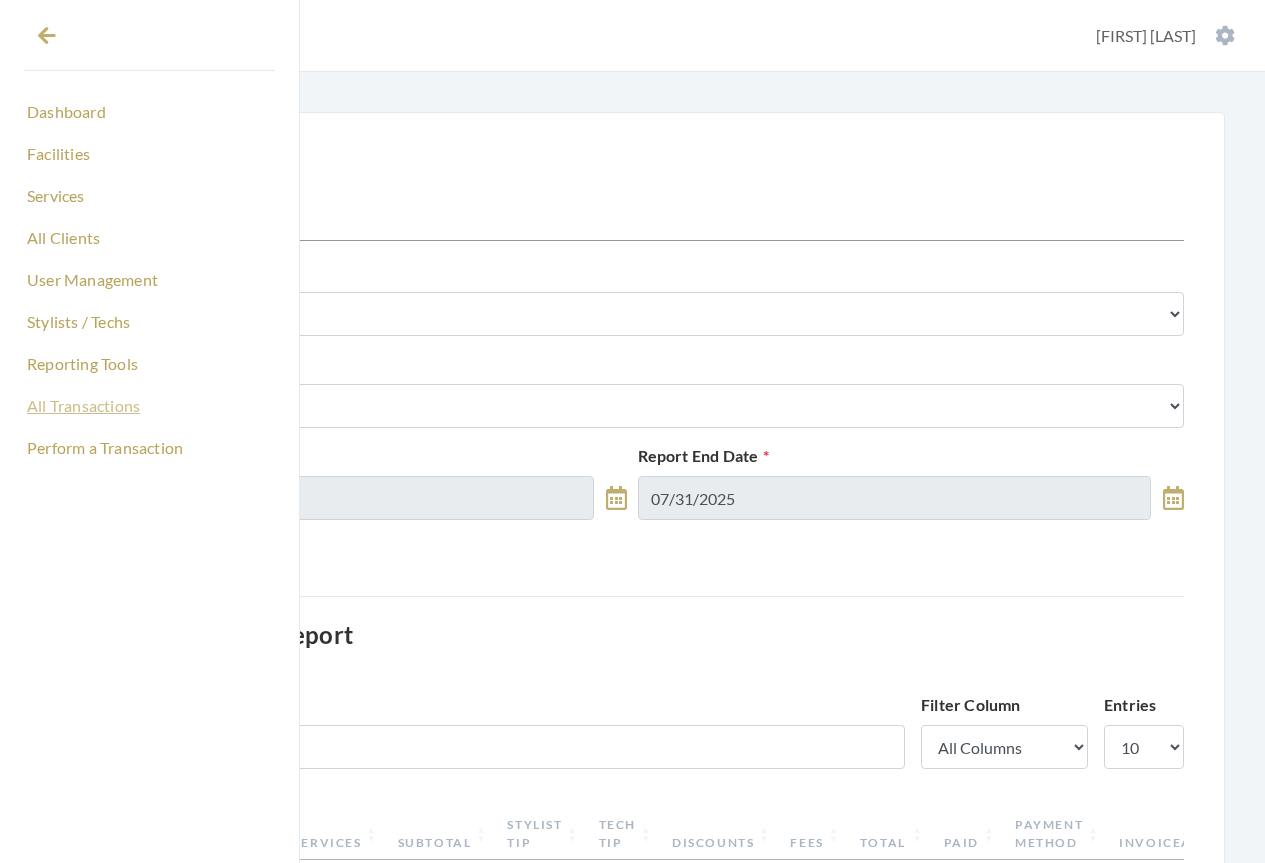 click on "All Transactions" at bounding box center (149, 406) 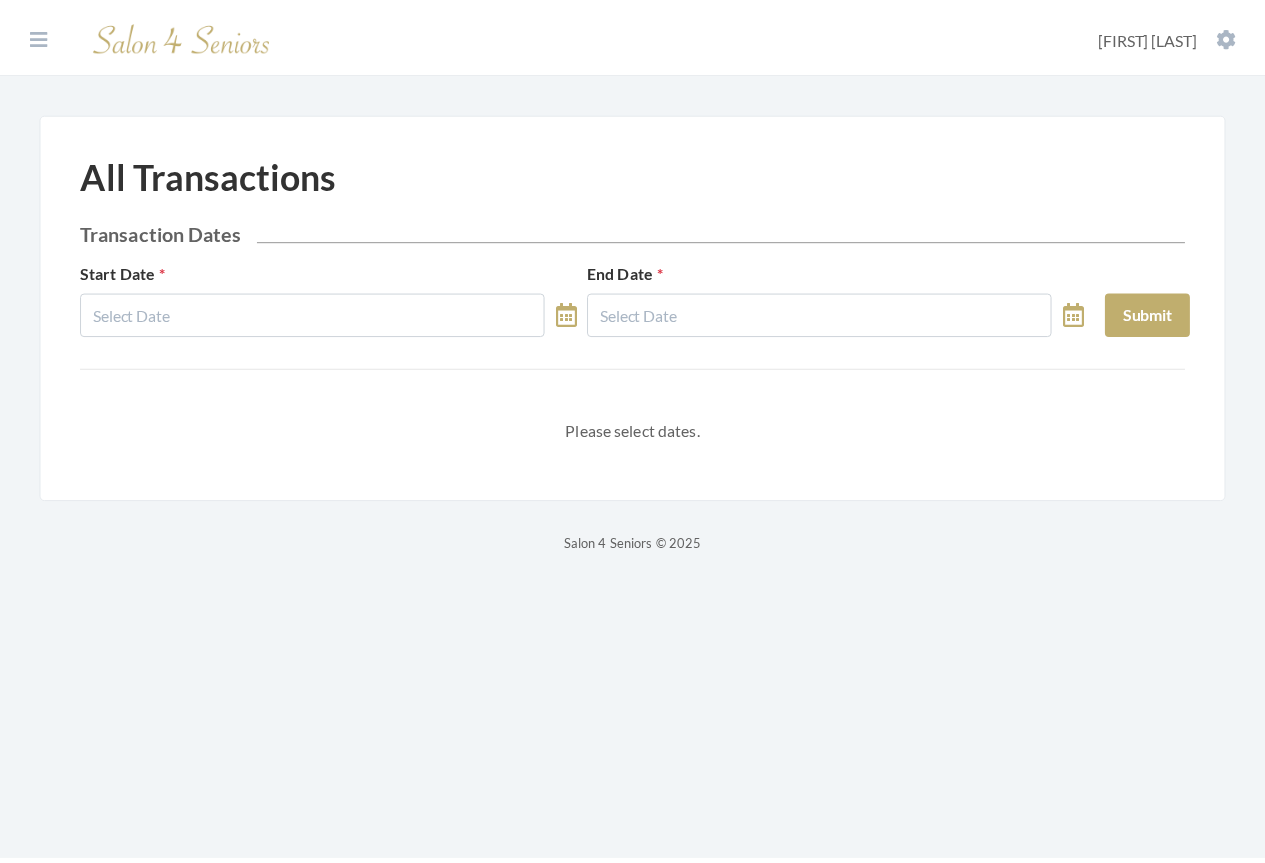 scroll, scrollTop: 0, scrollLeft: 0, axis: both 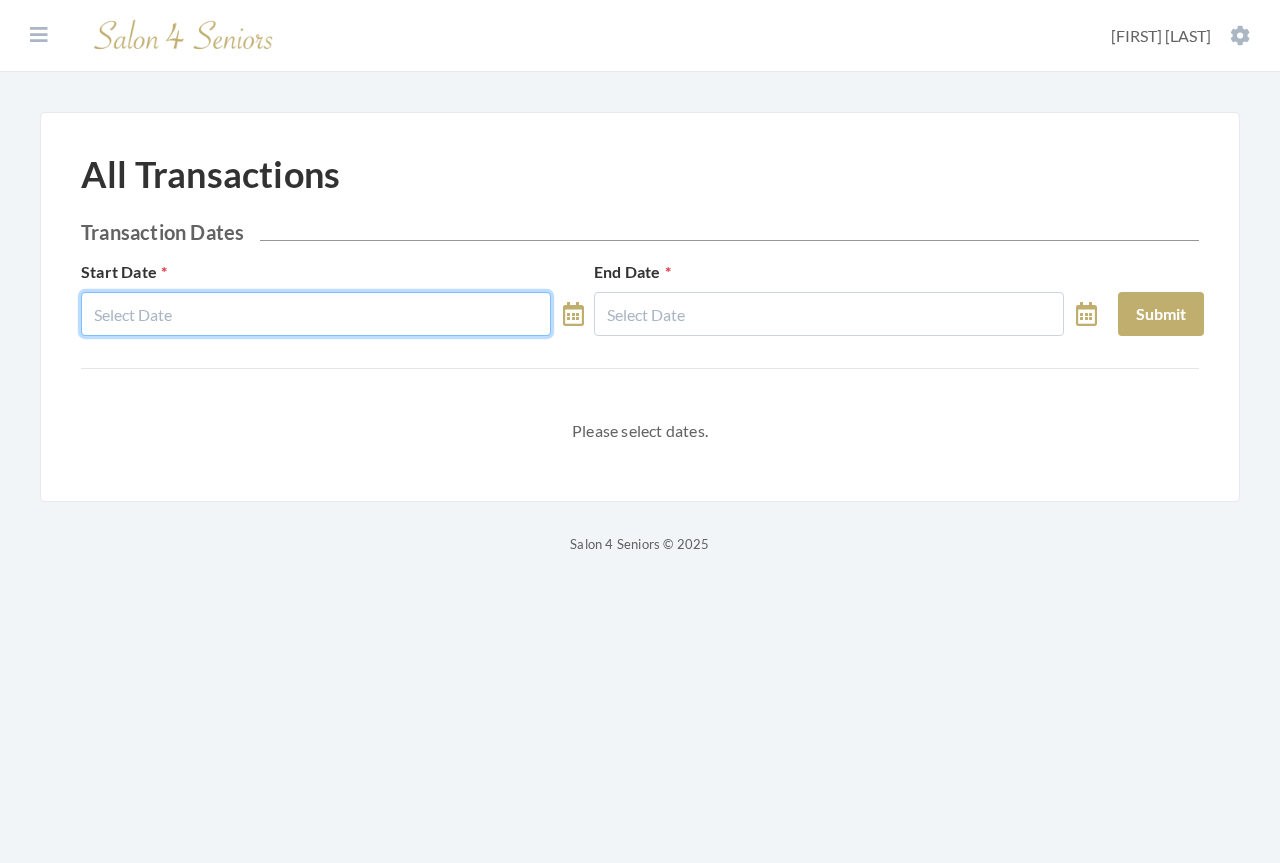 click at bounding box center (316, 314) 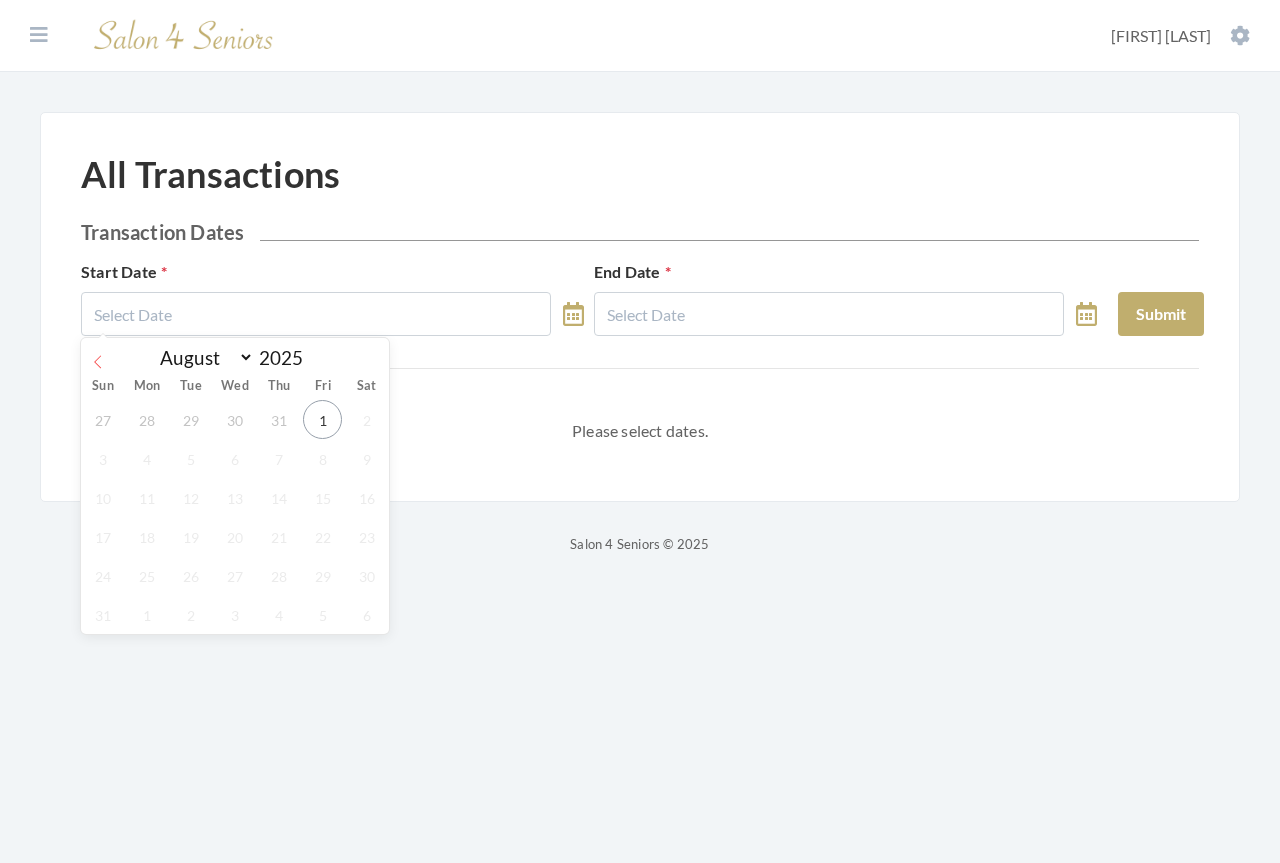 click 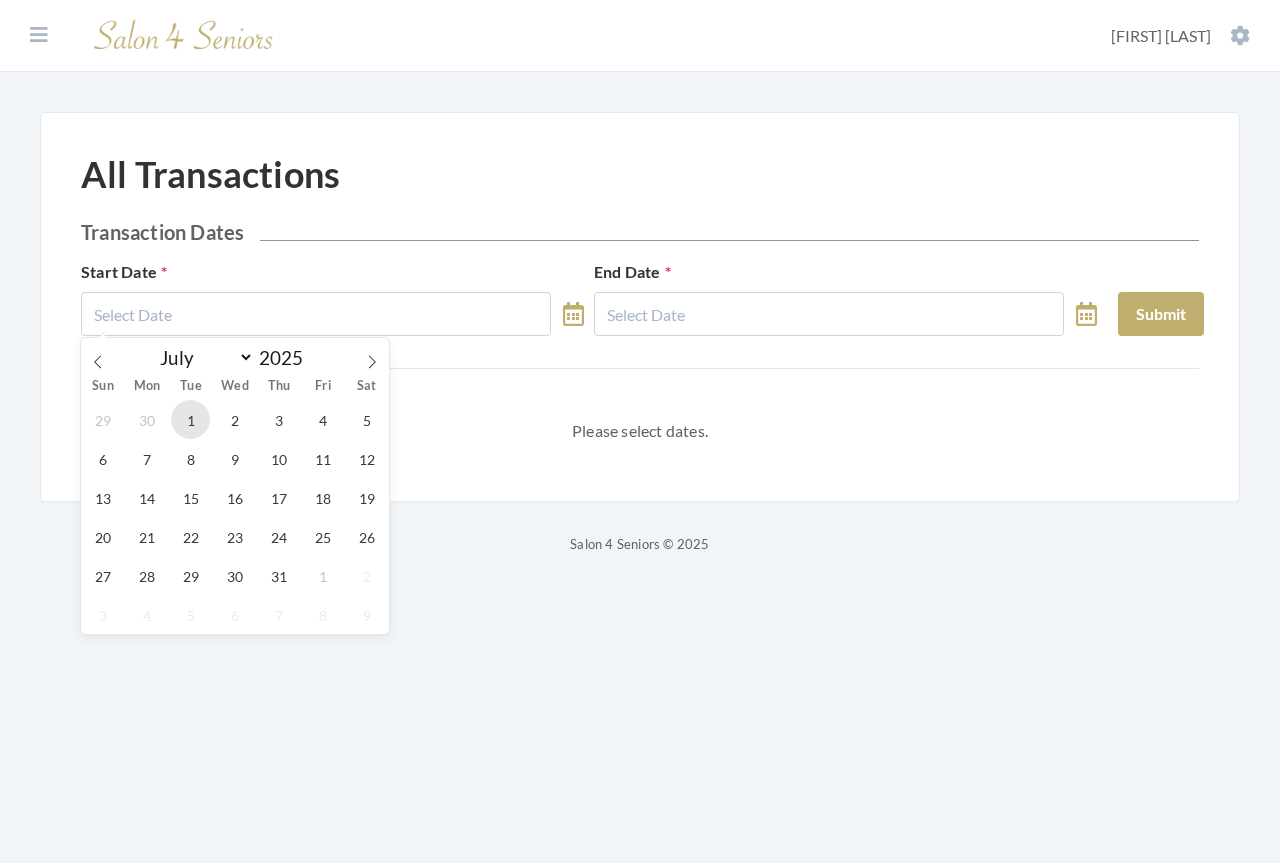 click on "1" at bounding box center [190, 419] 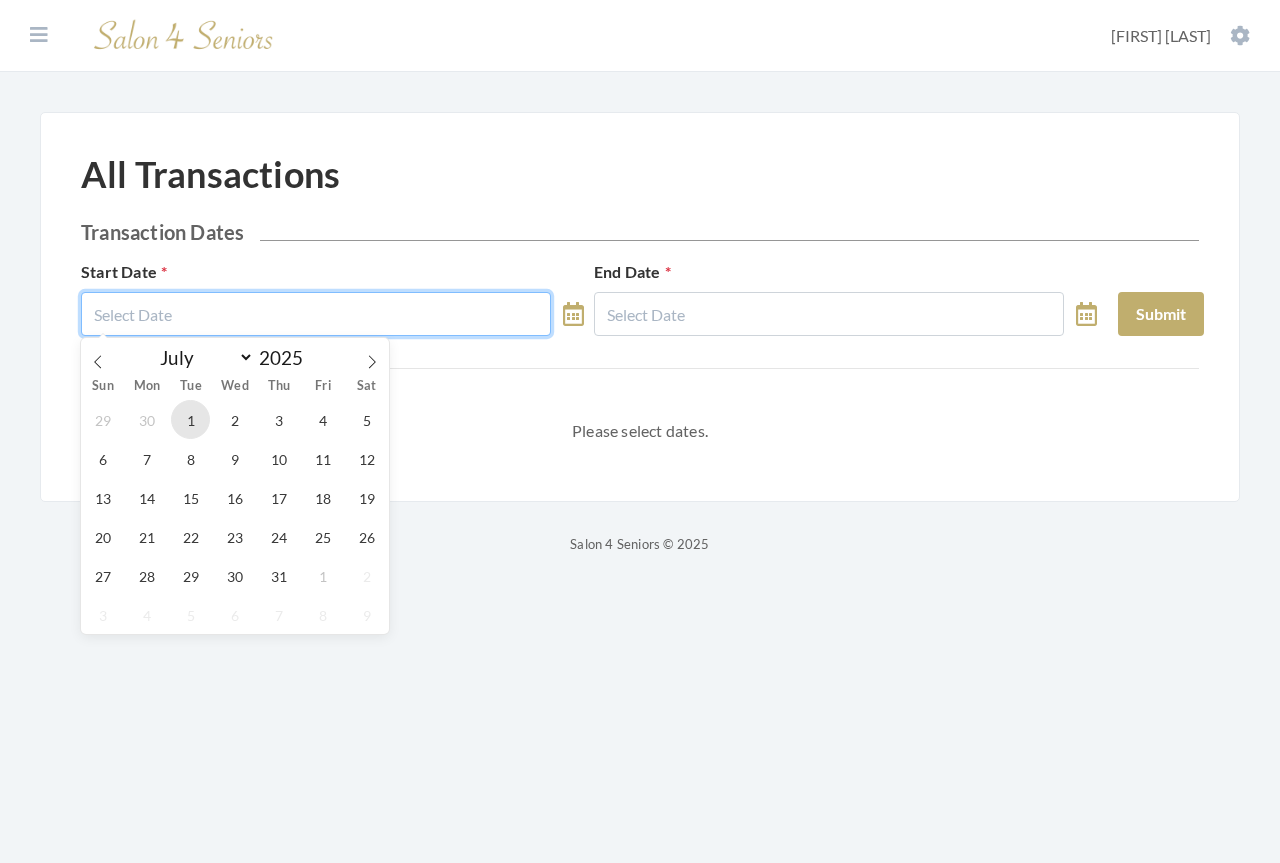 type on "07/01/2025" 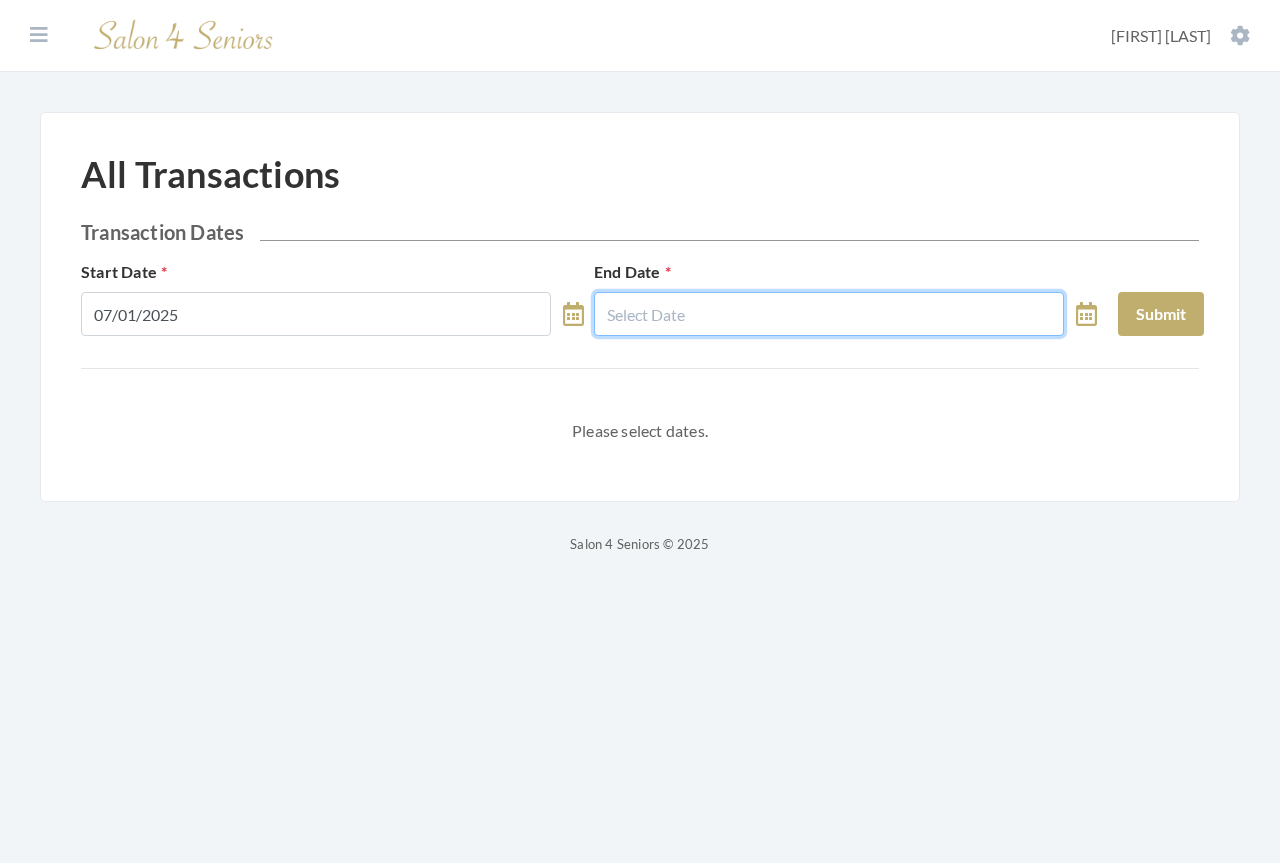click at bounding box center (829, 314) 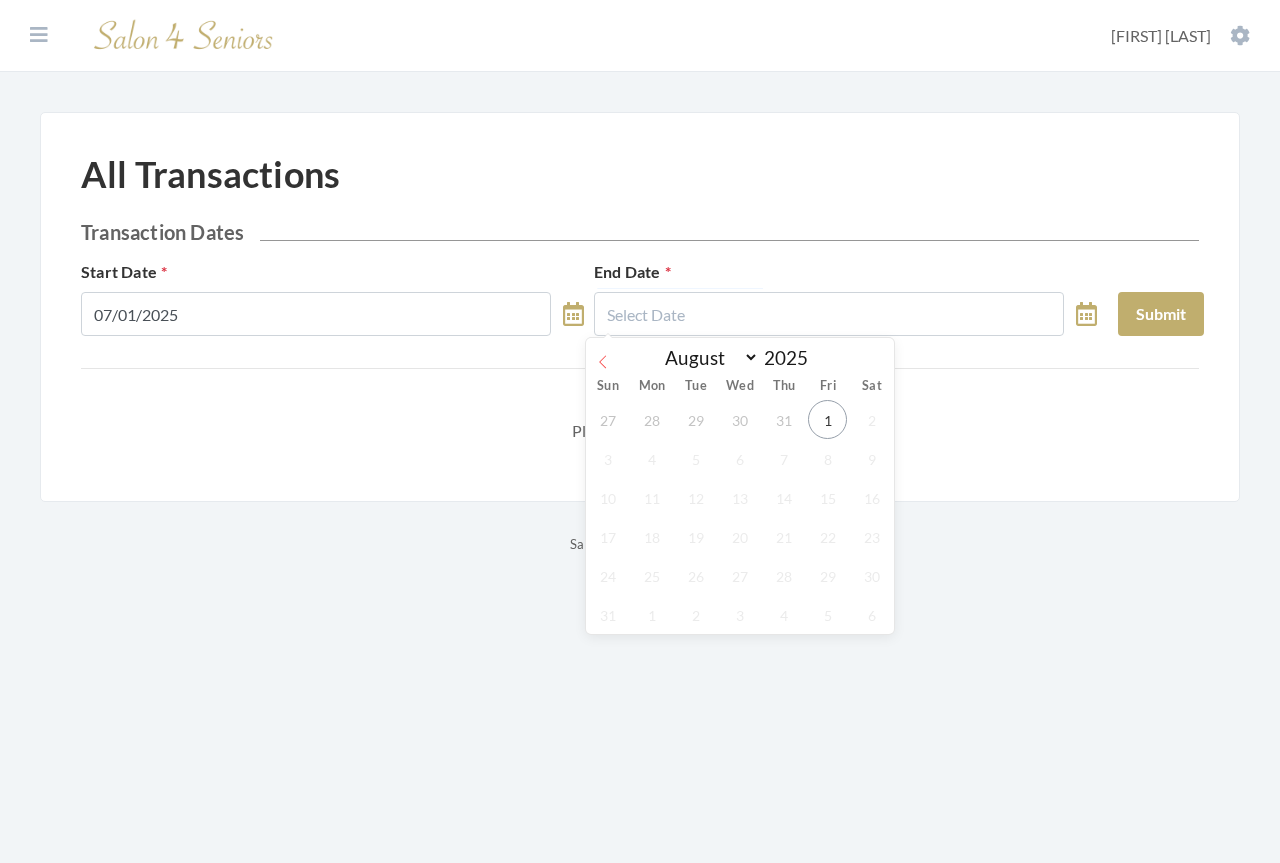 click 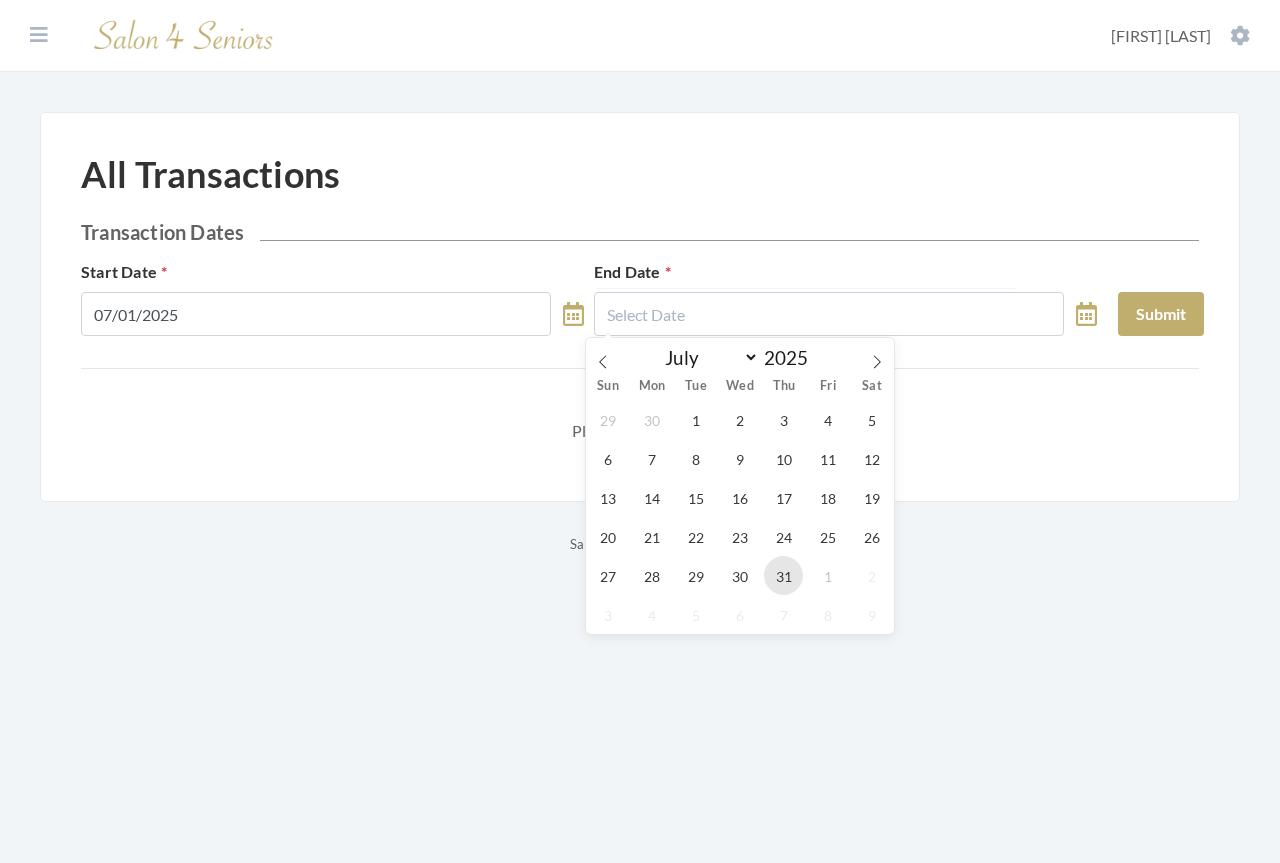 click on "31" at bounding box center (783, 575) 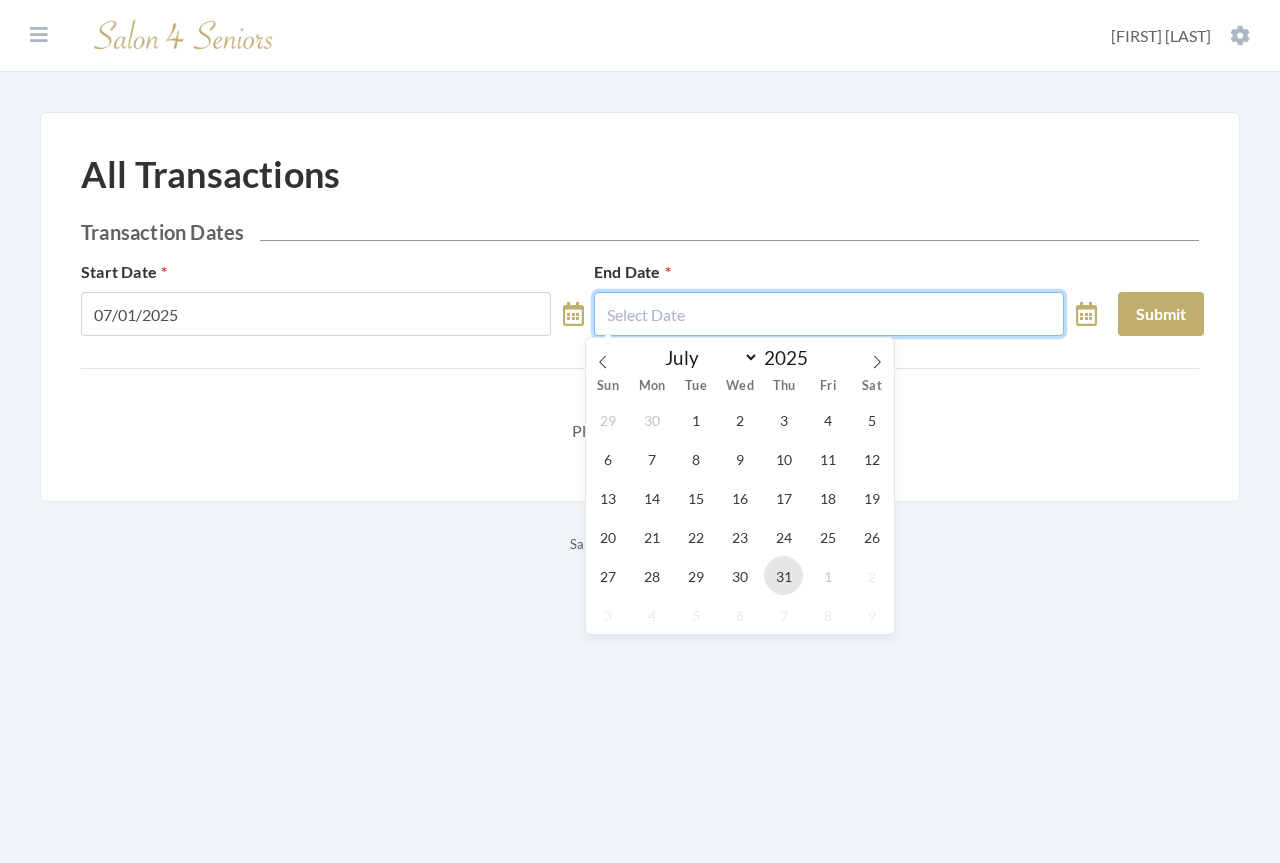 type on "07/31/2025" 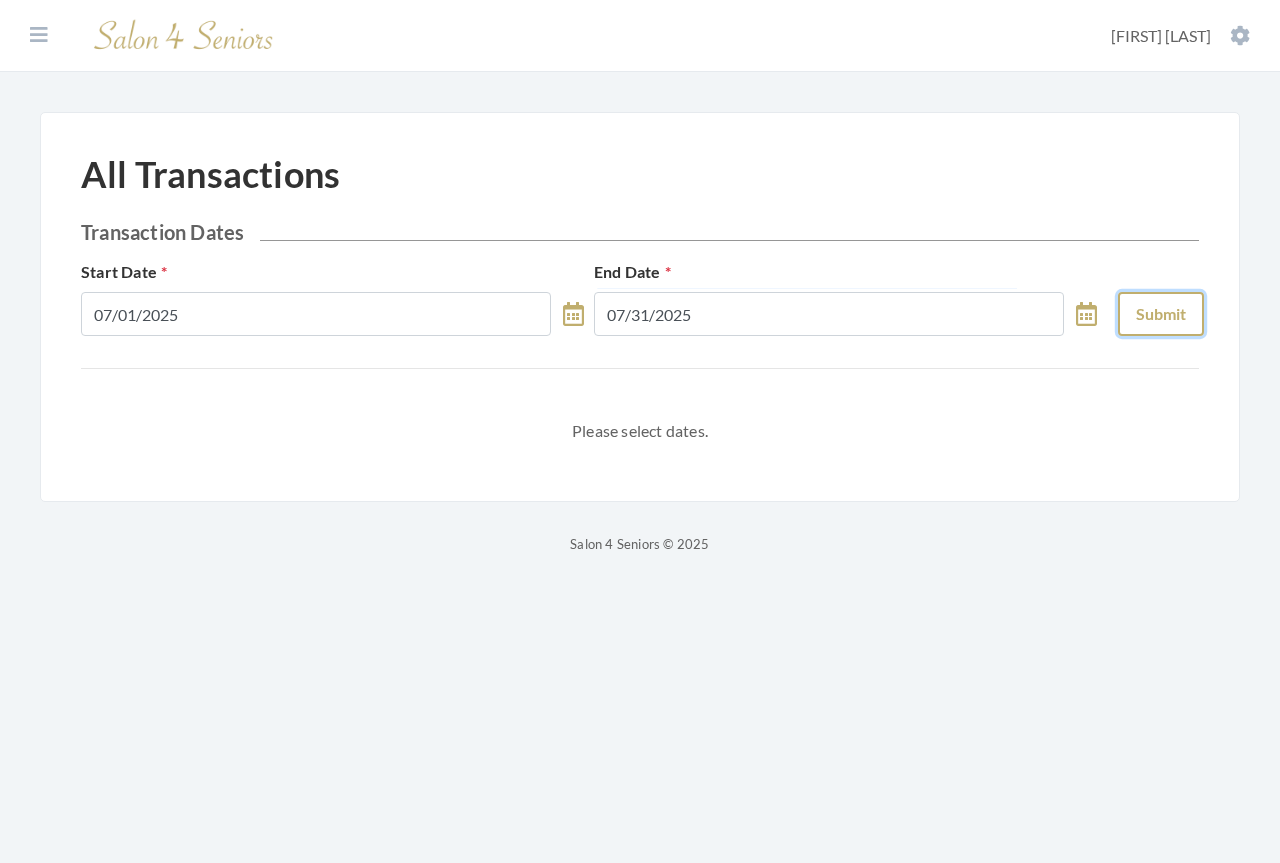 click on "Submit" at bounding box center [1161, 314] 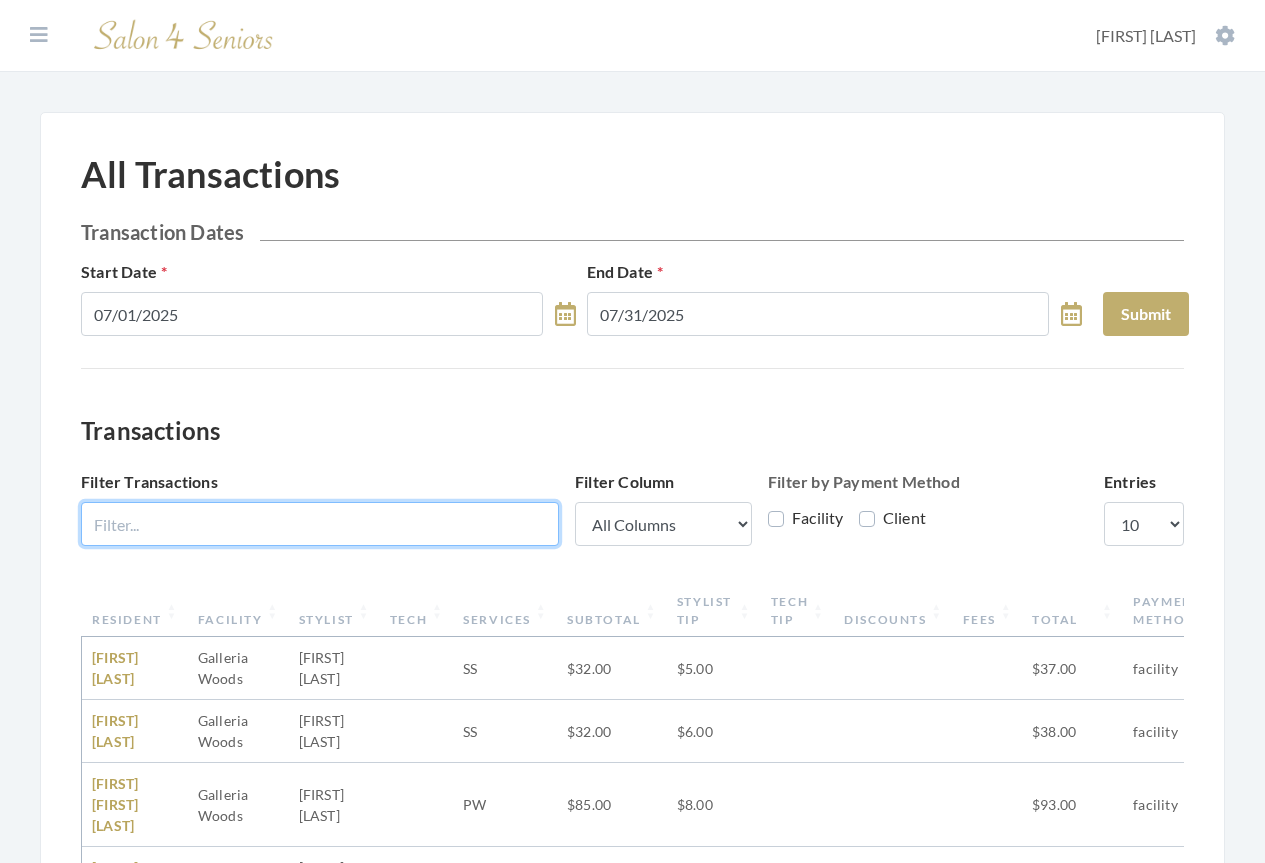 click on "Filter Transactions" at bounding box center [320, 524] 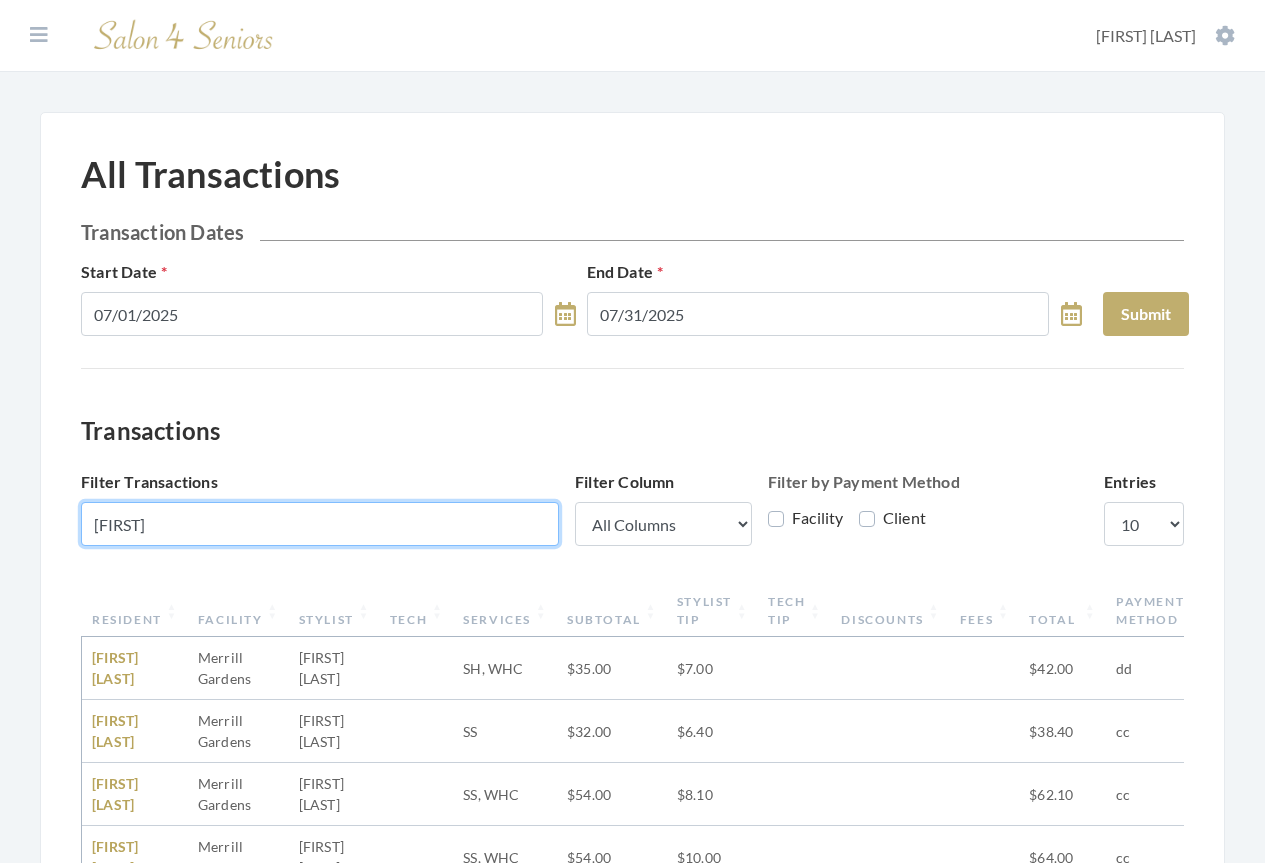 type on "merrill" 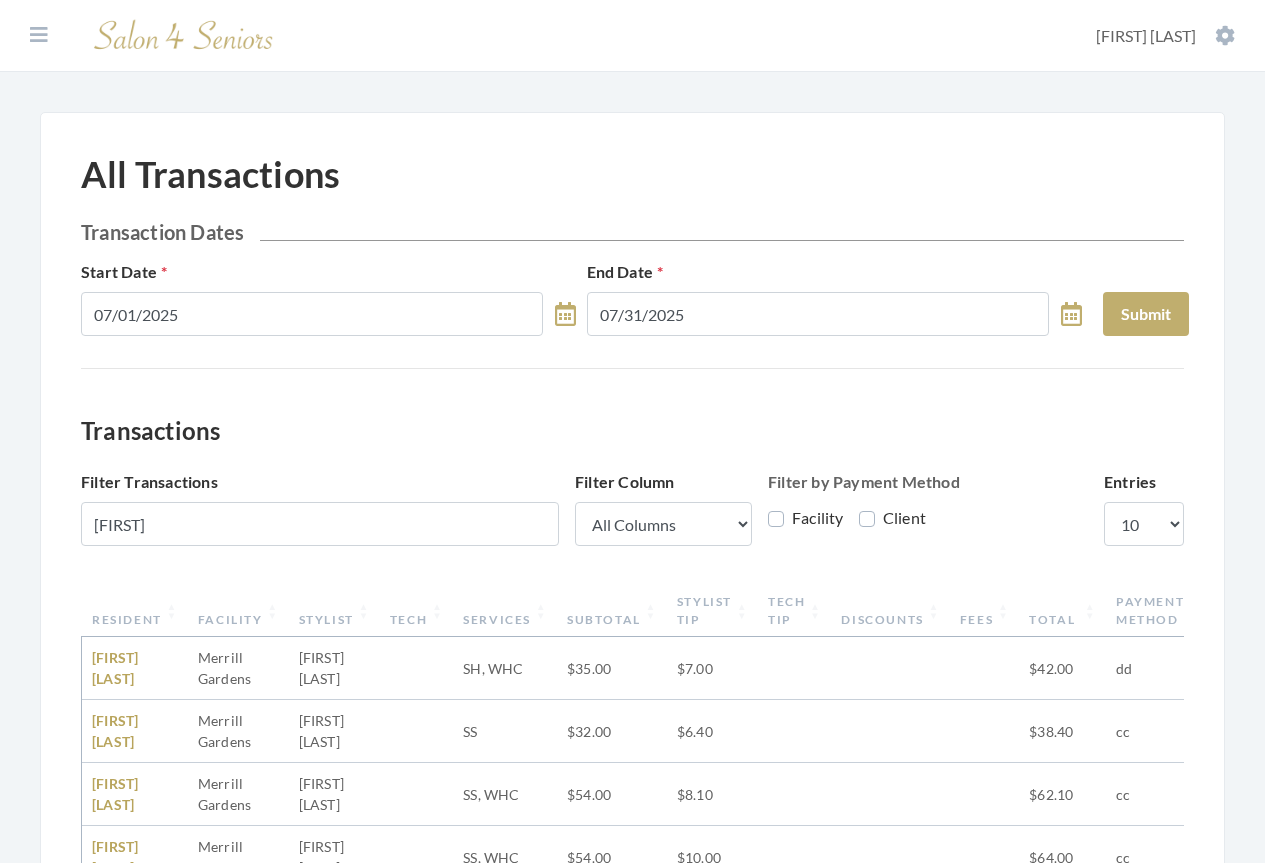 click on "Resident" at bounding box center [135, 611] 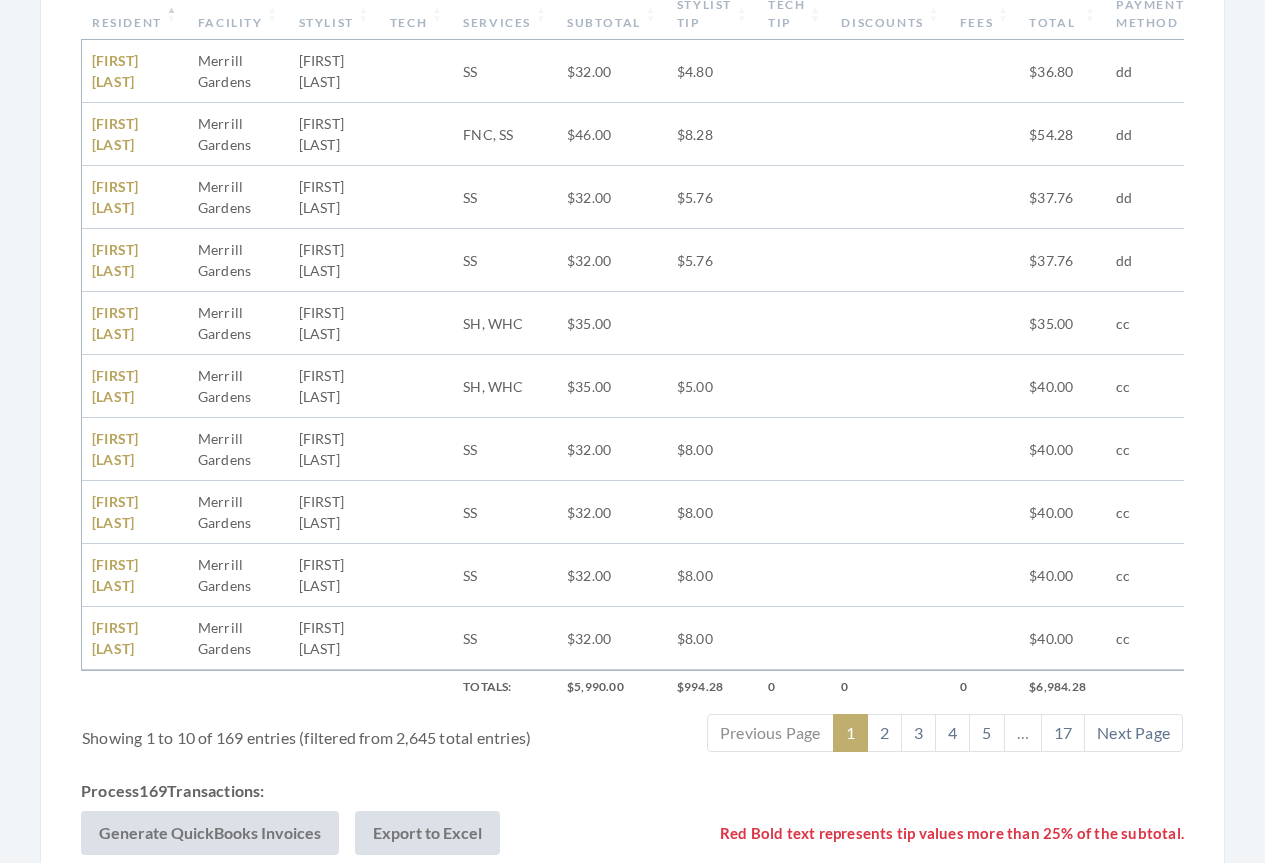 scroll, scrollTop: 729, scrollLeft: 0, axis: vertical 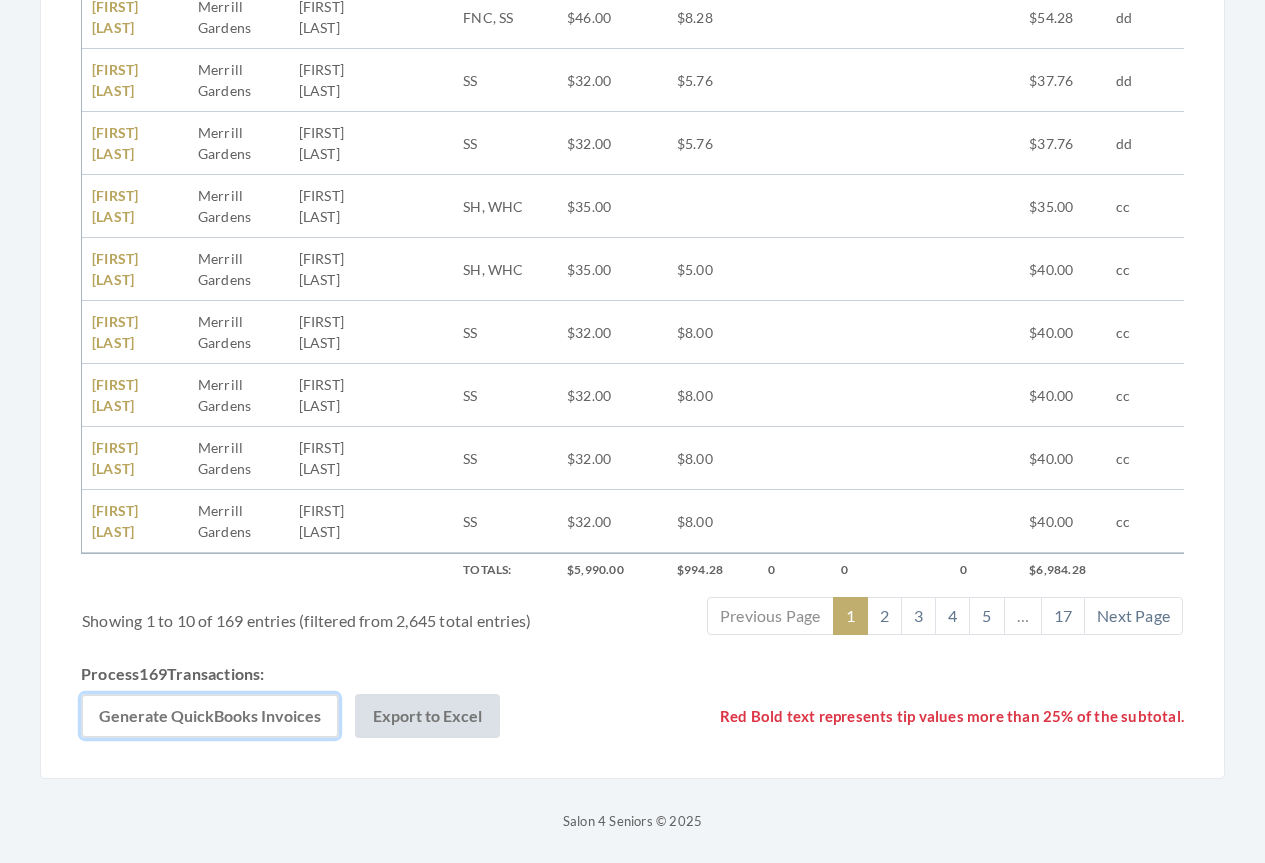 click on "Generate QuickBooks Invoices" at bounding box center [210, 716] 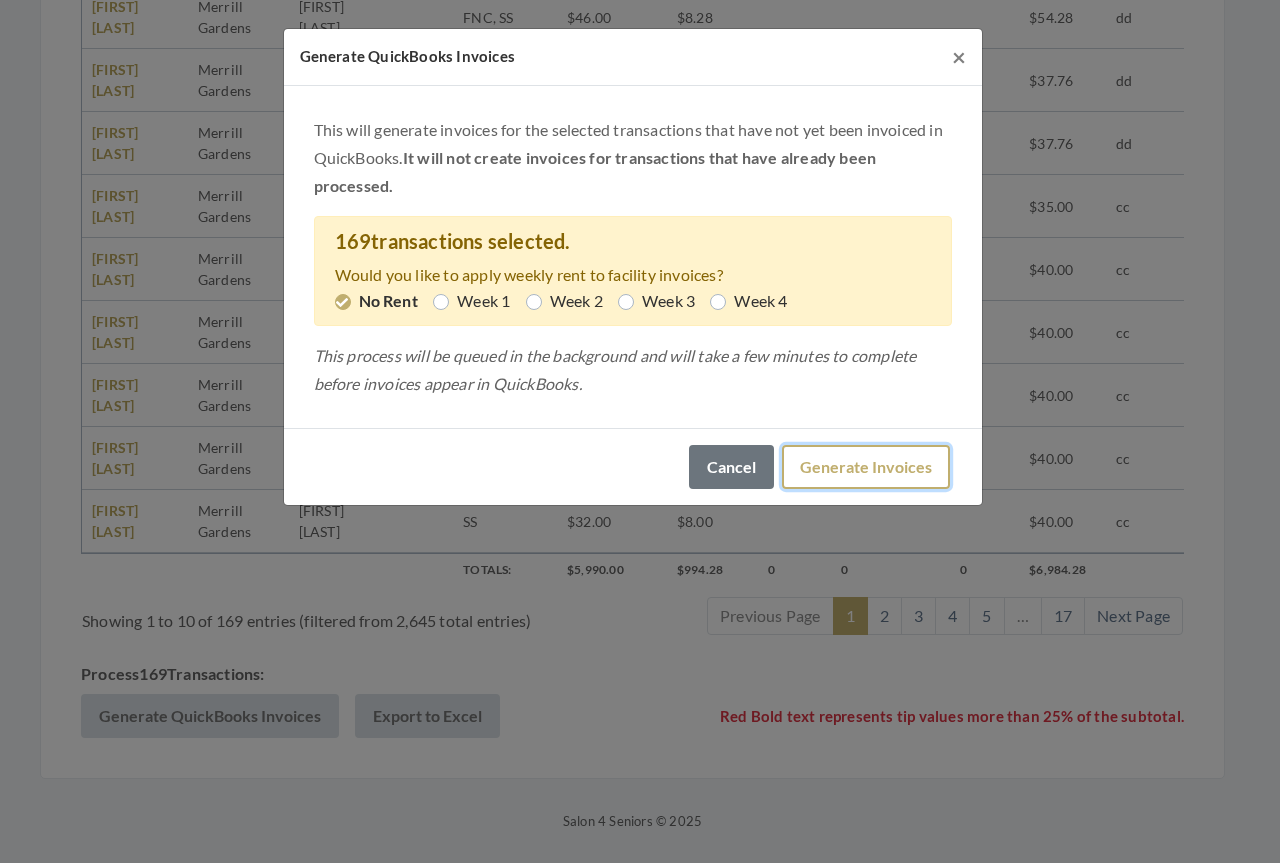 click on "Generate Invoices" at bounding box center [866, 467] 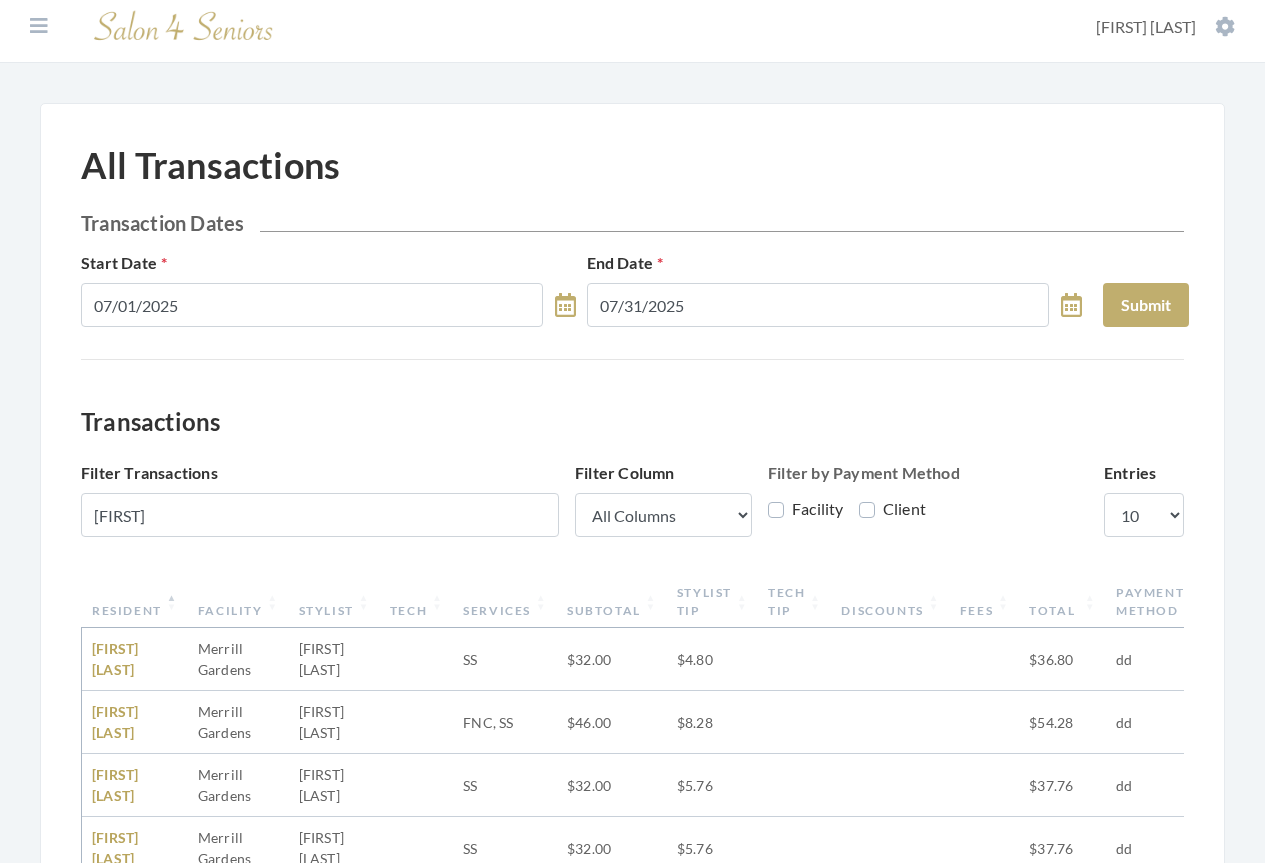 scroll, scrollTop: 0, scrollLeft: 0, axis: both 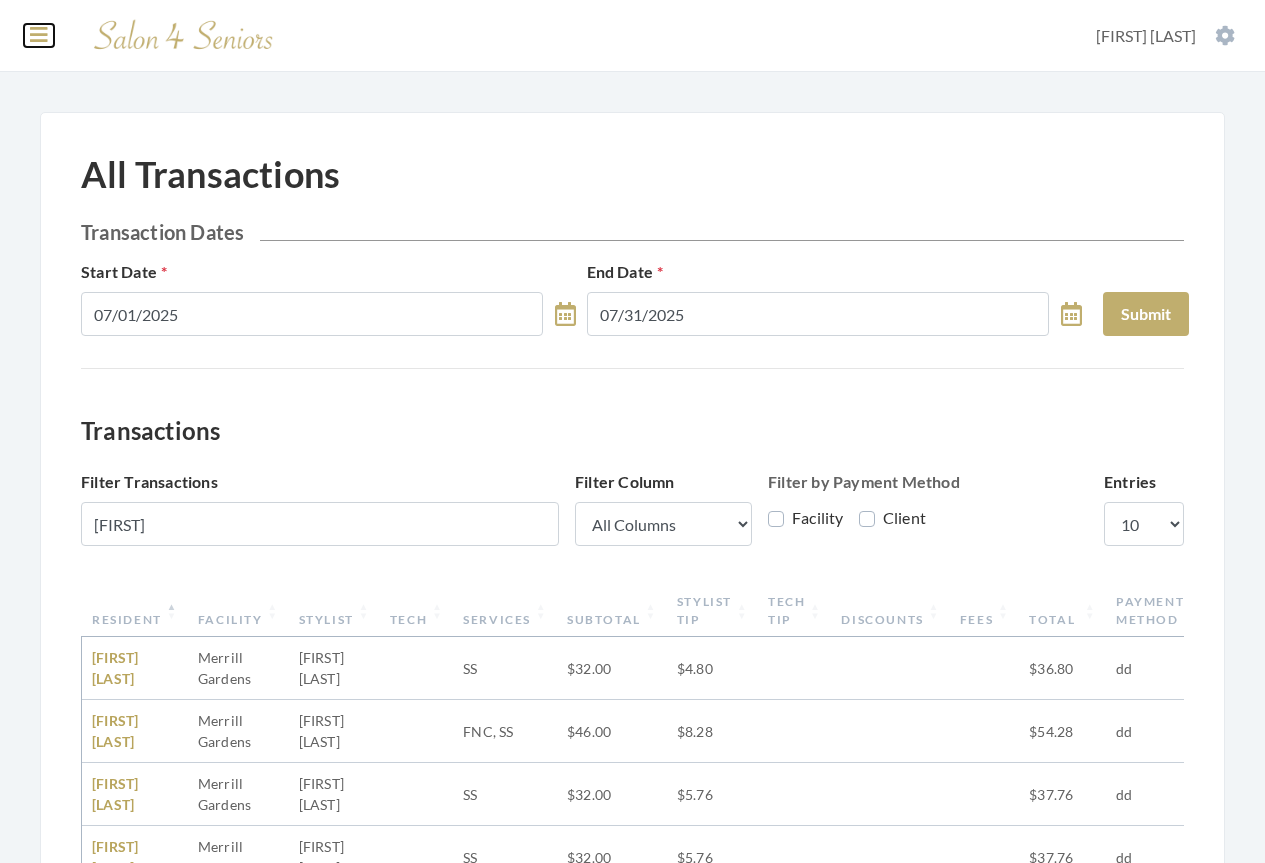 click at bounding box center (39, 35) 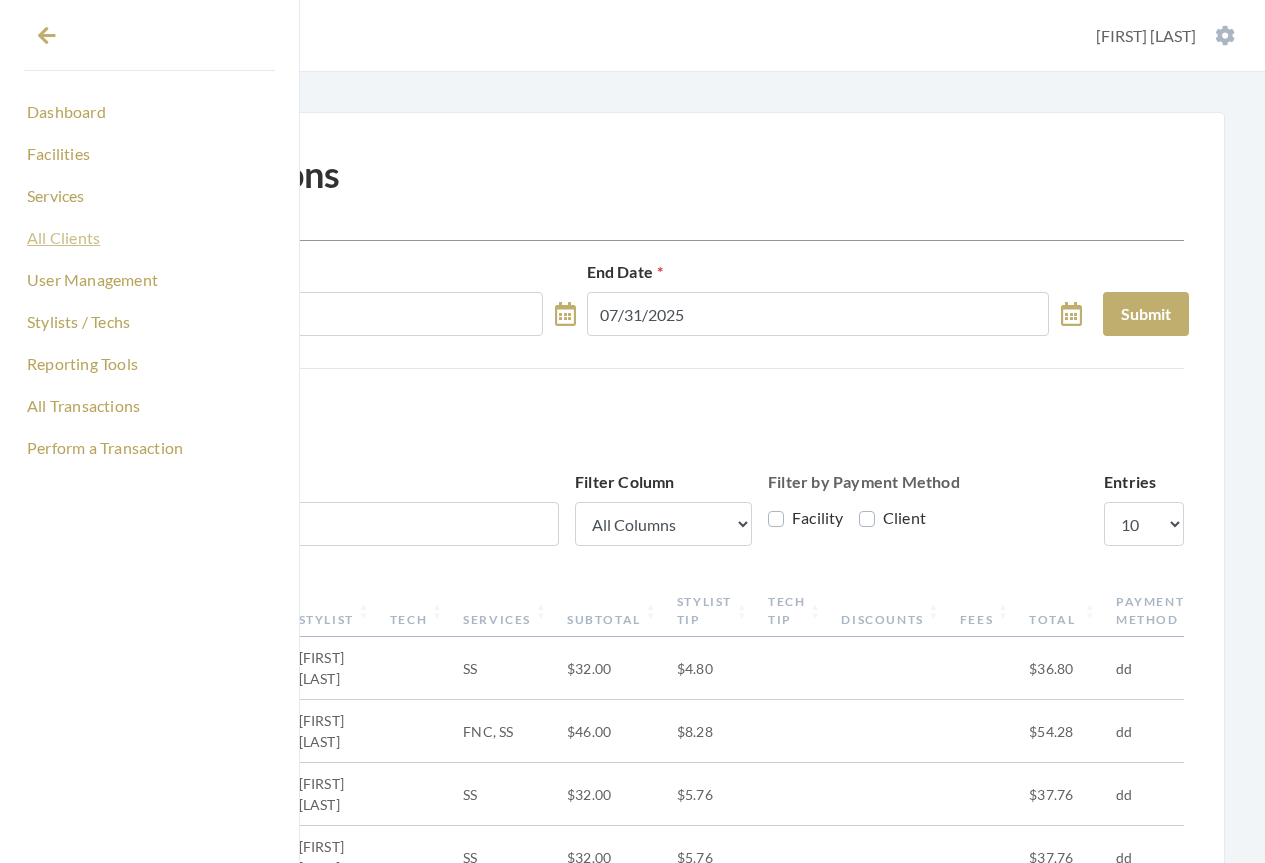 click on "All Clients" at bounding box center (149, 238) 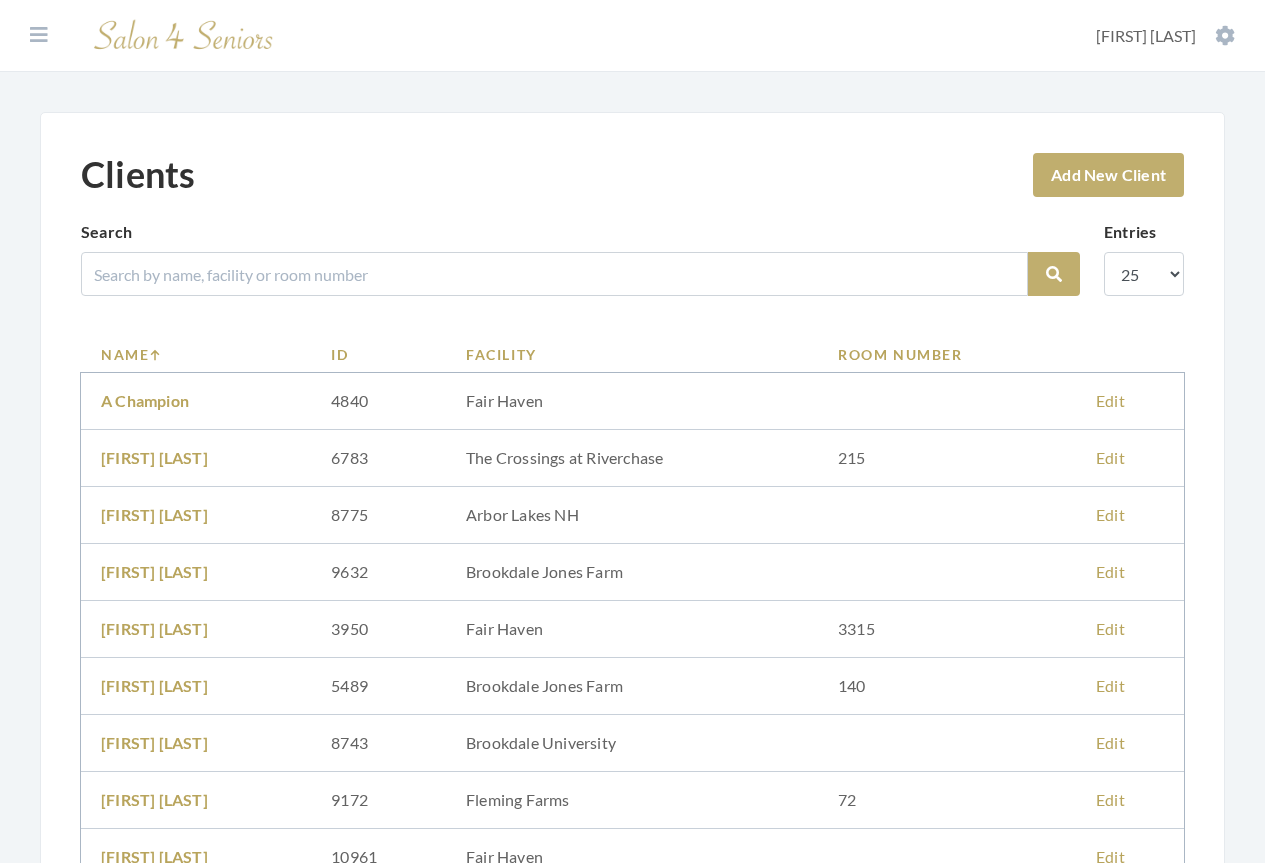 scroll, scrollTop: 0, scrollLeft: 0, axis: both 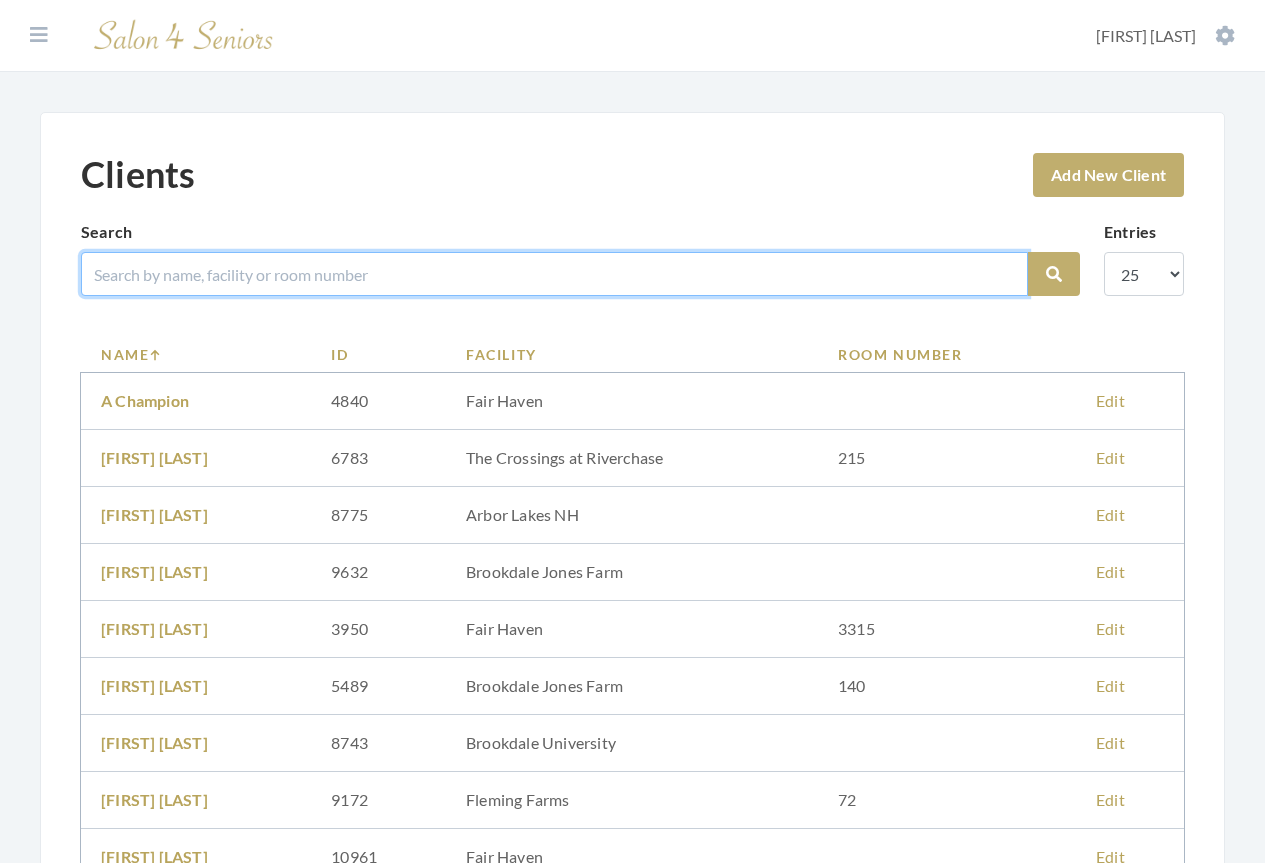 click at bounding box center (554, 274) 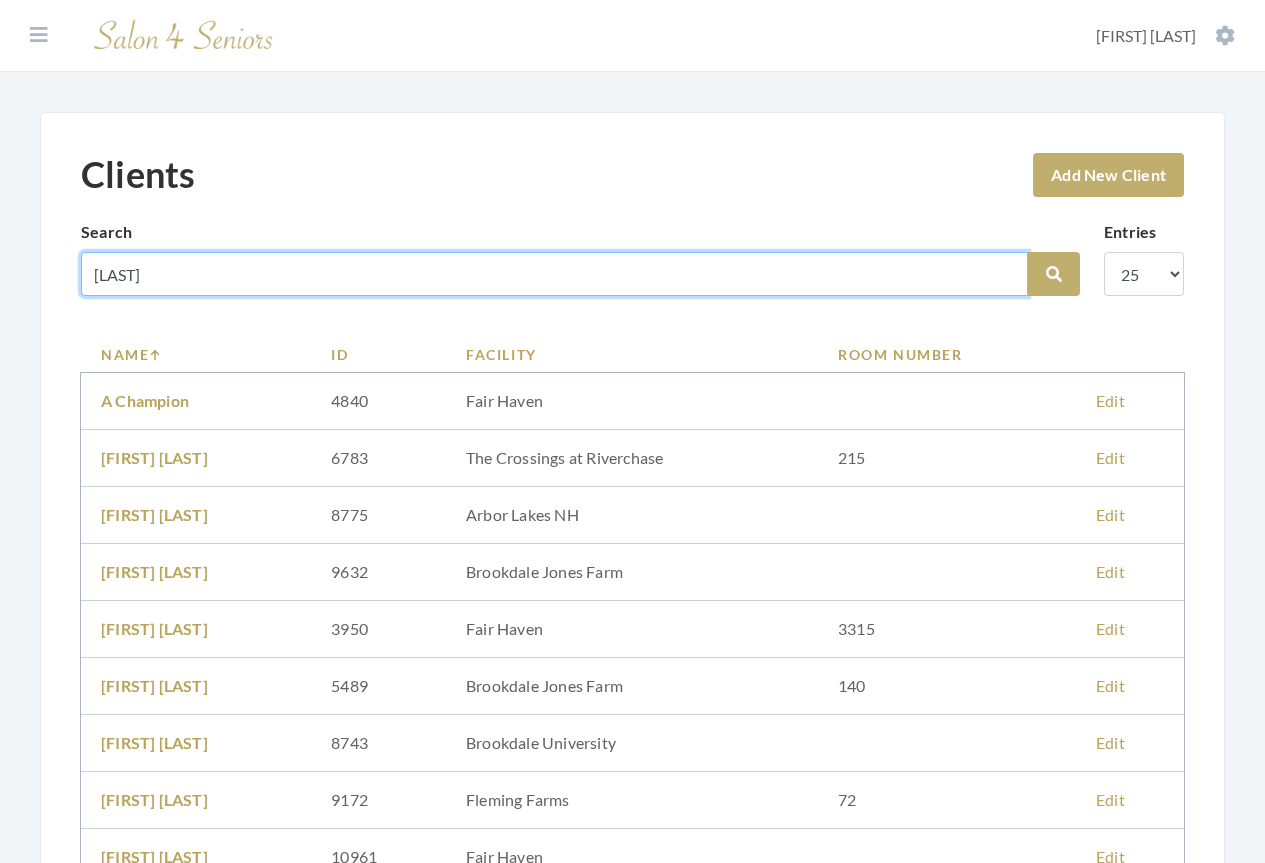 type on "campbell" 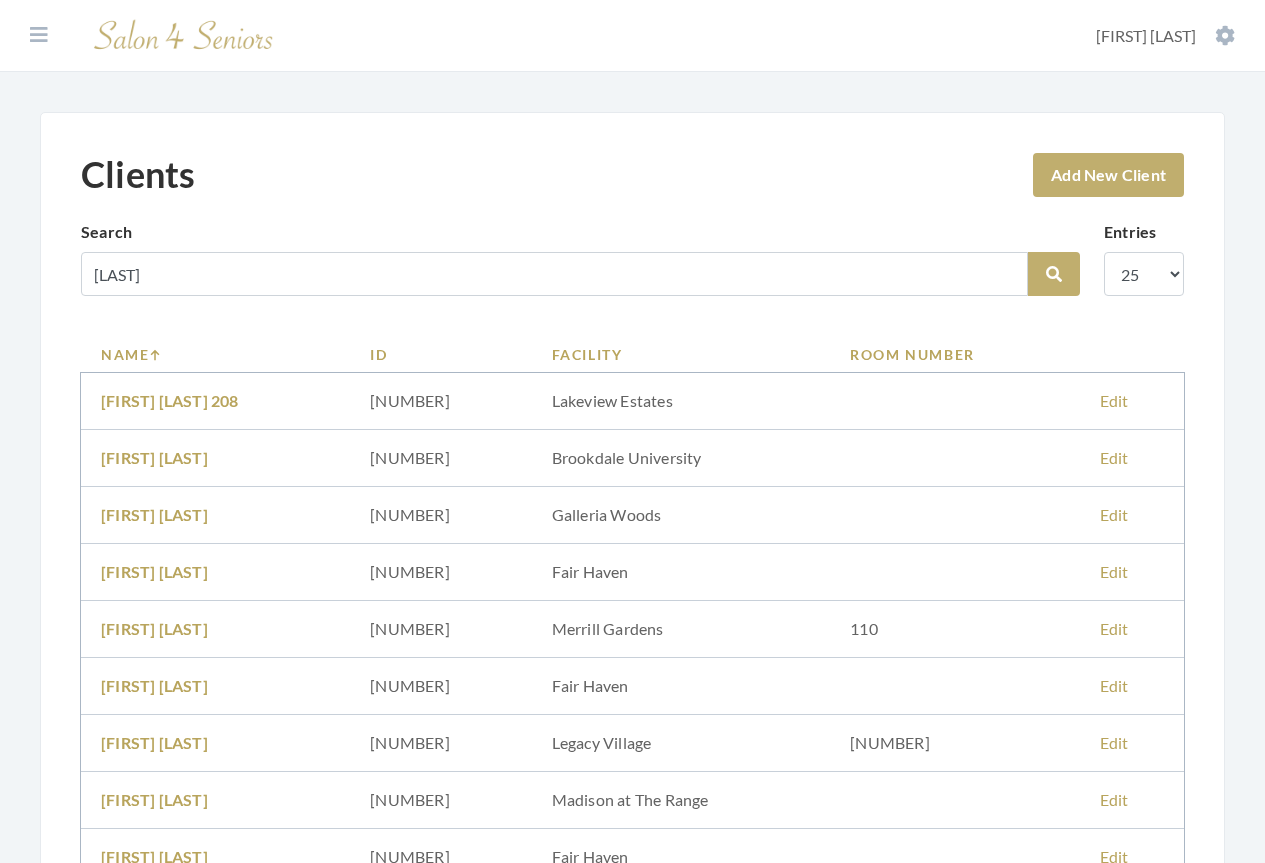 scroll, scrollTop: 0, scrollLeft: 0, axis: both 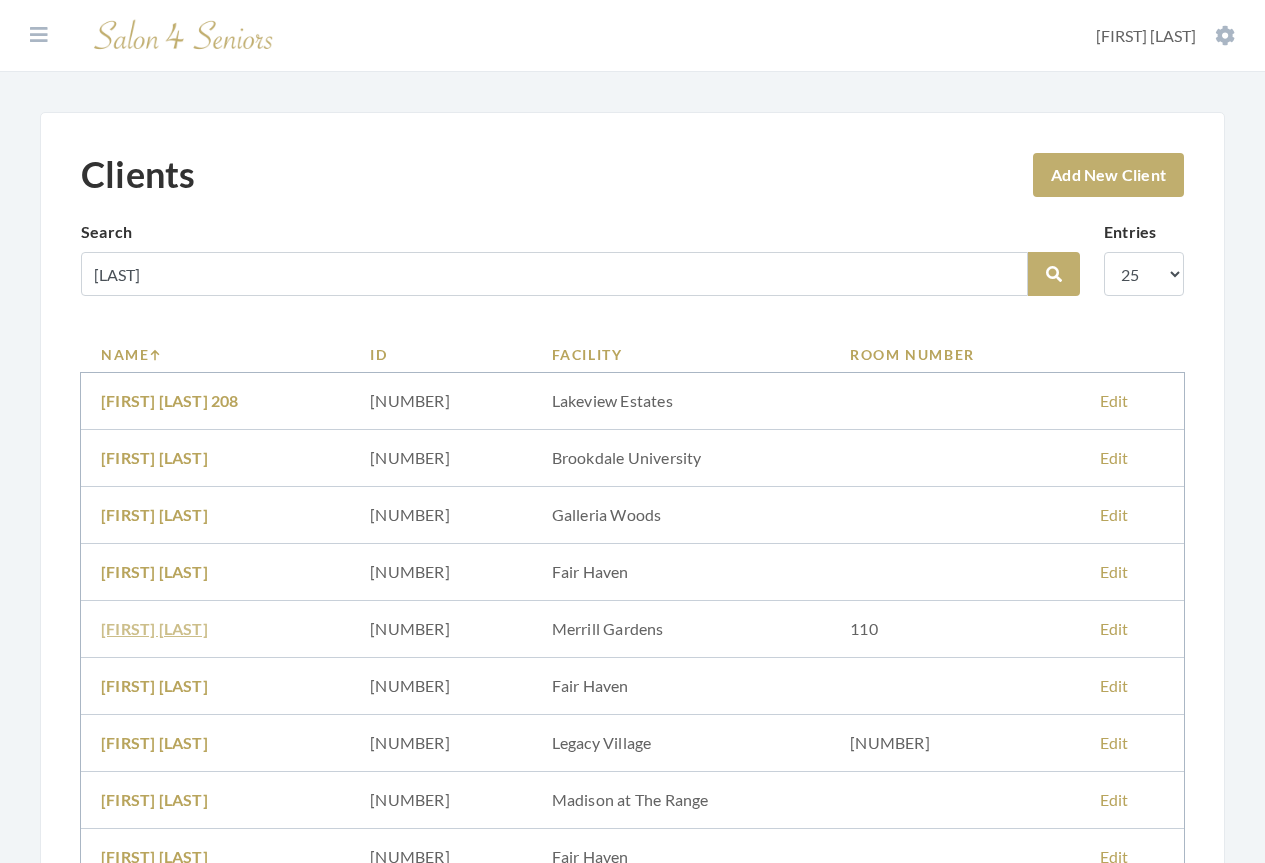 click on "[FIRST] [LAST]" at bounding box center (154, 628) 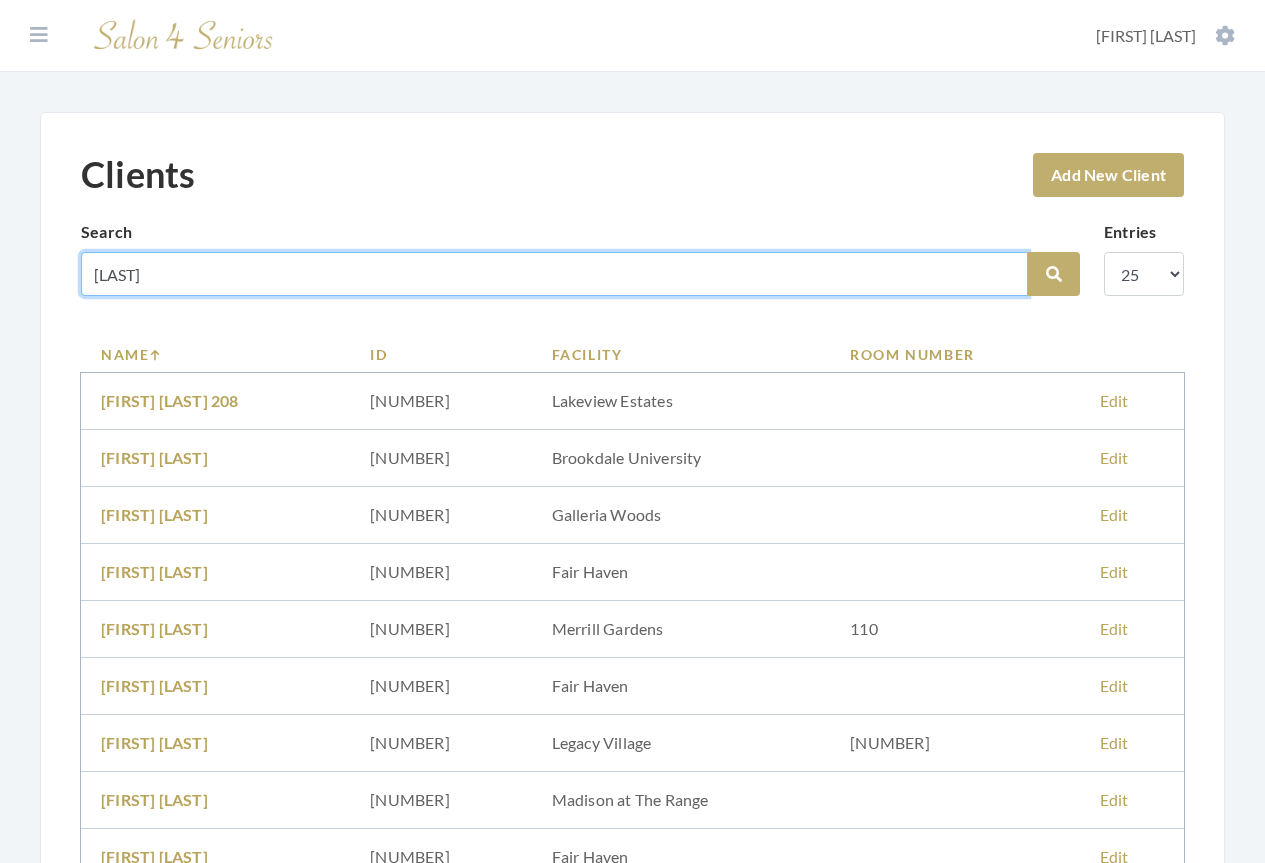 drag, startPoint x: 208, startPoint y: 271, endPoint x: 29, endPoint y: 261, distance: 179.27911 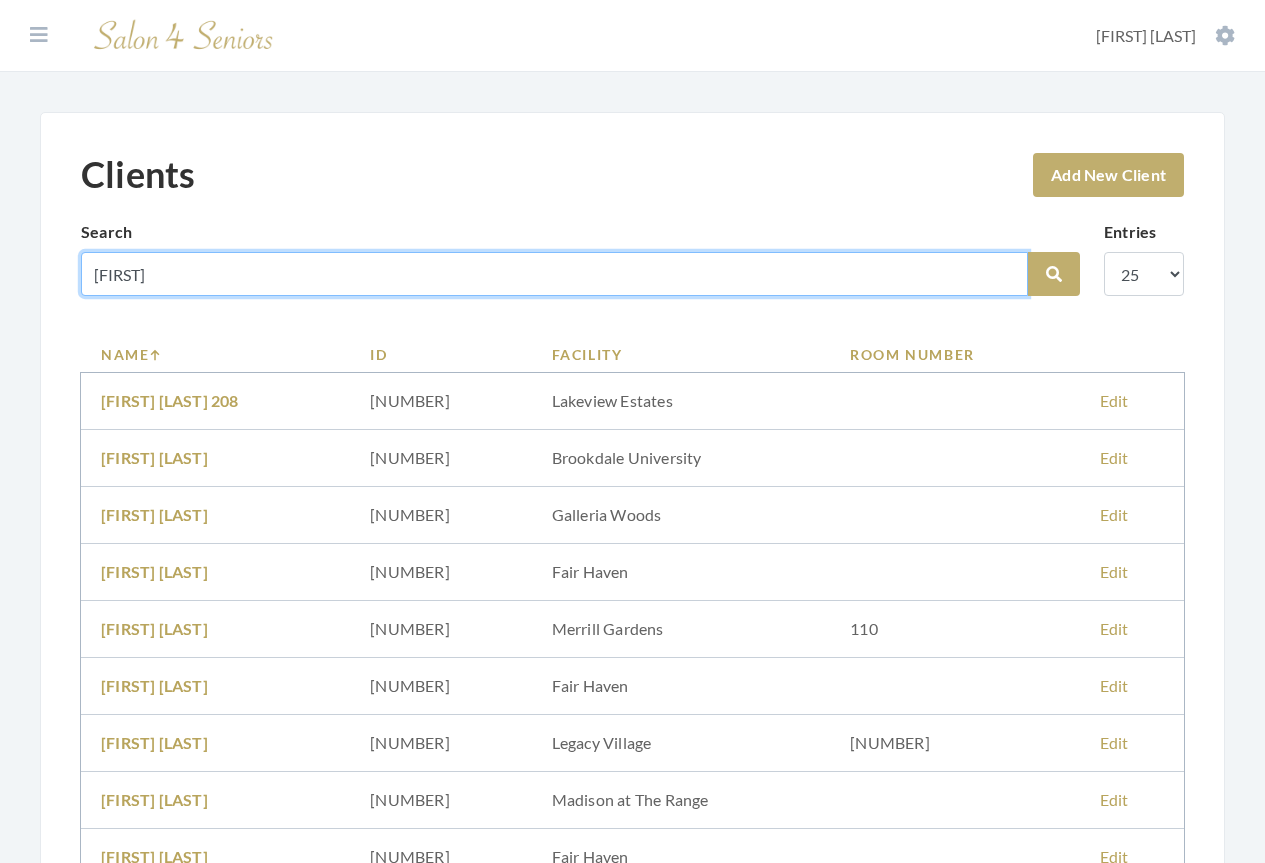 type on "[FIRST]" 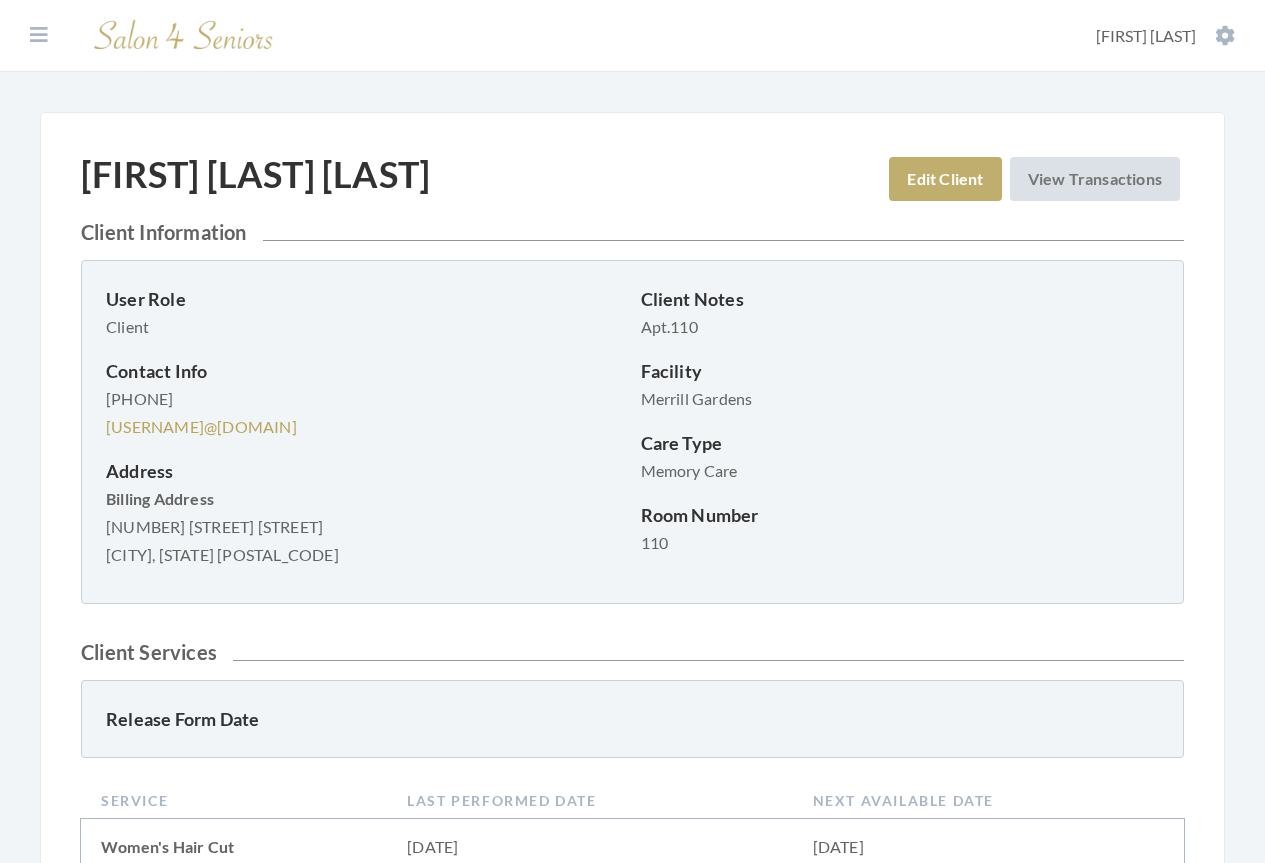 scroll, scrollTop: 0, scrollLeft: 0, axis: both 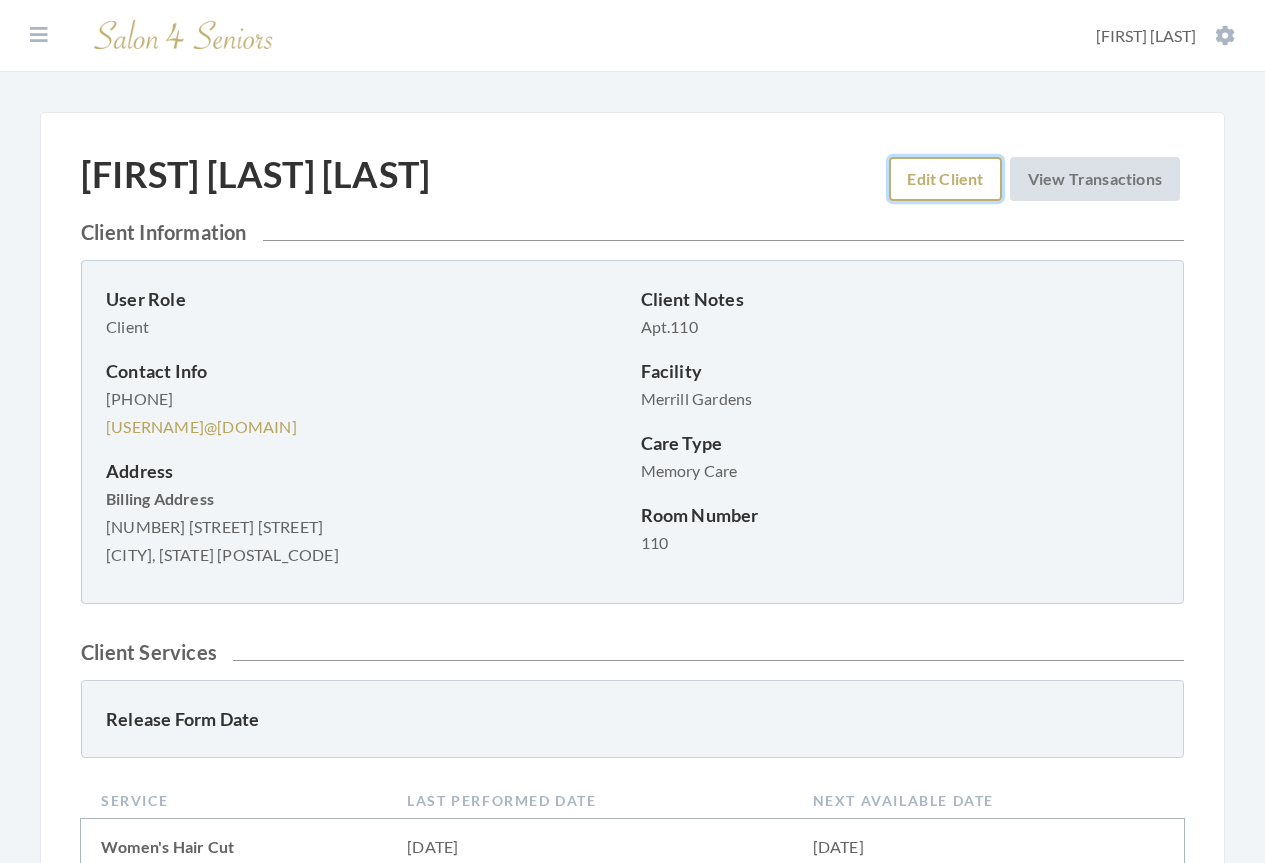 click on "Edit Client" at bounding box center [945, 179] 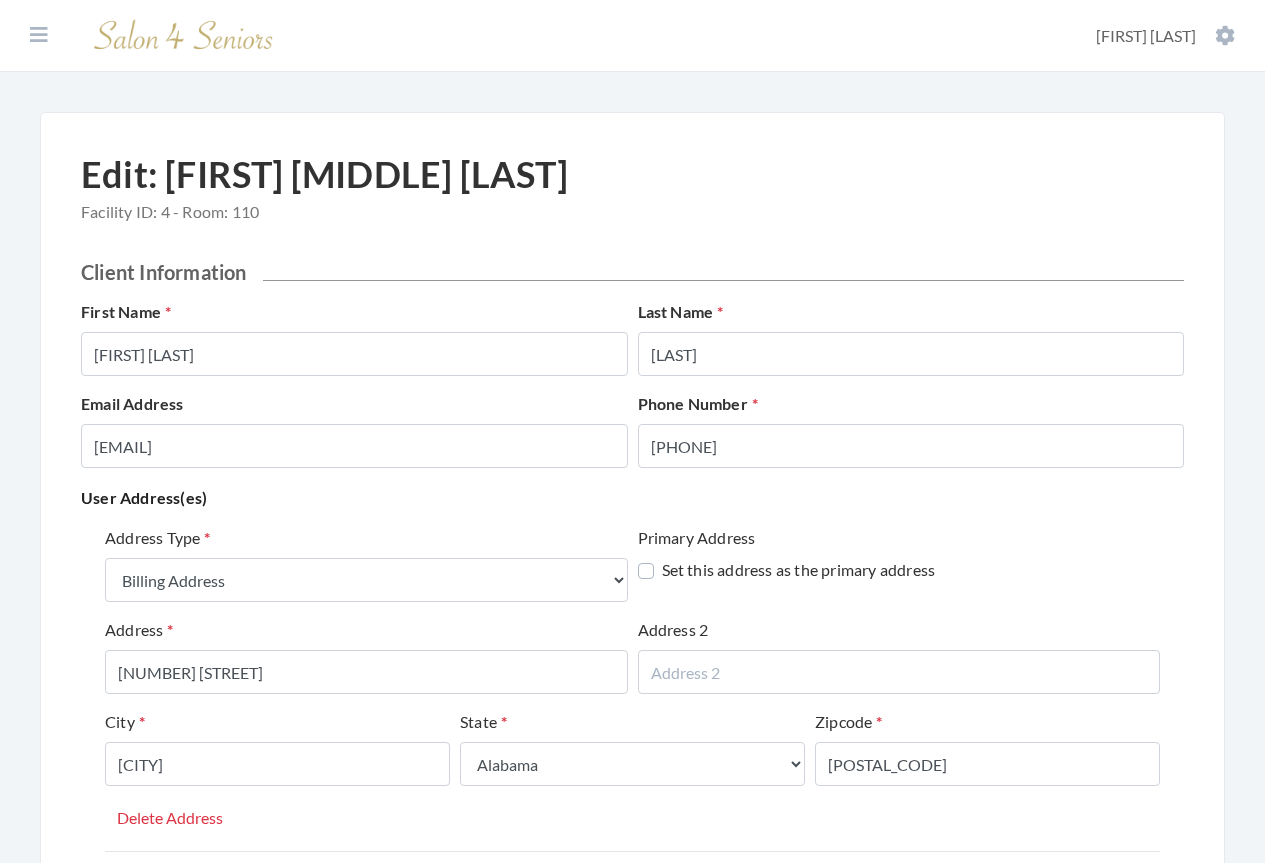 select on "billing" 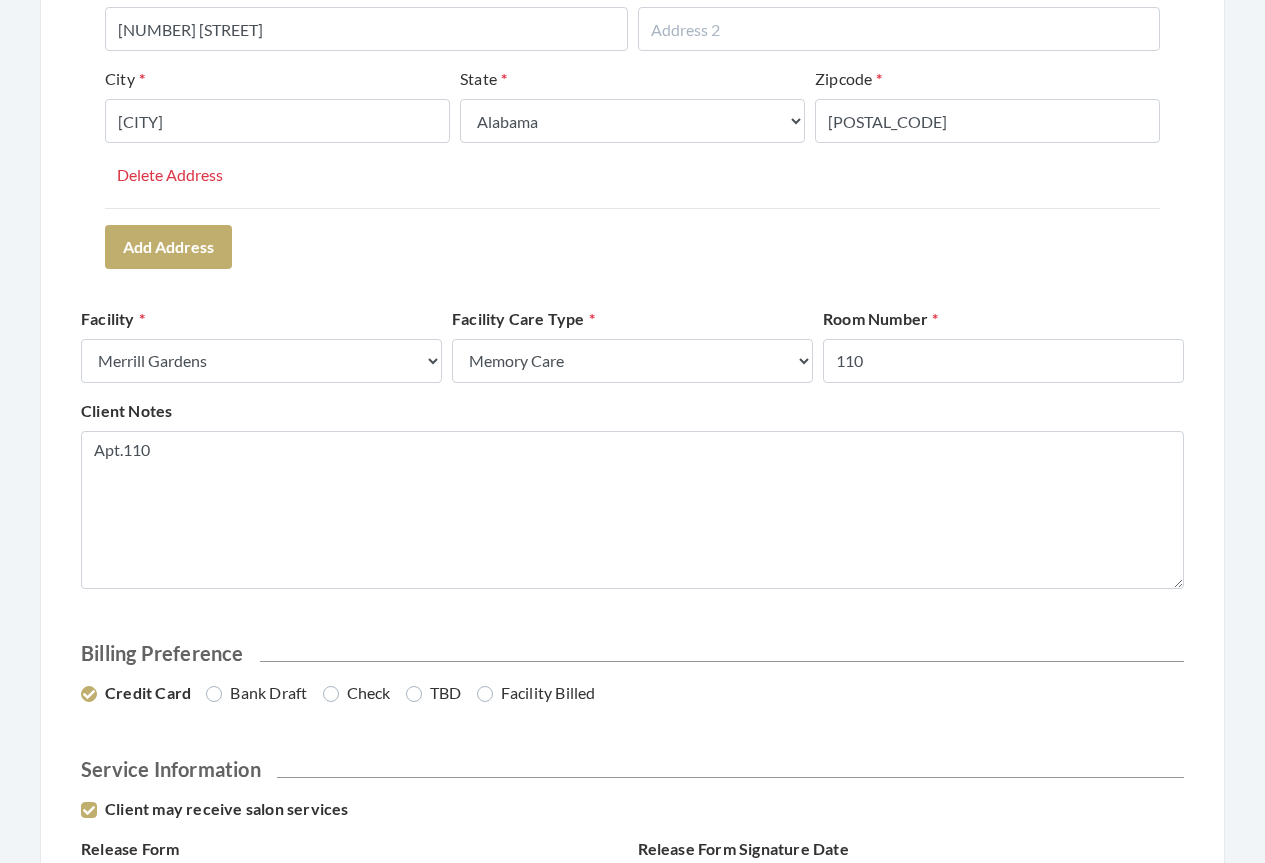 scroll, scrollTop: 800, scrollLeft: 0, axis: vertical 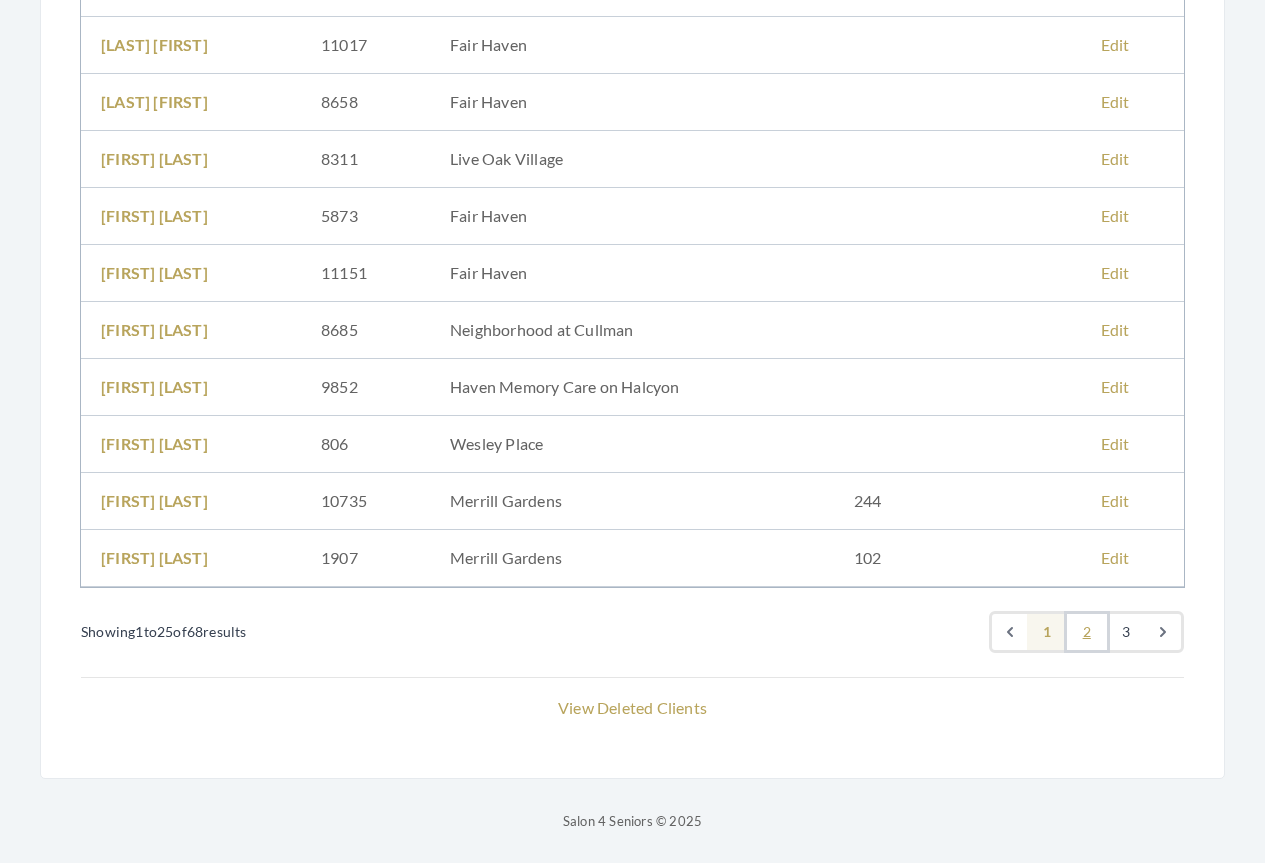 click on "2" at bounding box center (1087, 632) 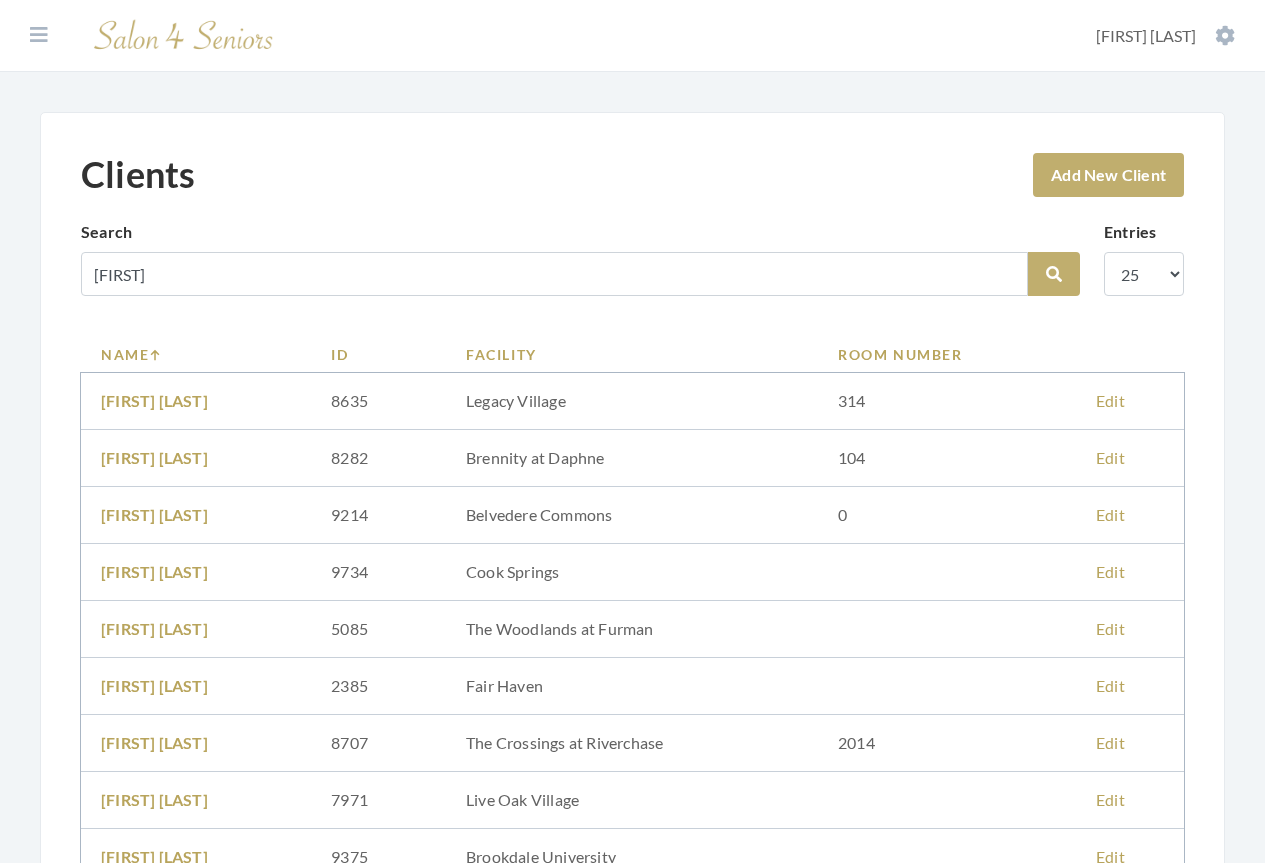scroll, scrollTop: 0, scrollLeft: 0, axis: both 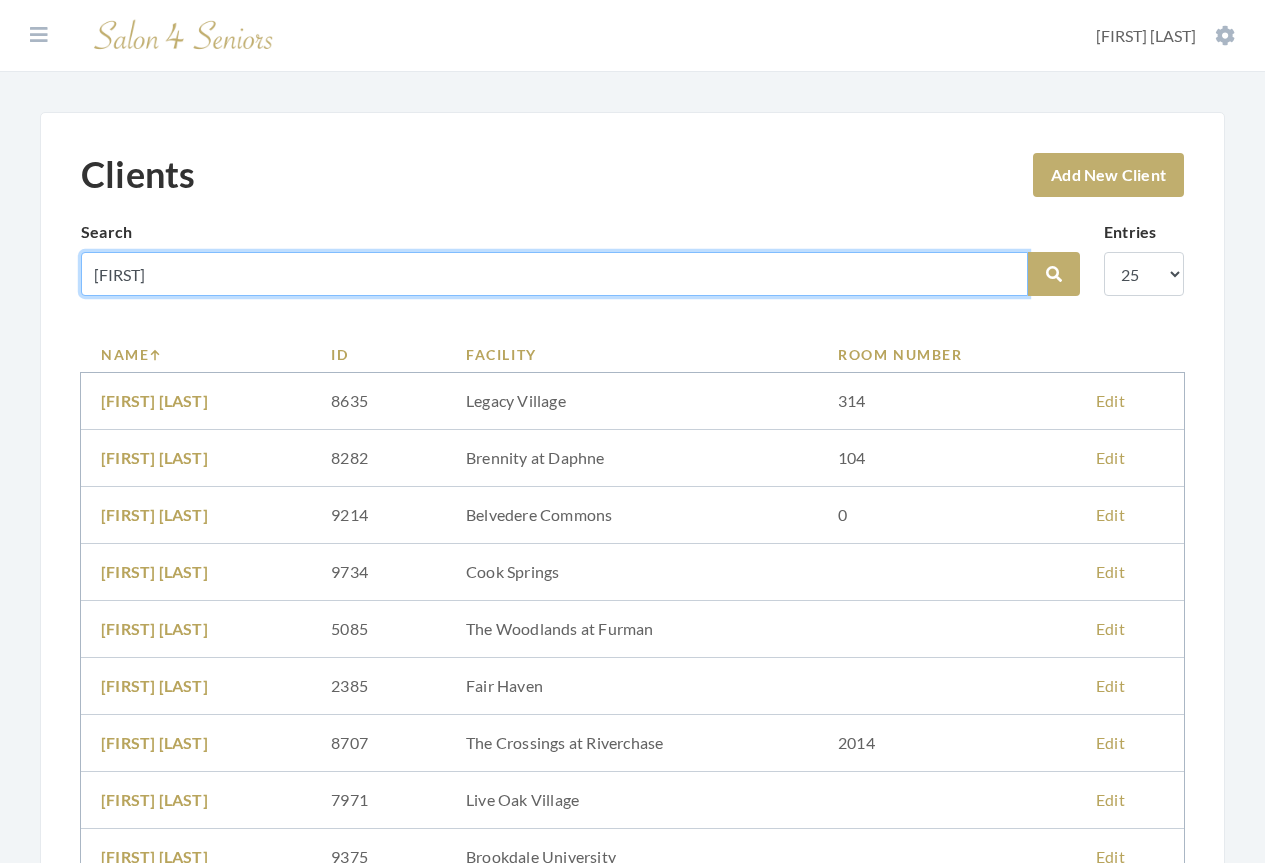 drag, startPoint x: 139, startPoint y: 273, endPoint x: -16, endPoint y: 237, distance: 159.12573 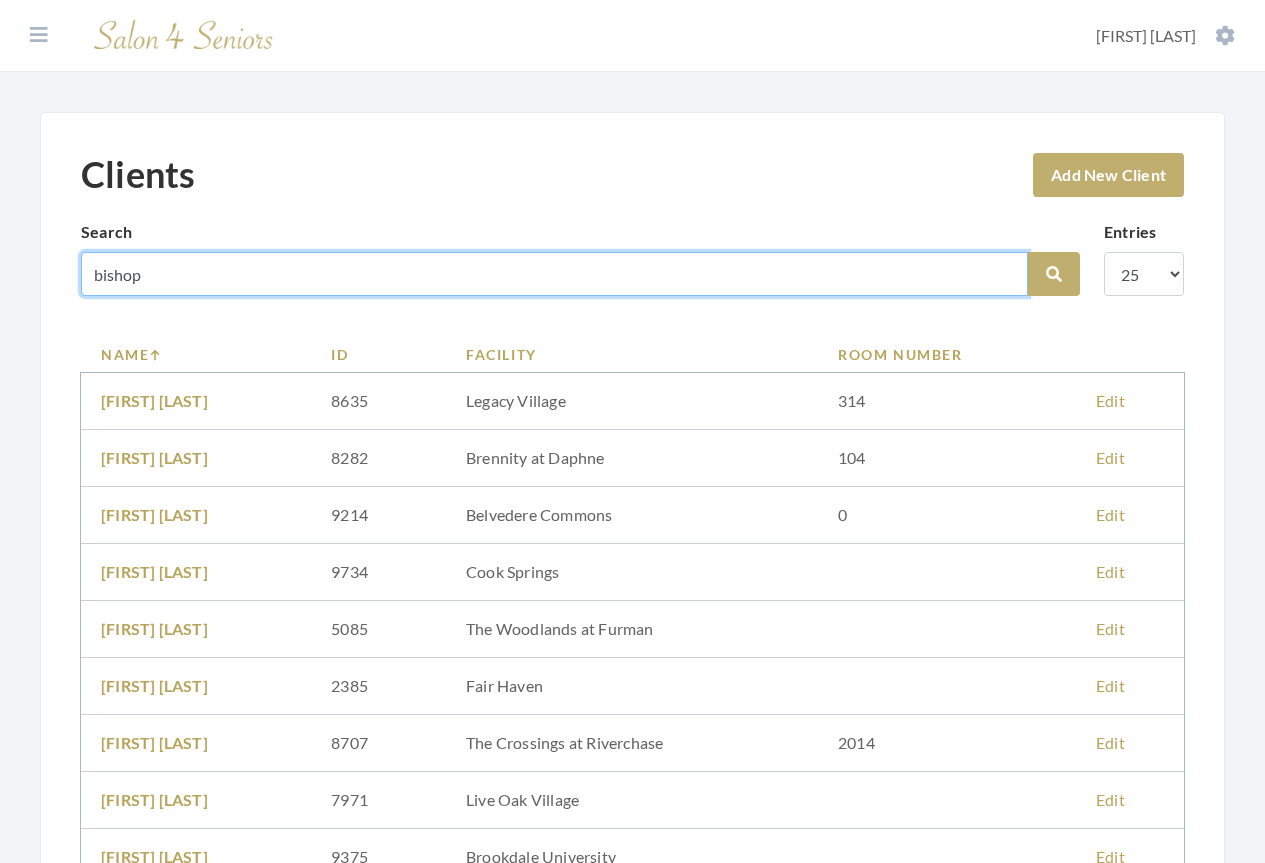 type on "bishop" 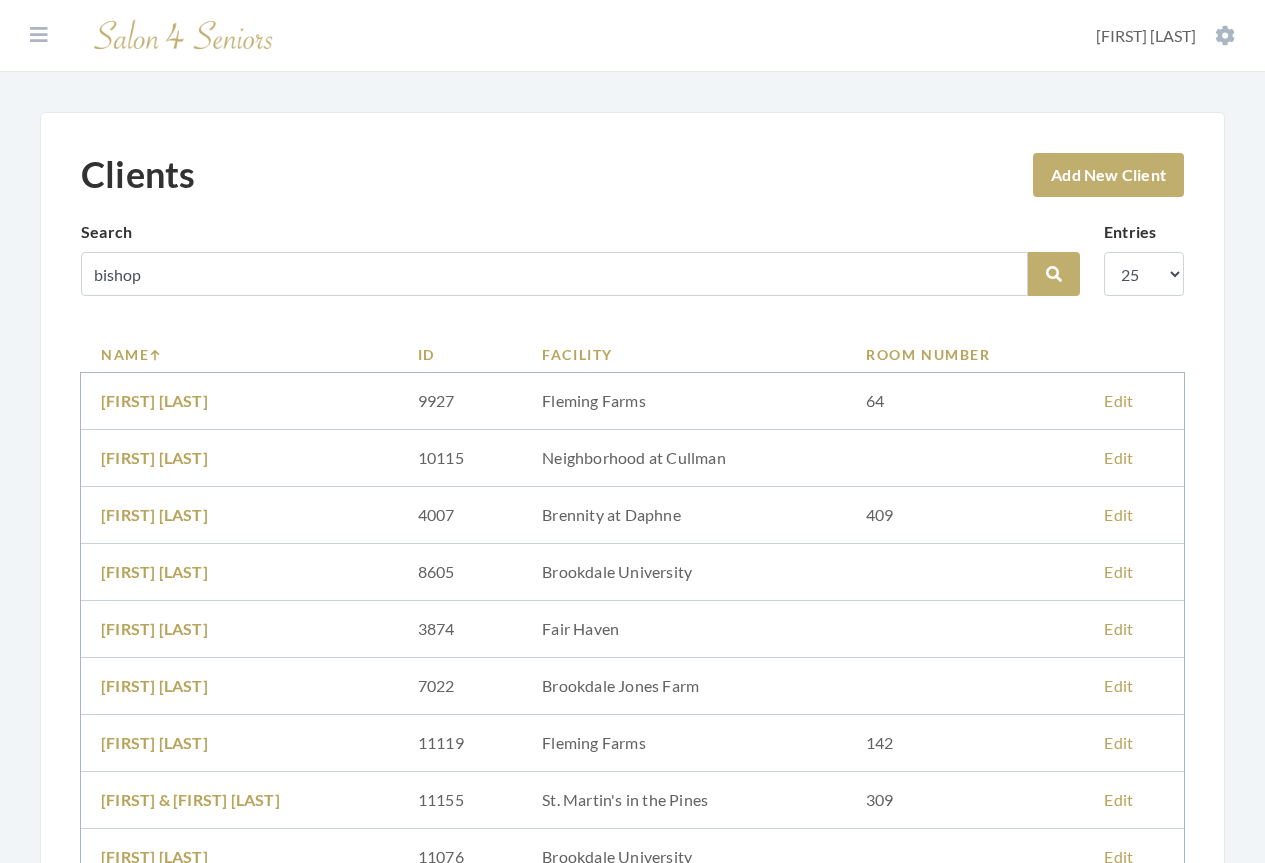 scroll, scrollTop: 0, scrollLeft: 0, axis: both 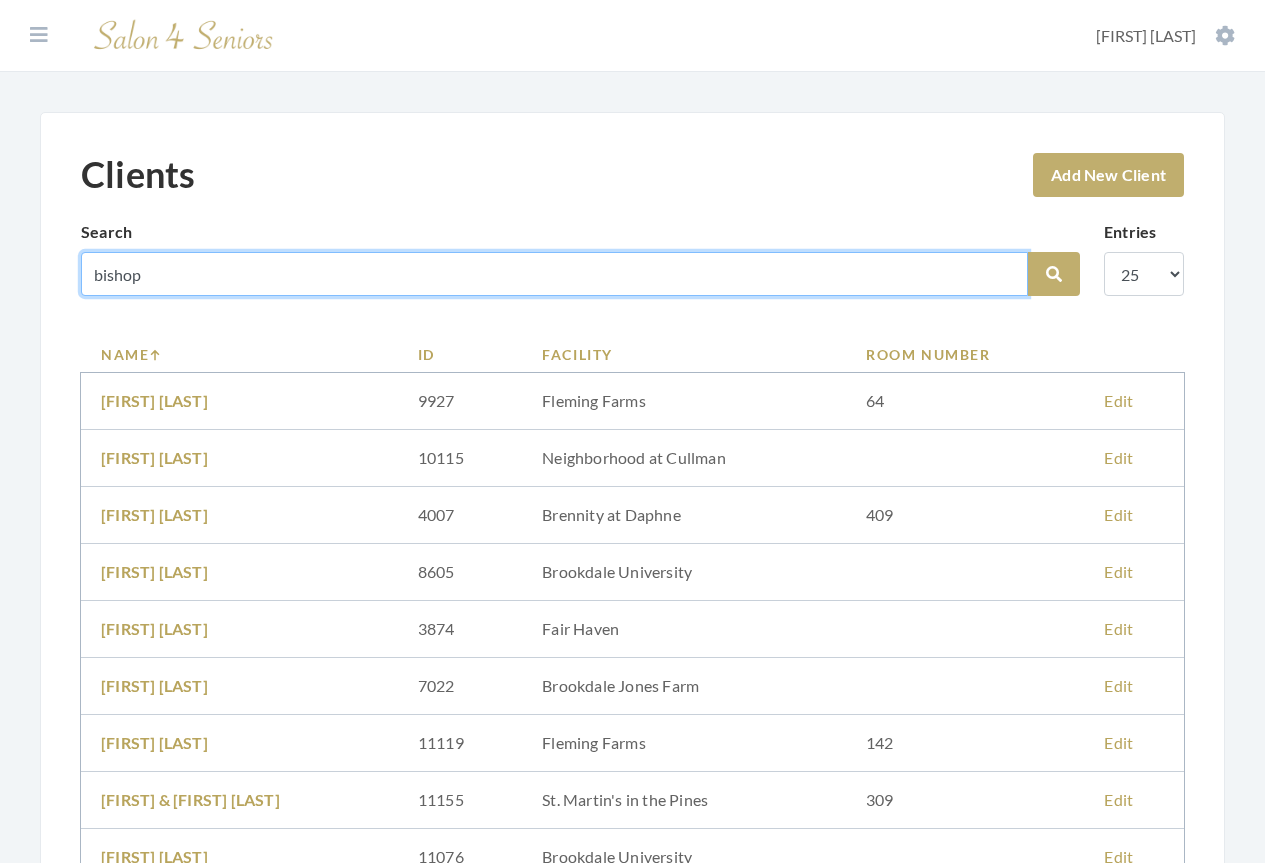 drag, startPoint x: 151, startPoint y: 274, endPoint x: -173, endPoint y: 228, distance: 327.24915 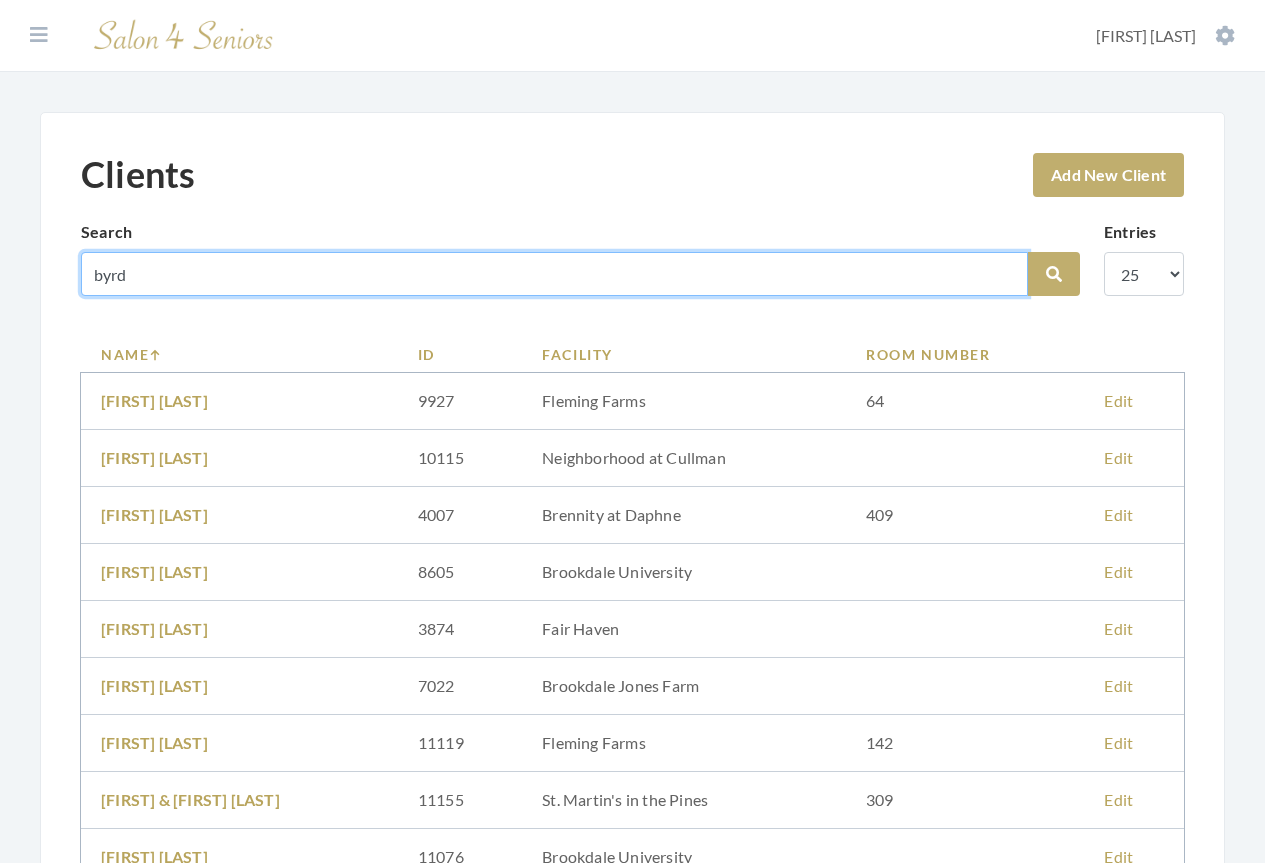 type on "byrd" 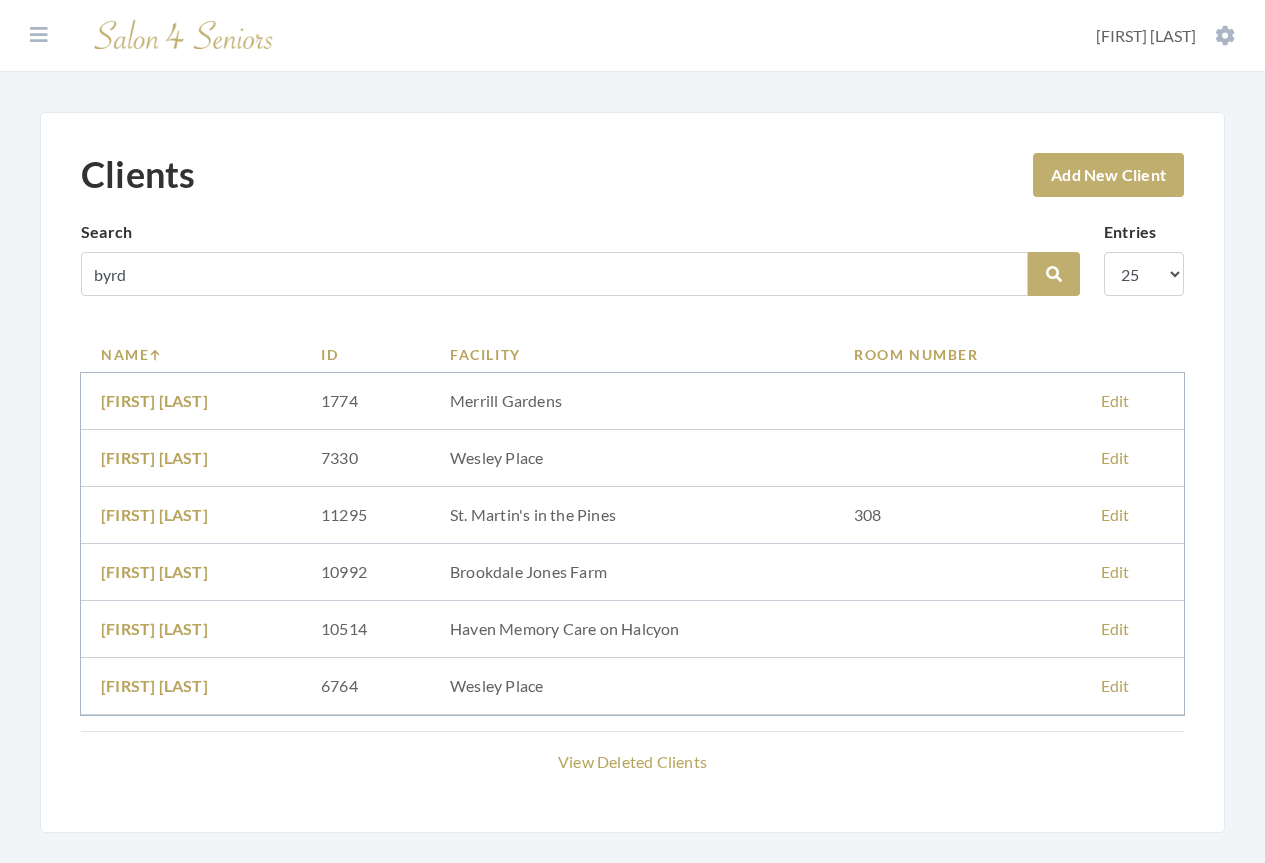 scroll, scrollTop: 0, scrollLeft: 0, axis: both 